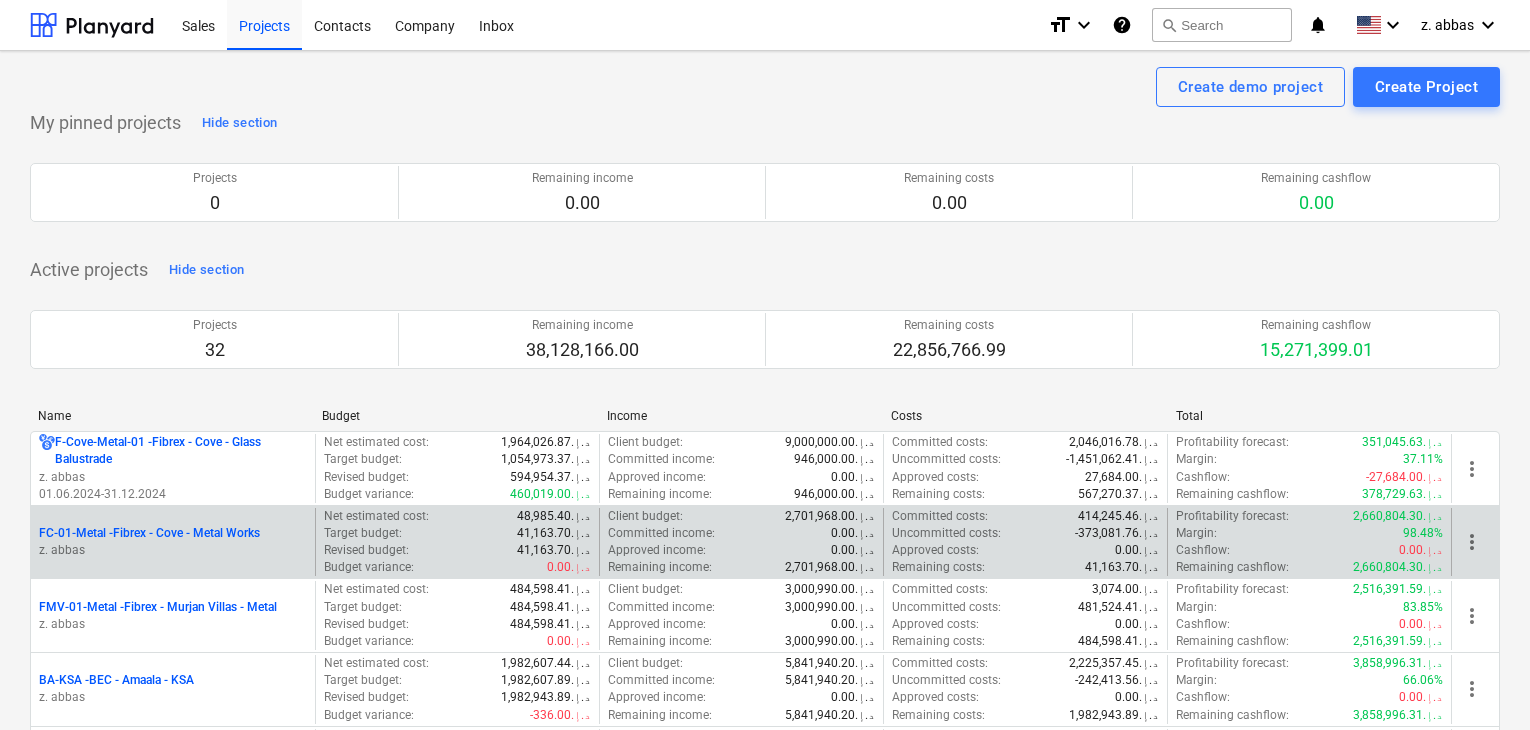 scroll, scrollTop: 100, scrollLeft: 0, axis: vertical 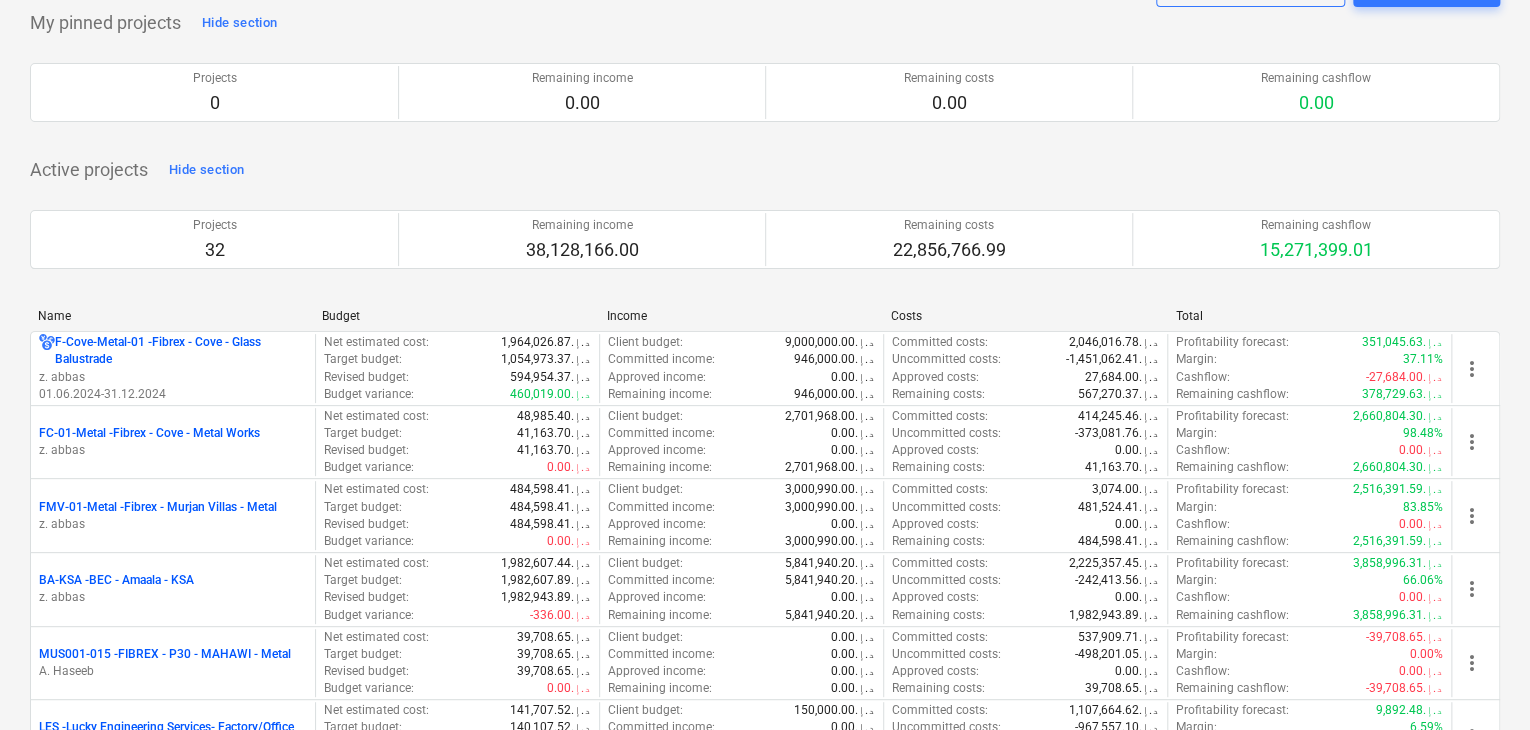 click on "z. abbas" at bounding box center (173, 450) 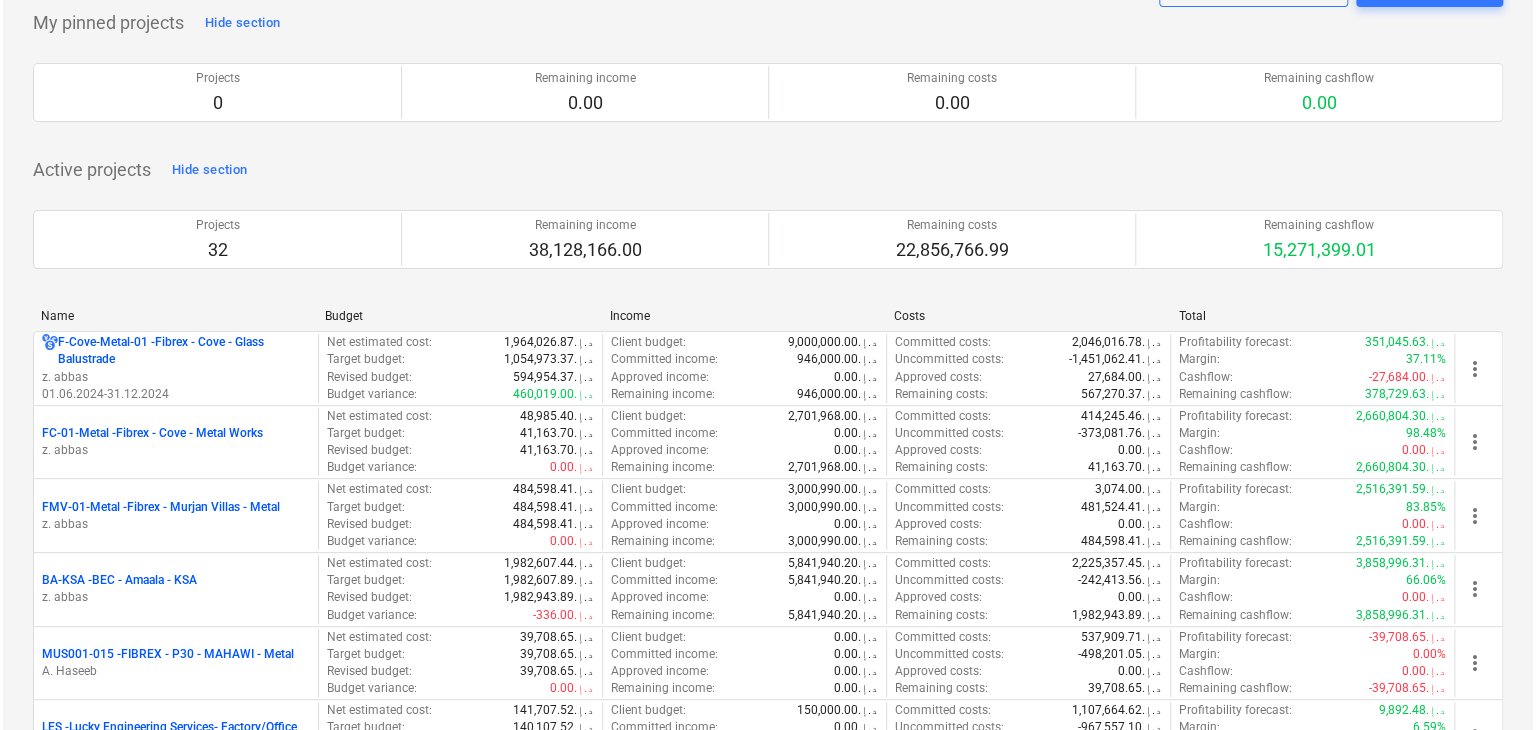 scroll, scrollTop: 0, scrollLeft: 0, axis: both 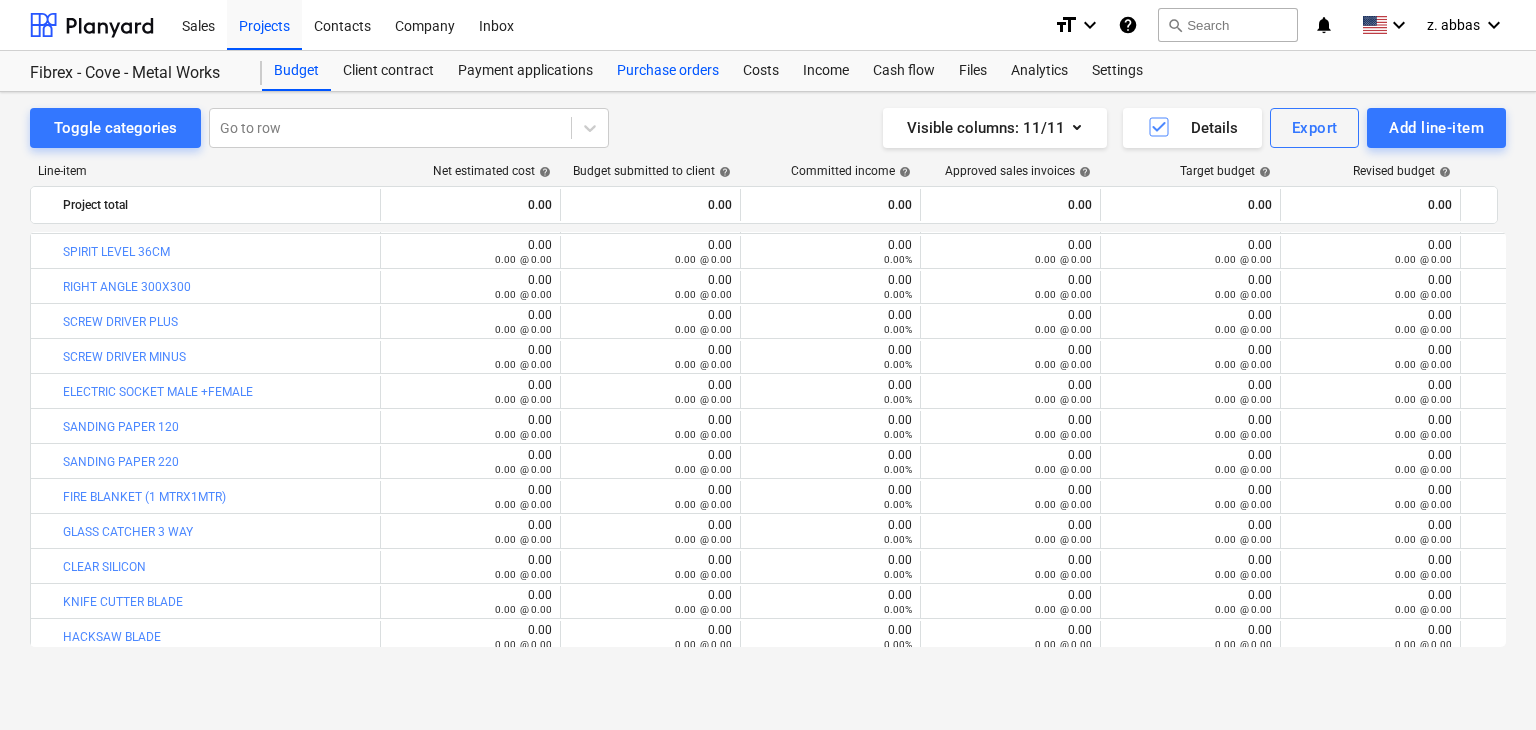 click on "Purchase orders" at bounding box center [668, 71] 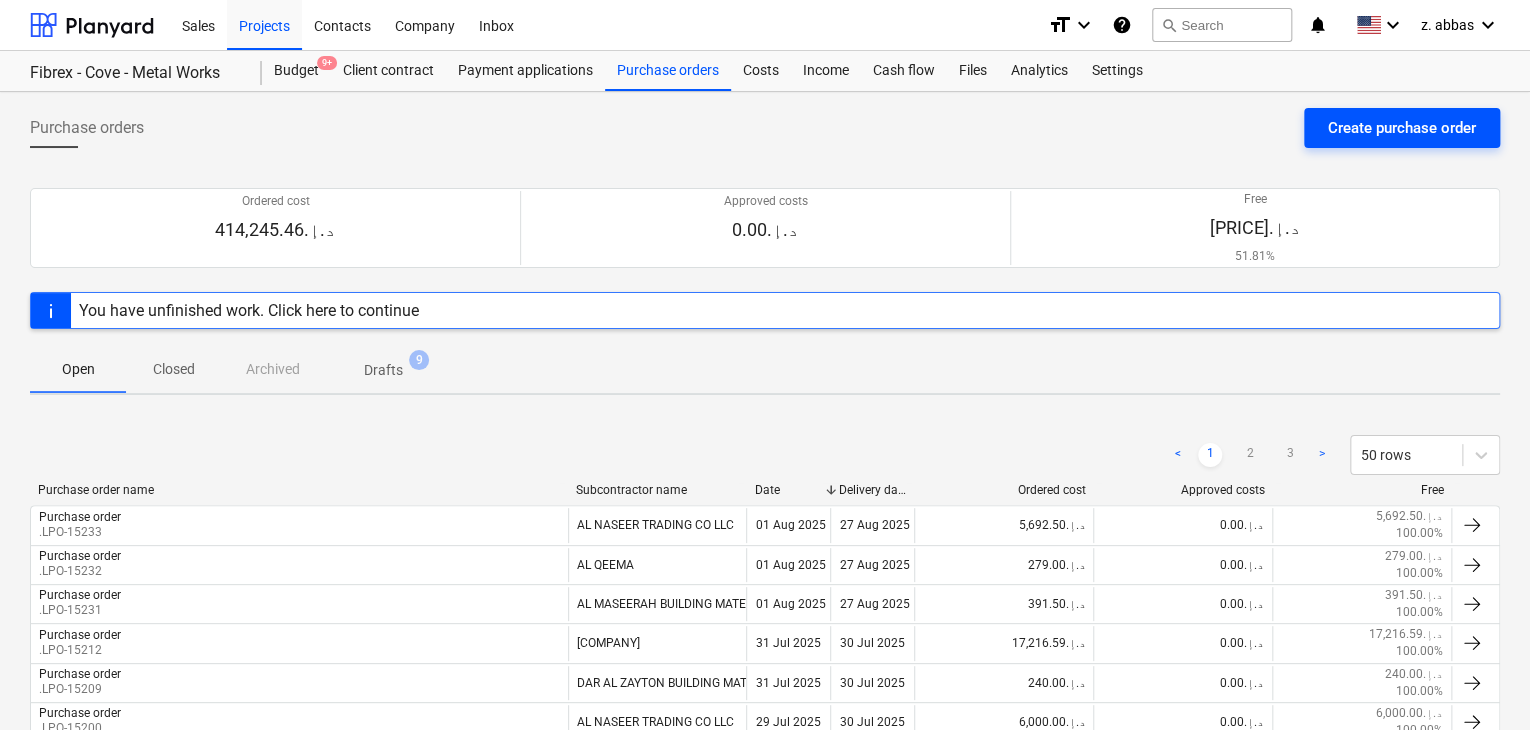click on "Create purchase order" at bounding box center [1402, 128] 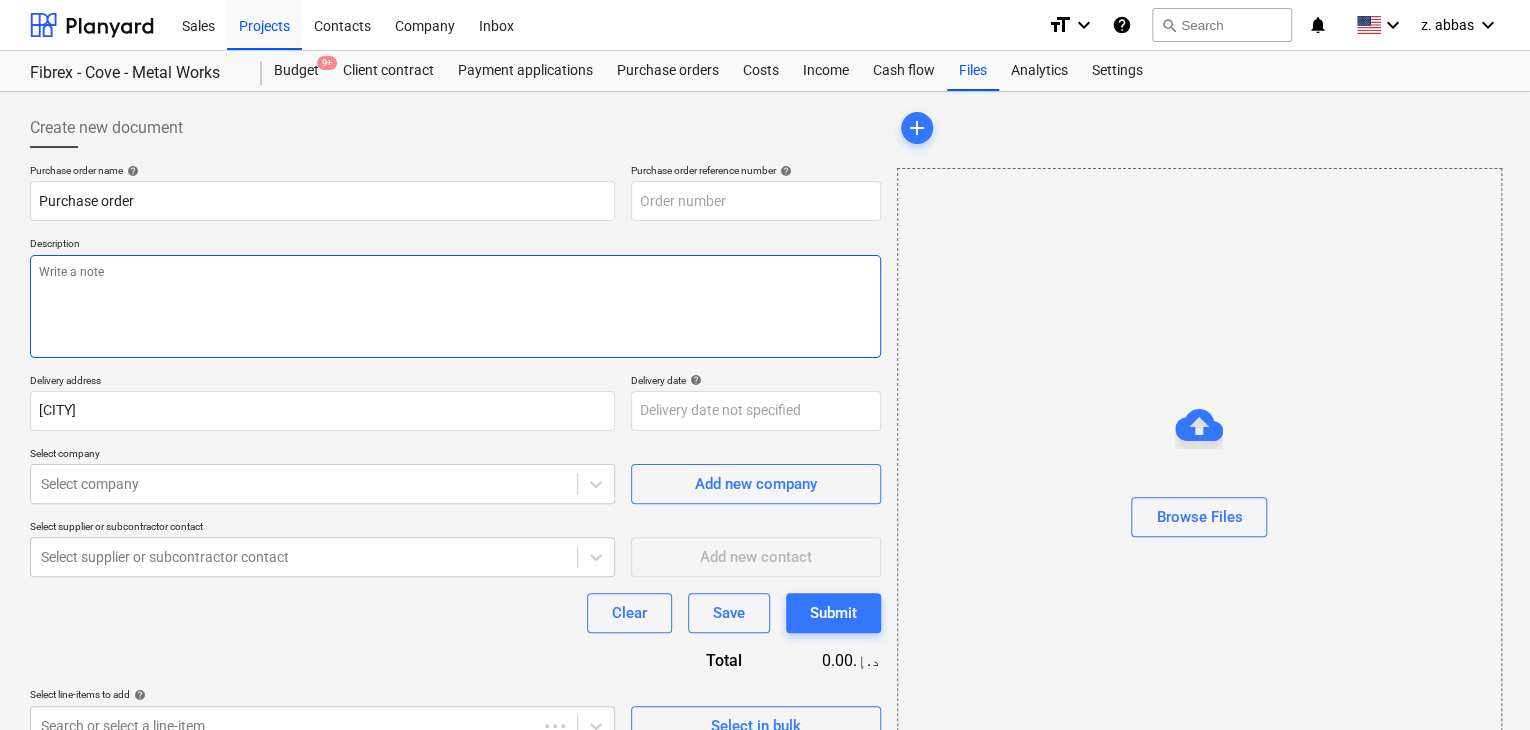 click at bounding box center [455, 306] 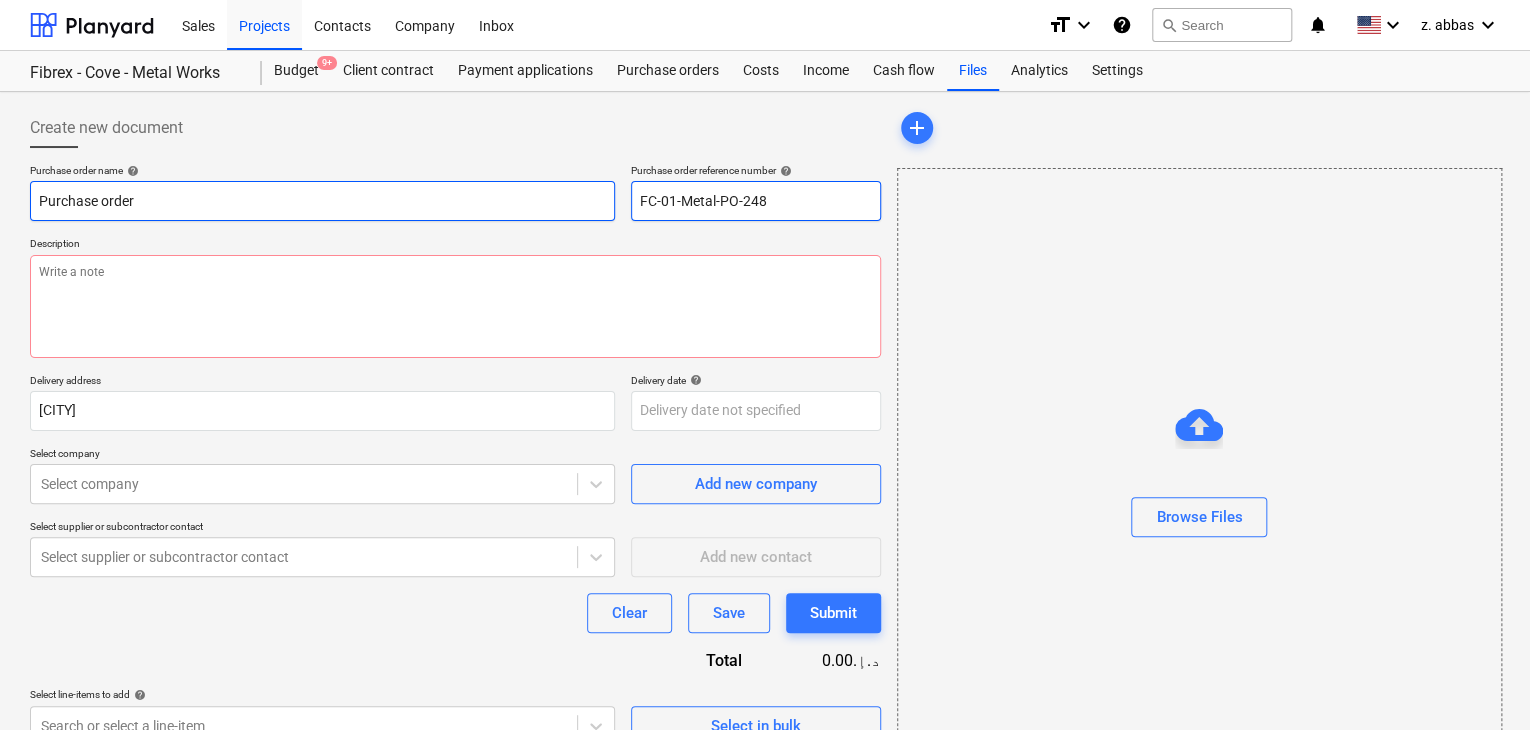 drag, startPoint x: 777, startPoint y: 205, endPoint x: 590, endPoint y: 188, distance: 187.77113 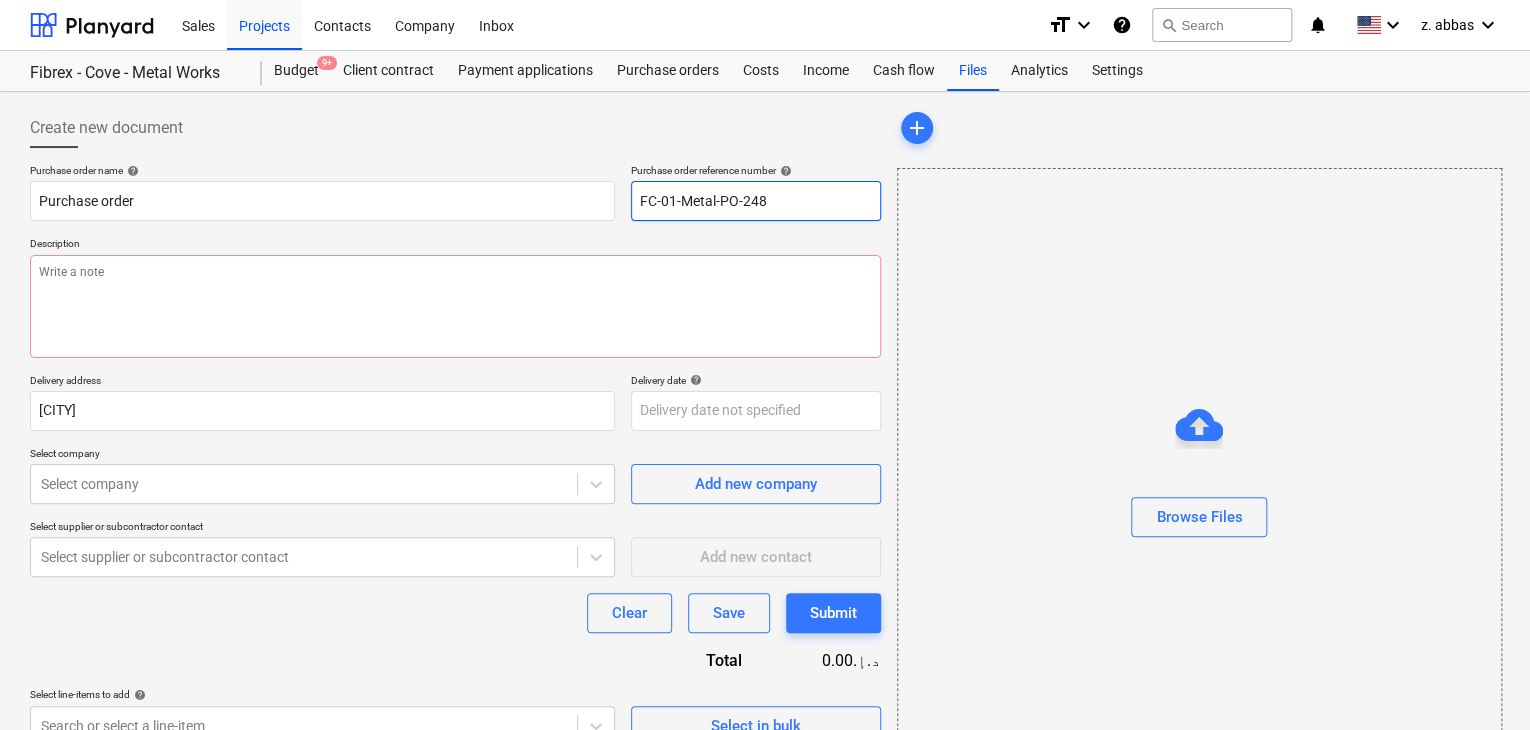 type on "x" 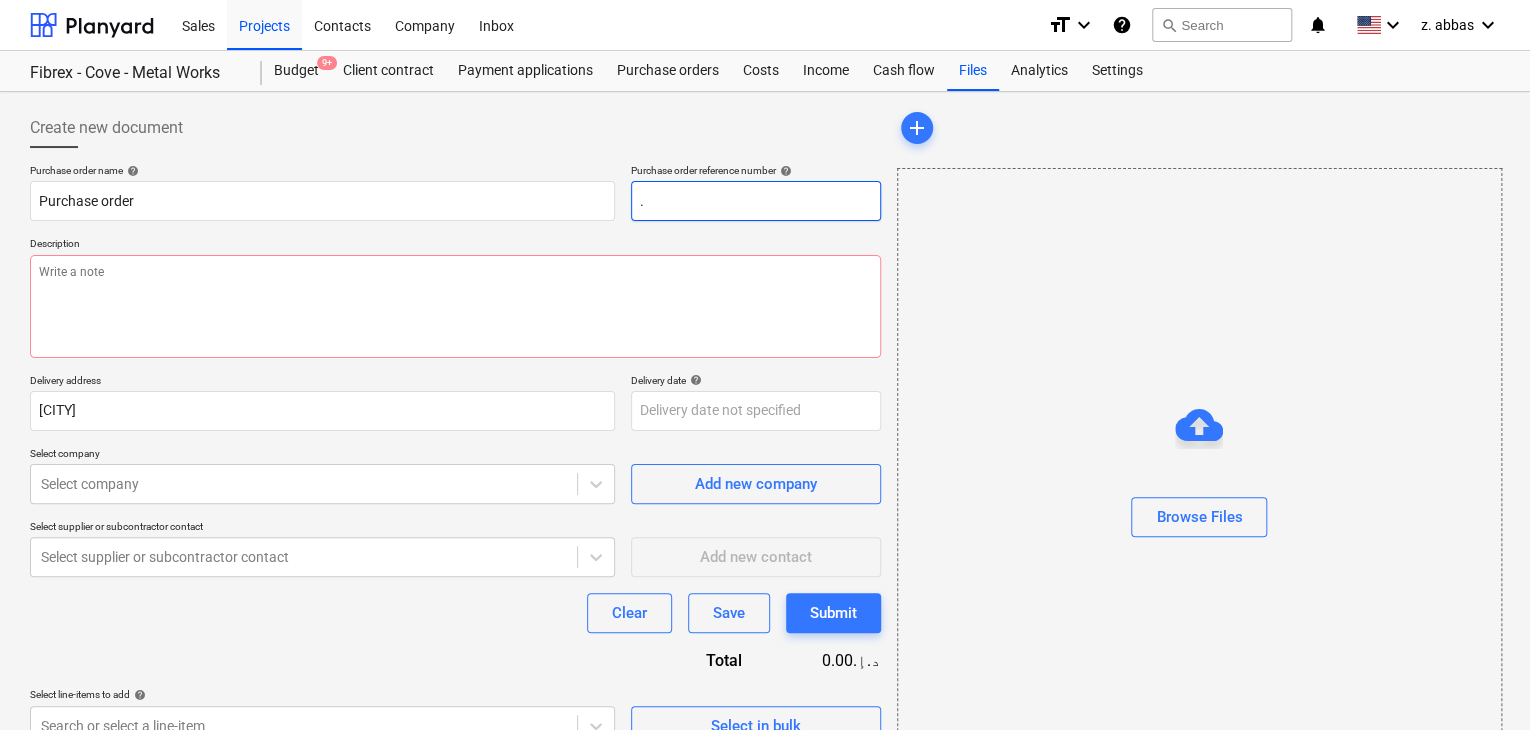 type on "x" 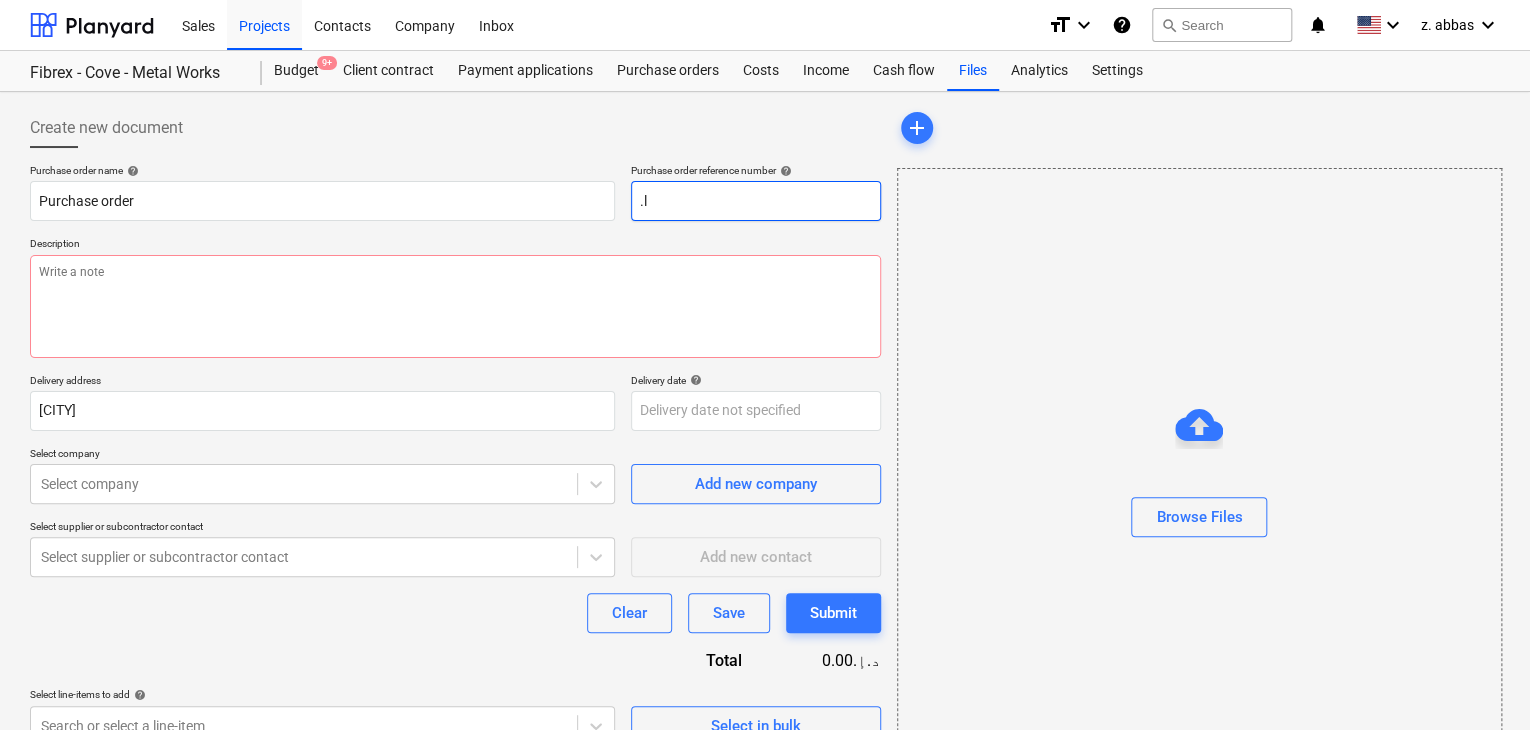 type on "x" 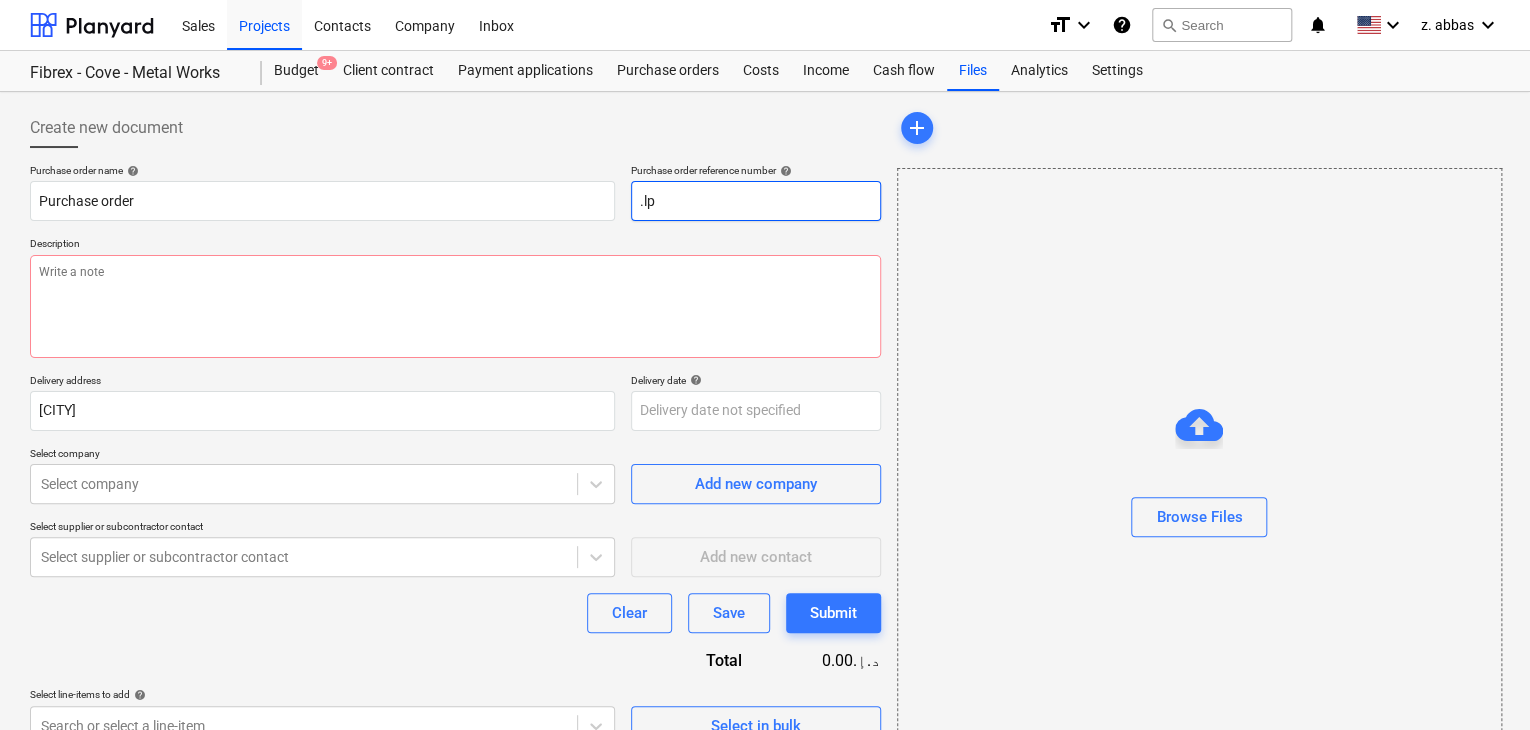 type on "x" 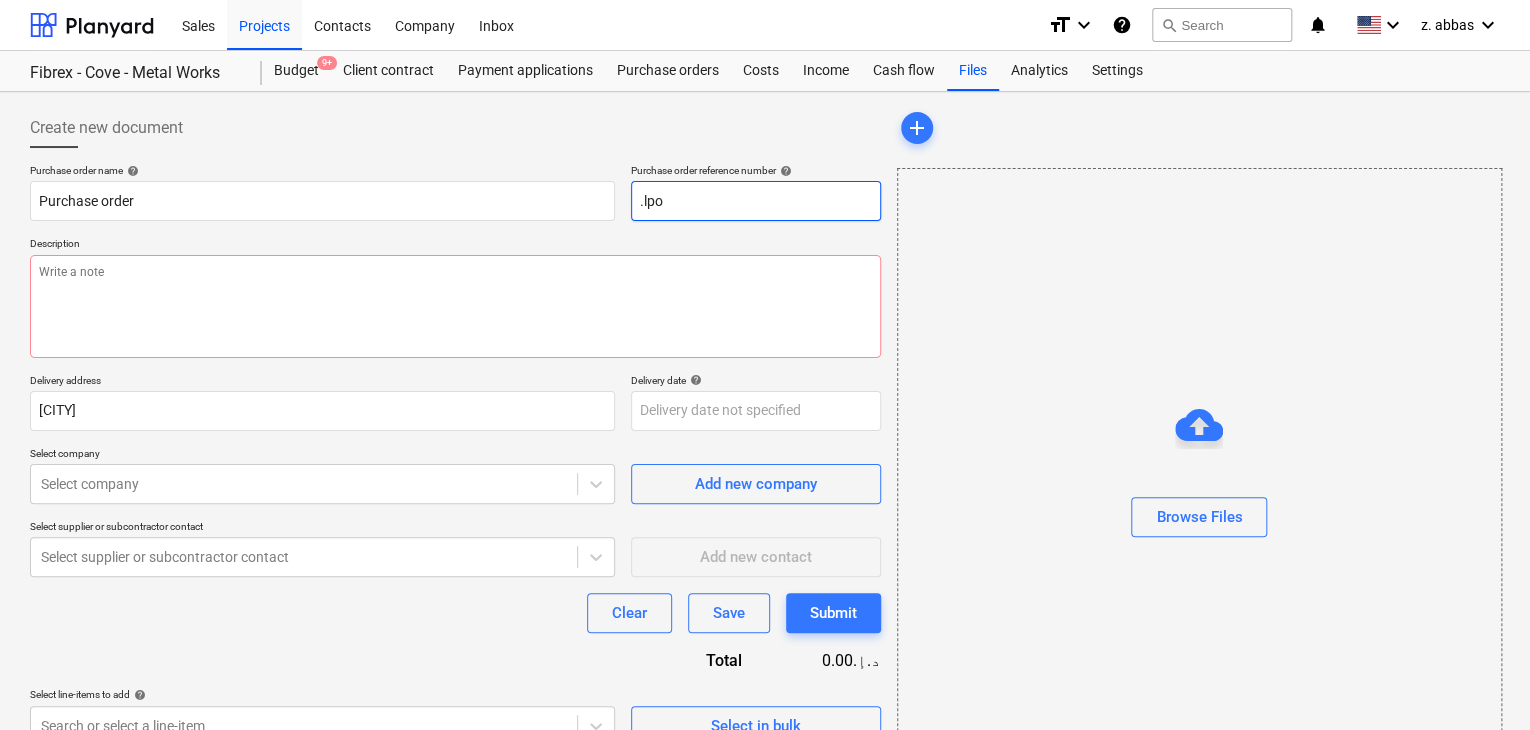 type on "x" 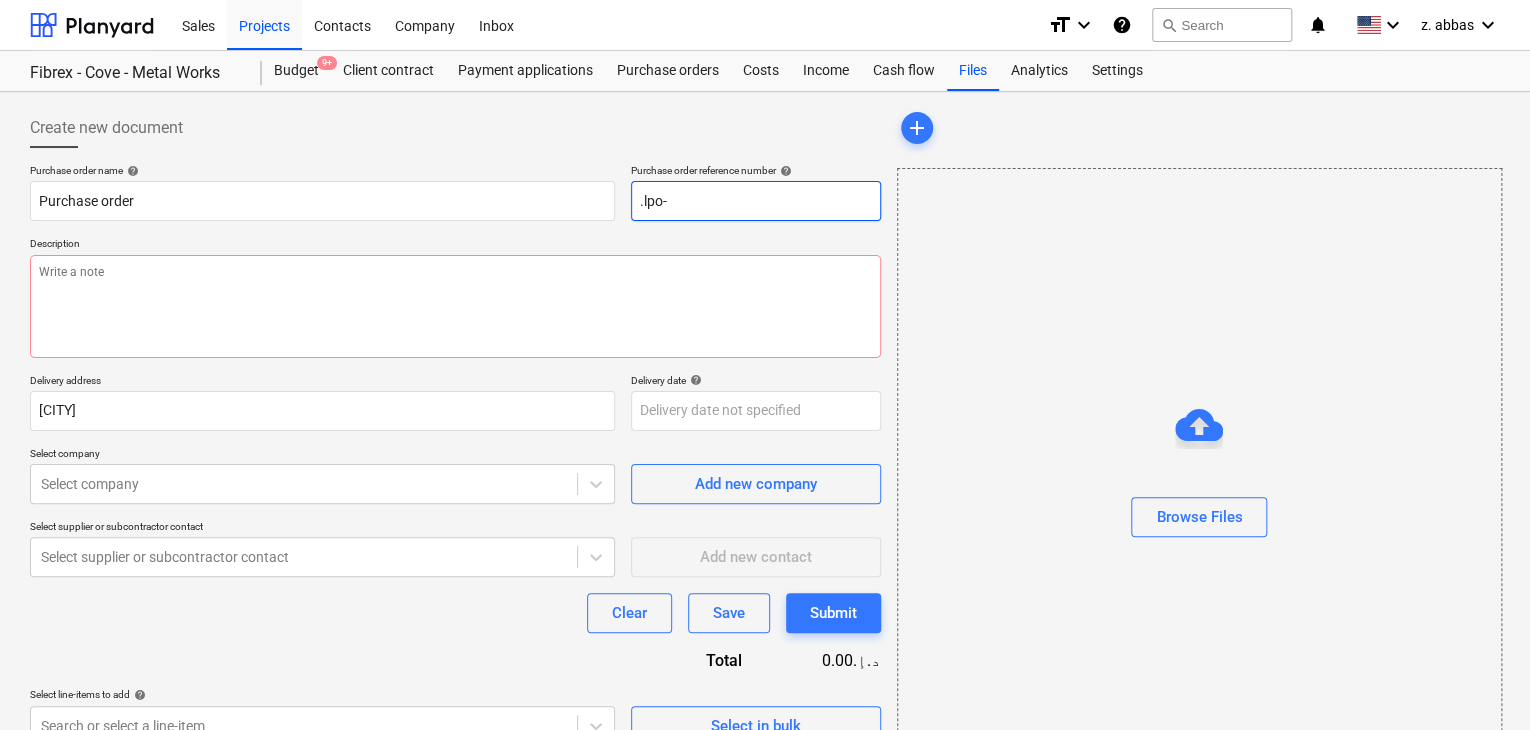 type on "x" 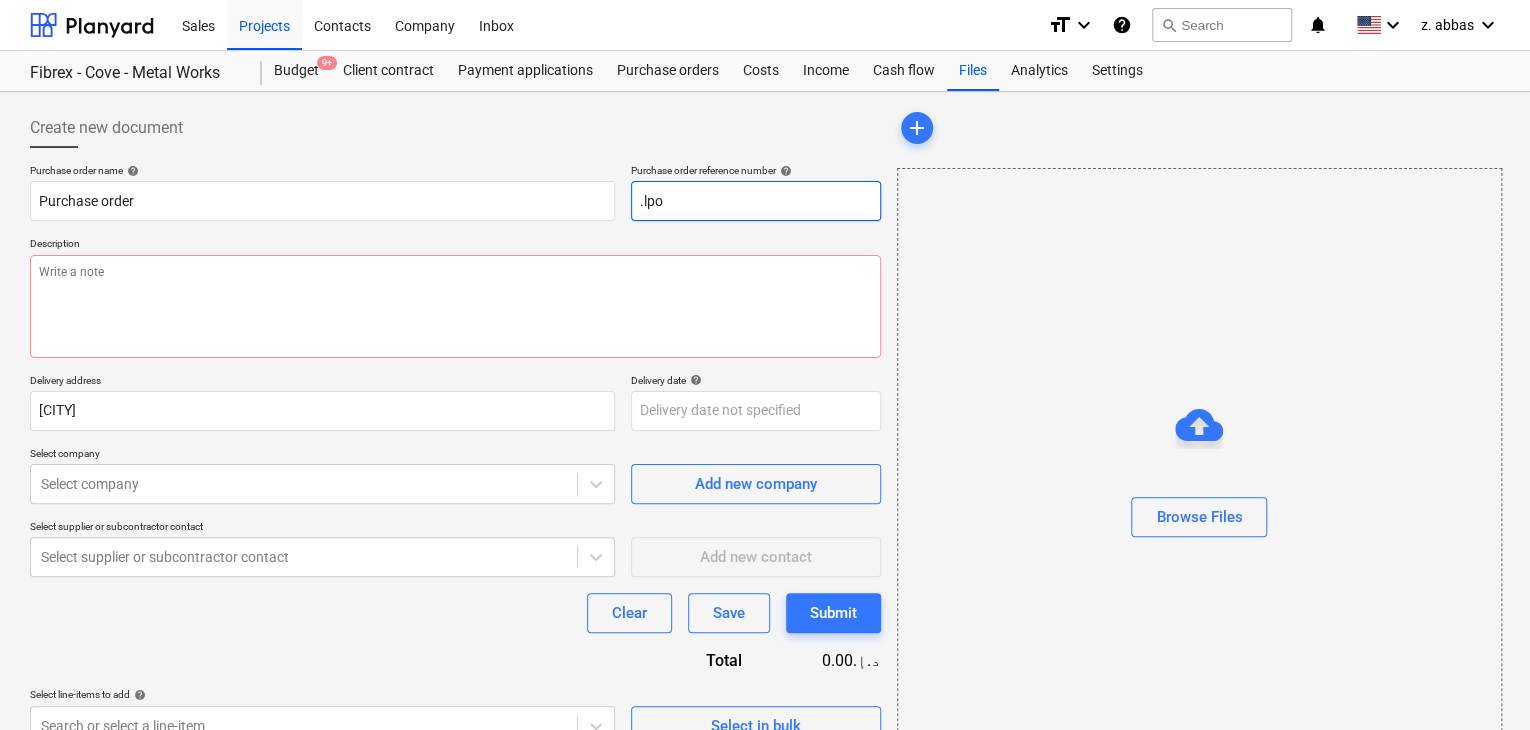 type on "x" 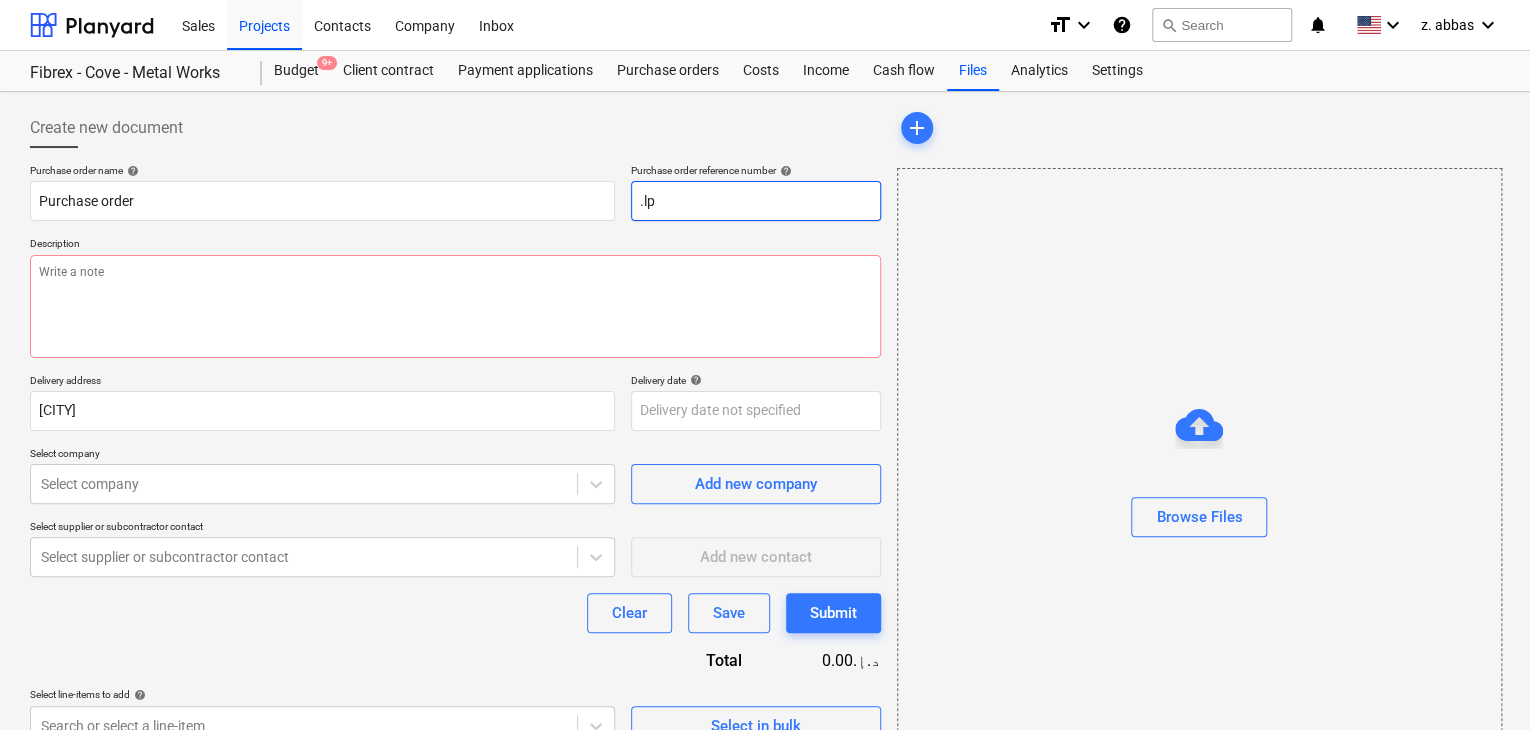 type on "x" 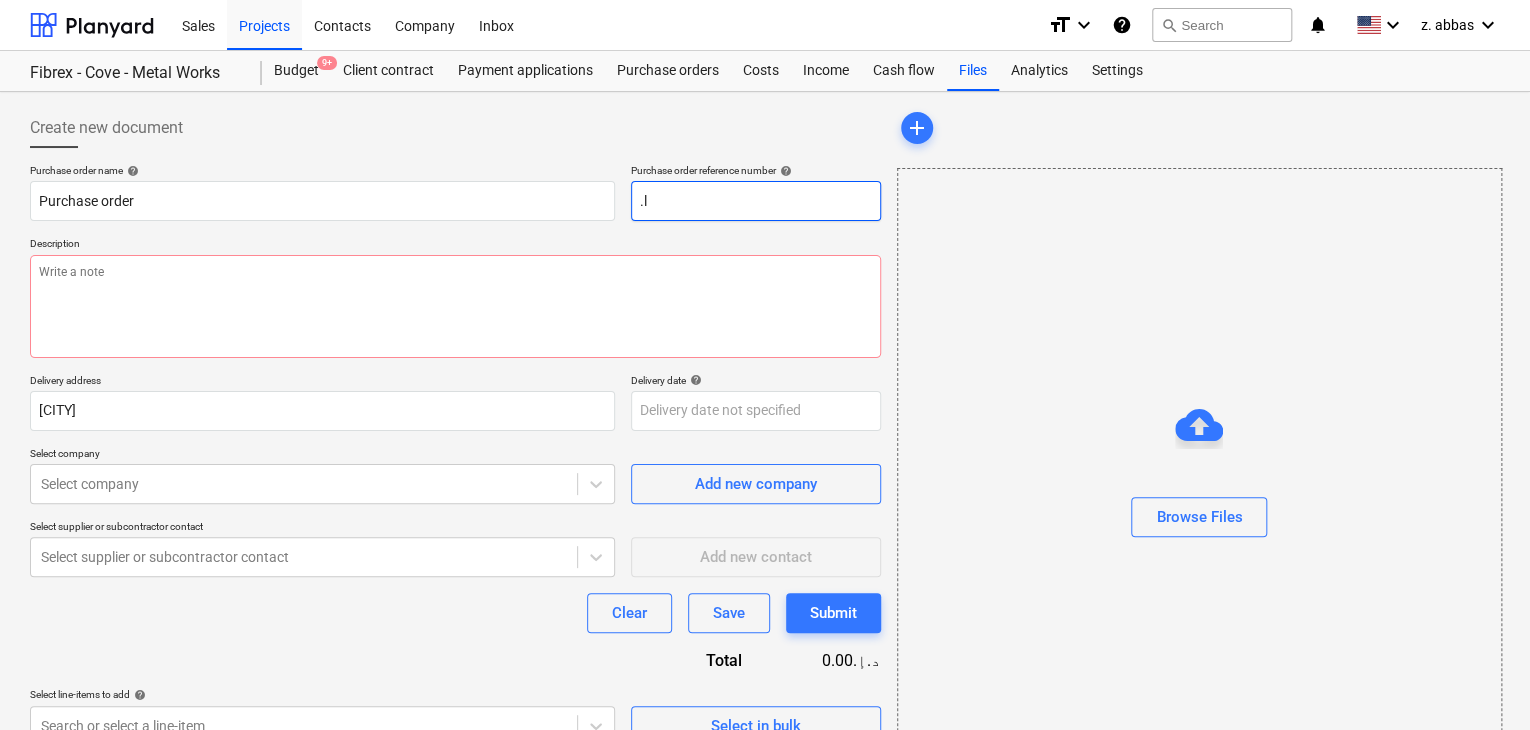 type on "x" 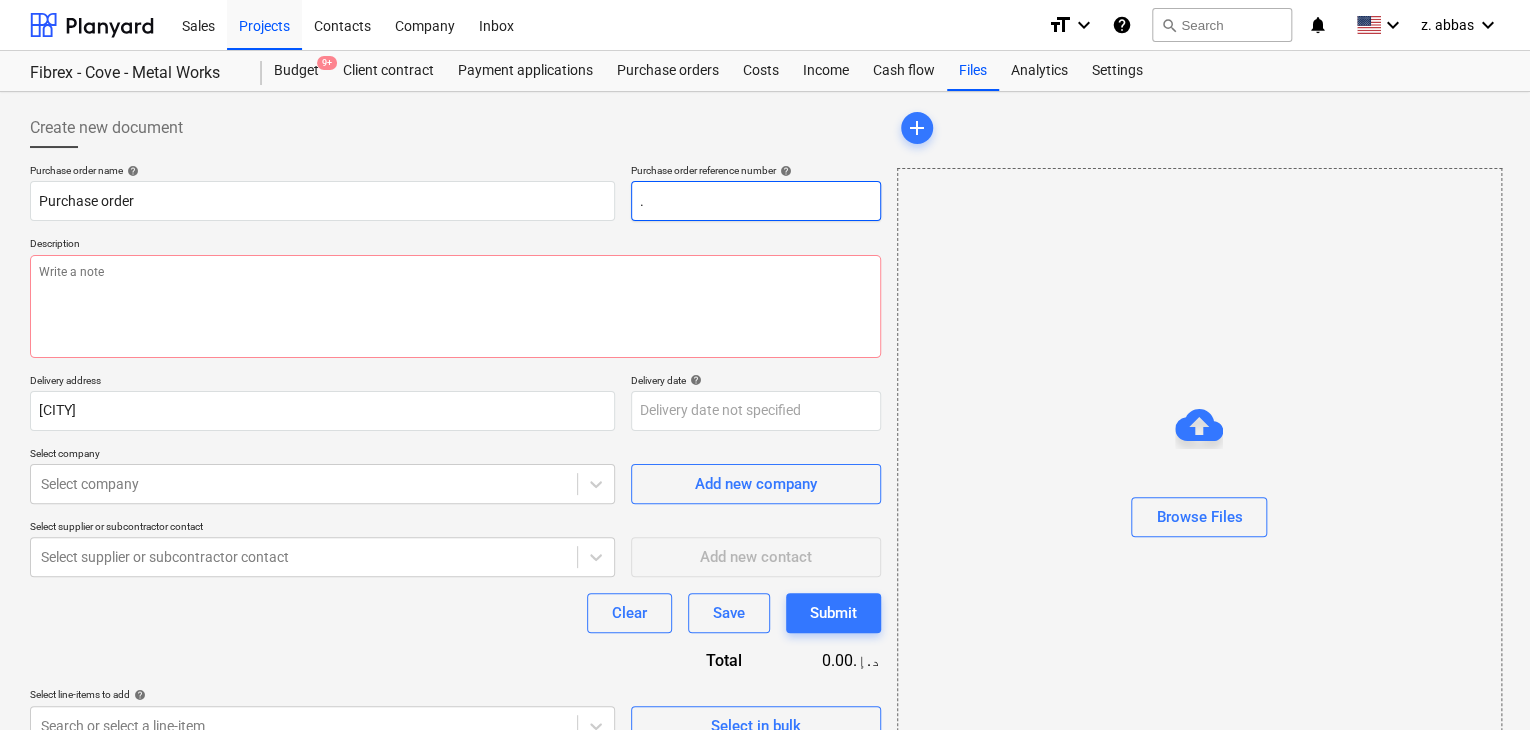 type on "x" 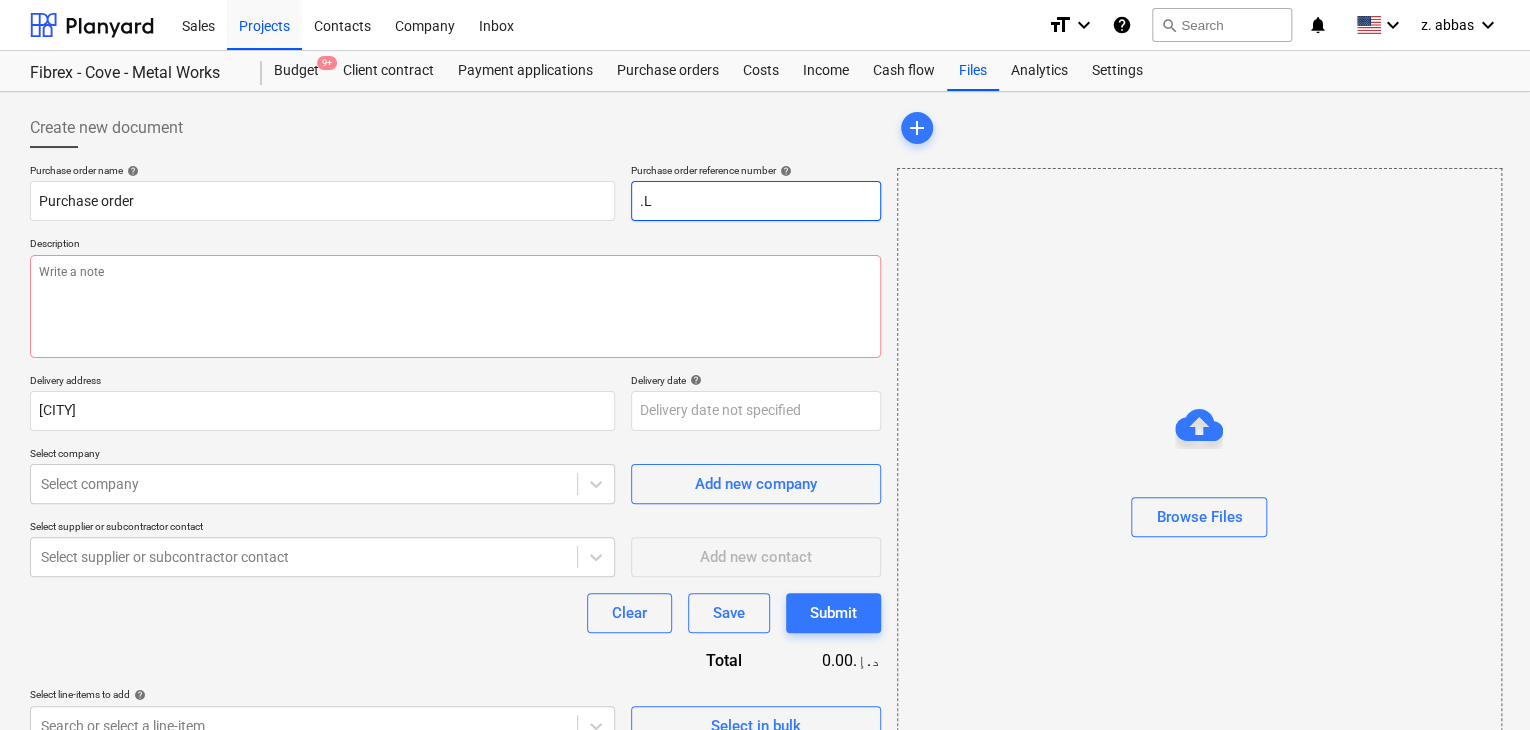 type on "x" 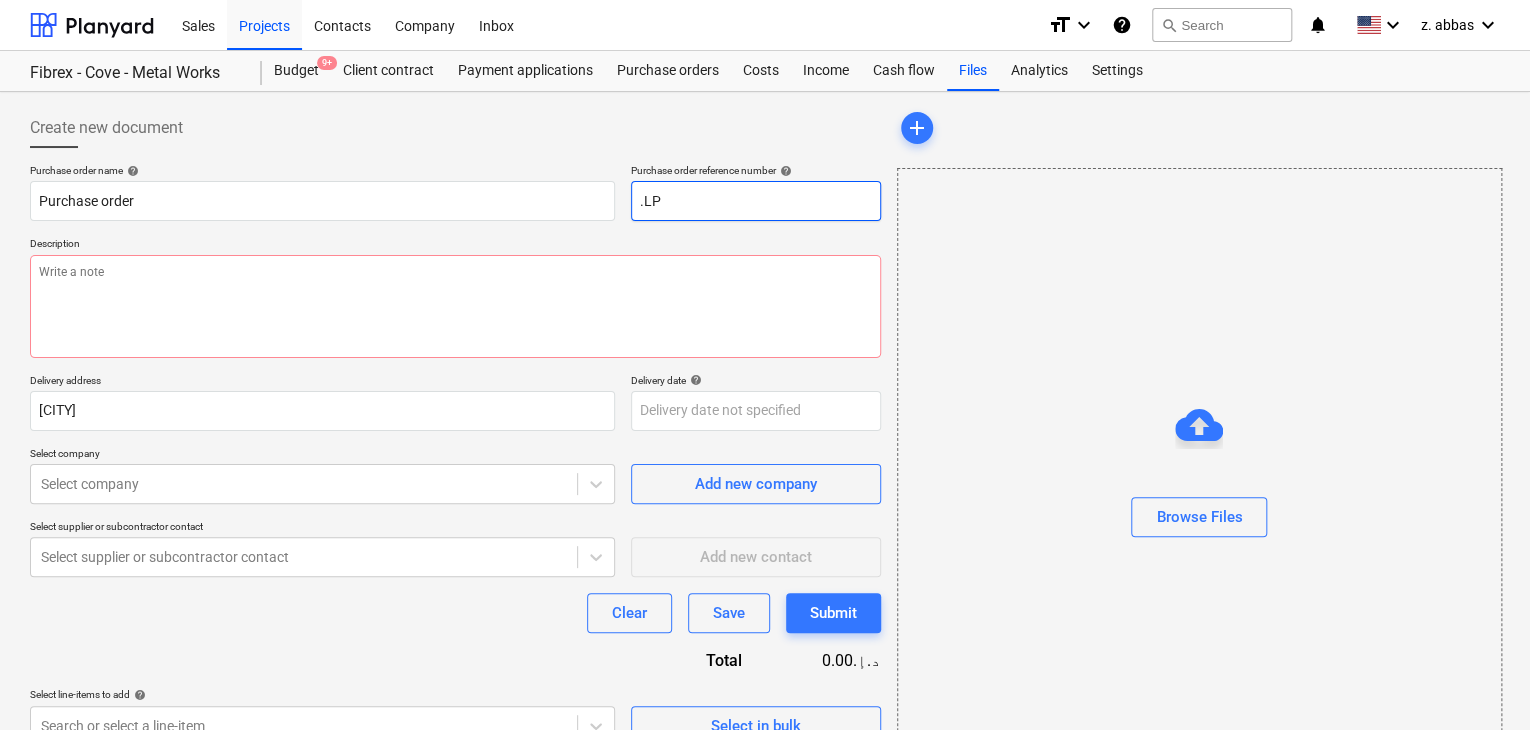 type on "x" 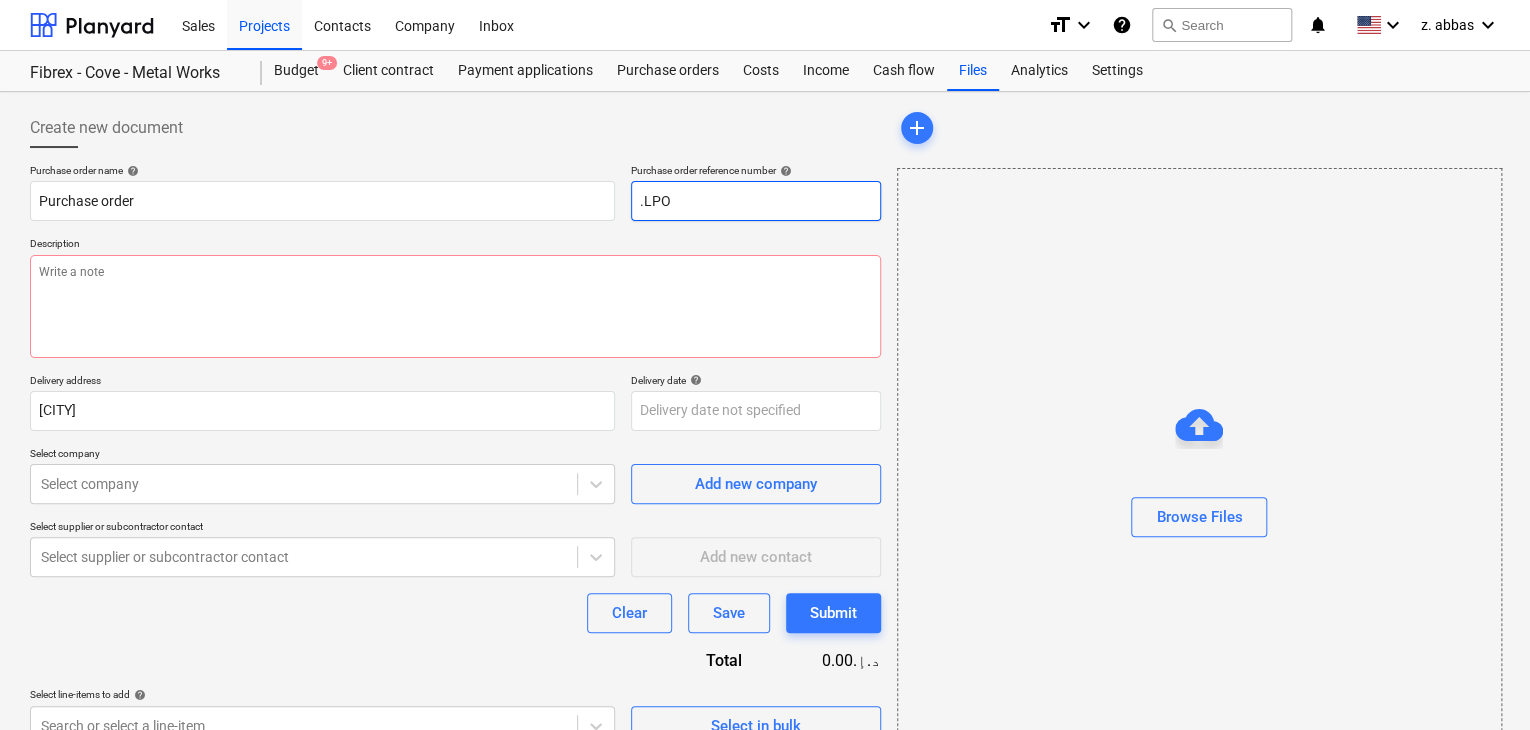 type on "x" 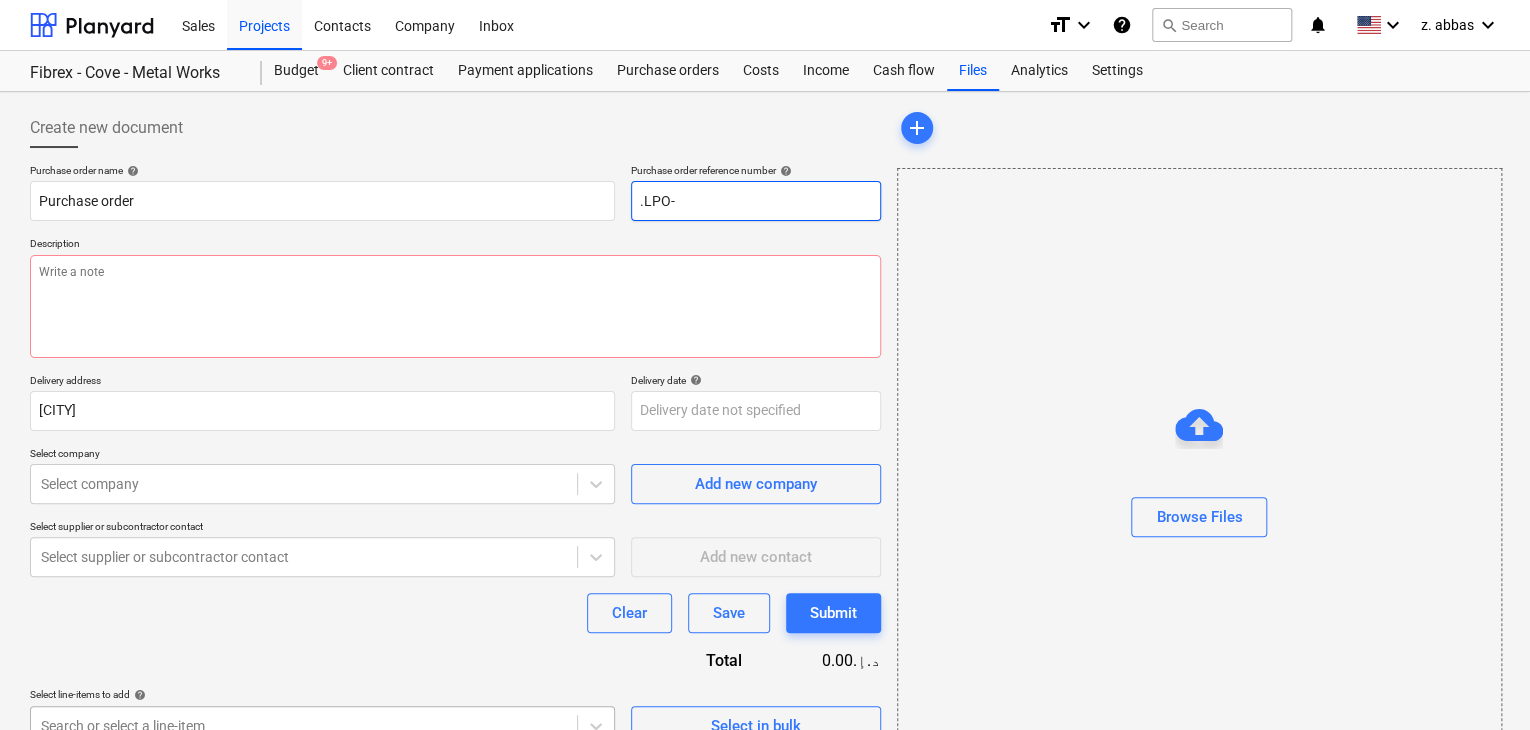 type on ".LPO-" 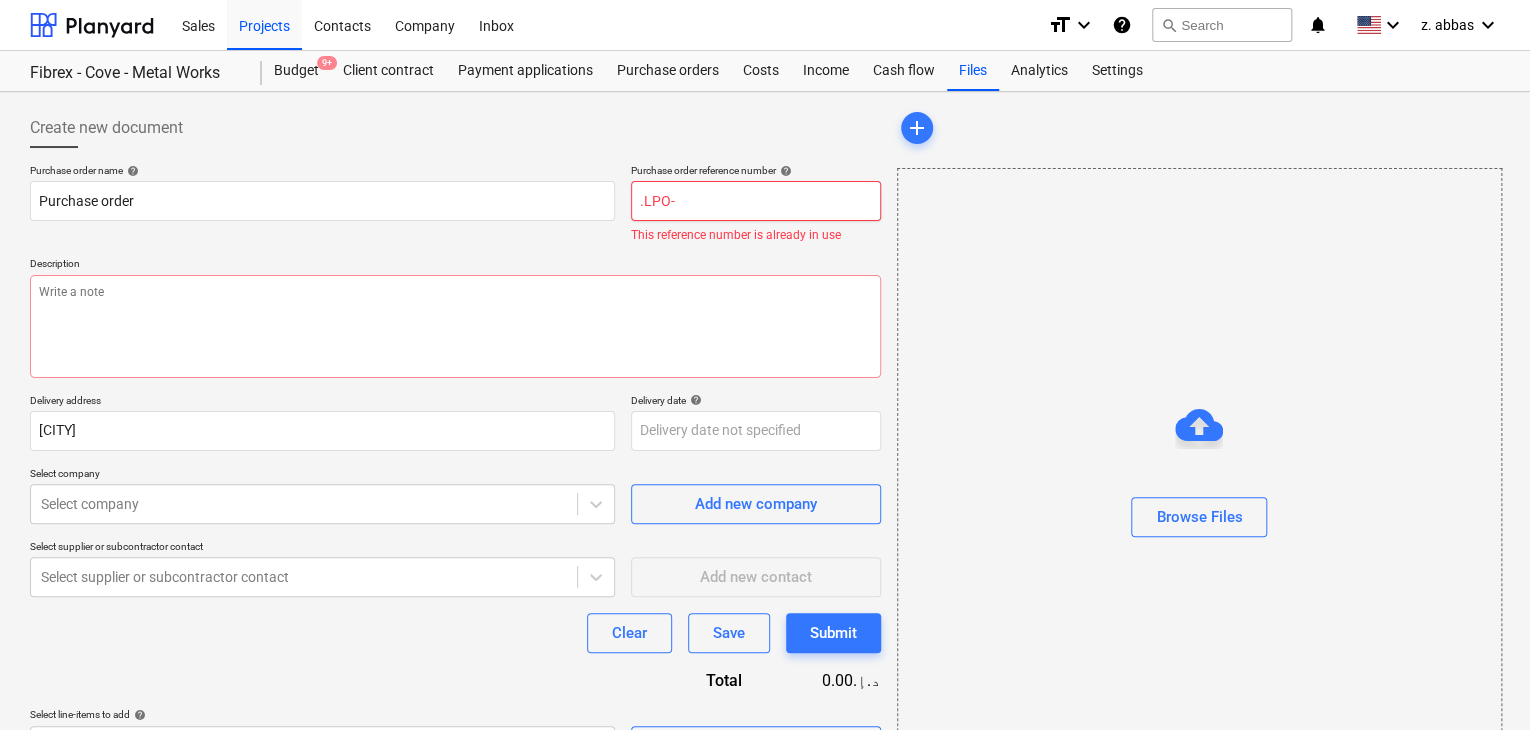 type on "x" 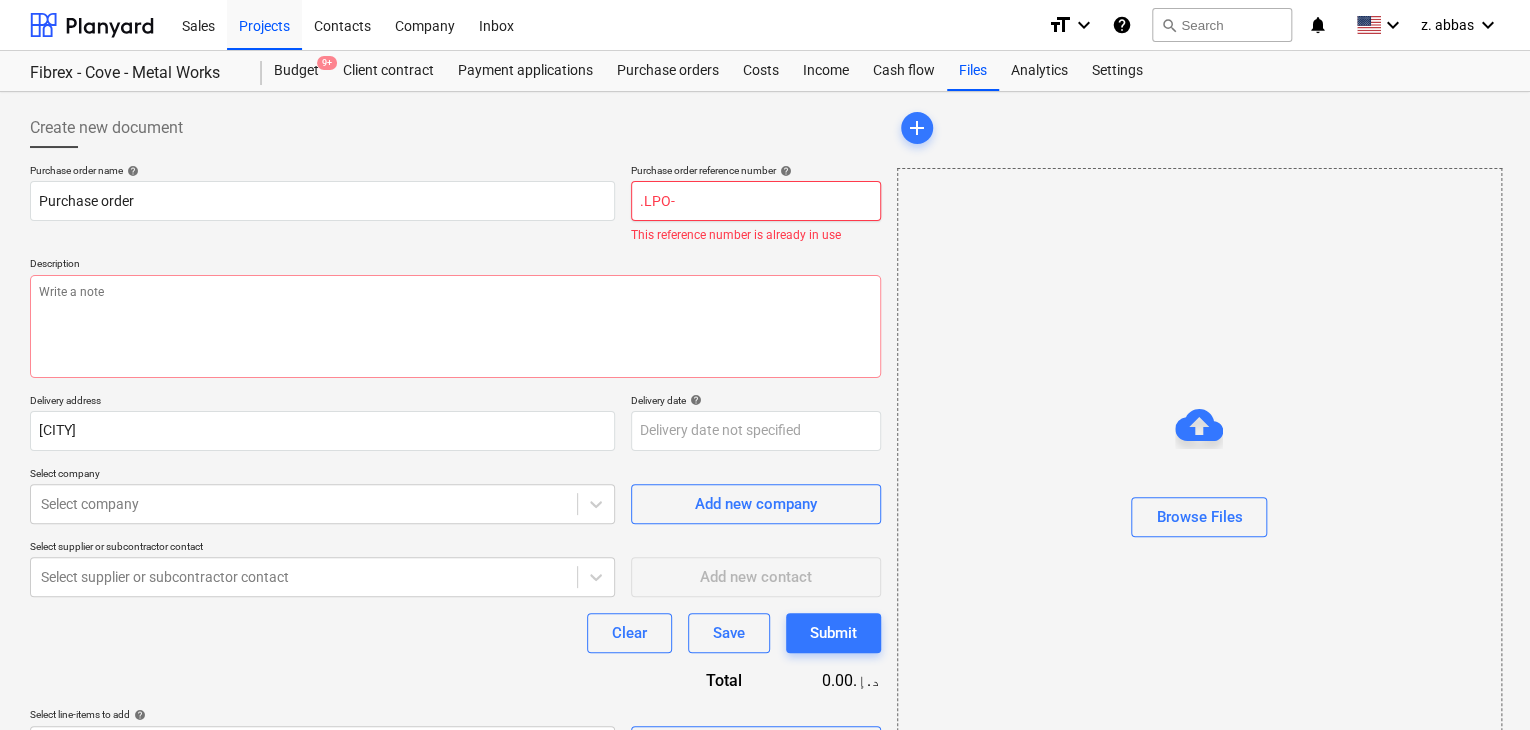 type on ".LPO-1" 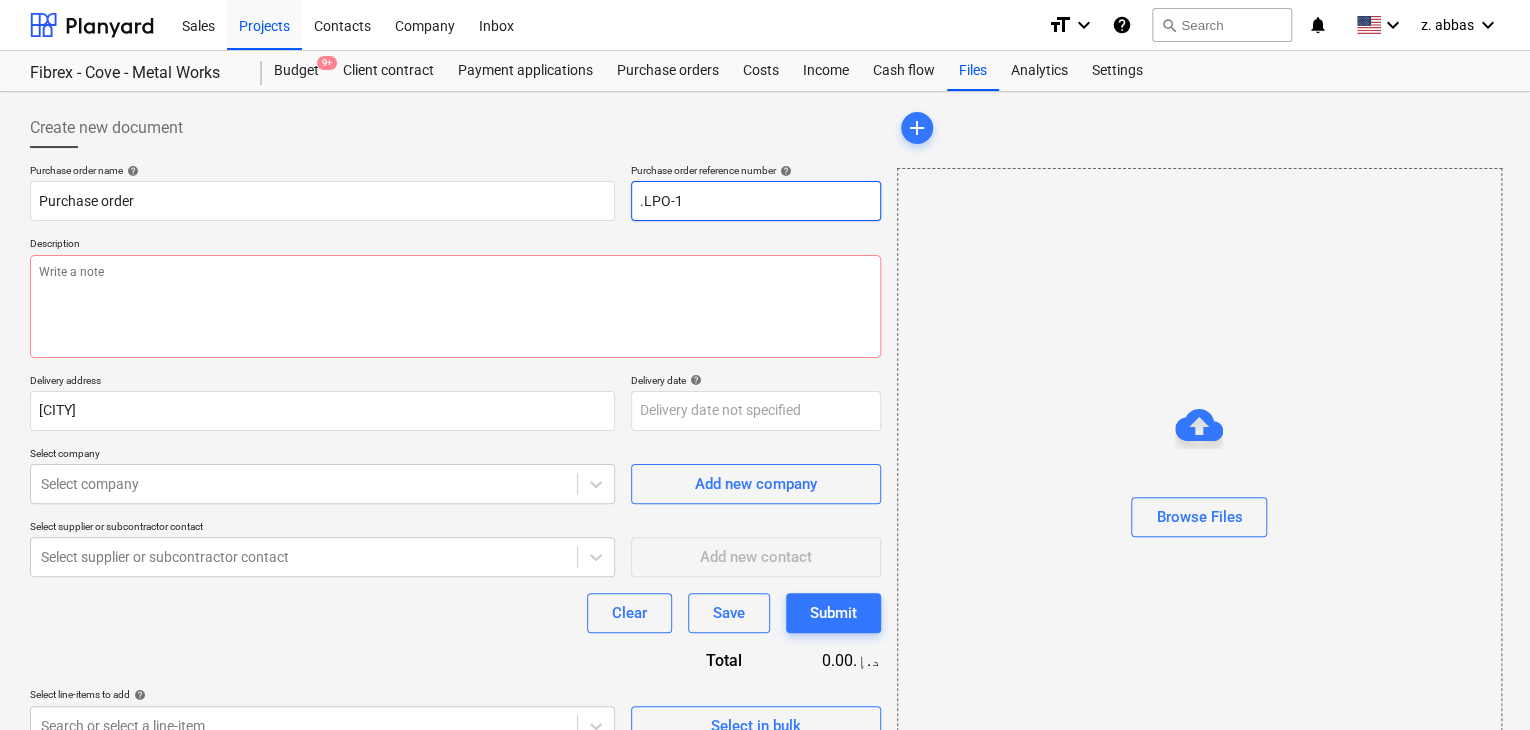 type on "x" 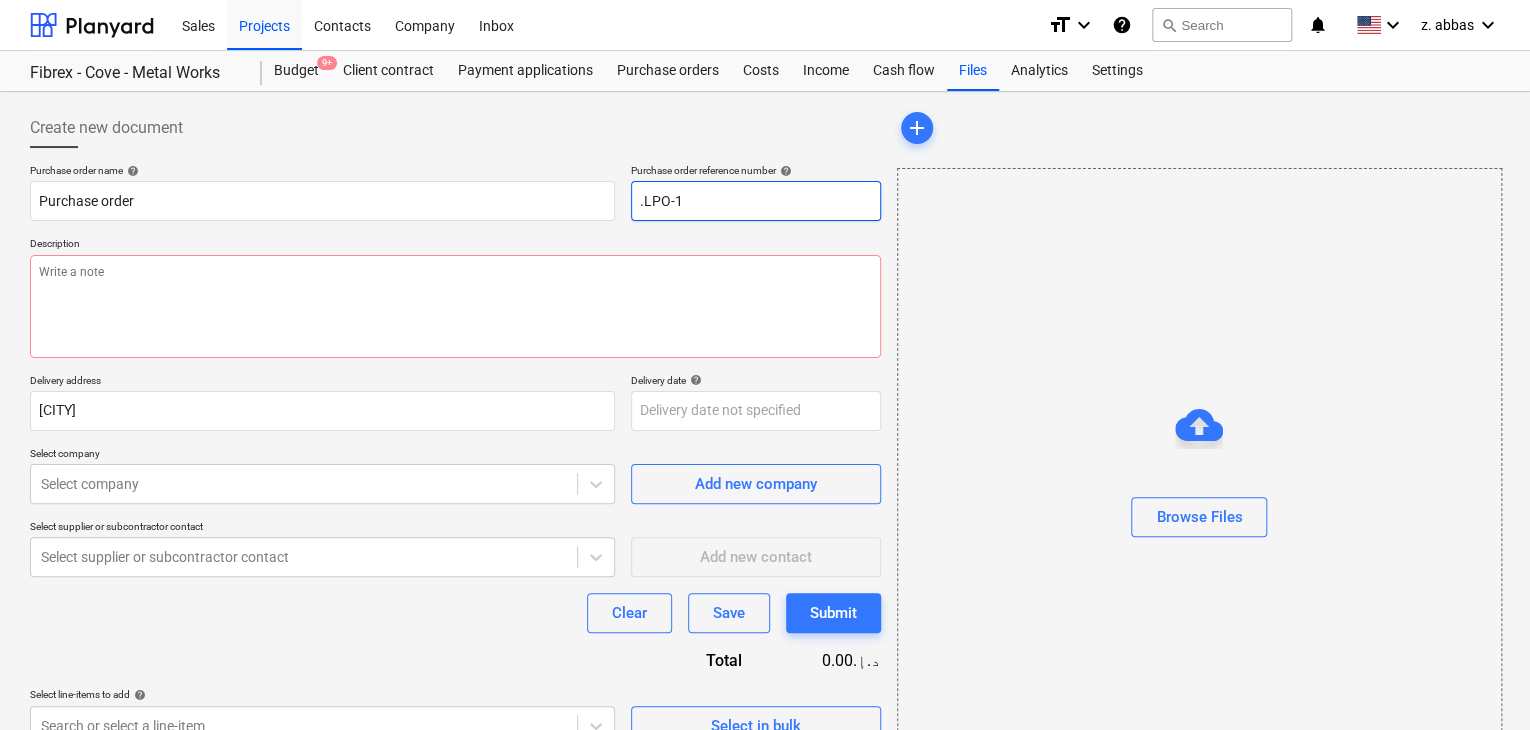 type on ".LPO-15" 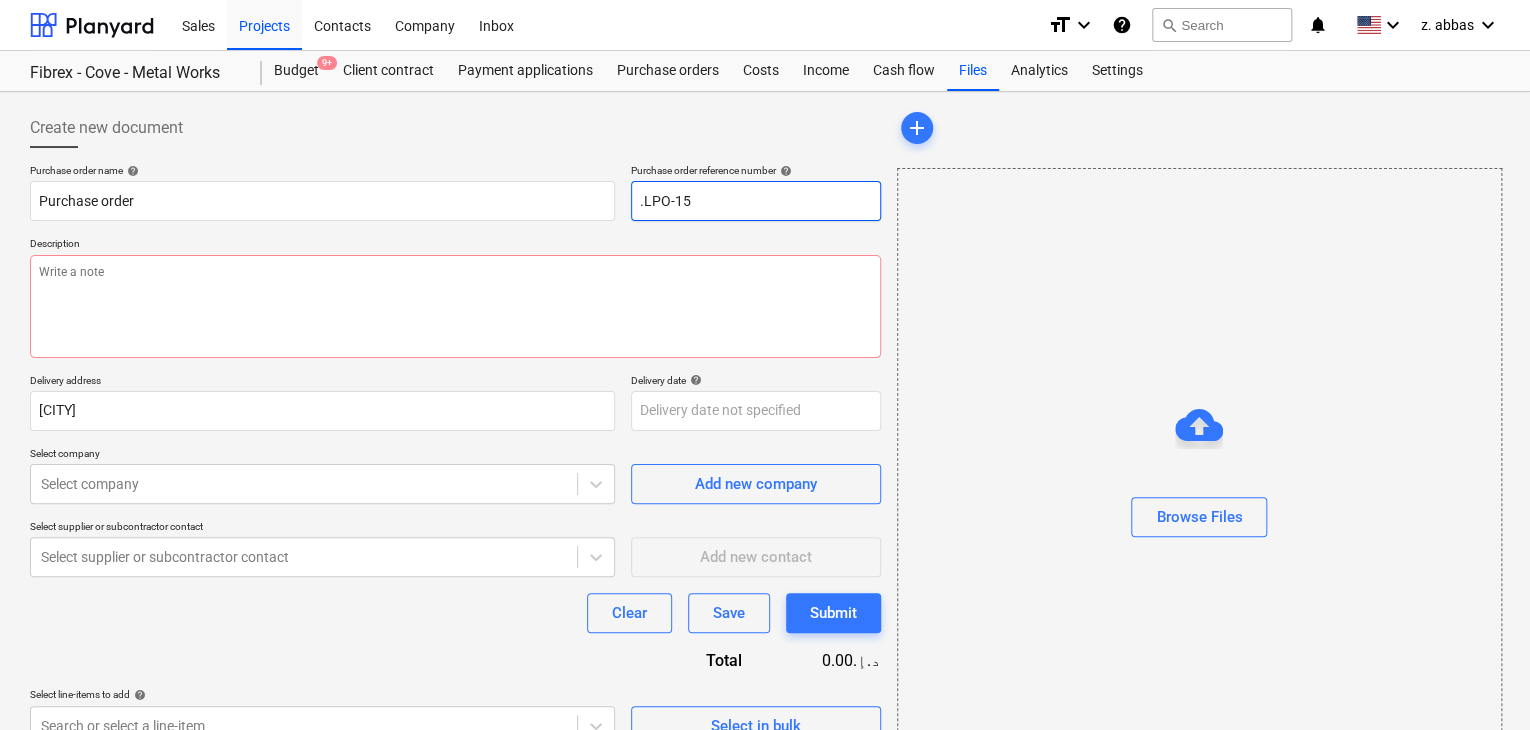 type on "x" 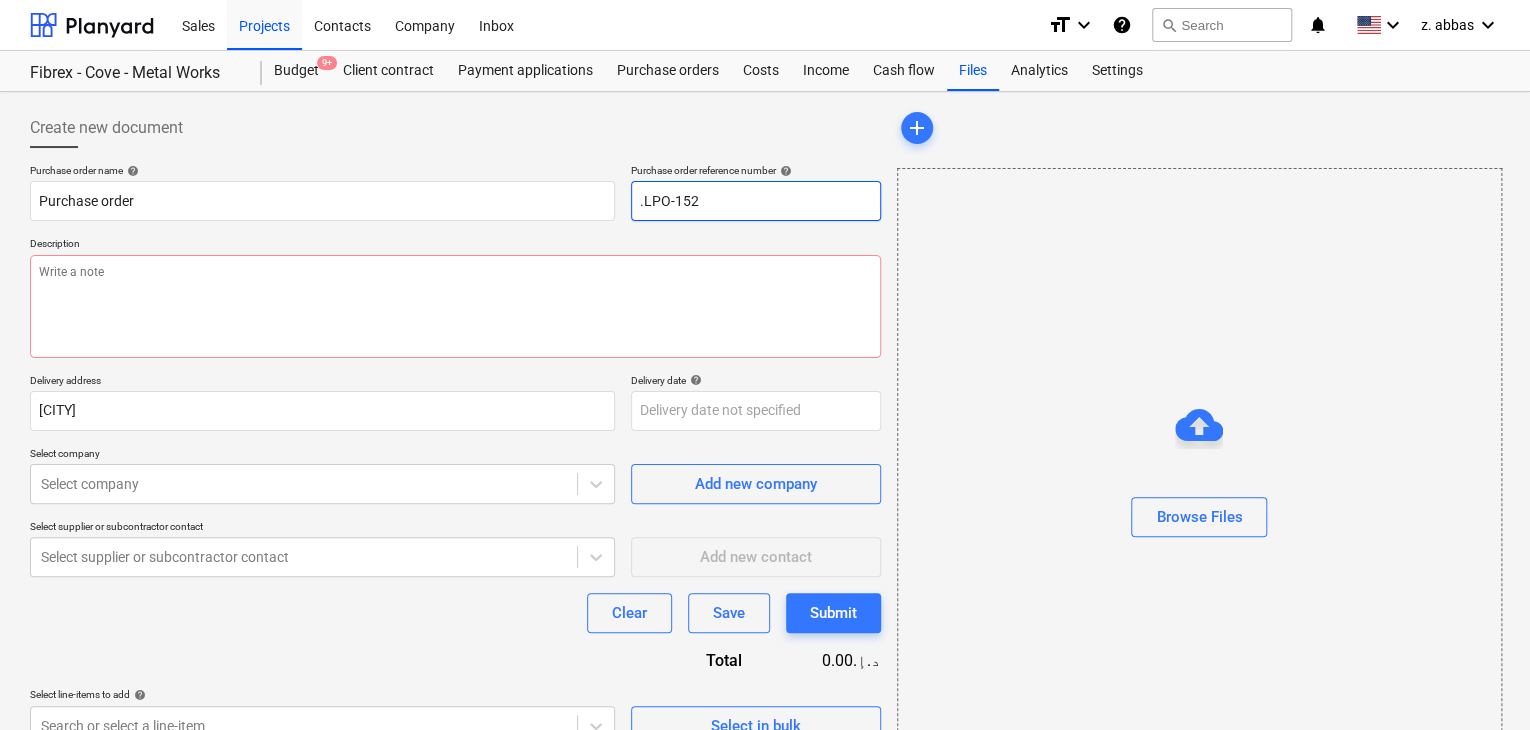 type on "x" 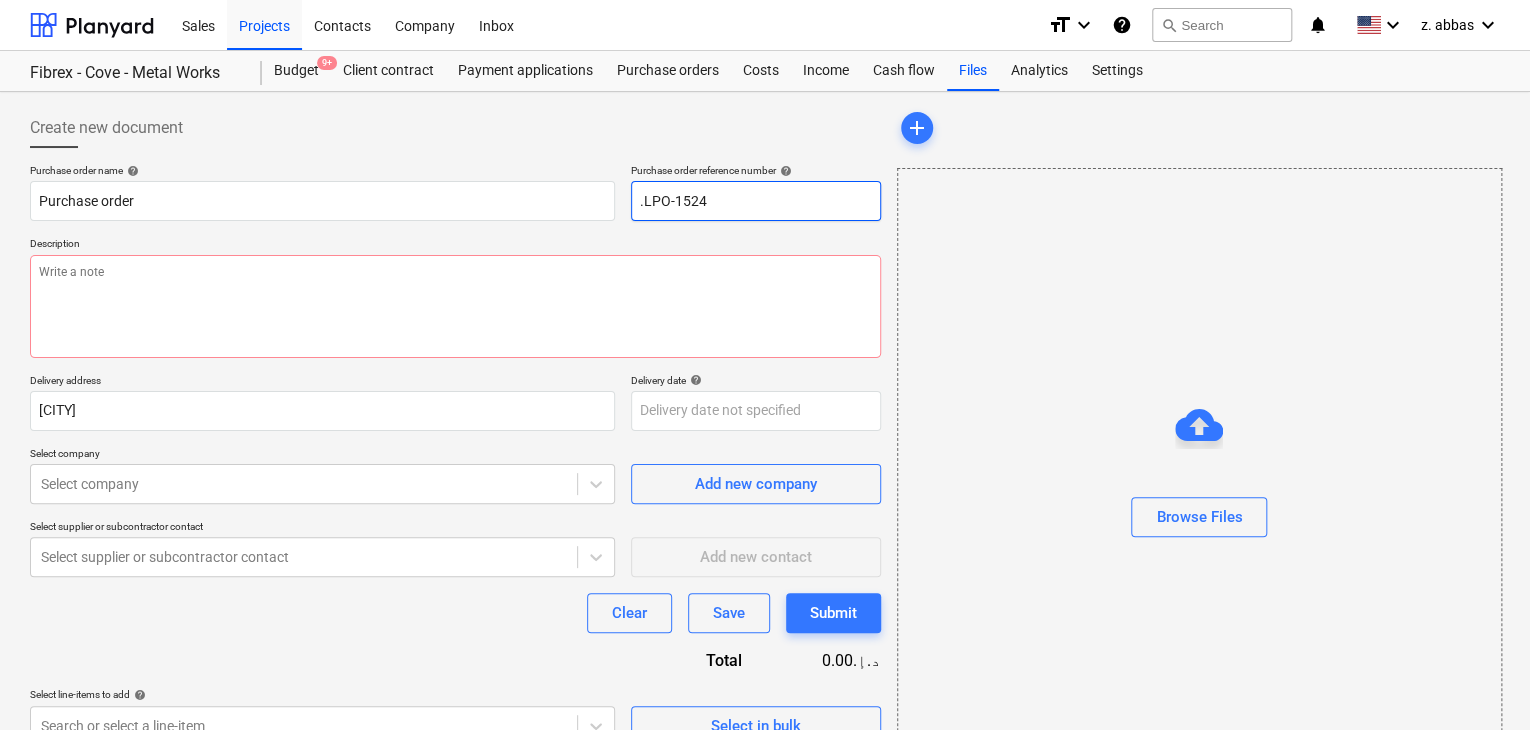 type on "x" 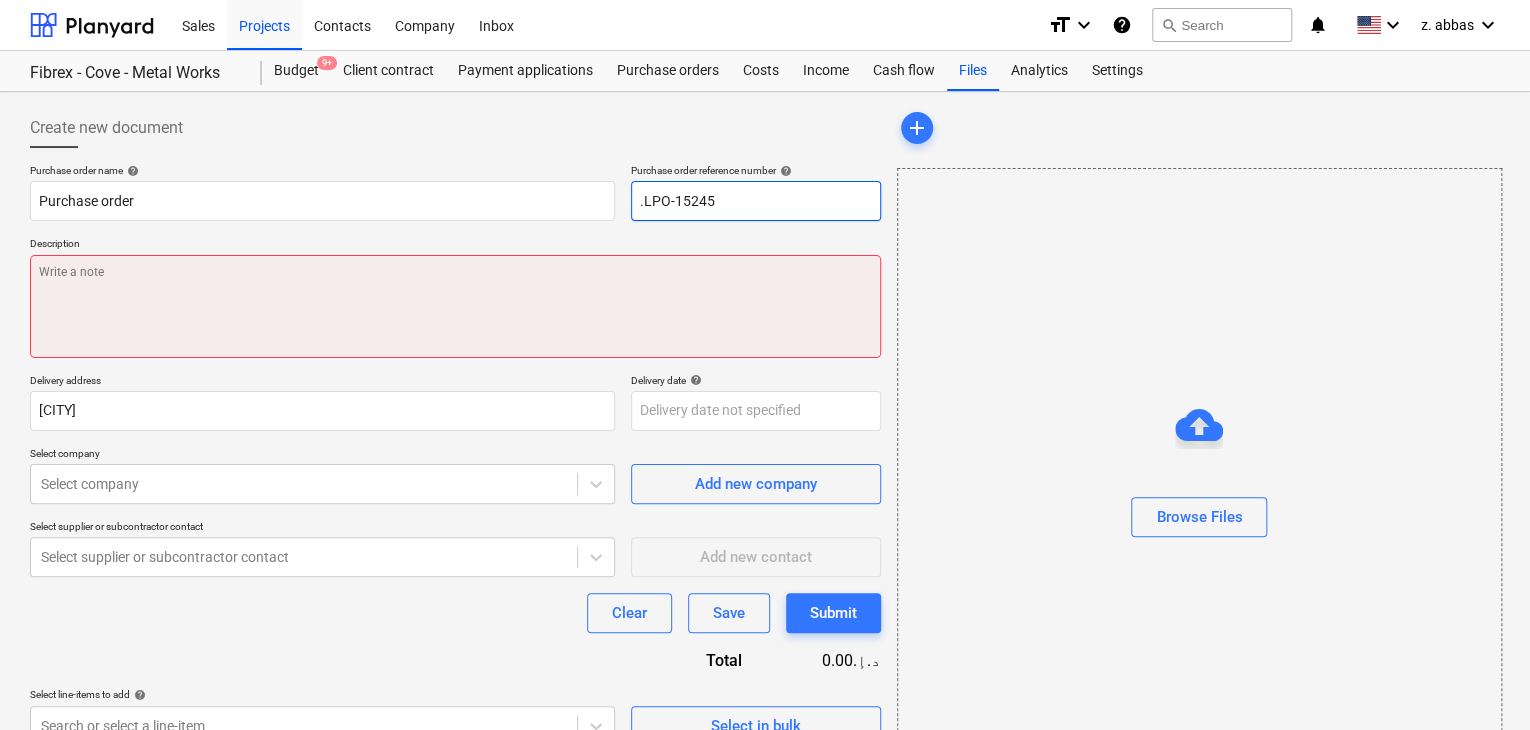 type on ".LPO-15245" 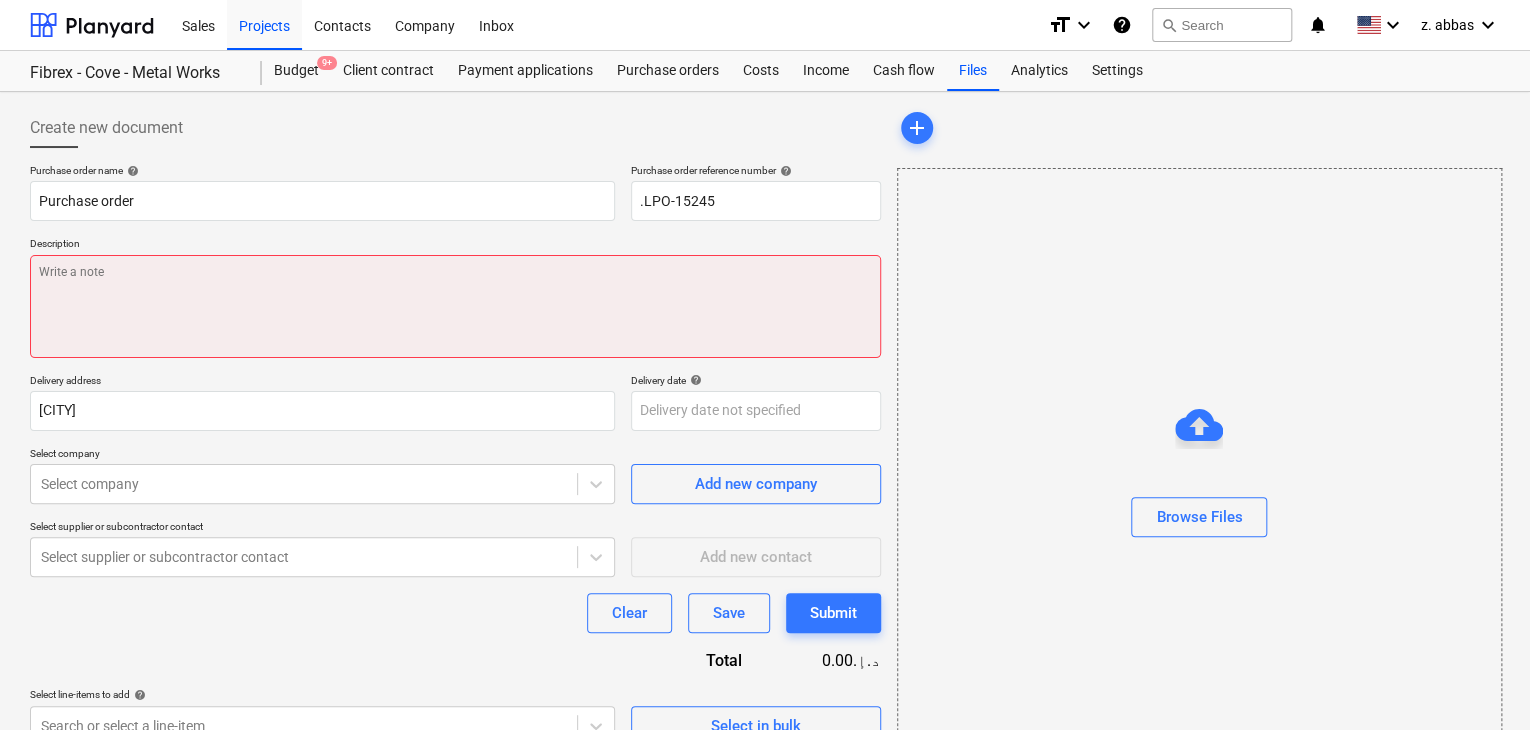 click at bounding box center [455, 306] 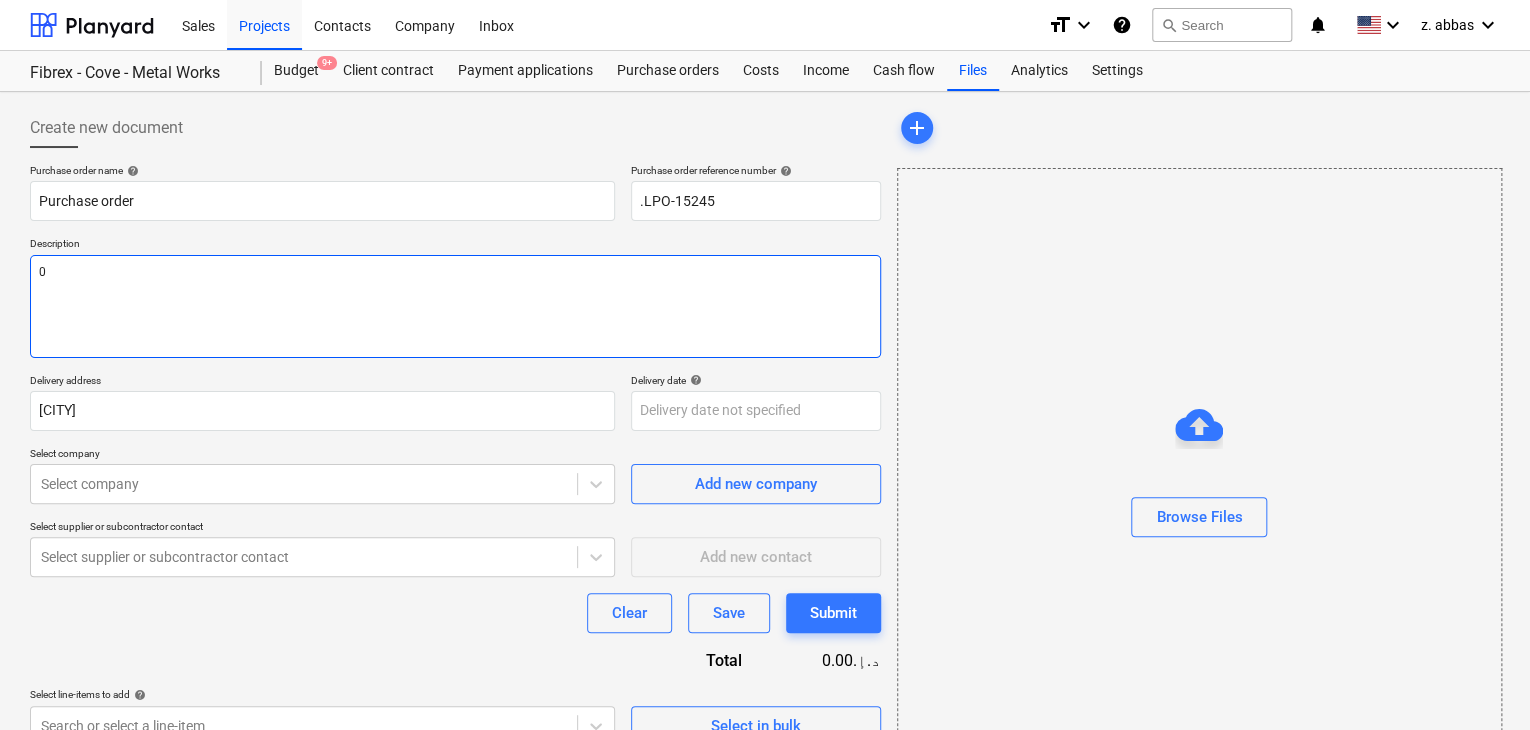type on "x" 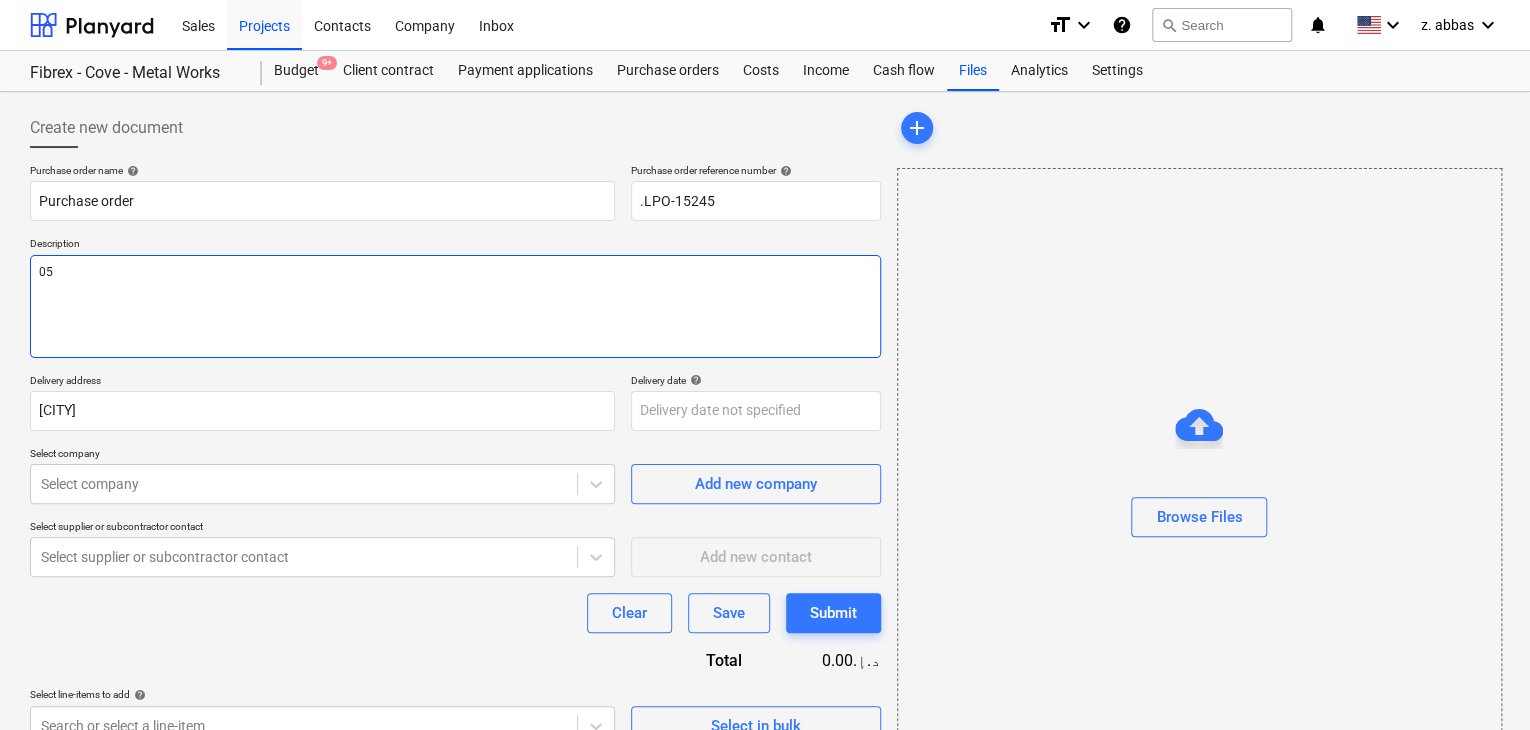 type on "x" 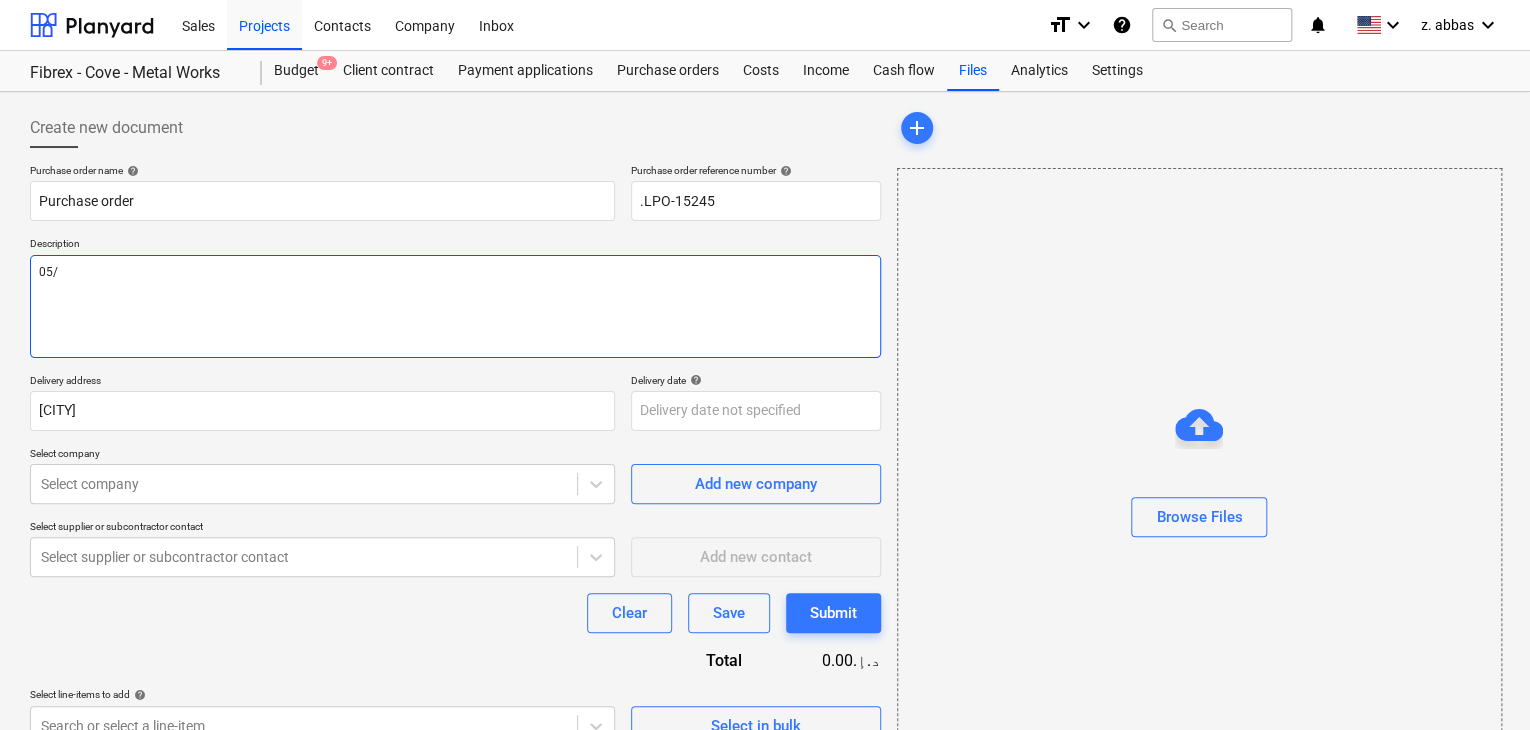 type on "x" 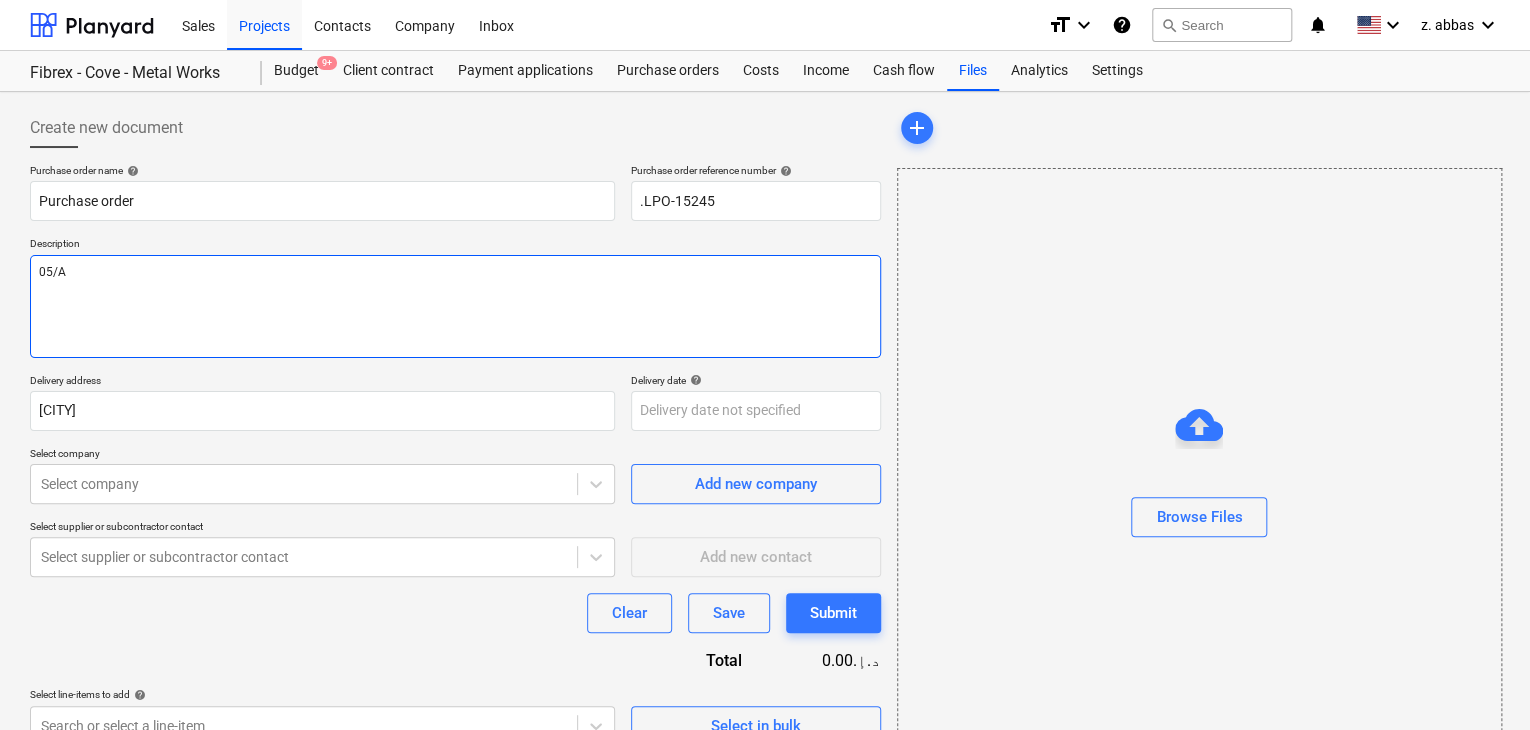 type on "x" 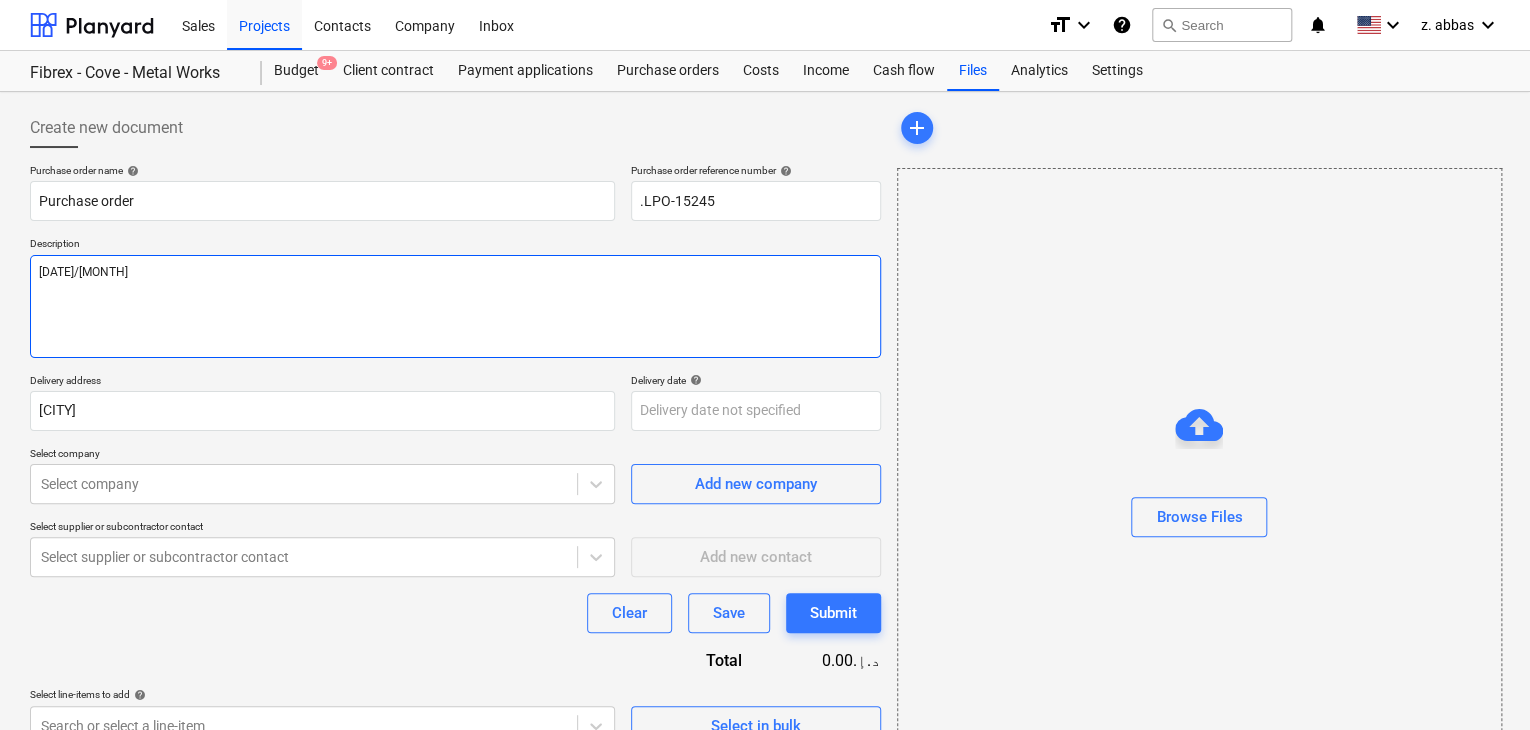 type on "x" 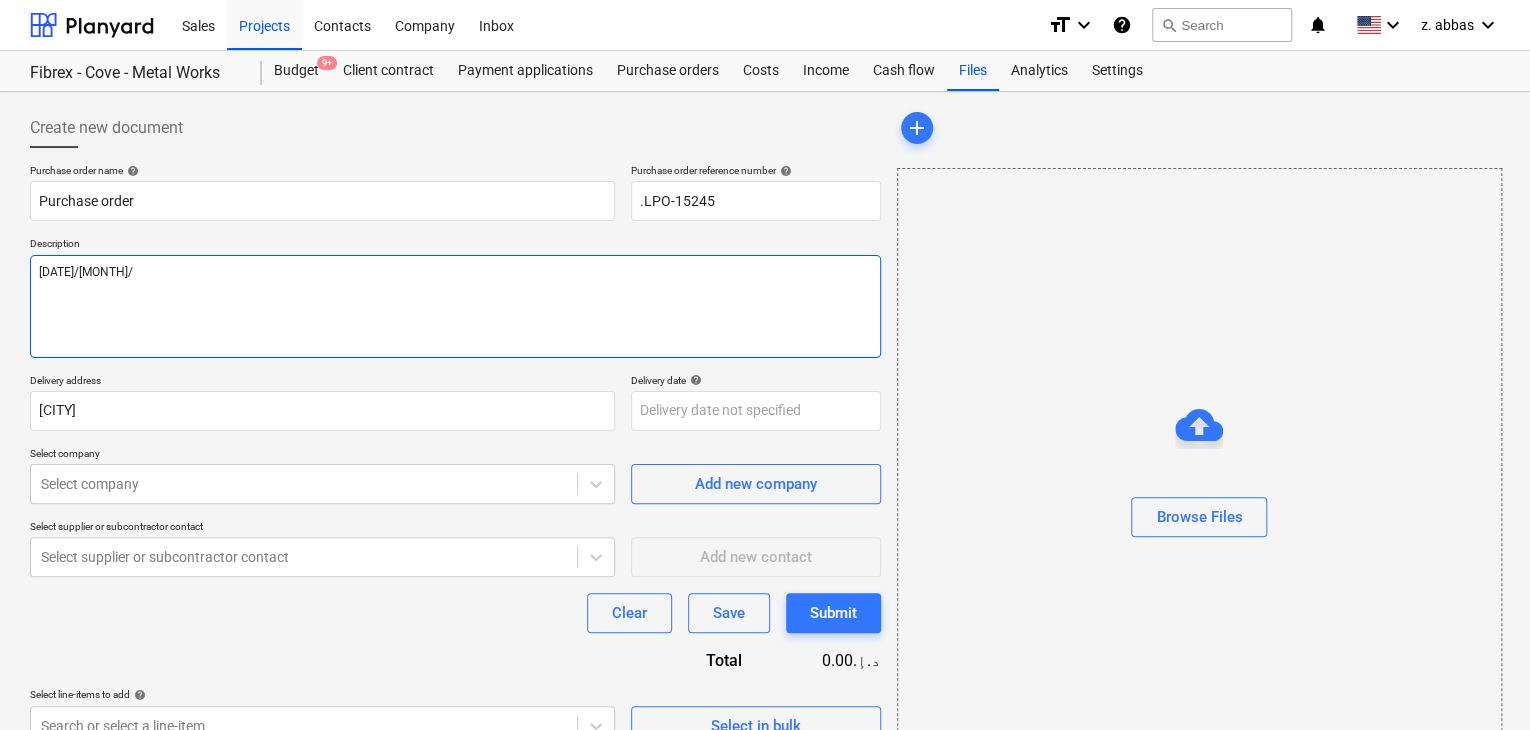 type on "x" 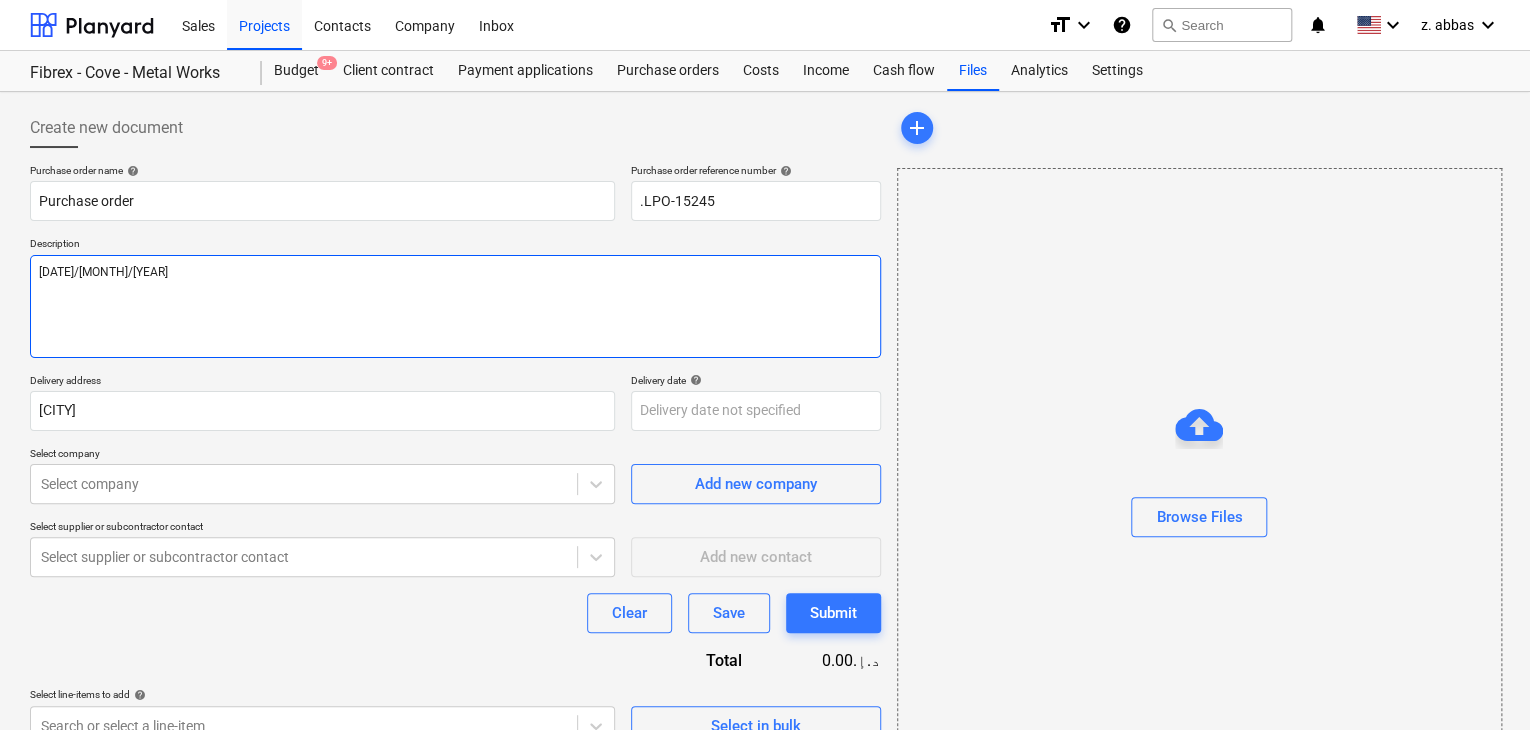 type on "x" 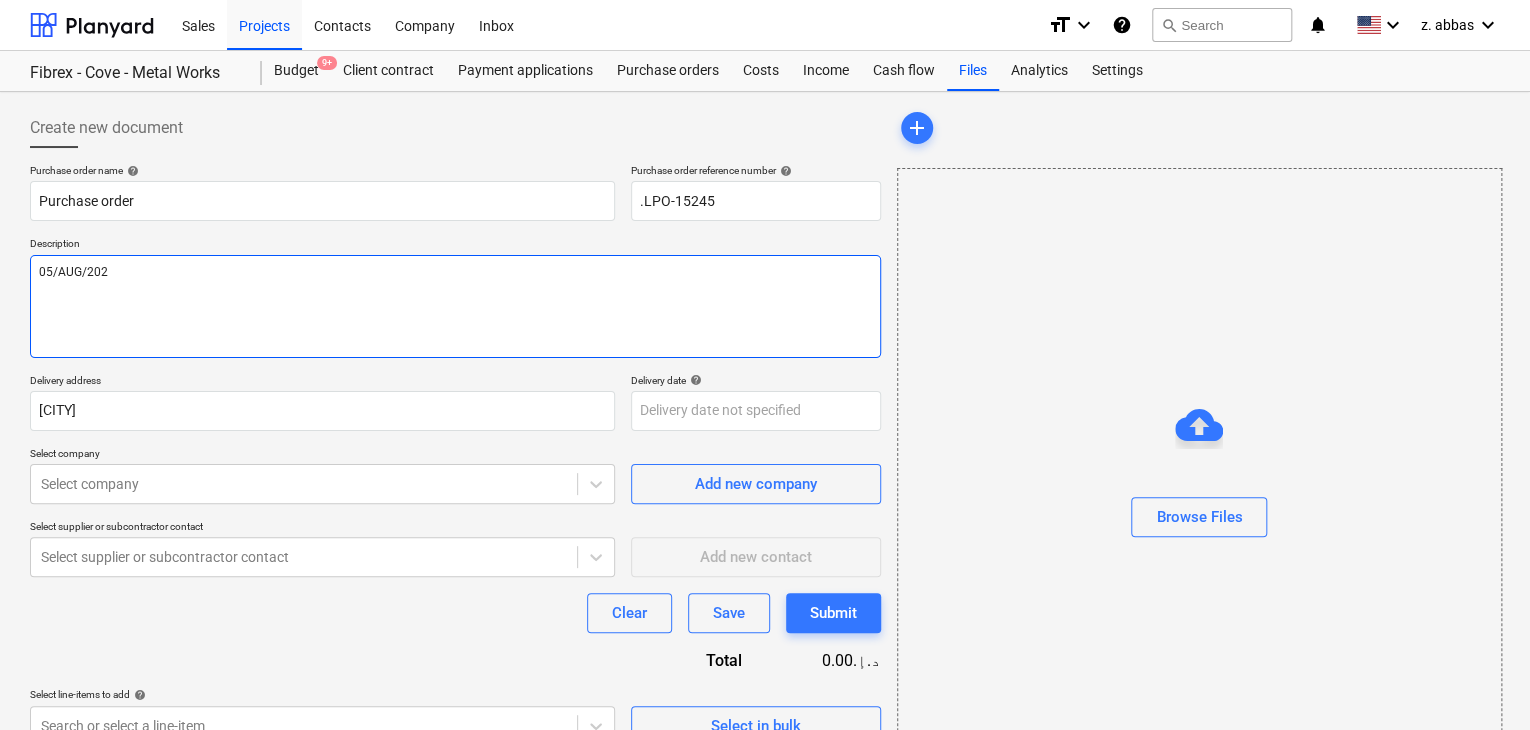 type on "x" 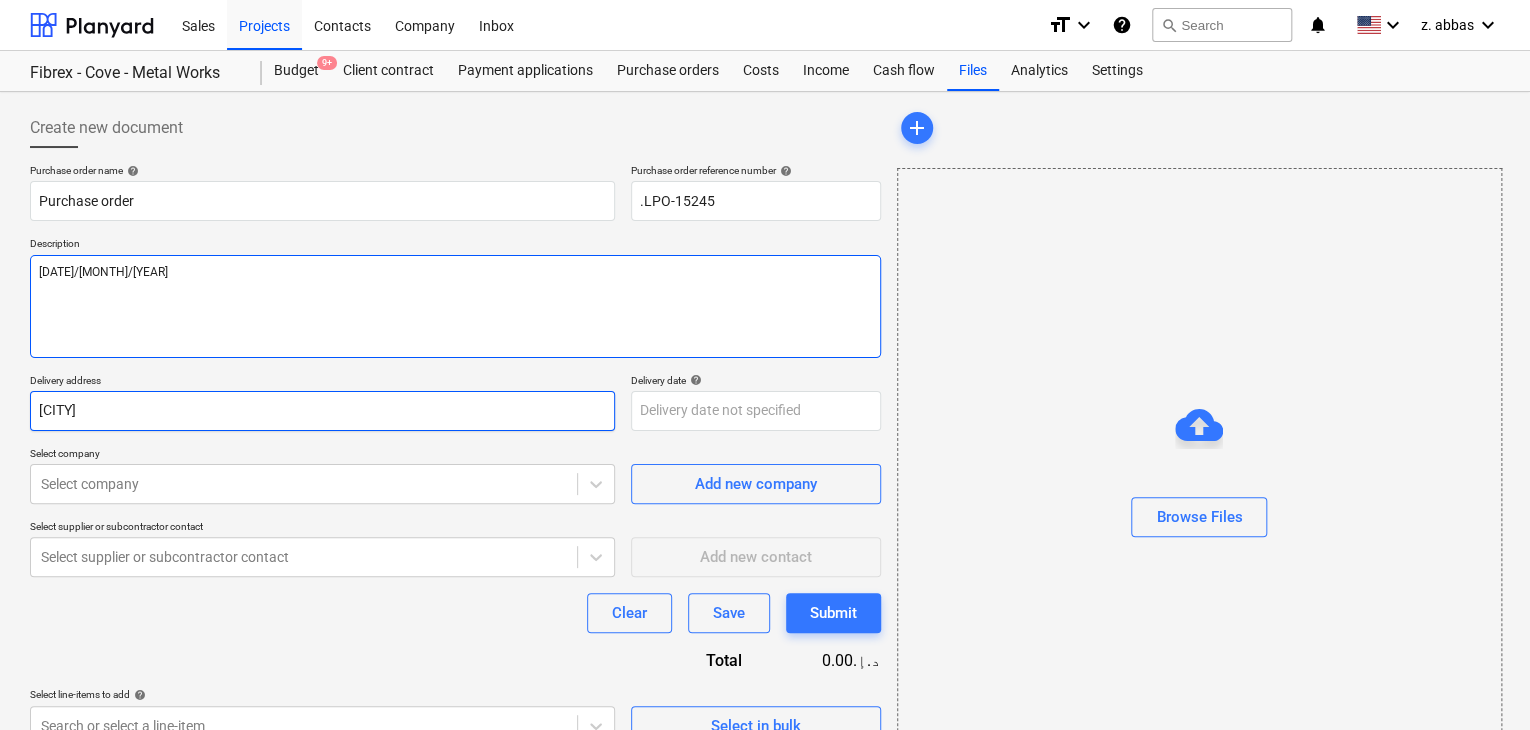 type on "[DATE]/[MONTH]/[YEAR]" 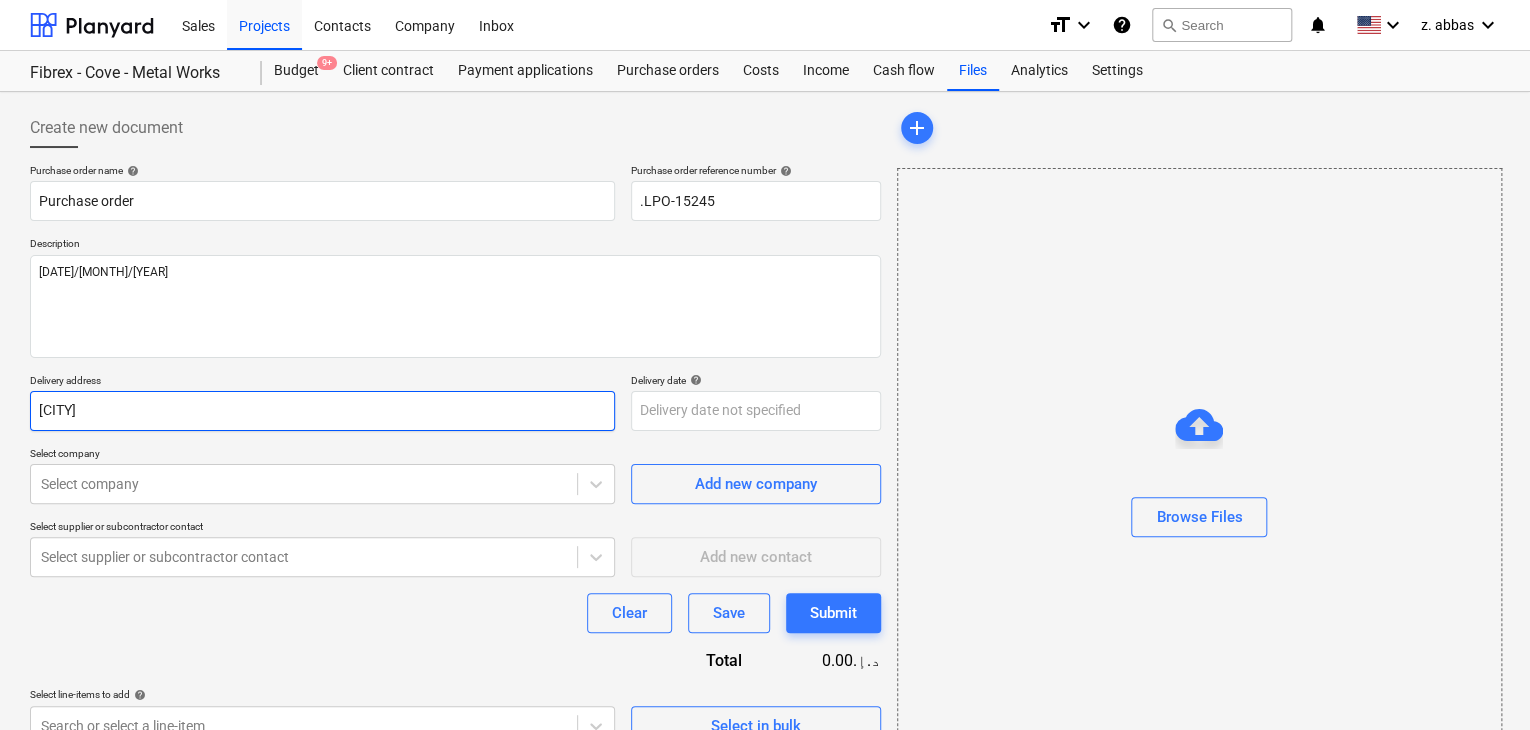 click on "[CITY]" at bounding box center [322, 411] 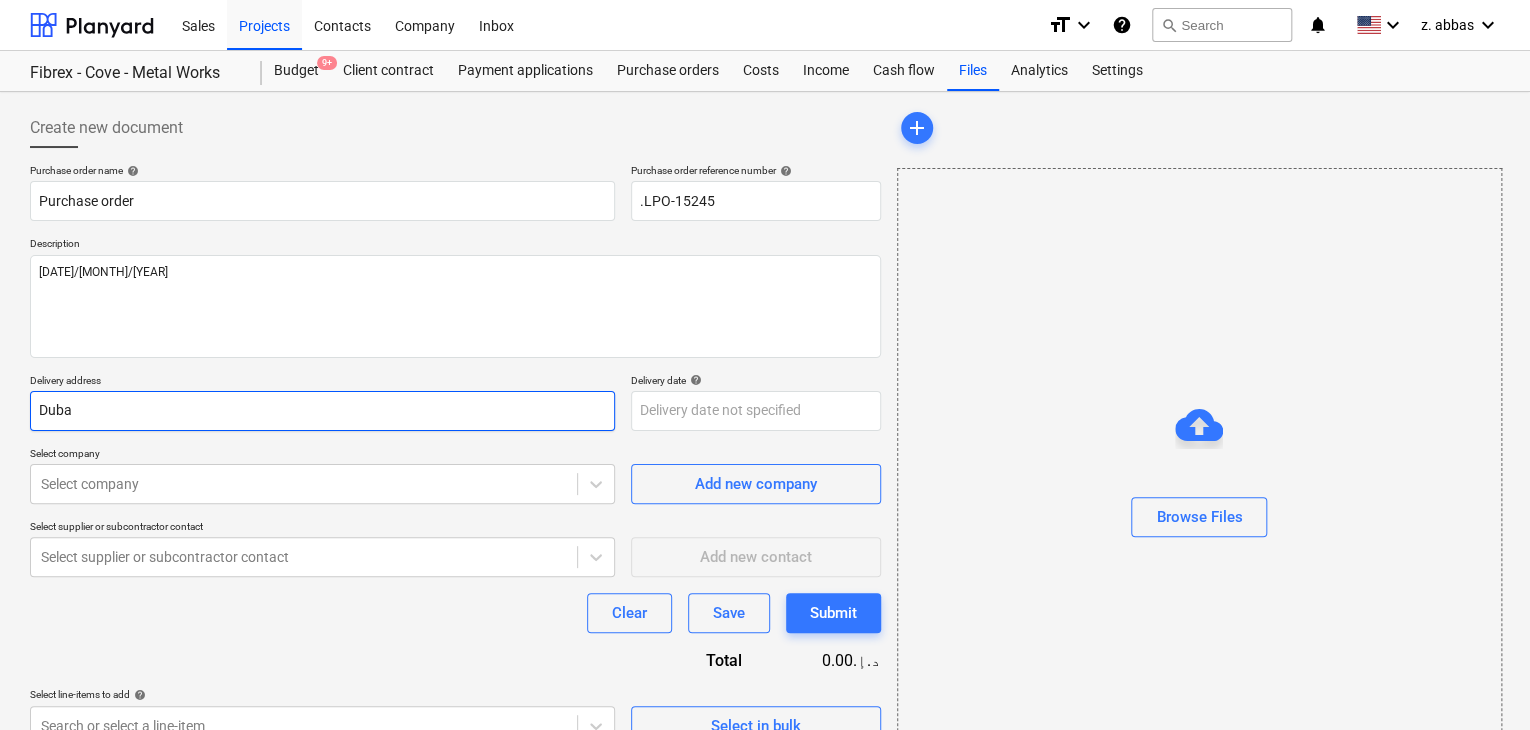 type on "x" 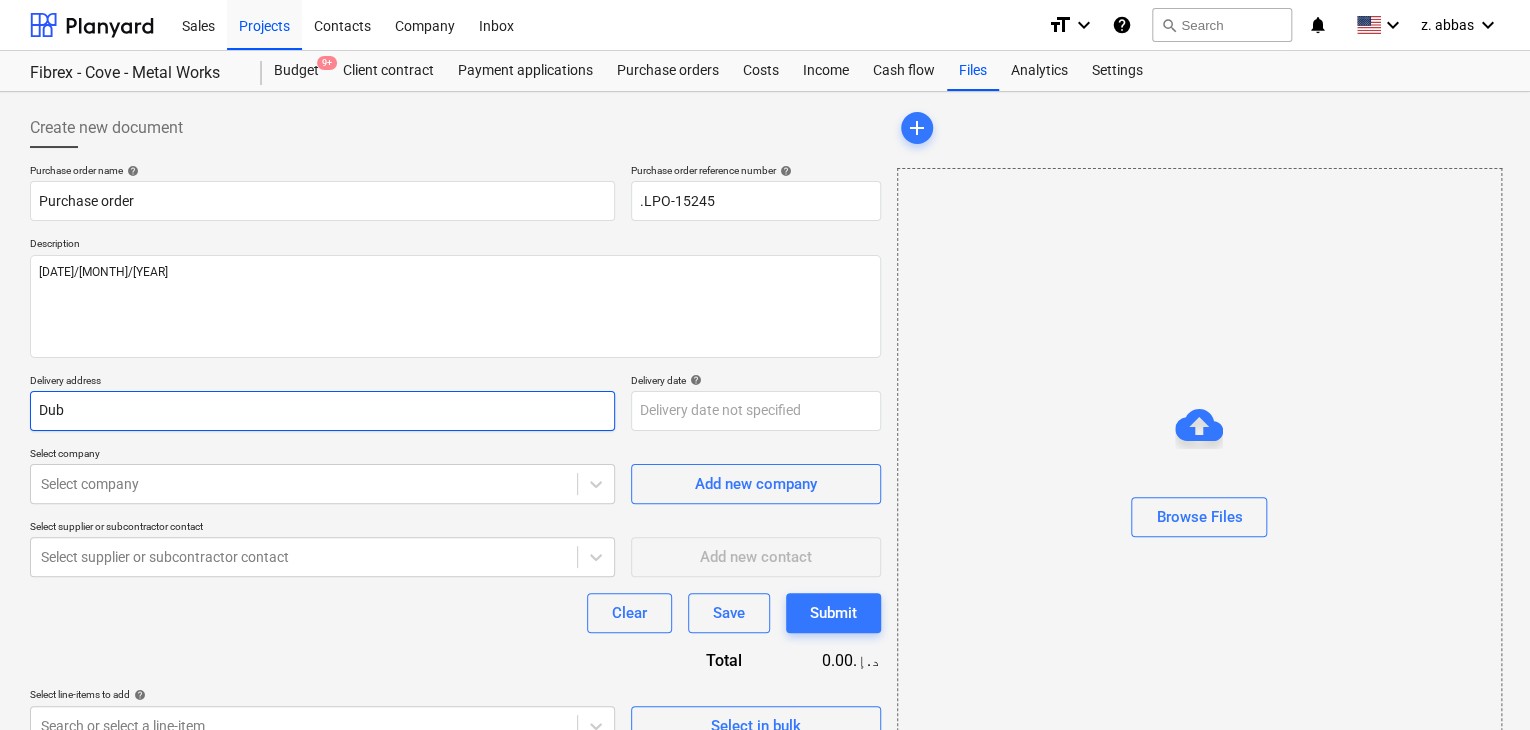 type on "x" 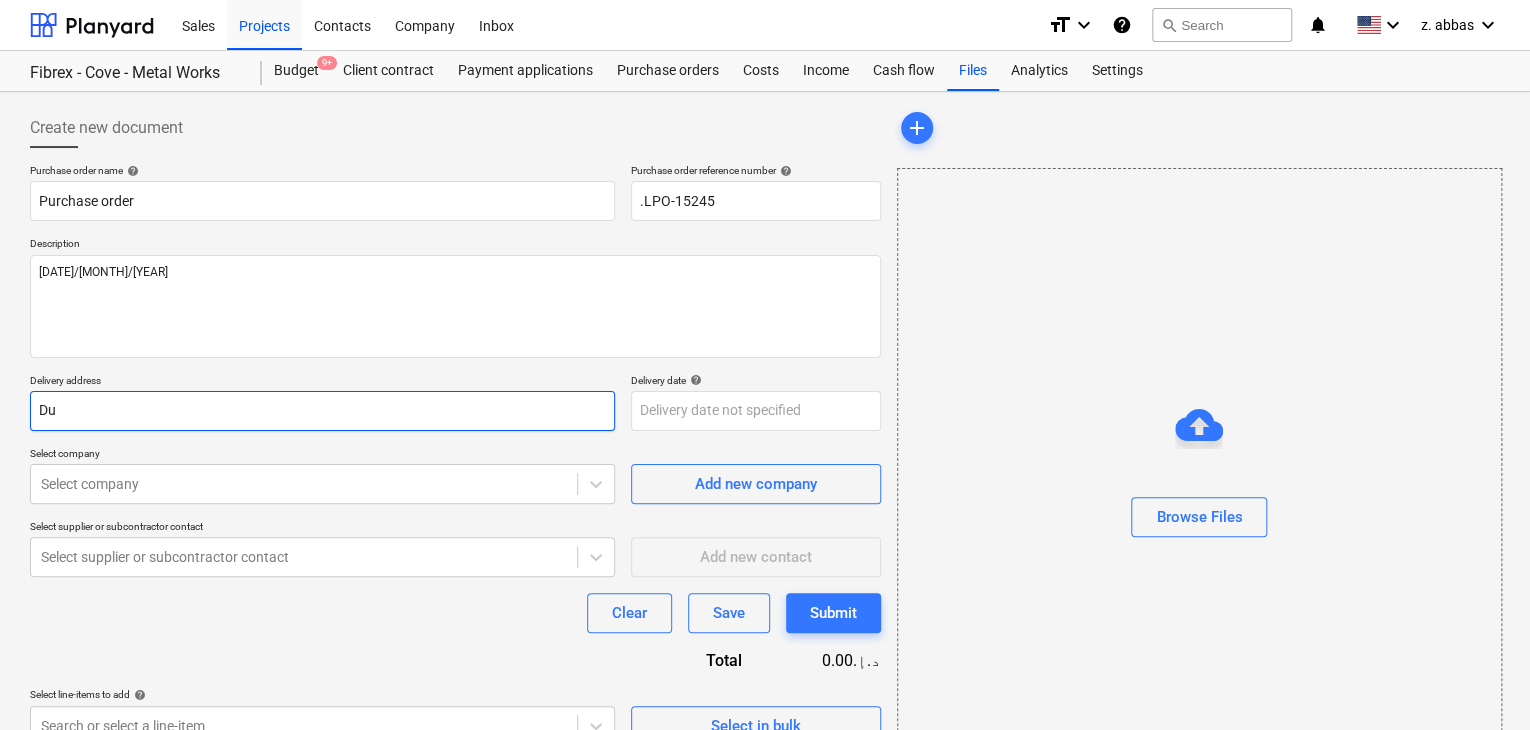 type on "x" 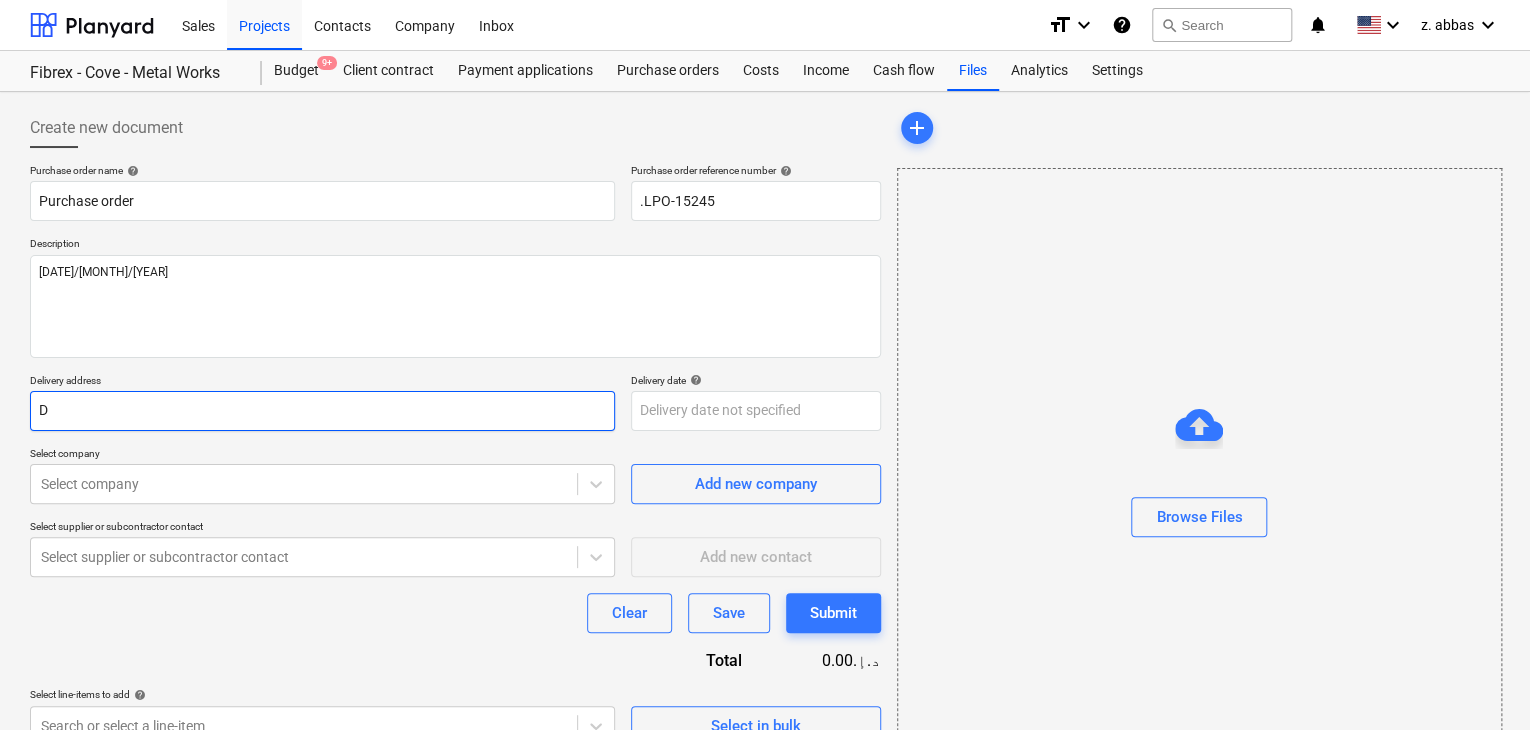 type on "x" 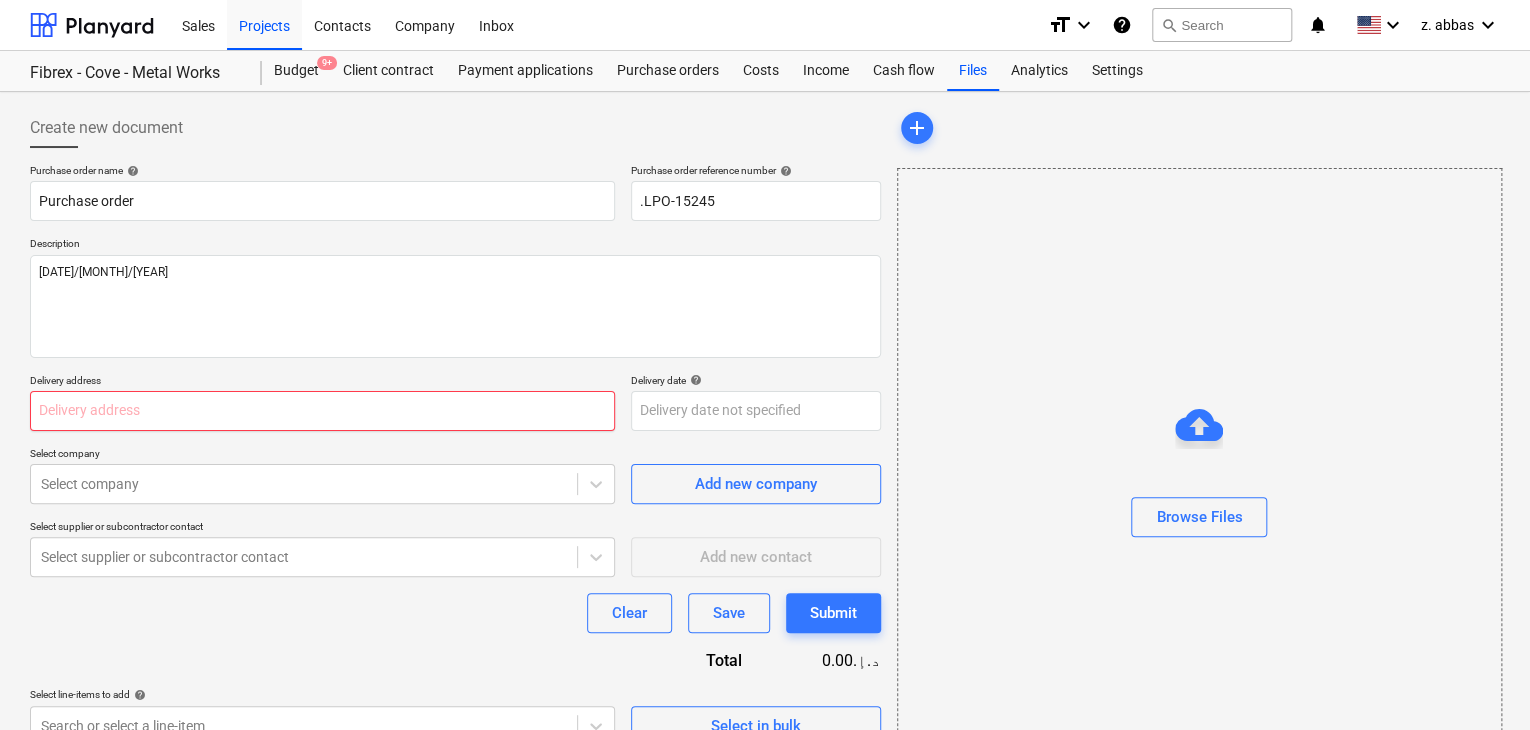 type on "x" 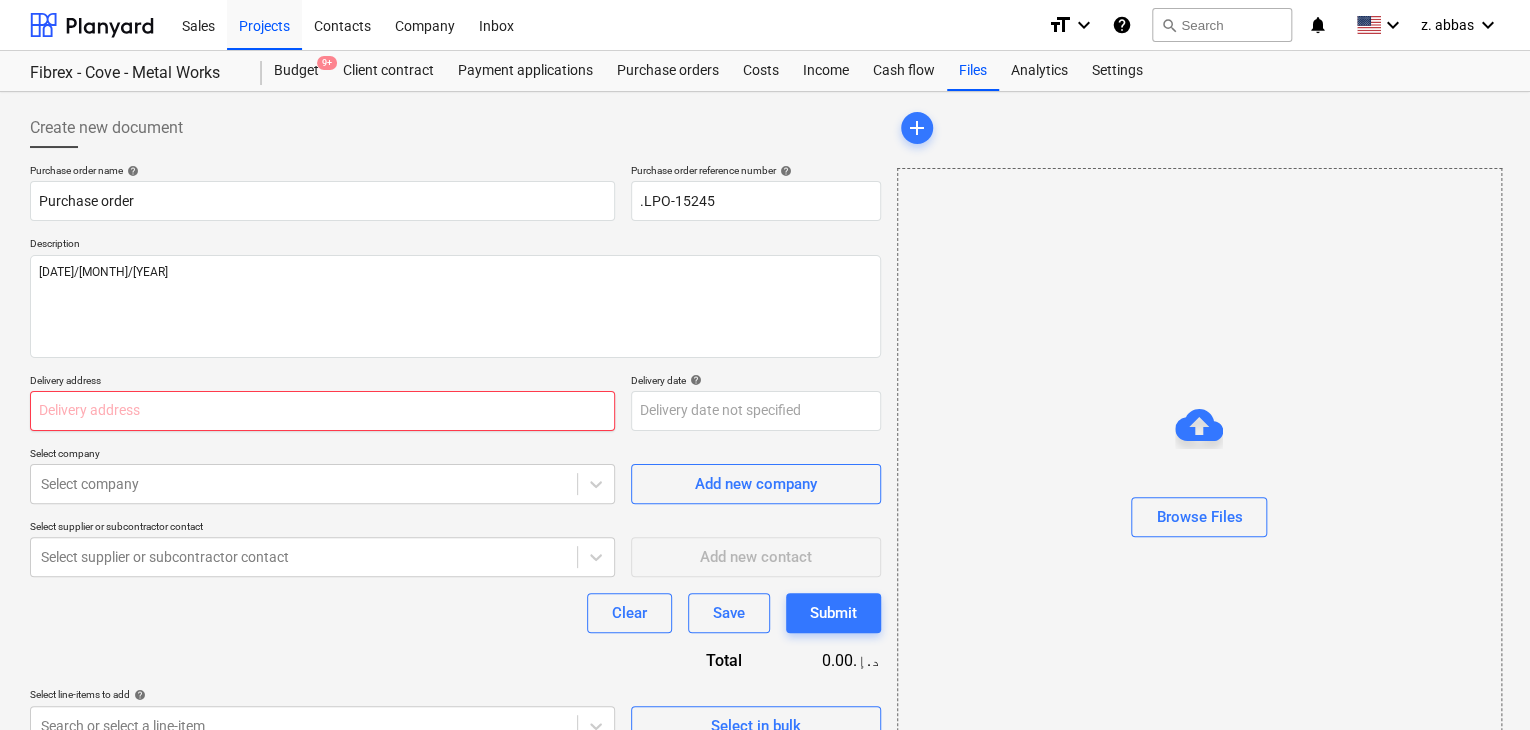 type on "L" 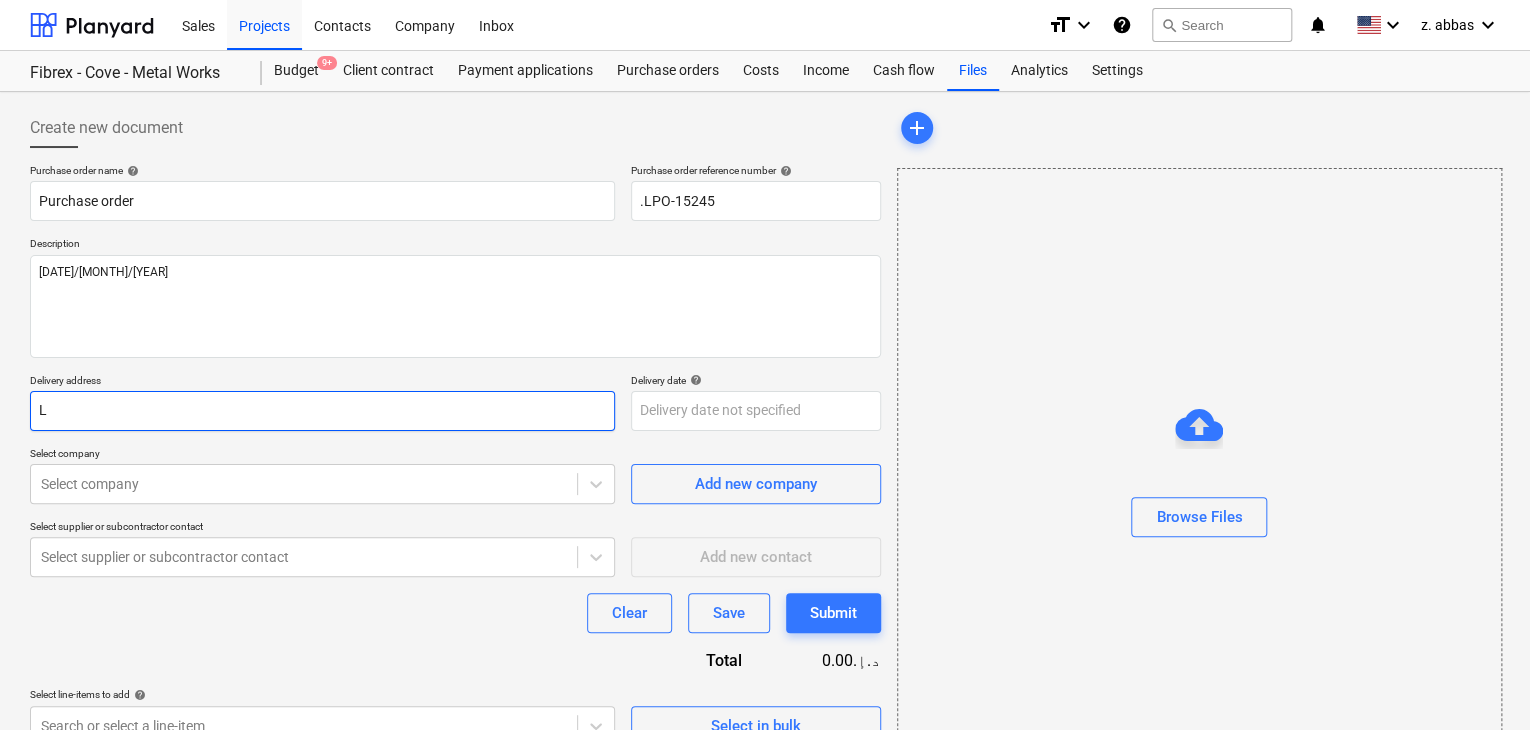 type on "x" 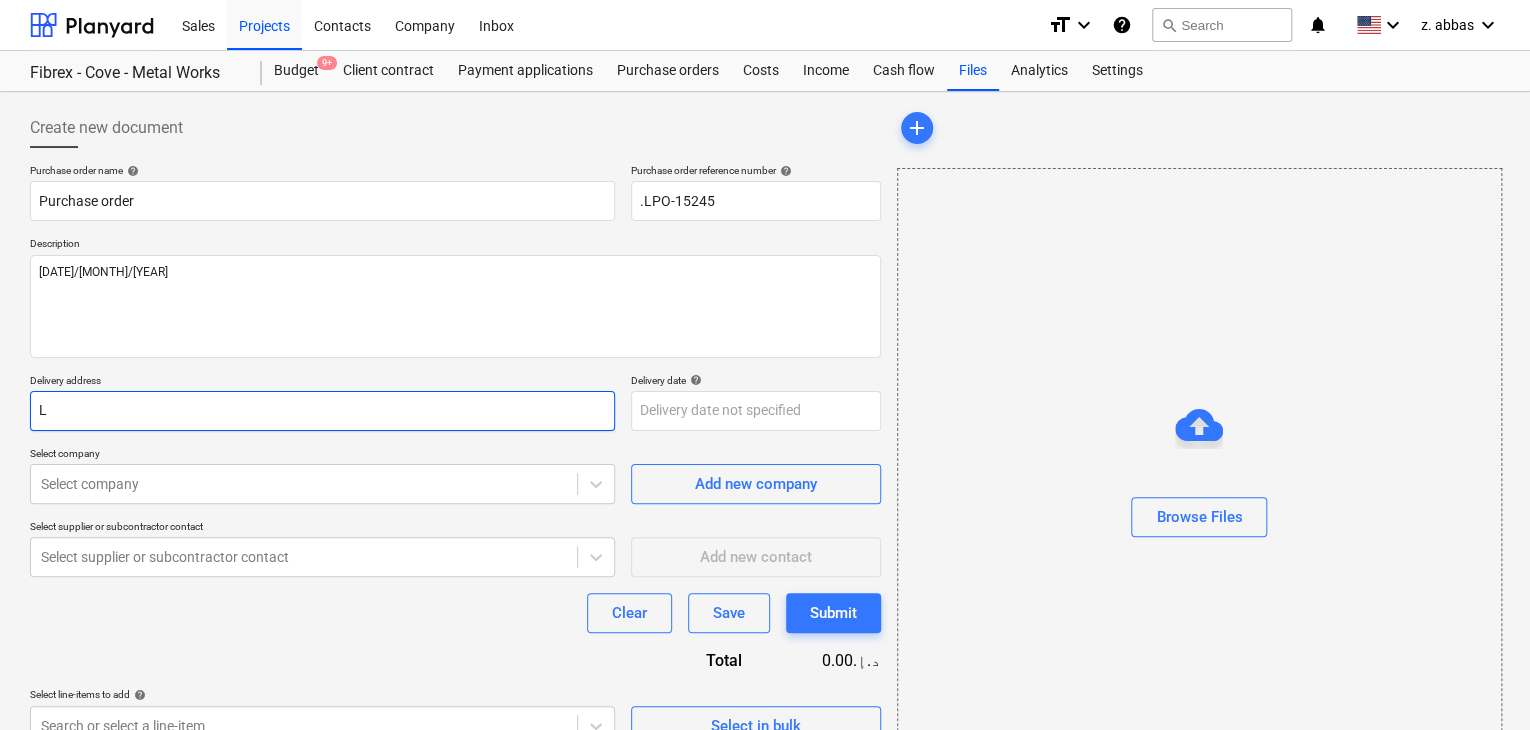 type on "LU" 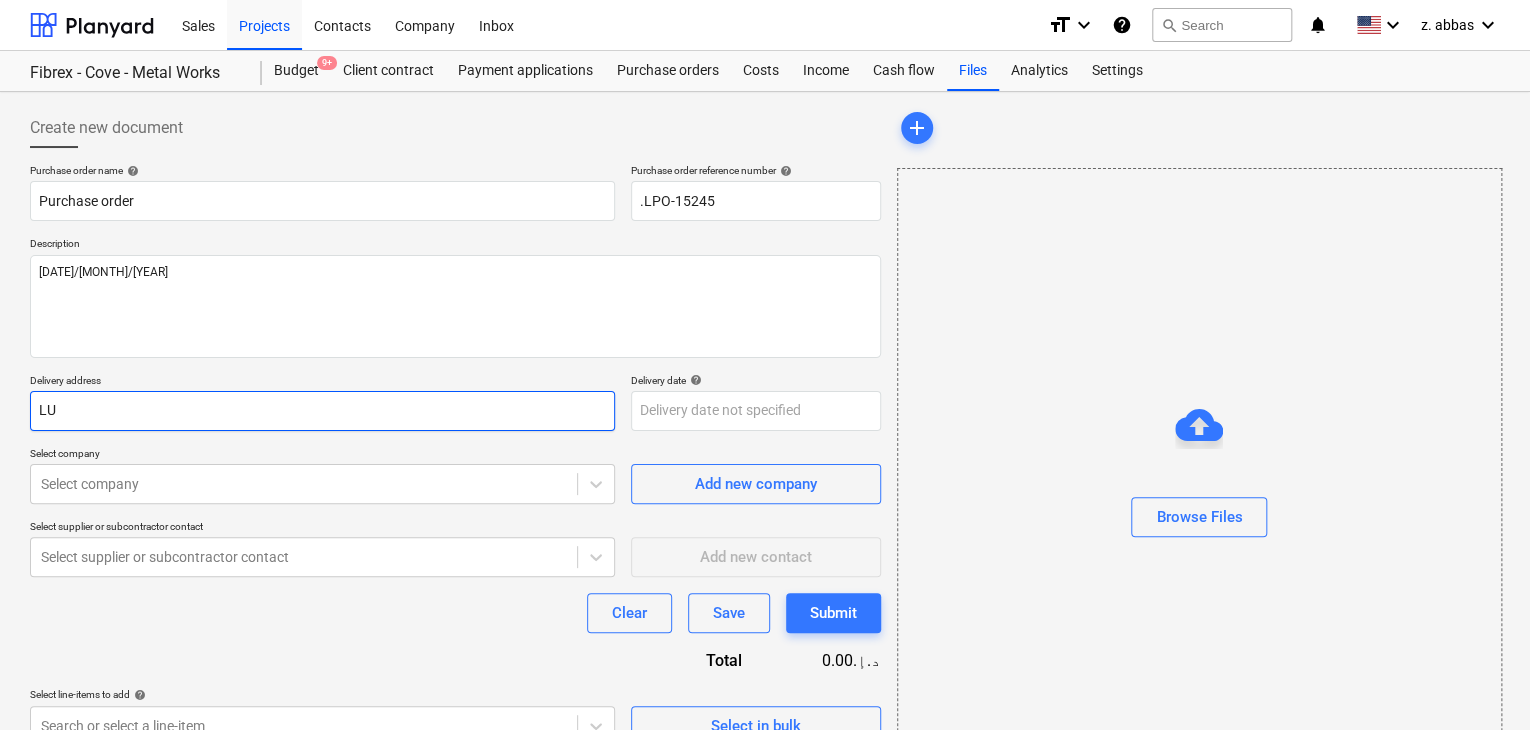 type on "x" 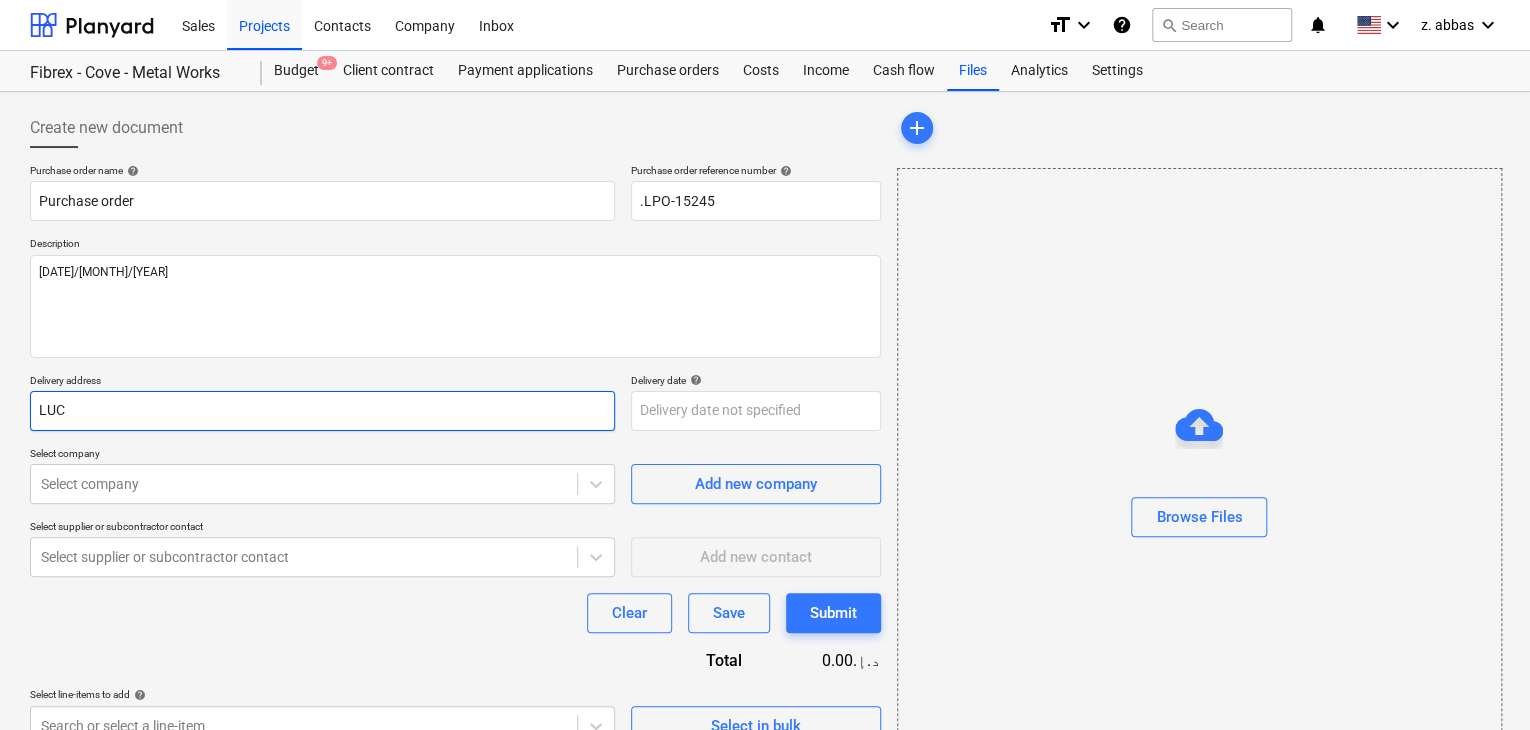 type on "x" 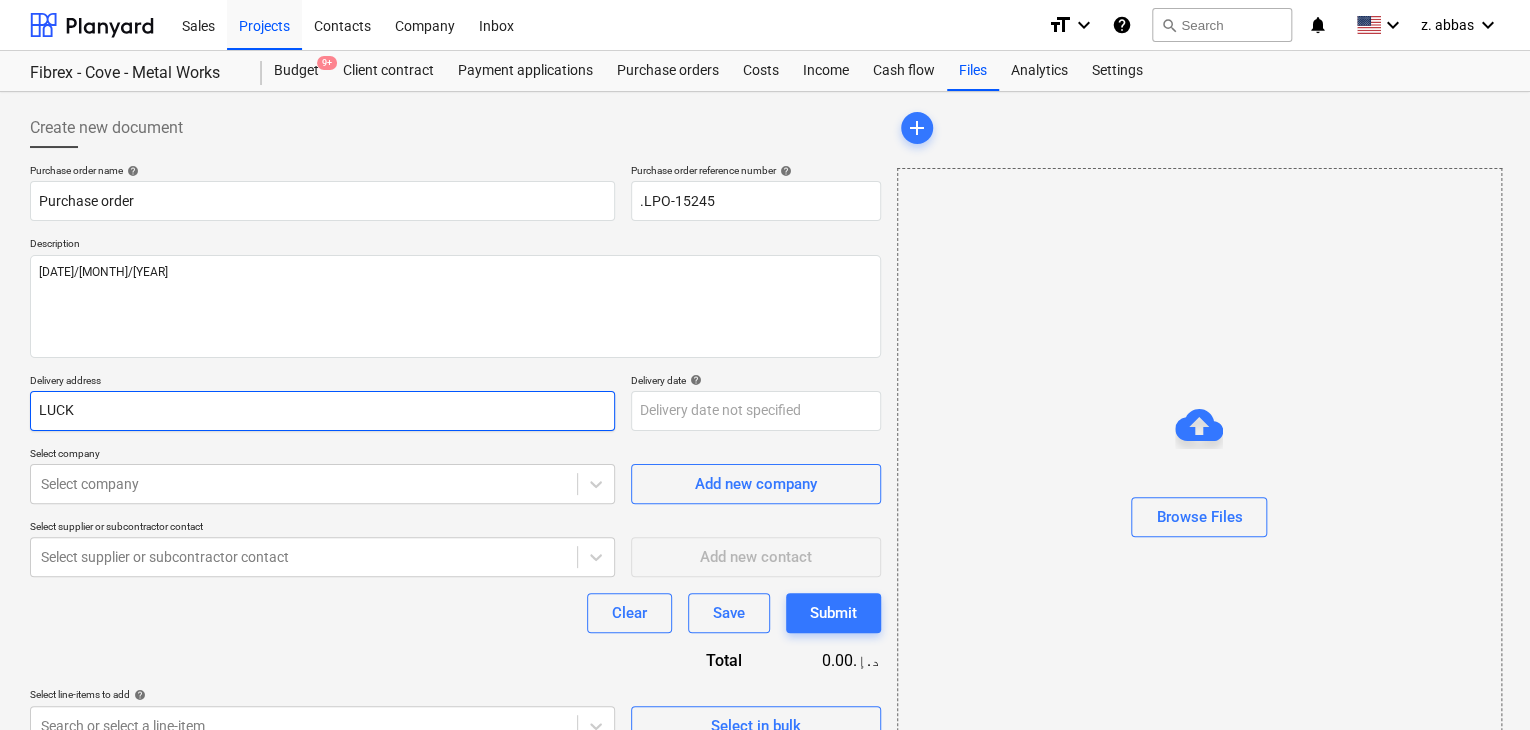 type on "x" 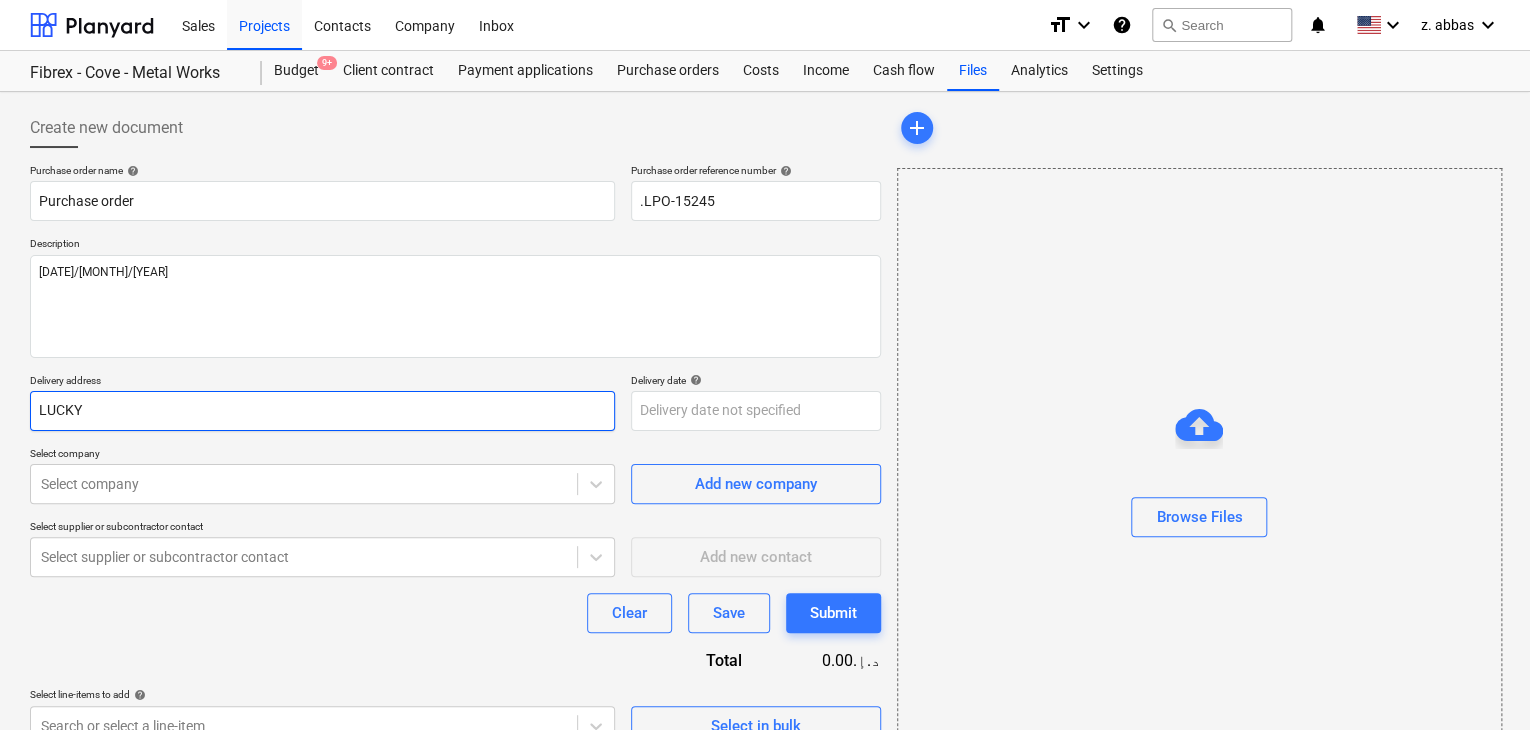 type on "x" 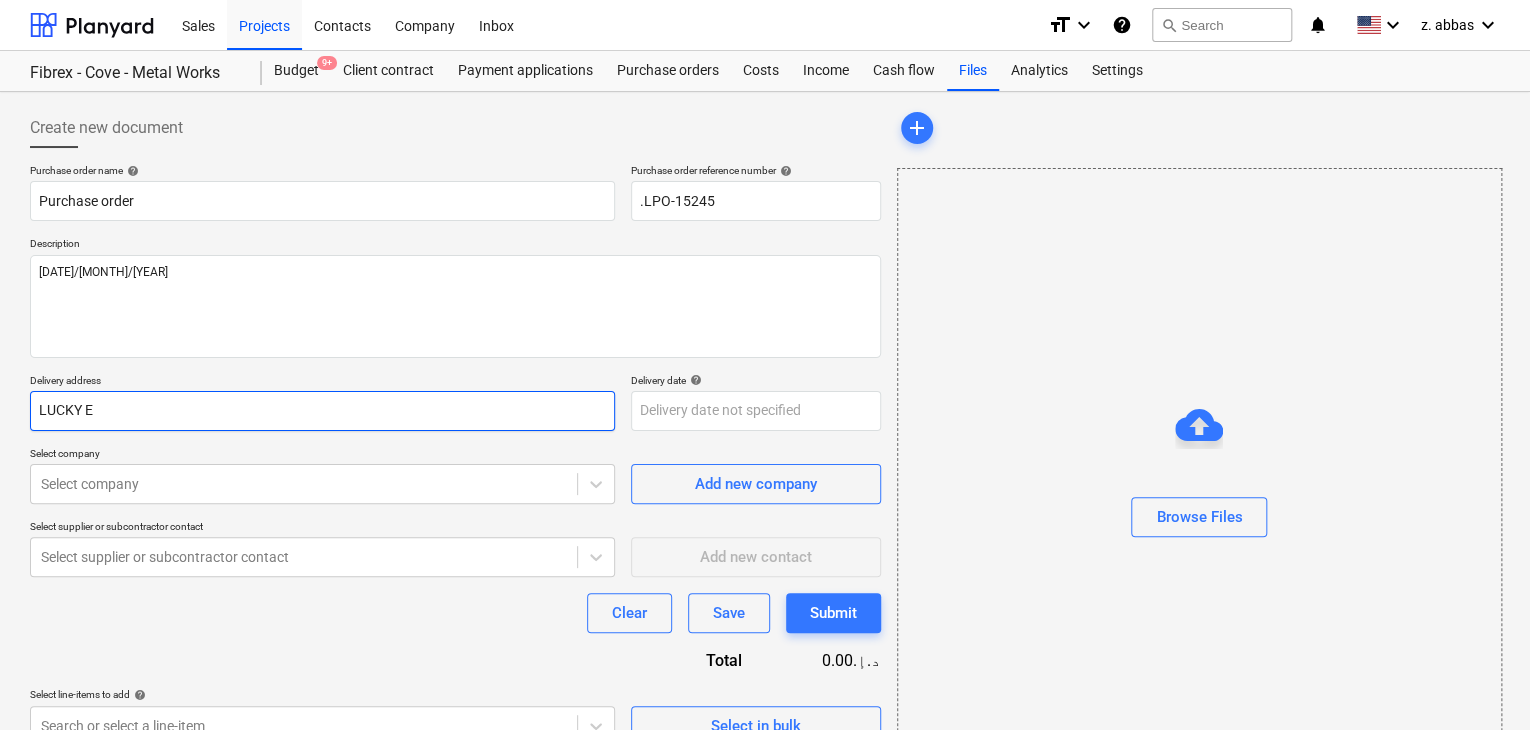 type on "x" 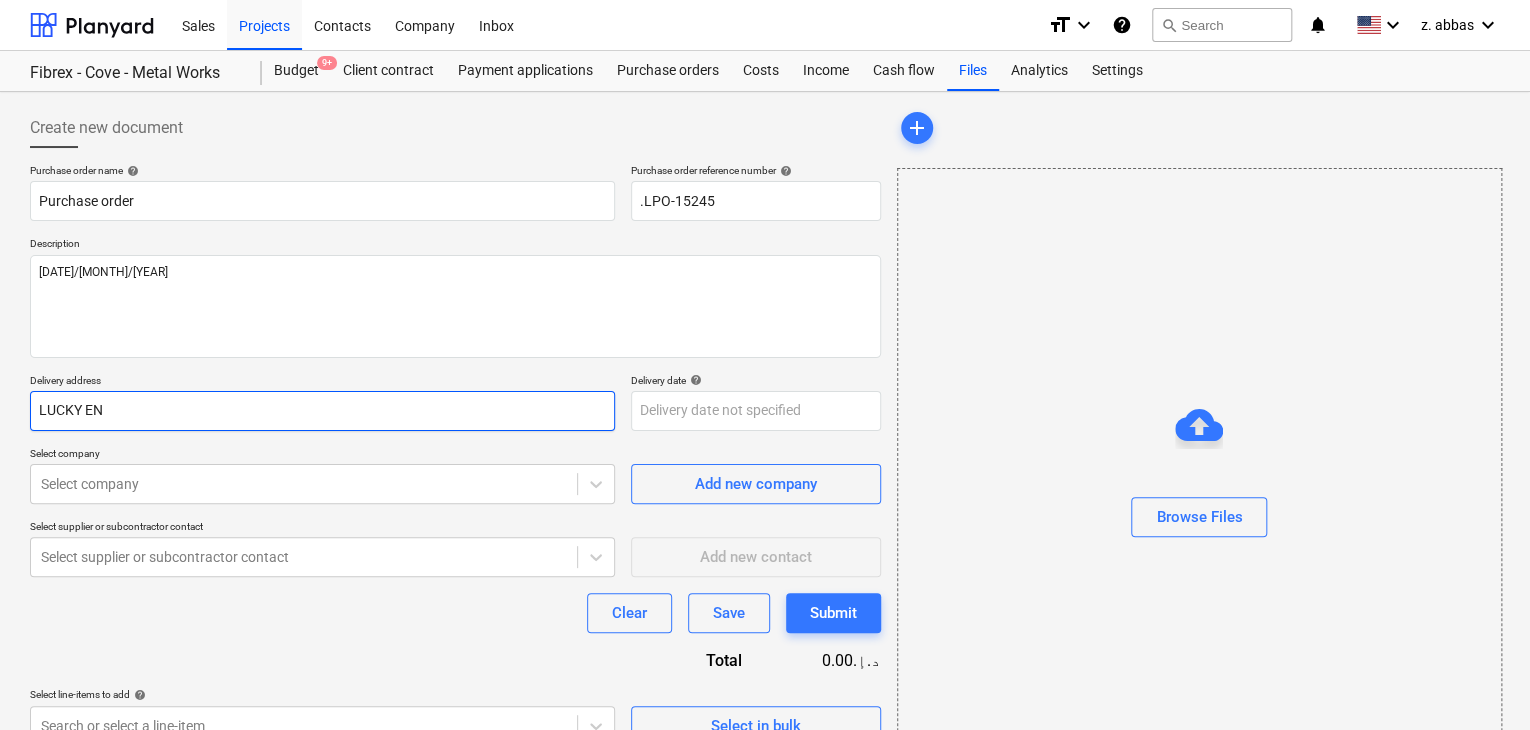 type on "x" 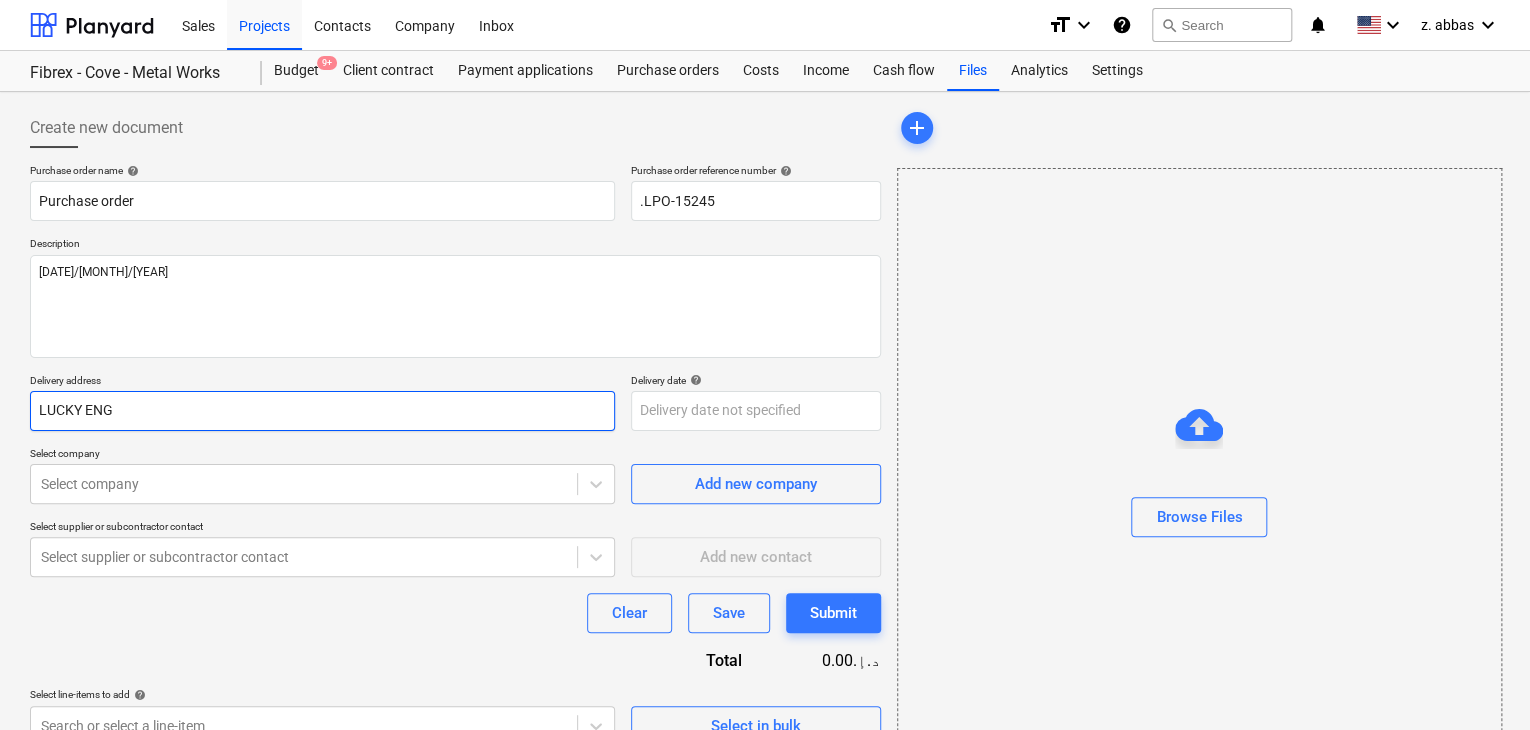 type on "x" 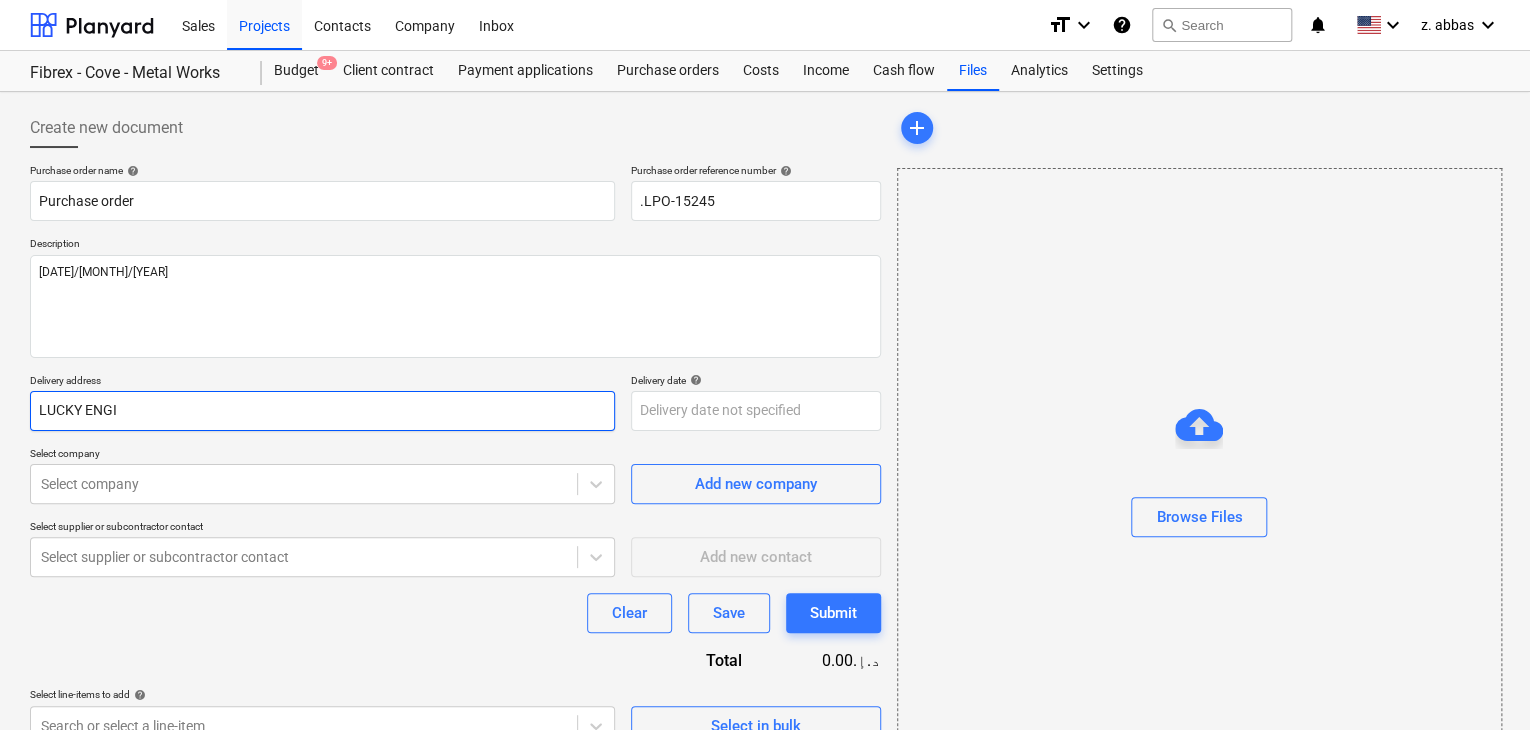 type on "x" 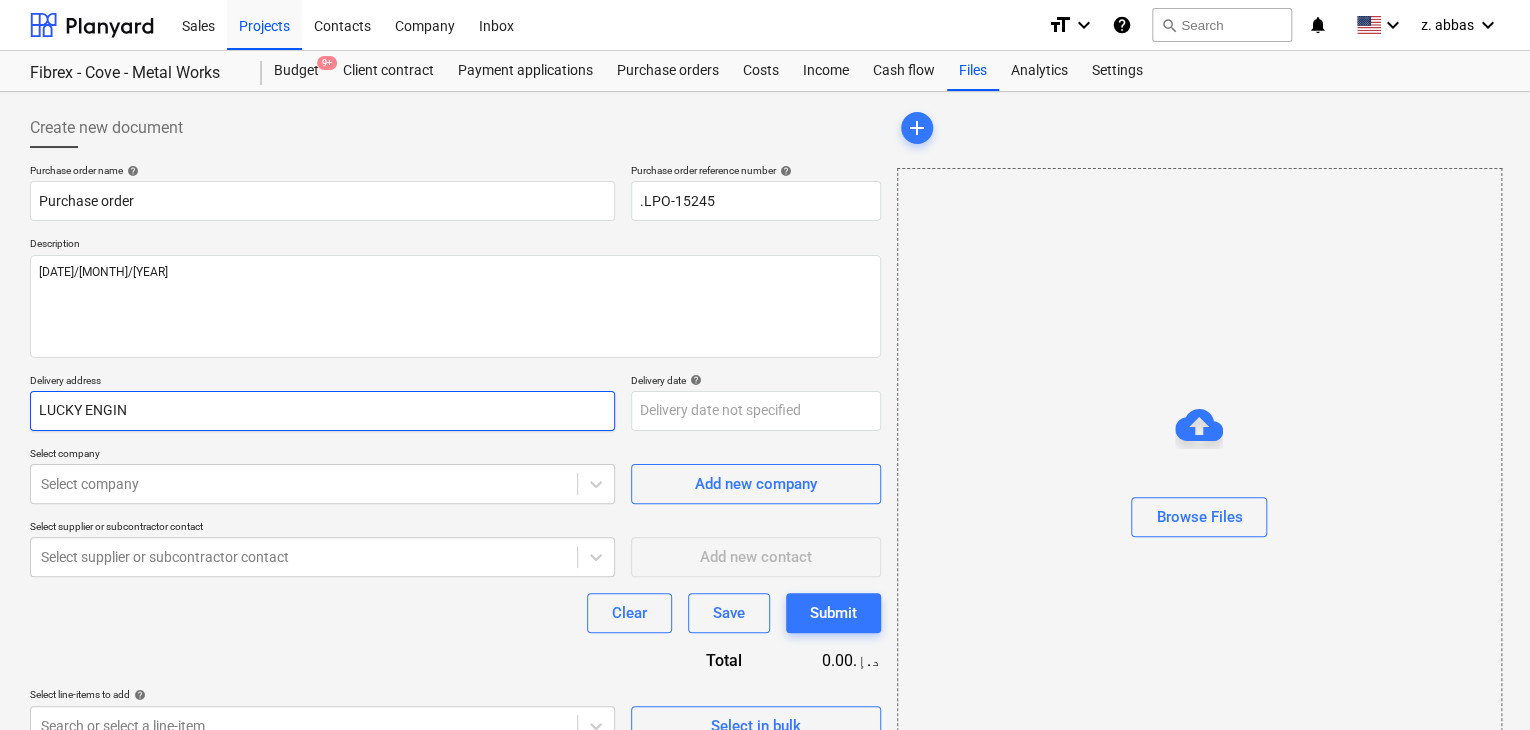 type on "x" 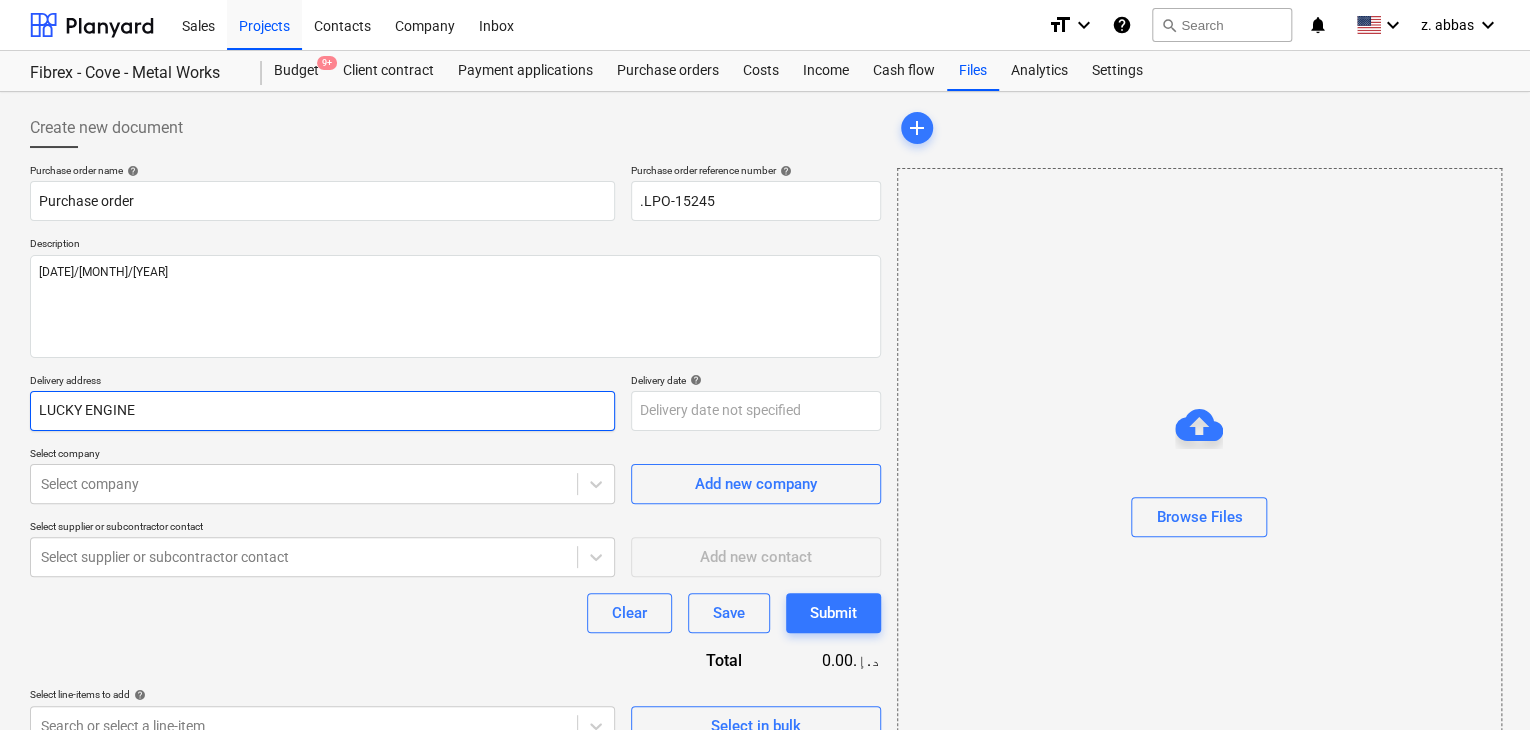 type on "x" 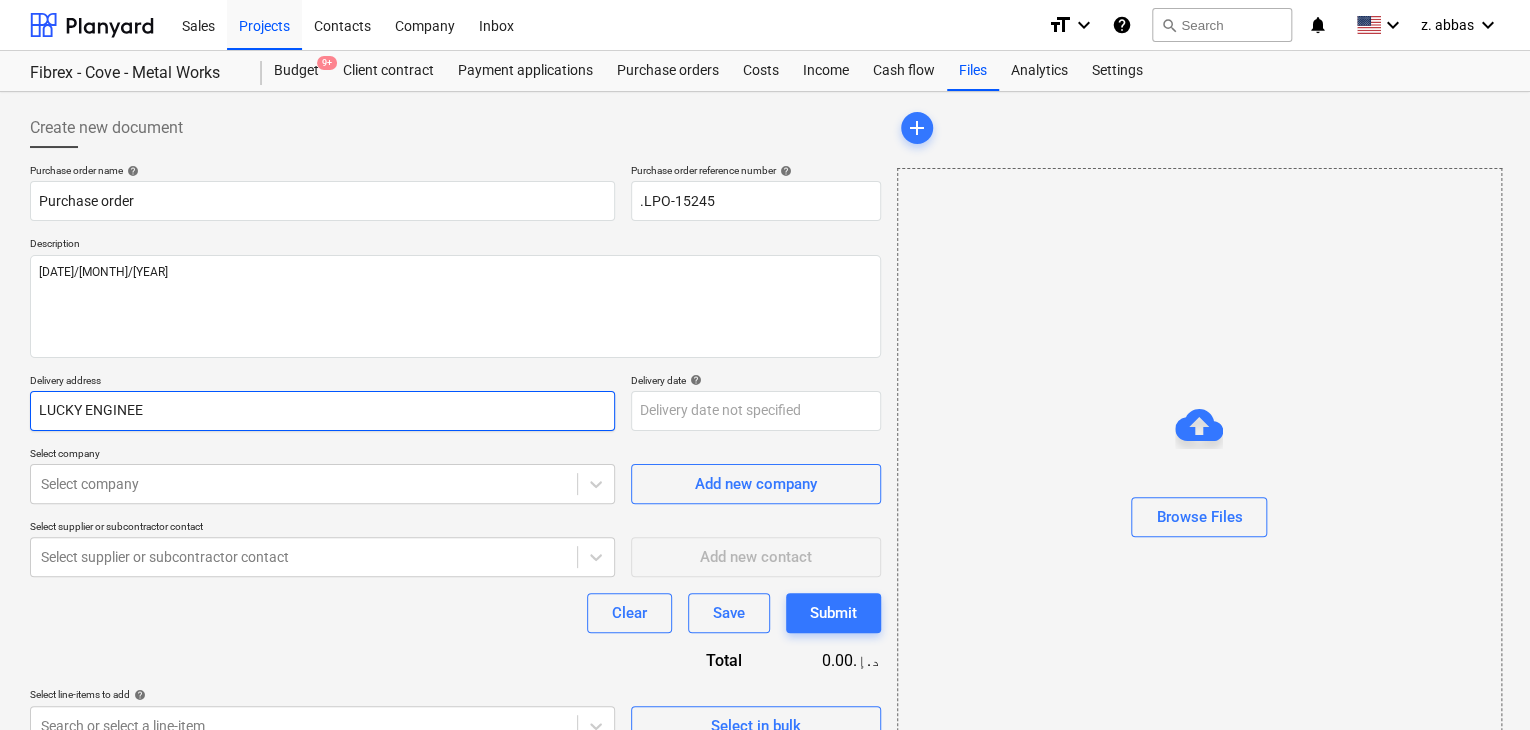 type on "x" 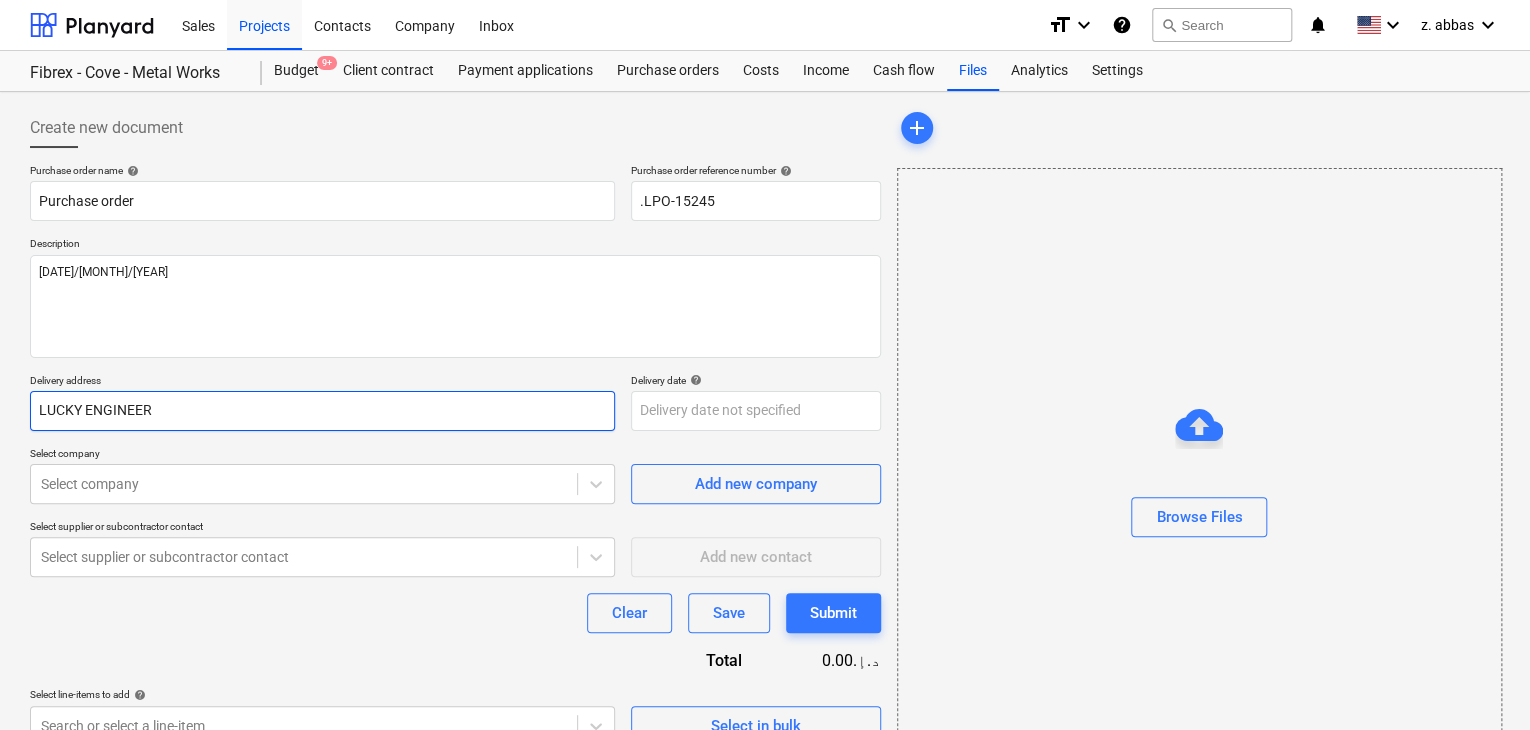 type on "x" 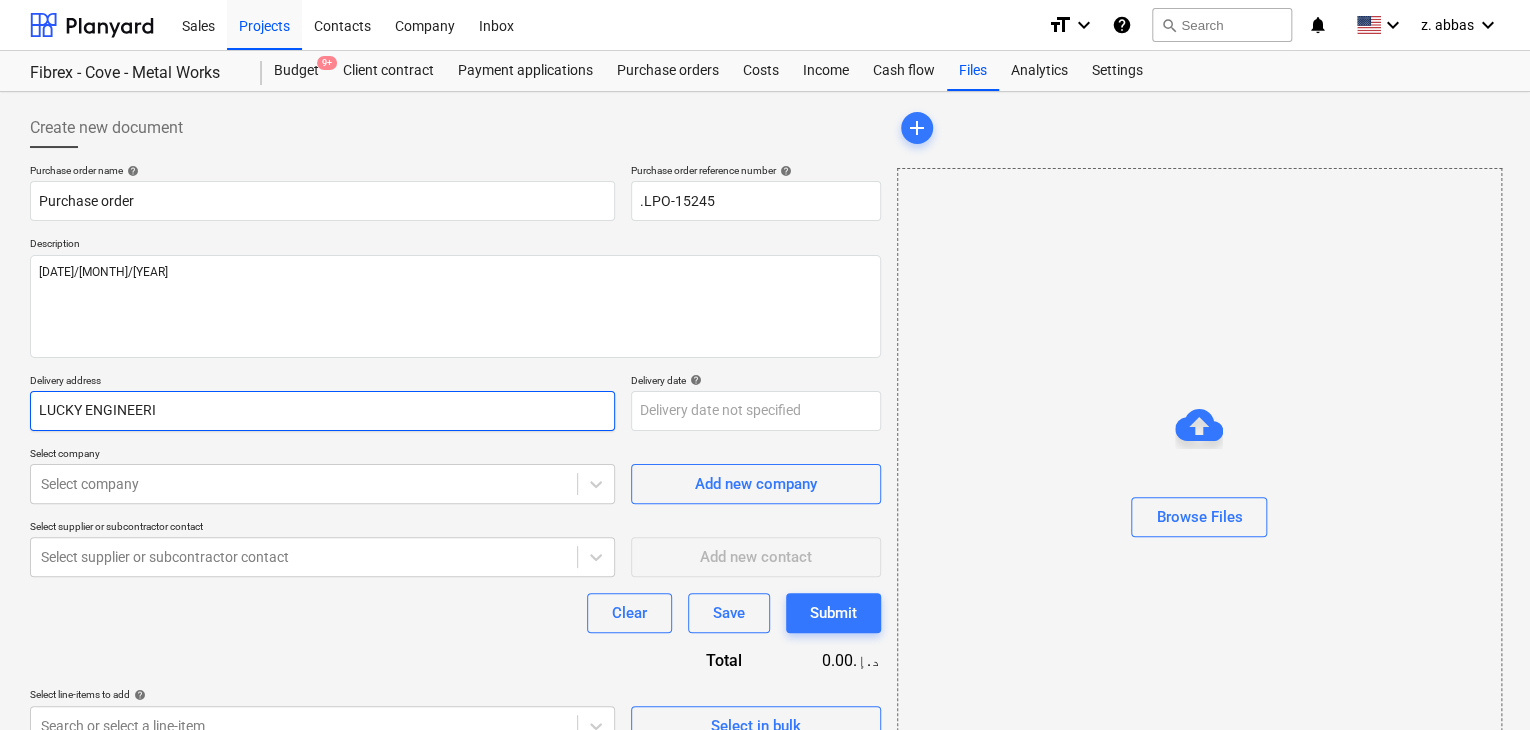 type on "x" 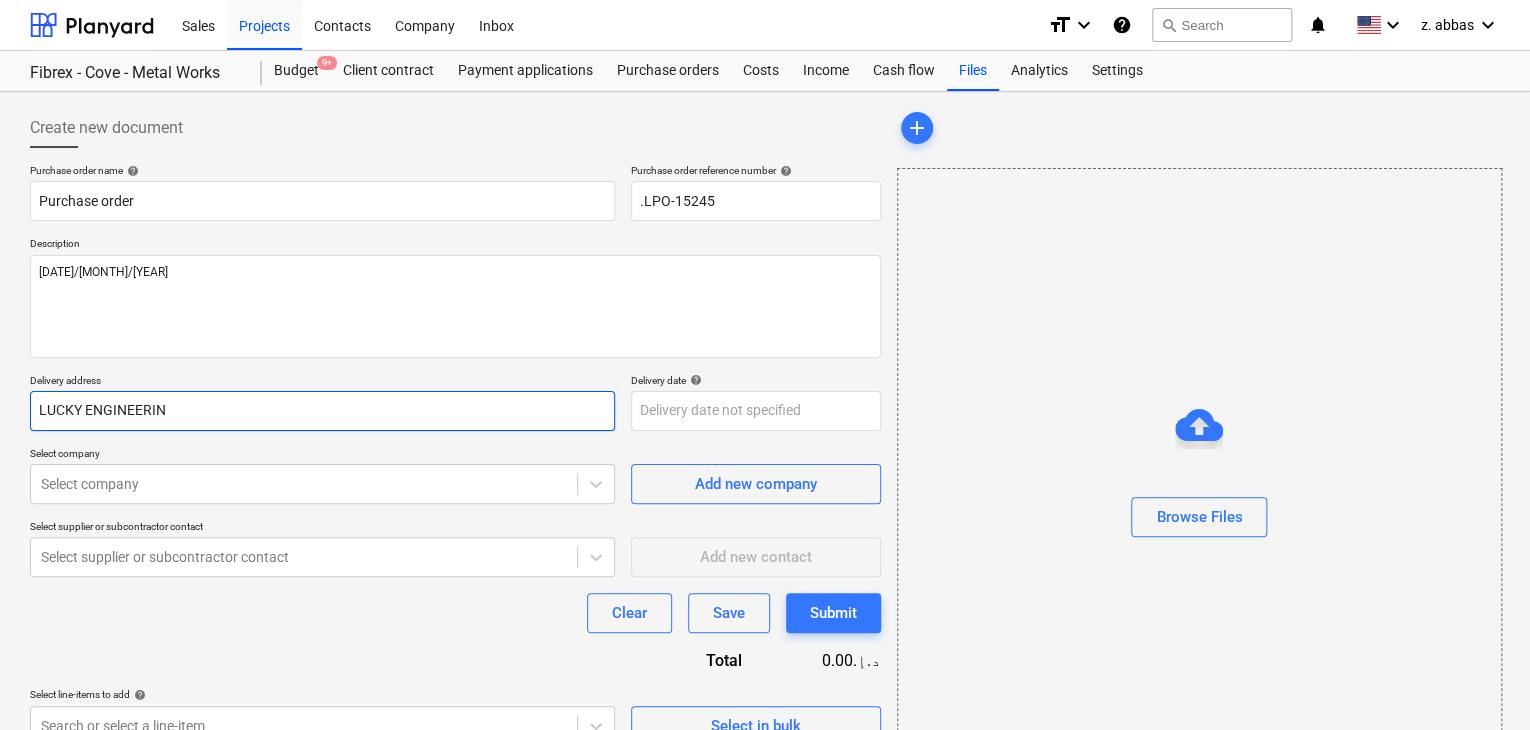 type on "x" 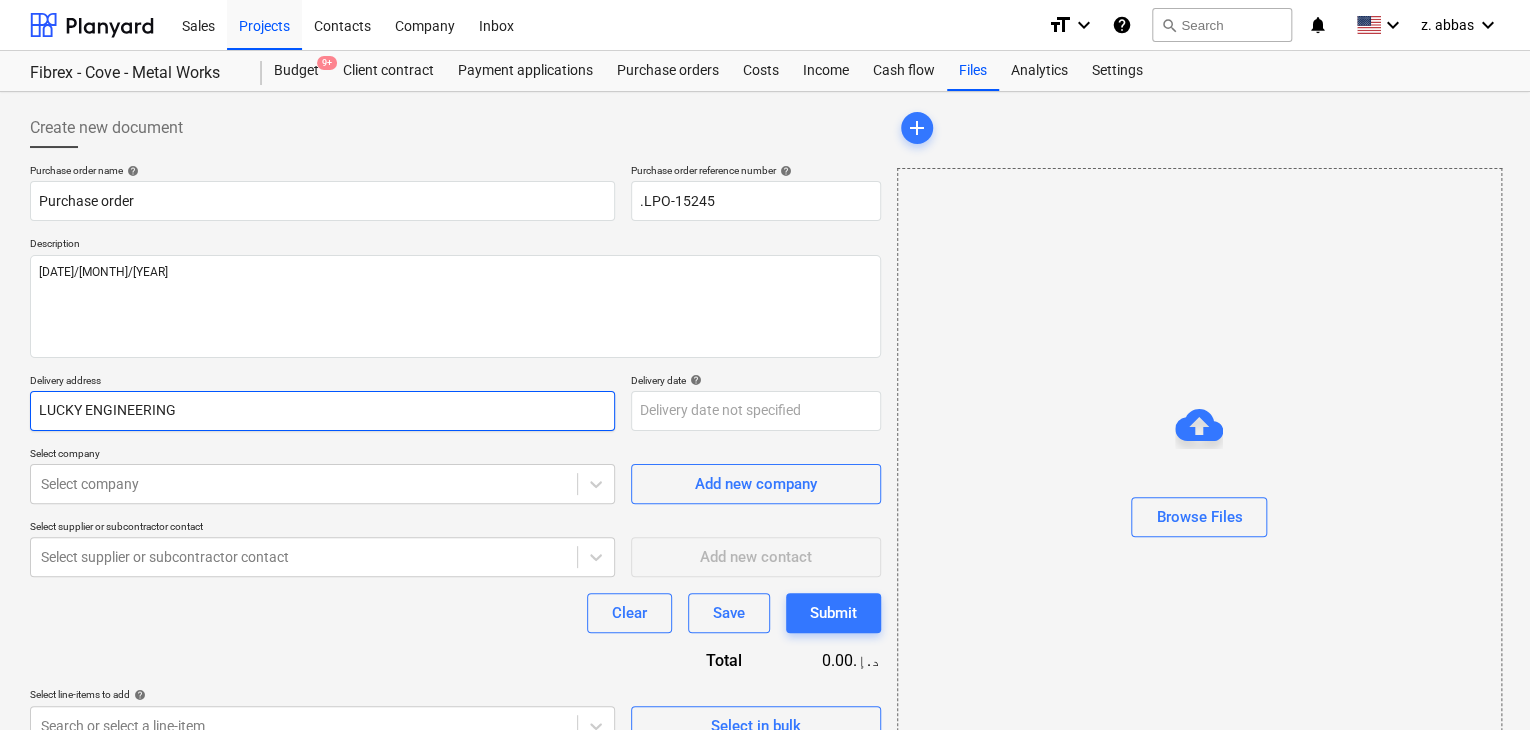 type on "x" 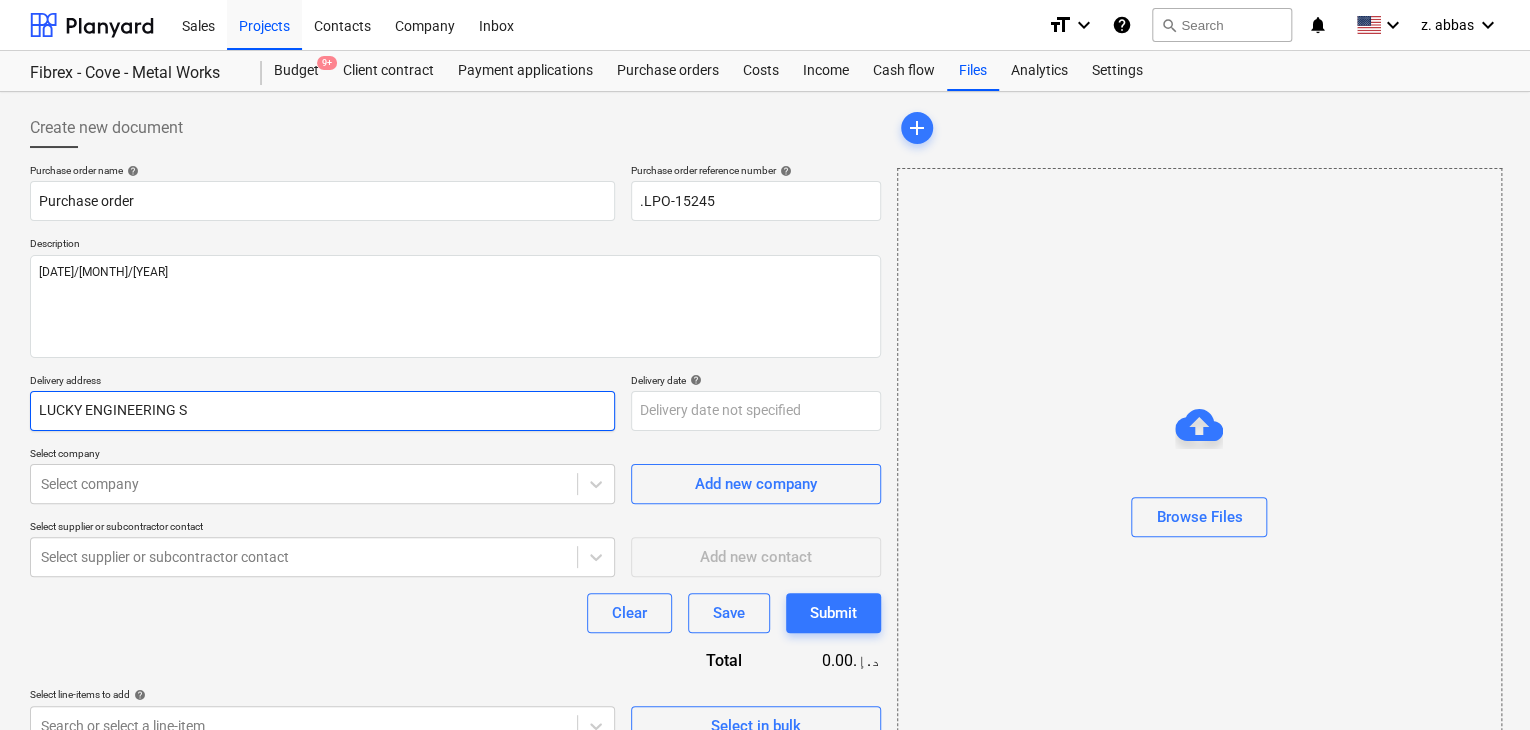 type on "x" 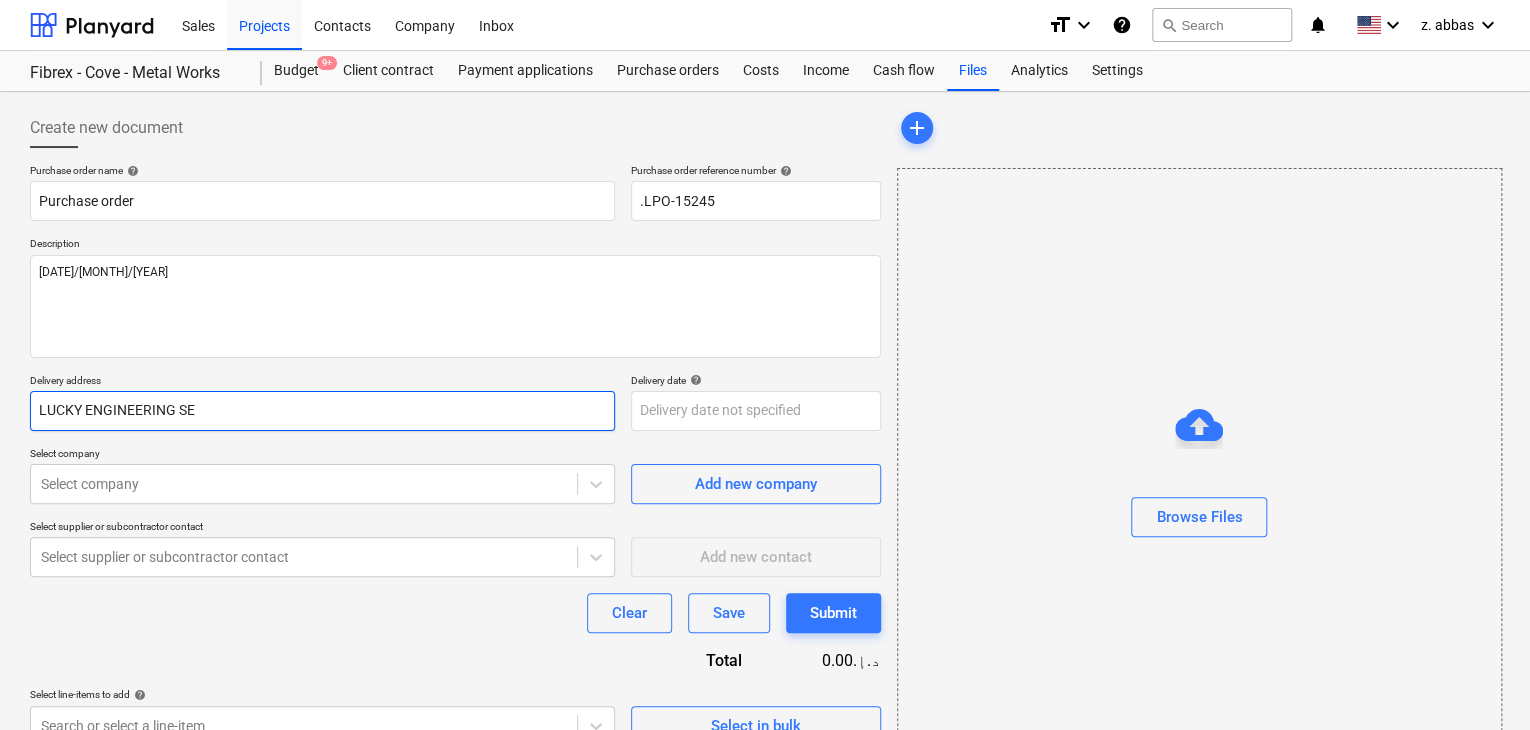 type on "x" 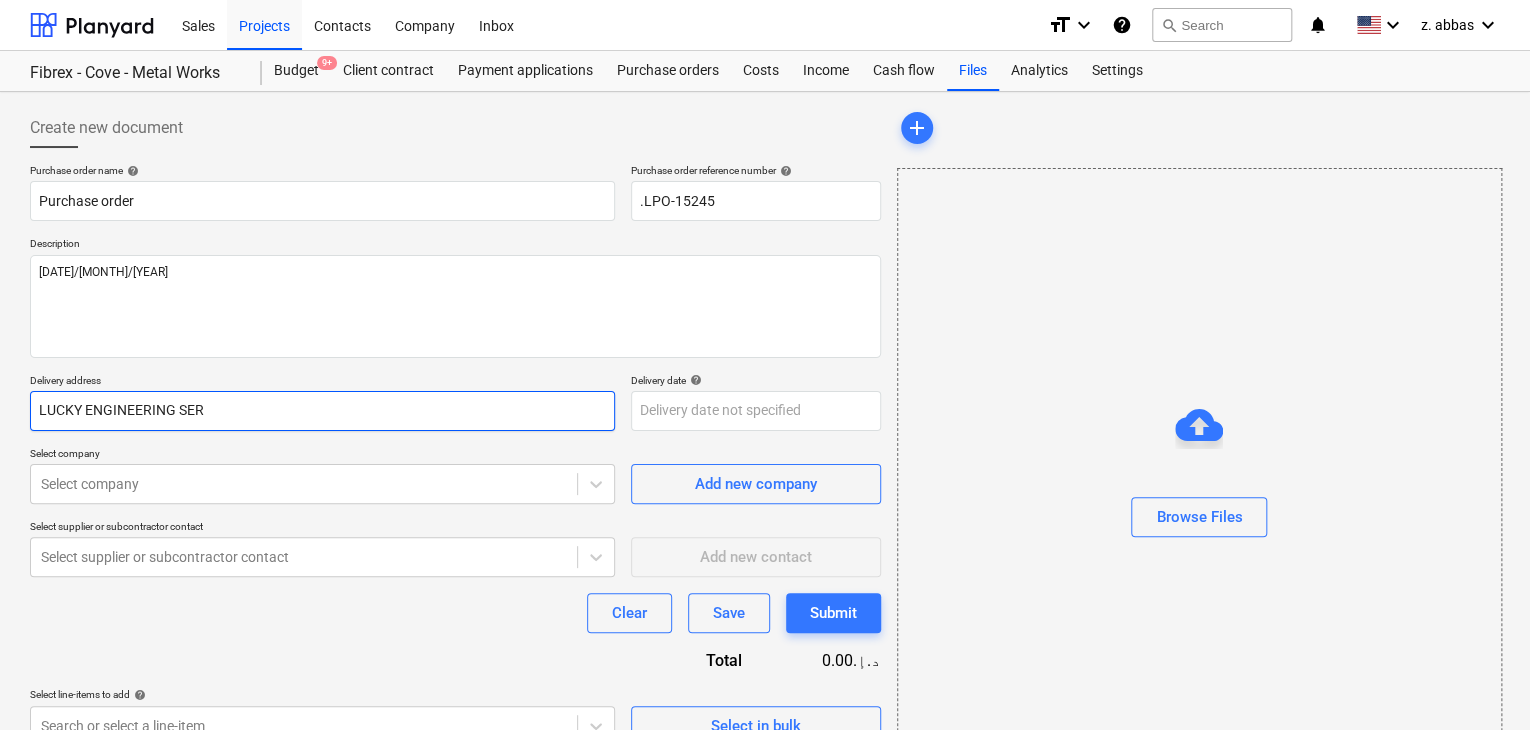 type on "x" 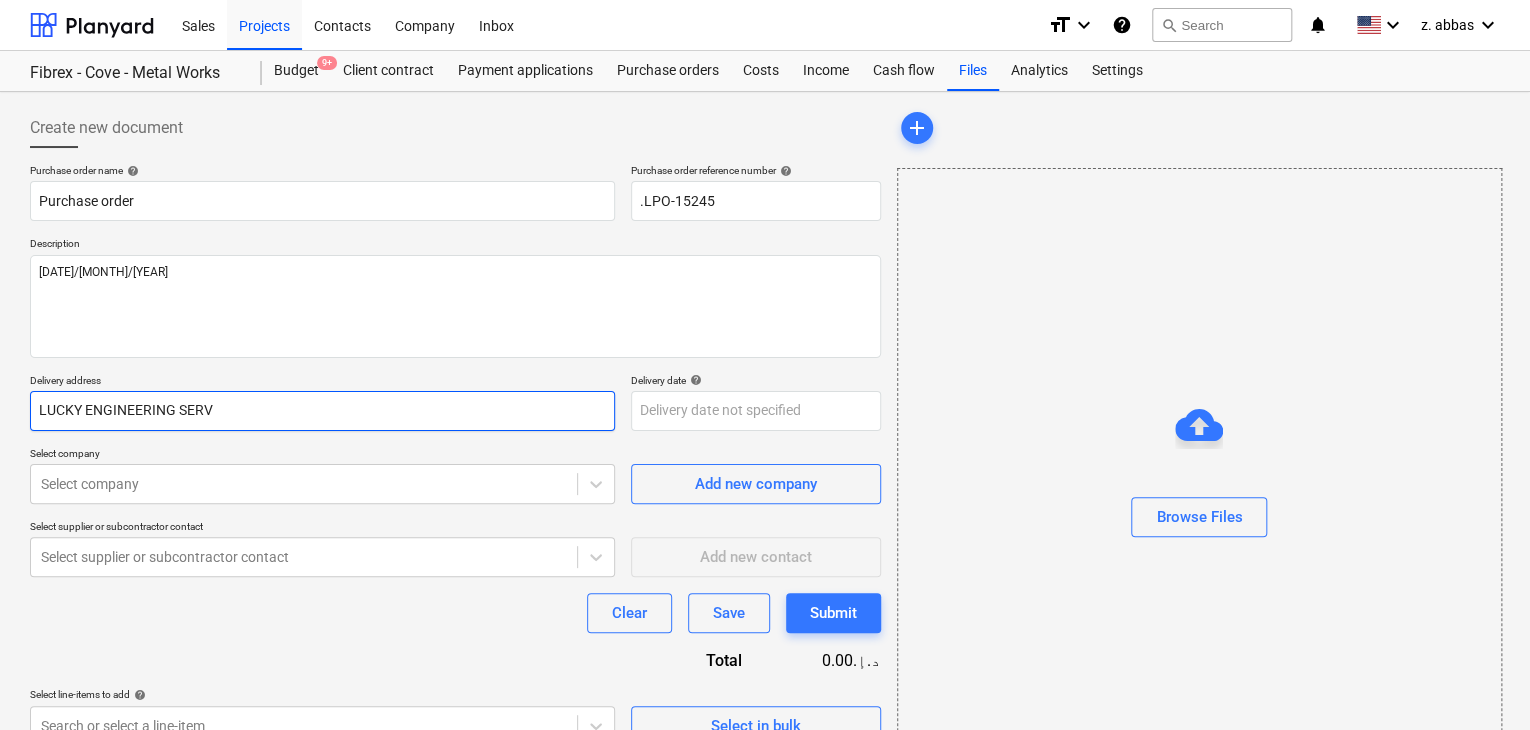 type on "x" 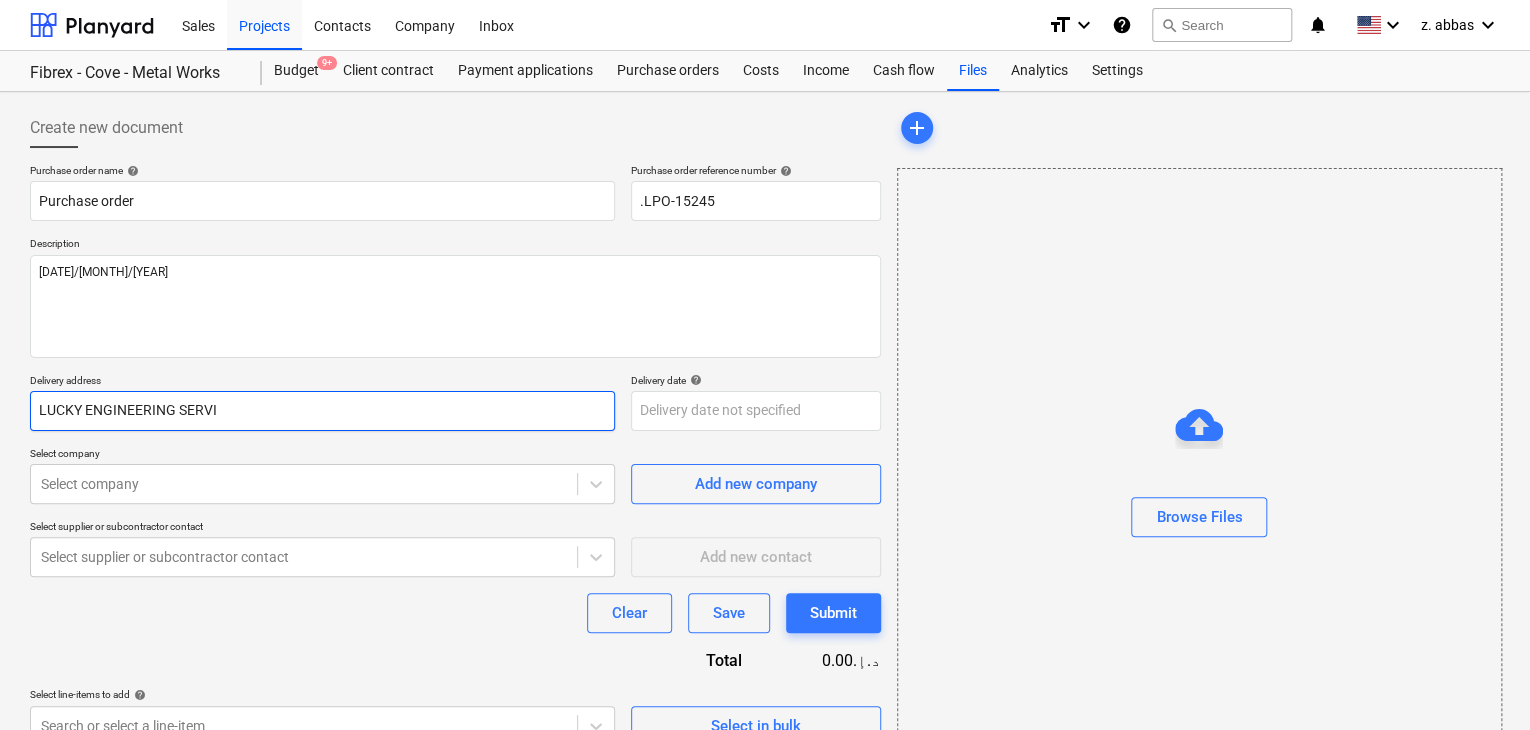 type on "x" 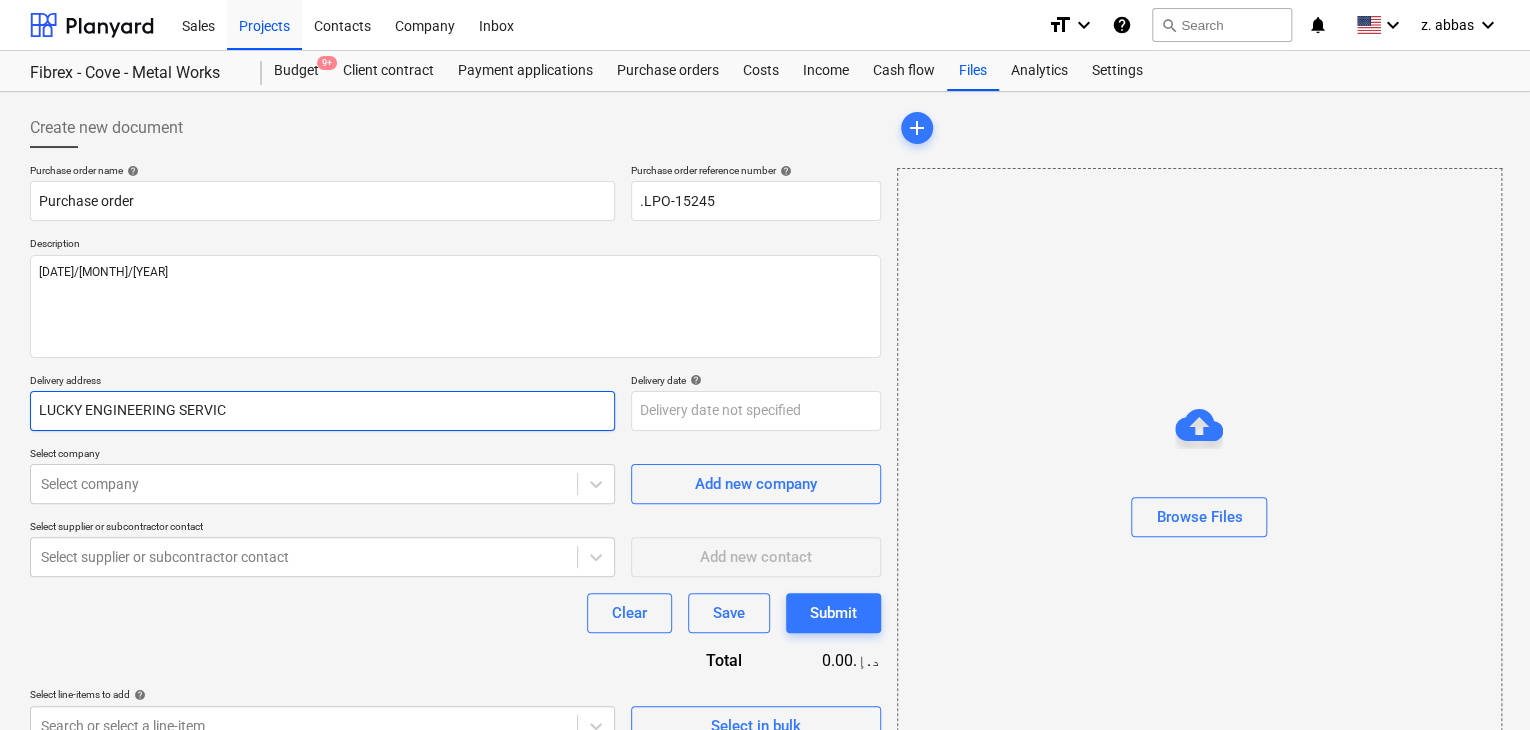 type on "x" 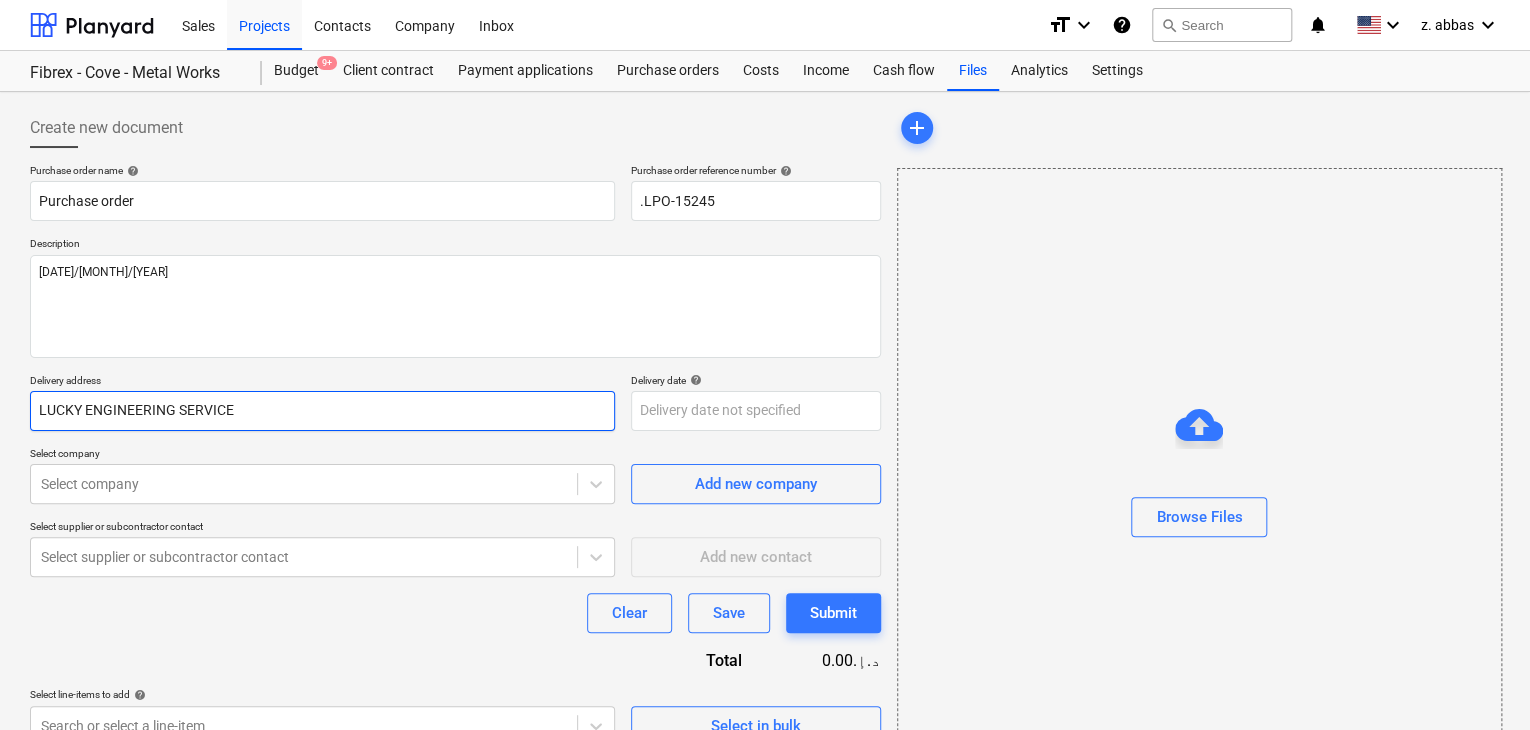 type on "x" 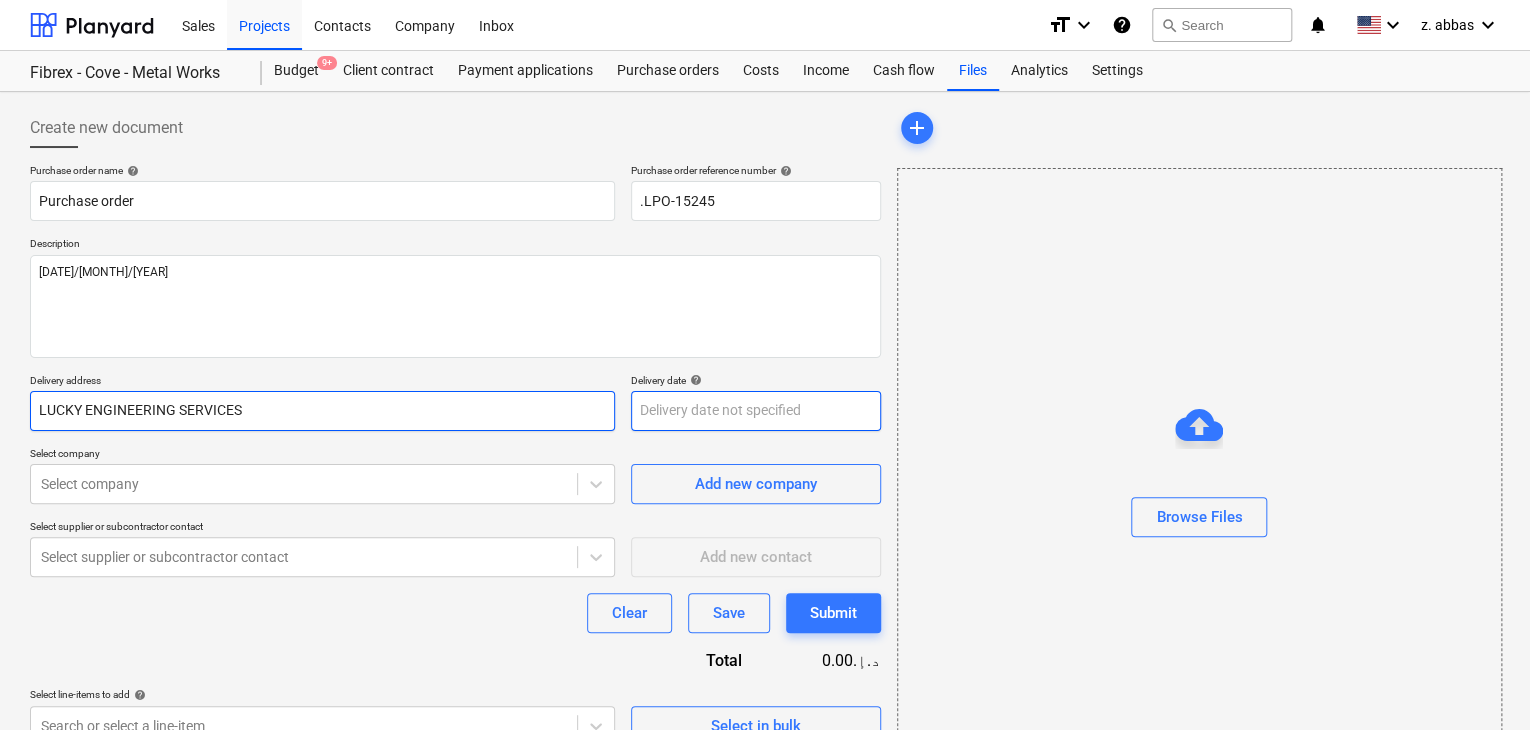 type on "LUCKY ENGINEERING SERVICES" 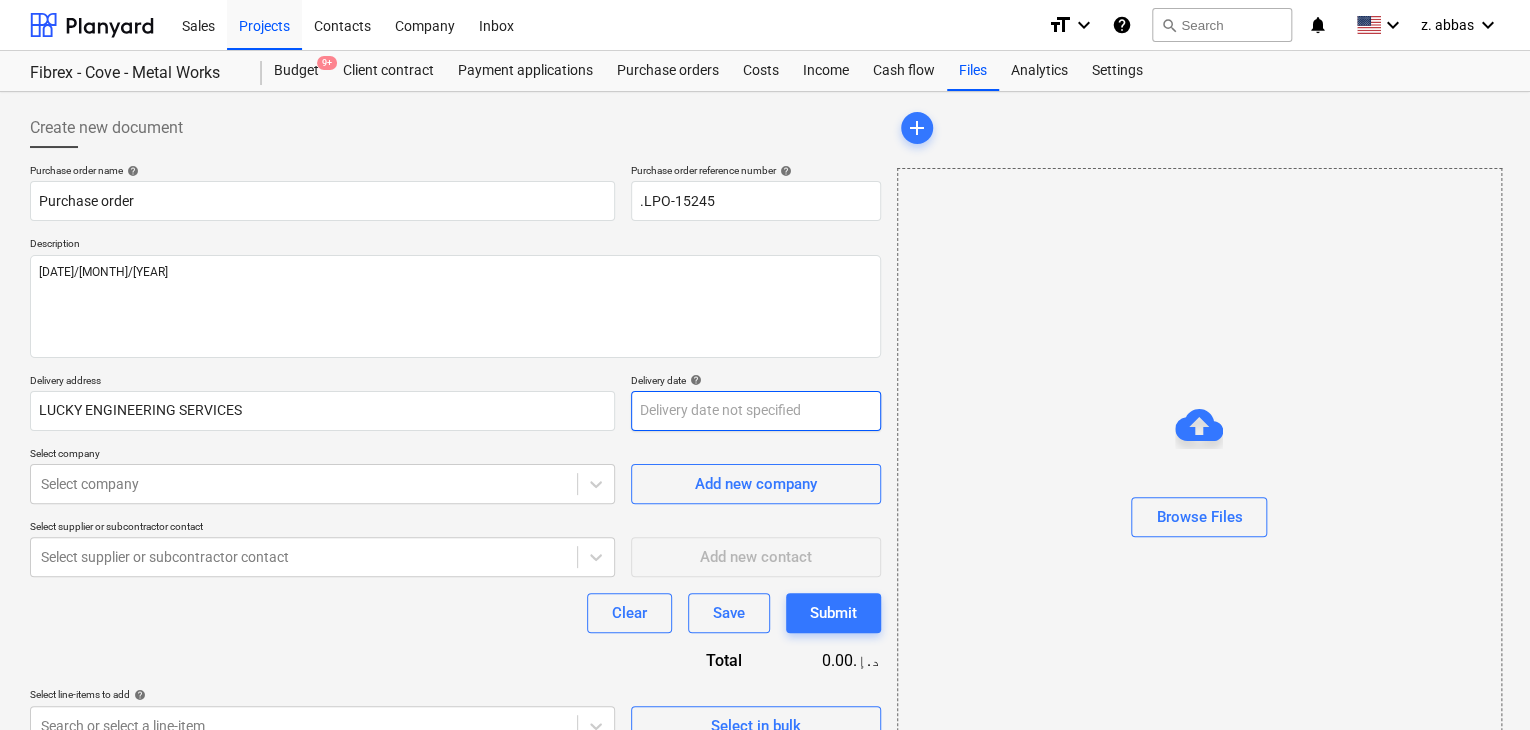 click on "Sales Projects Contacts Company Inbox format_size keyboard_arrow_down help search Search notifications 0 keyboard_arrow_down z. [LAST] keyboard_arrow_down Fibrex - Cove - Metal Works Budget 9+ Client contract Payment applications Purchase orders Costs Income Cash flow Files Analytics Settings Create new document Purchase order name help Purchase order Purchase order reference number help .LPO-15245 Description [DATE]/[MONTH]/[YEAR] Delivery address LUCKY ENGINEERING SERVICES Delivery date help Press the down arrow key to interact with the calendar and
select a date. Press the question mark key to get the keyboard shortcuts for changing dates. Select company Select company Add new company Select supplier or subcontractor contact Select supplier or subcontractor contact Add new contact Clear Save Submit Total 0.00د.إ.‏ Select line-items to add help Search or select a line-item Select in bulk add Browse Files
x" at bounding box center [765, 365] 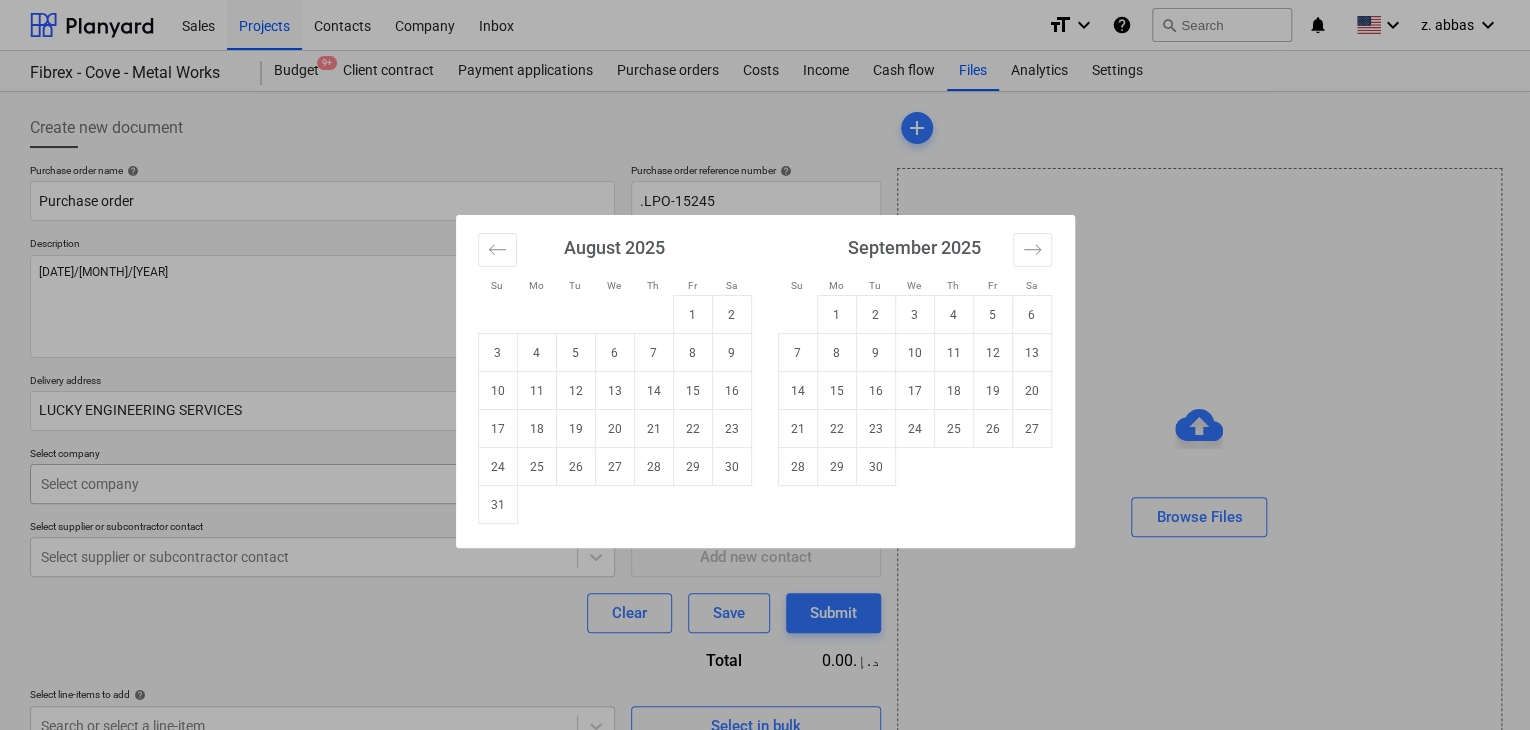 click on "27" at bounding box center [614, 467] 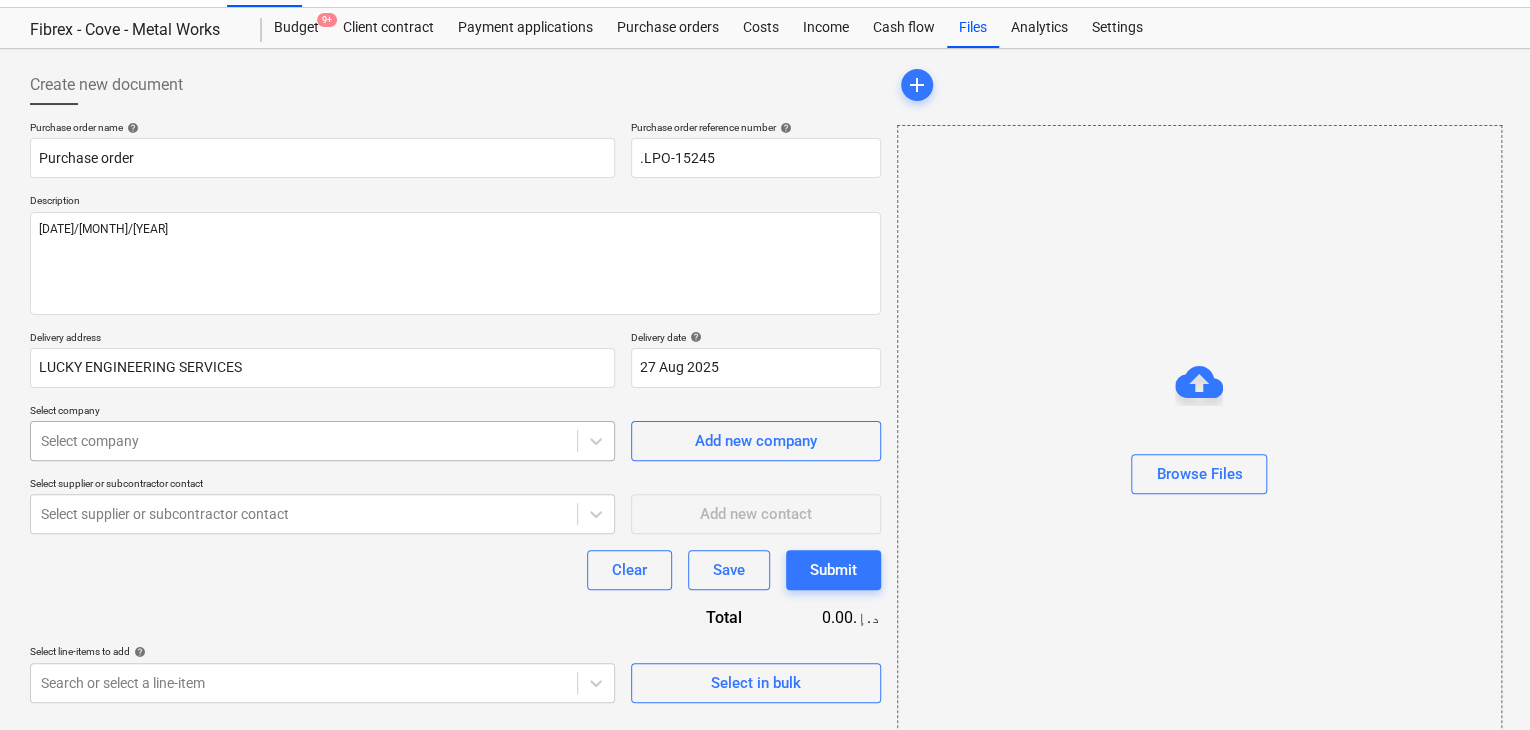 click on "Sales Projects Contacts Company Inbox format_size keyboard_arrow_down help search Search notifications 0 keyboard_arrow_down z. [LAST] keyboard_arrow_down Fibrex - Cove - Metal Works Budget 9+ Client contract Payment applications Purchase orders Costs Income Cash flow Files Analytics Settings Create new document Purchase order name help Purchase order Purchase order reference number help .LPO-15245 Description [DATE]/[MONTH]/[YEAR] Delivery address LUCKY ENGINEERING SERVICES Delivery date help 27 Aug 2025 27.08.2025 Press the down arrow key to interact with the calendar and
select a date. Press the question mark key to get the keyboard shortcuts for changing dates. Select company Select company Add new company Select supplier or subcontractor contact Select supplier or subcontractor contact Add new contact Clear Save Submit Total 0.00د.إ.‏ Select line-items to add help Search or select a line-item Select in bulk add Browse Files
x" at bounding box center [765, 322] 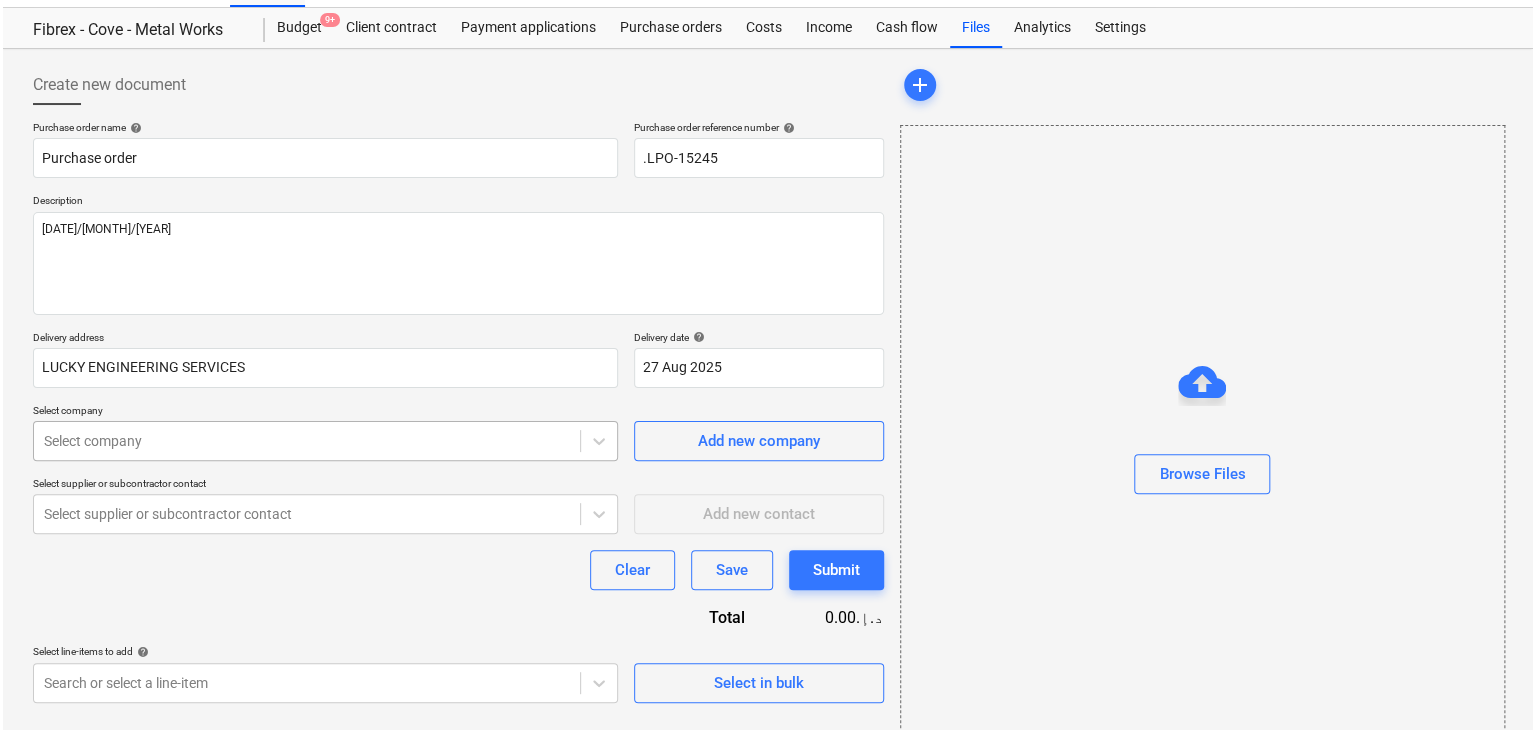 scroll, scrollTop: 71, scrollLeft: 0, axis: vertical 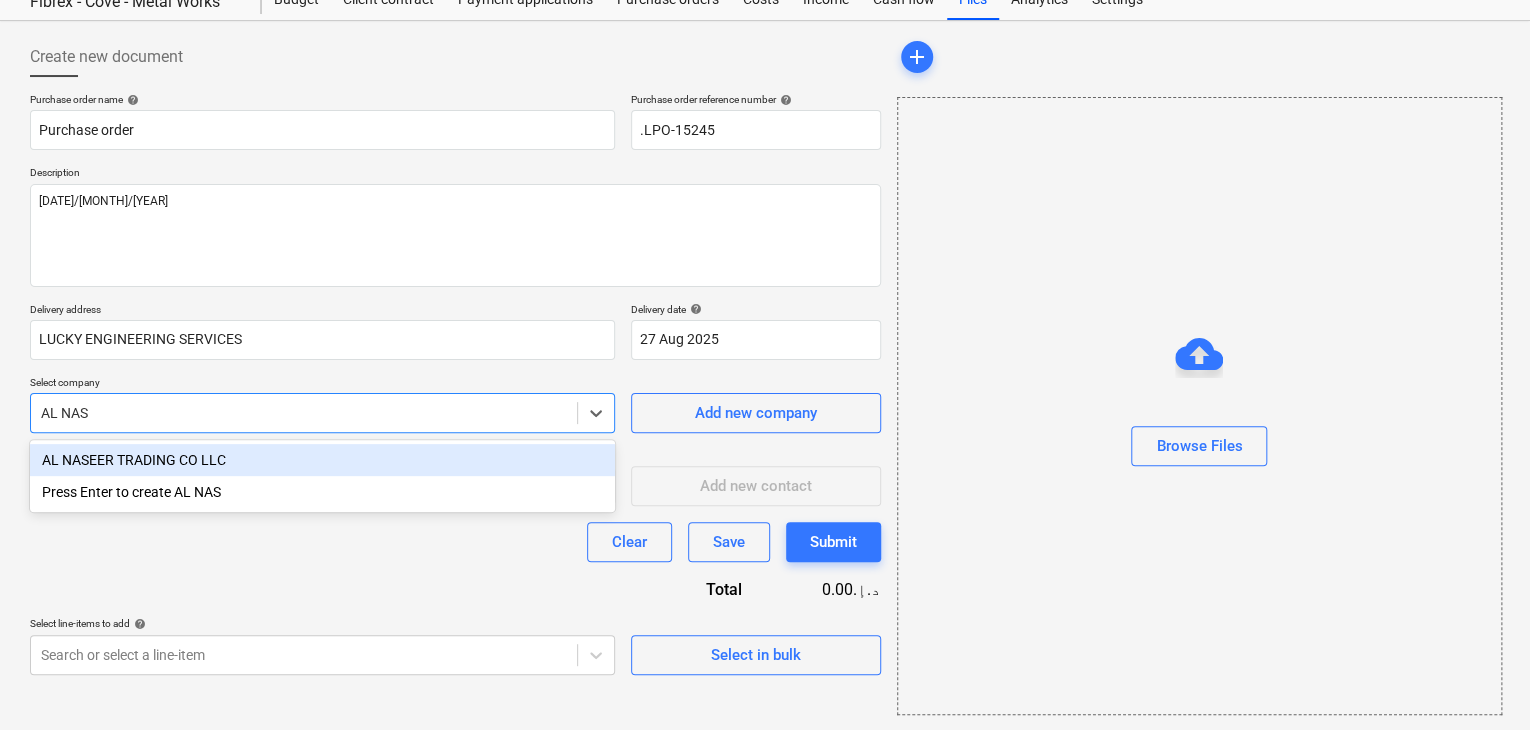 type on "AL NASE" 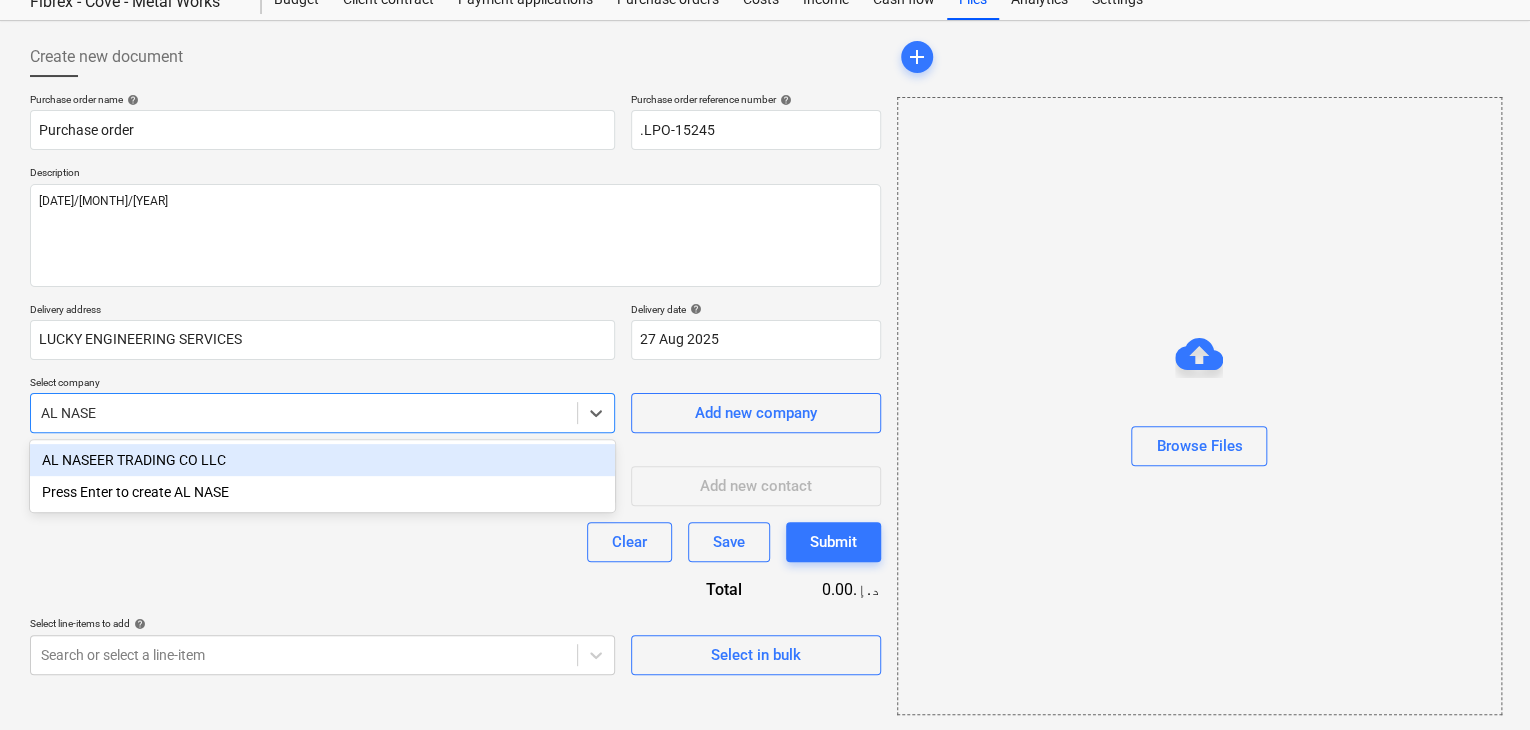 click on "AL NASEER TRADING CO LLC" at bounding box center (322, 460) 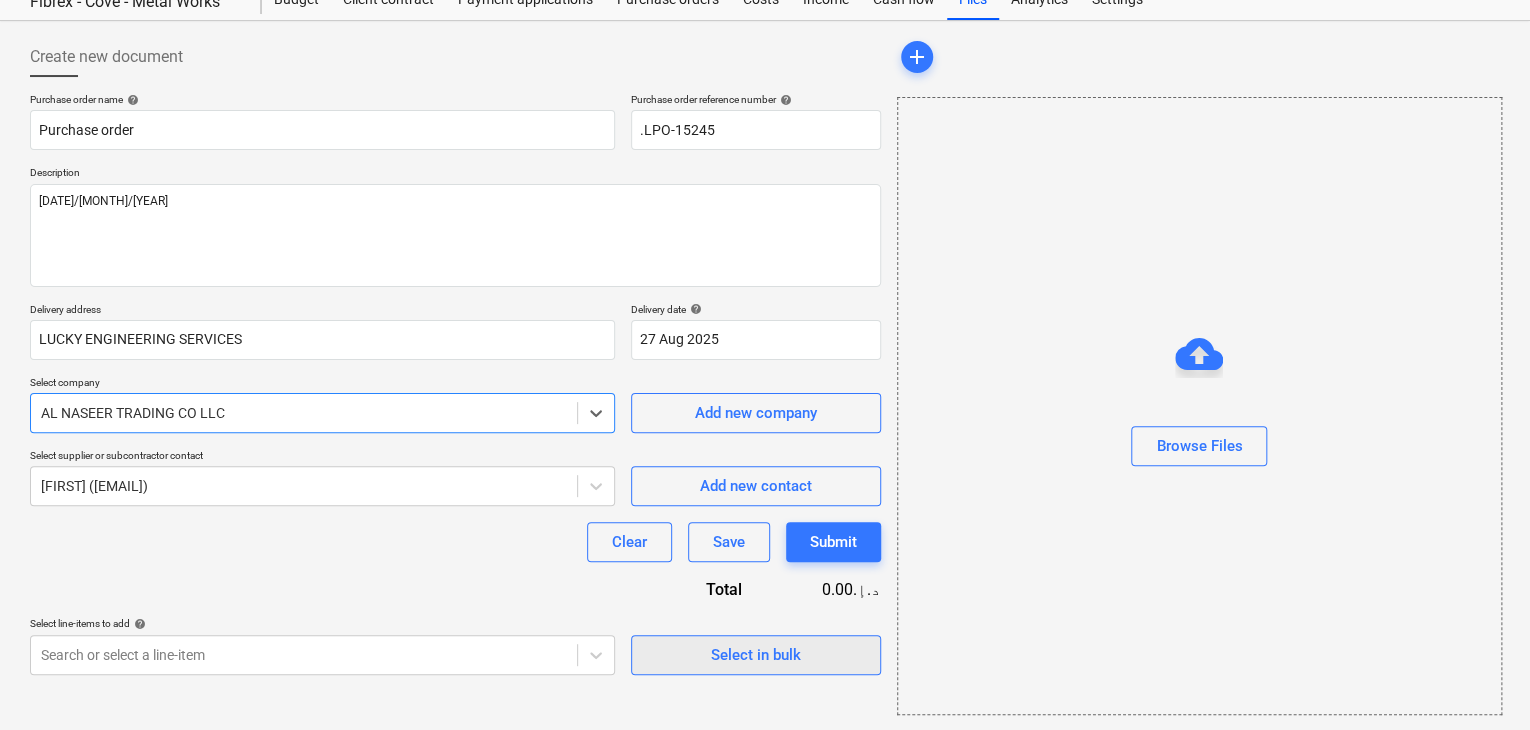 click on "Select in bulk" at bounding box center (756, 655) 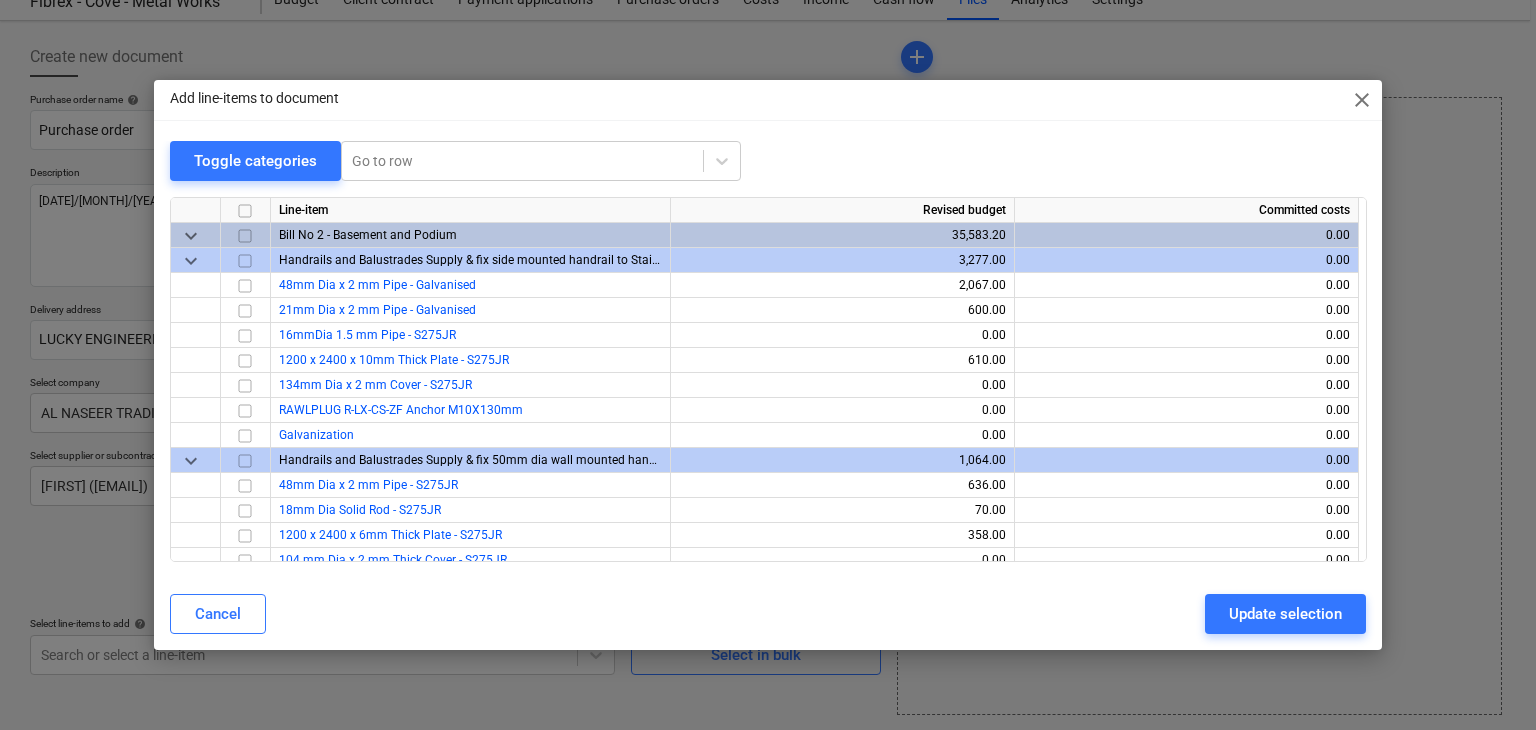 click on "Add line-items to document close Toggle categories Go to row Line-item Revised budget Committed costs keyboard_arrow_down Bill No 2 - Basement and Podium 35,583.20 0.00 keyboard_arrow_down Handrails and Balustrades Supply & fix side mounted handrail to Staircase 3,277.00 0.00  48mm Dia x 2 mm Pipe - Galvanised 2,067.00 0.00  21mm Dia x 2 mm Pipe - Galvanised 600.00 0.00  16mmDia 1.5 mm Pipe - S275JR 0.00 0.00  1200 x 2400 x 10mm Thick Plate - S275JR 610.00 0.00  134mm Dia x 2 mm Cover  - S275JR 0.00 0.00 RAWLPLUG R-LX-CS-ZF Anchor M10X130mm 0.00 0.00  Galvanization 0.00 0.00 keyboard_arrow_down Handrails and Balustrades Supply & fix 50mm dia wall mounted handrail 1,064.00 0.00  48mm Dia x 2 mm Pipe - S275JR 636.00 0.00  18mm Dia Solid Rod - S275JR 70.00 0.00  1200 x 2400 x 6mm Thick Plate - S275JR 358.00 0.00  104 mm Dia x 2 mm Thick Cover - S275JR 0.00 0.00 RAWLPLUG R-LX-CS-ZF Anchor M8 x 85 mm 0.00 0.00  Galvanization 0.00 0.00 keyboard_arrow_down Access Ladder GI Access ladder to Pump Room 965.00 0.00 0.00" at bounding box center [768, 365] 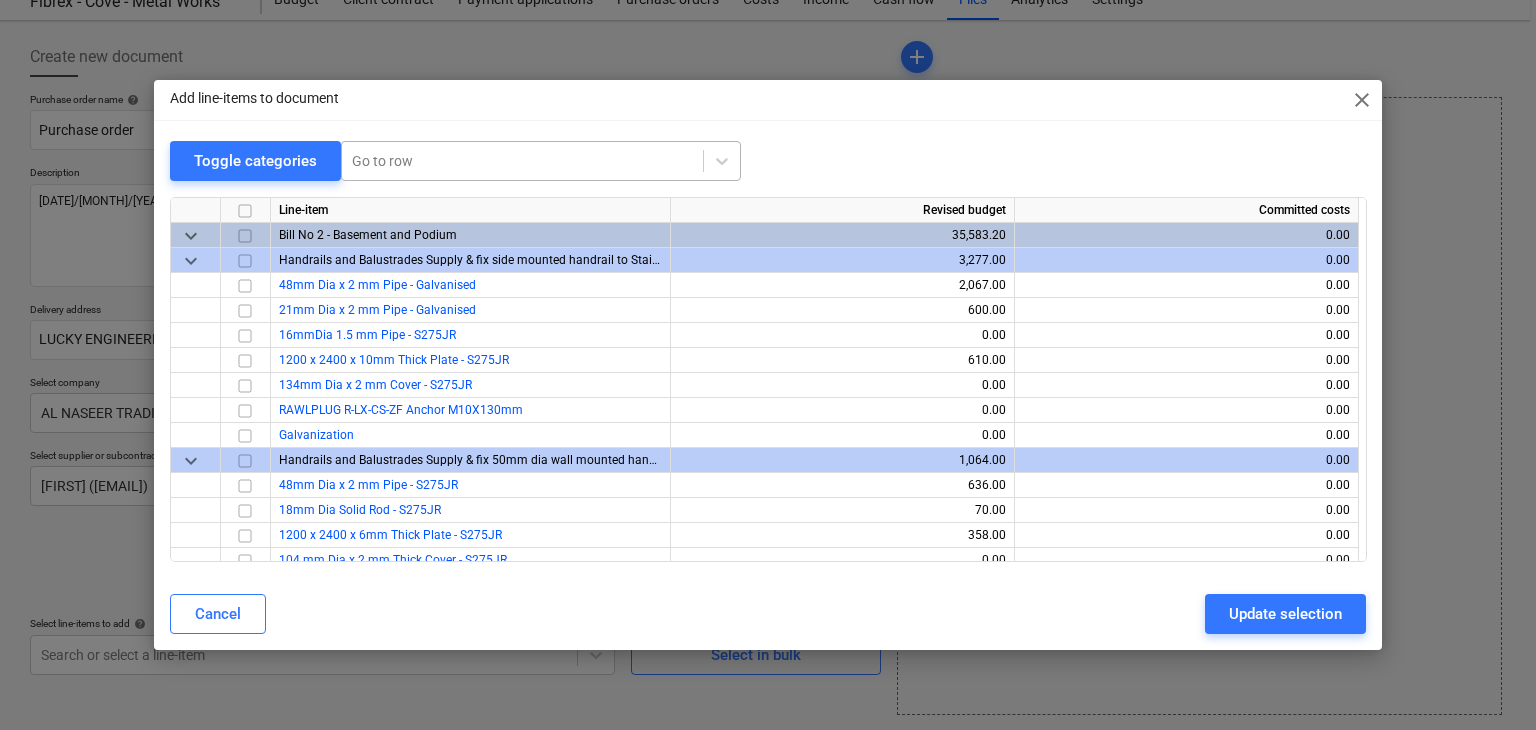 click at bounding box center [522, 161] 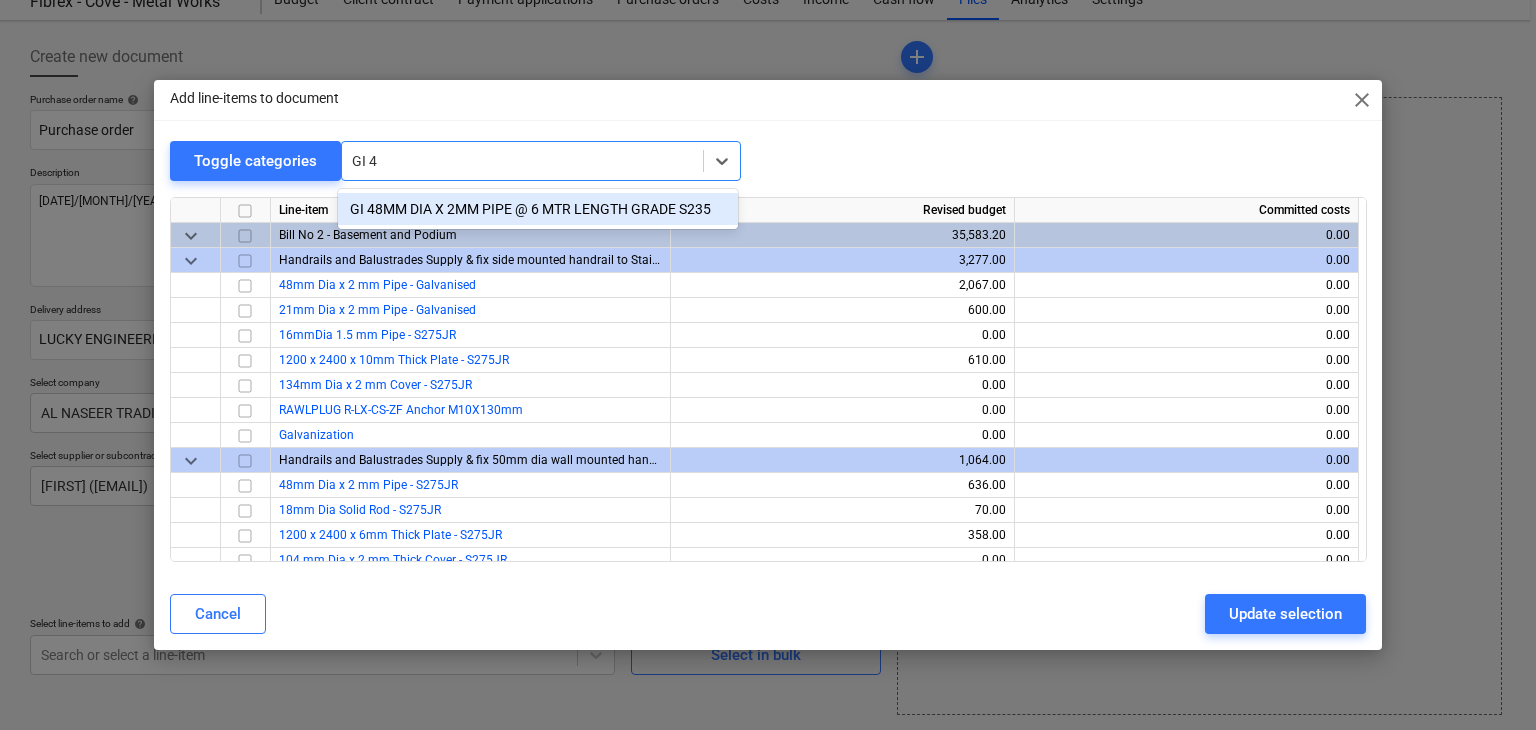 type on "GI 48" 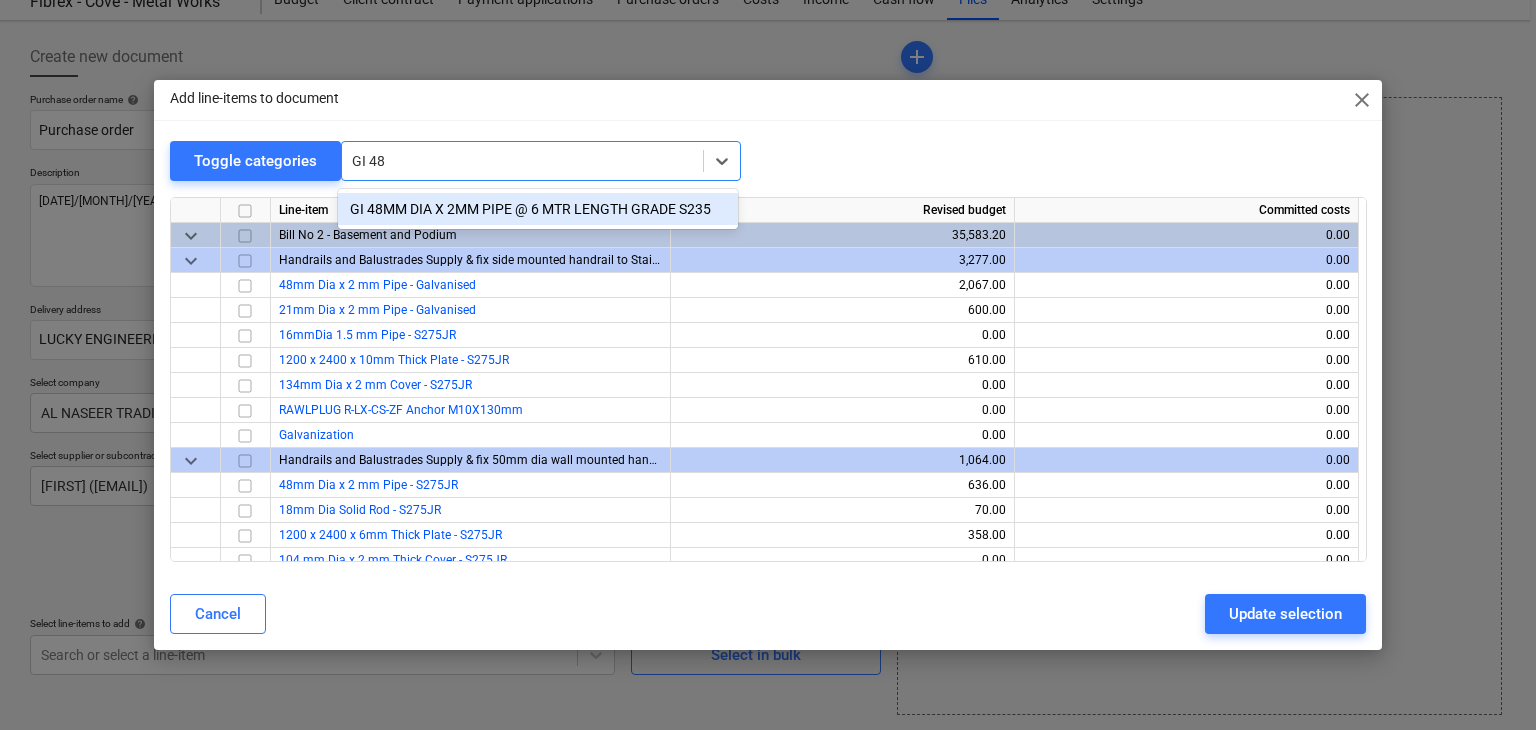 click on "GI 48MM DIA X  2MM PIPE @ 6 MTR LENGTH GRADE S235" at bounding box center [538, 209] 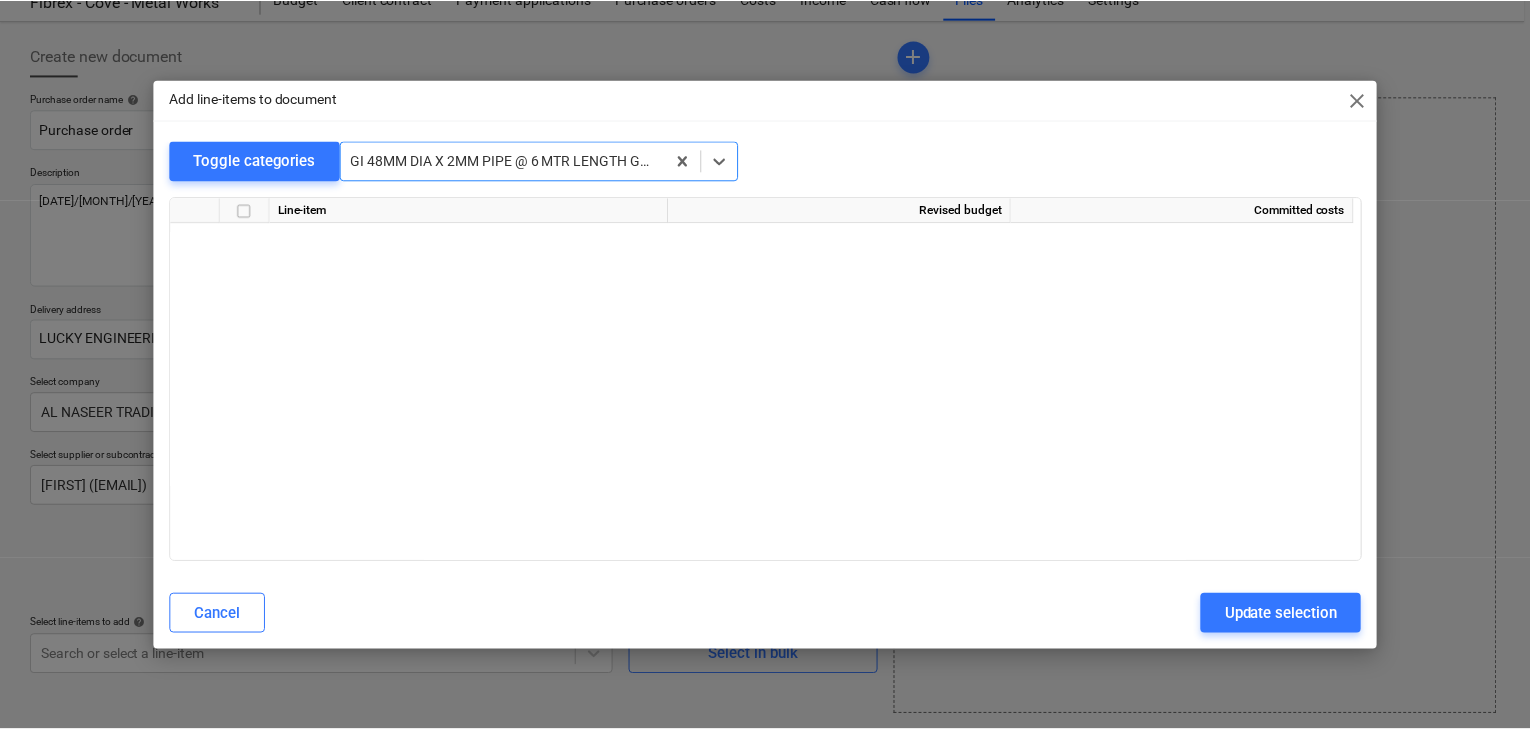 scroll, scrollTop: 8500, scrollLeft: 0, axis: vertical 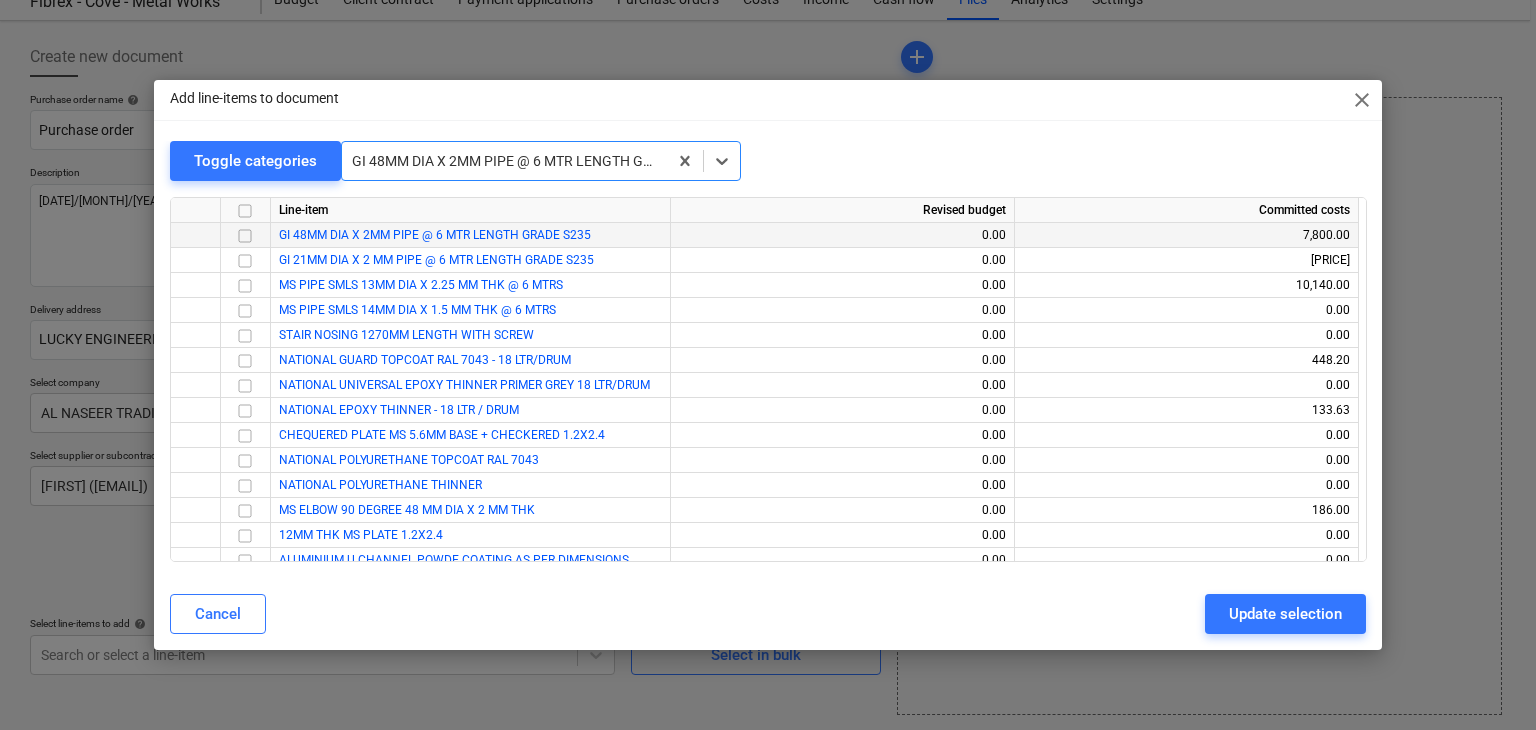 click at bounding box center [245, 236] 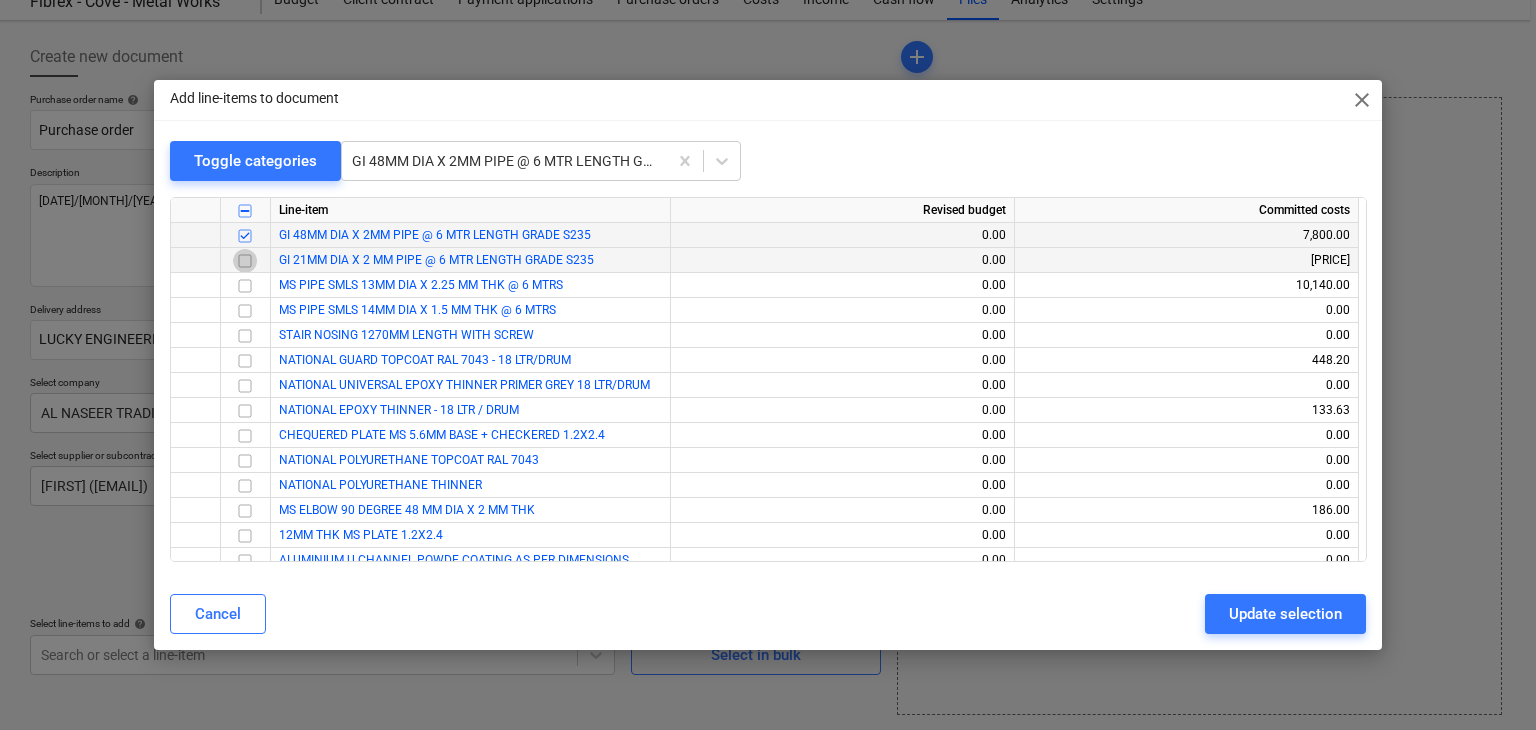 click at bounding box center [245, 261] 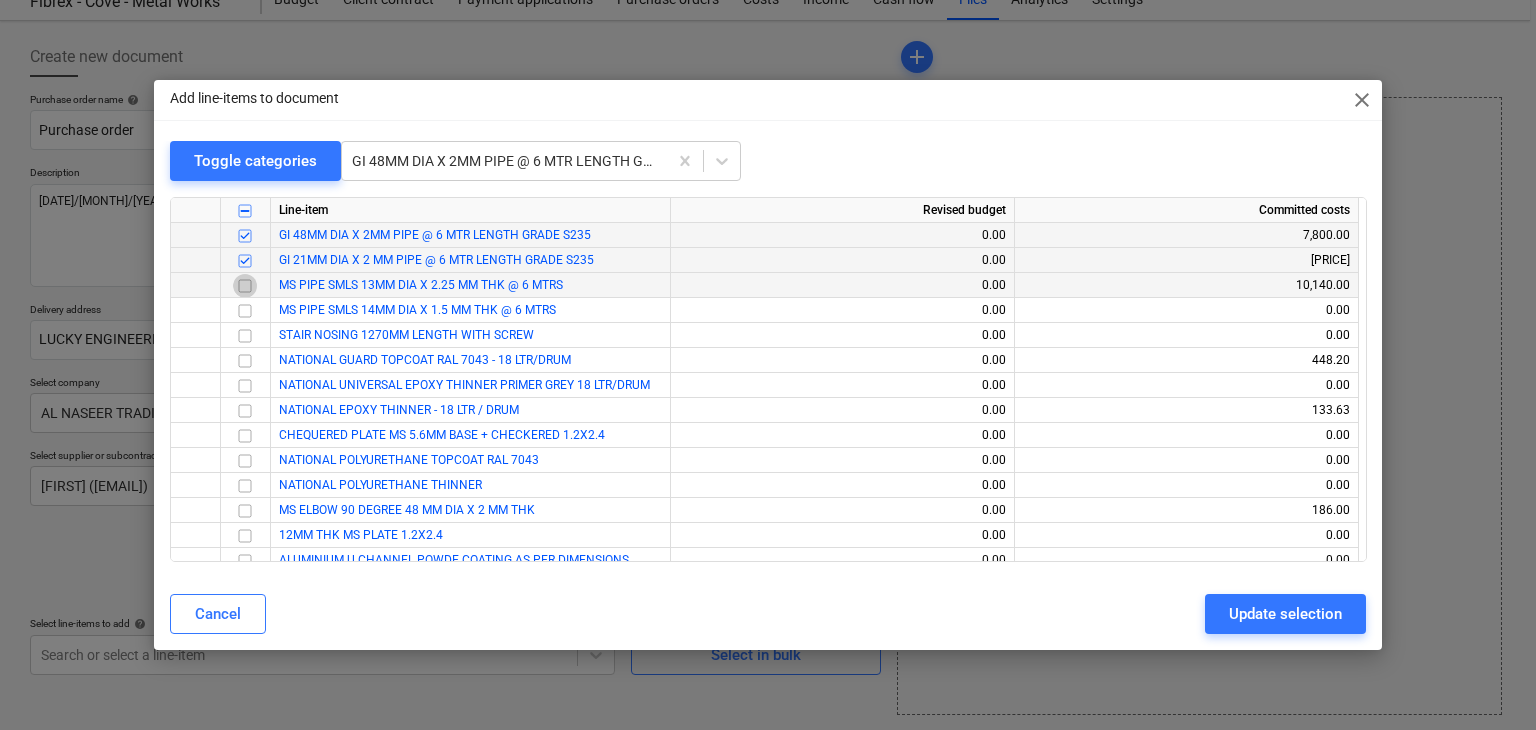 click at bounding box center (245, 286) 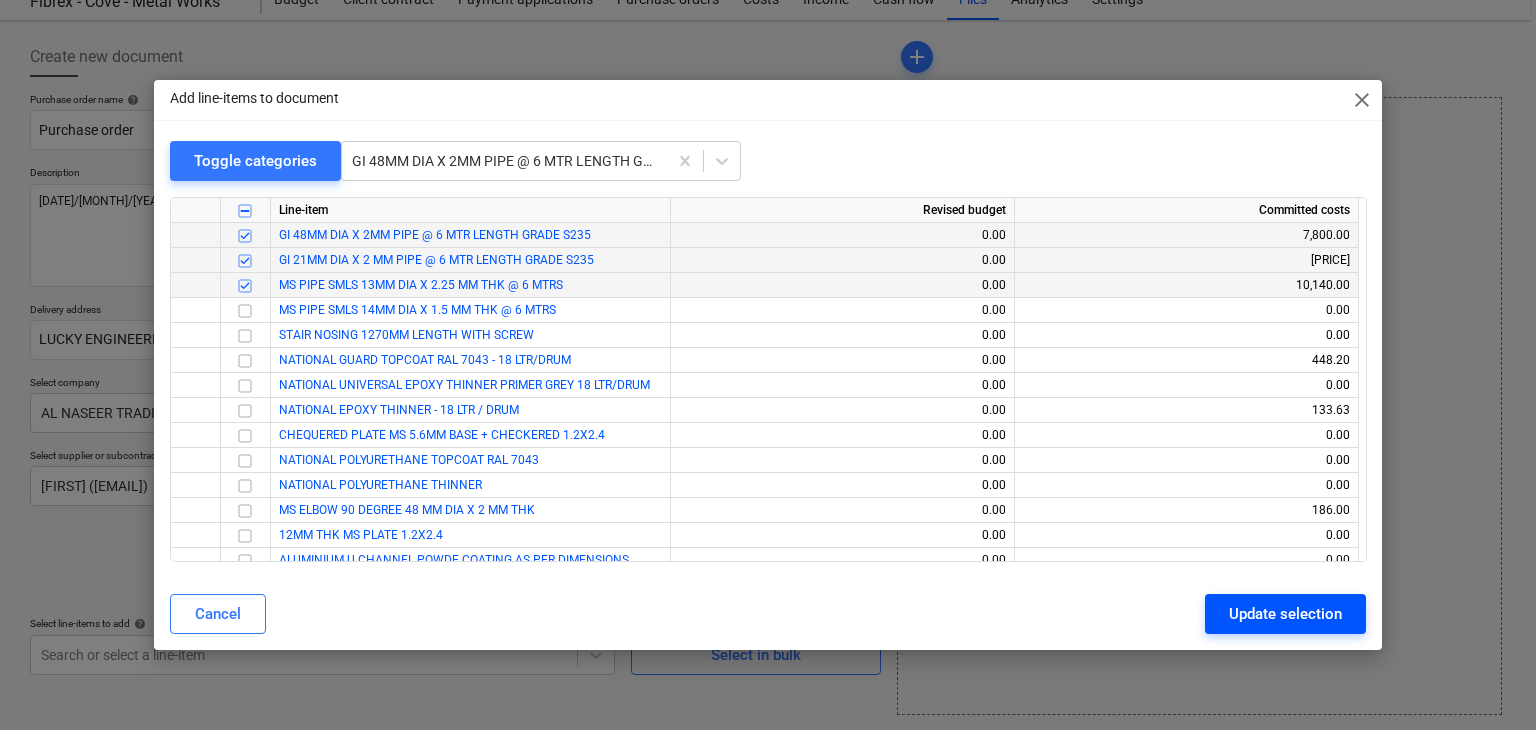drag, startPoint x: 1264, startPoint y: 613, endPoint x: 483, endPoint y: 581, distance: 781.6553 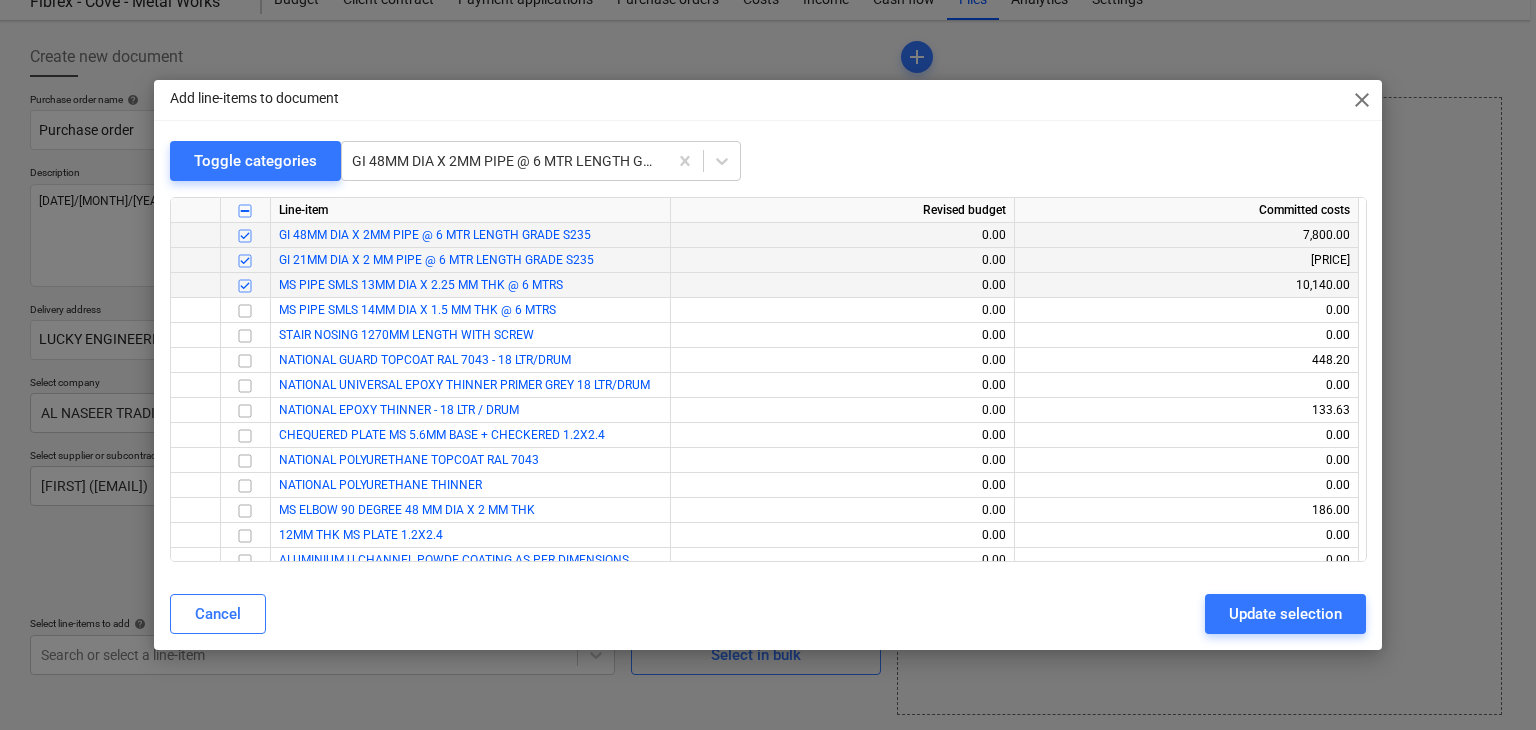 click on "Update selection" at bounding box center (1285, 614) 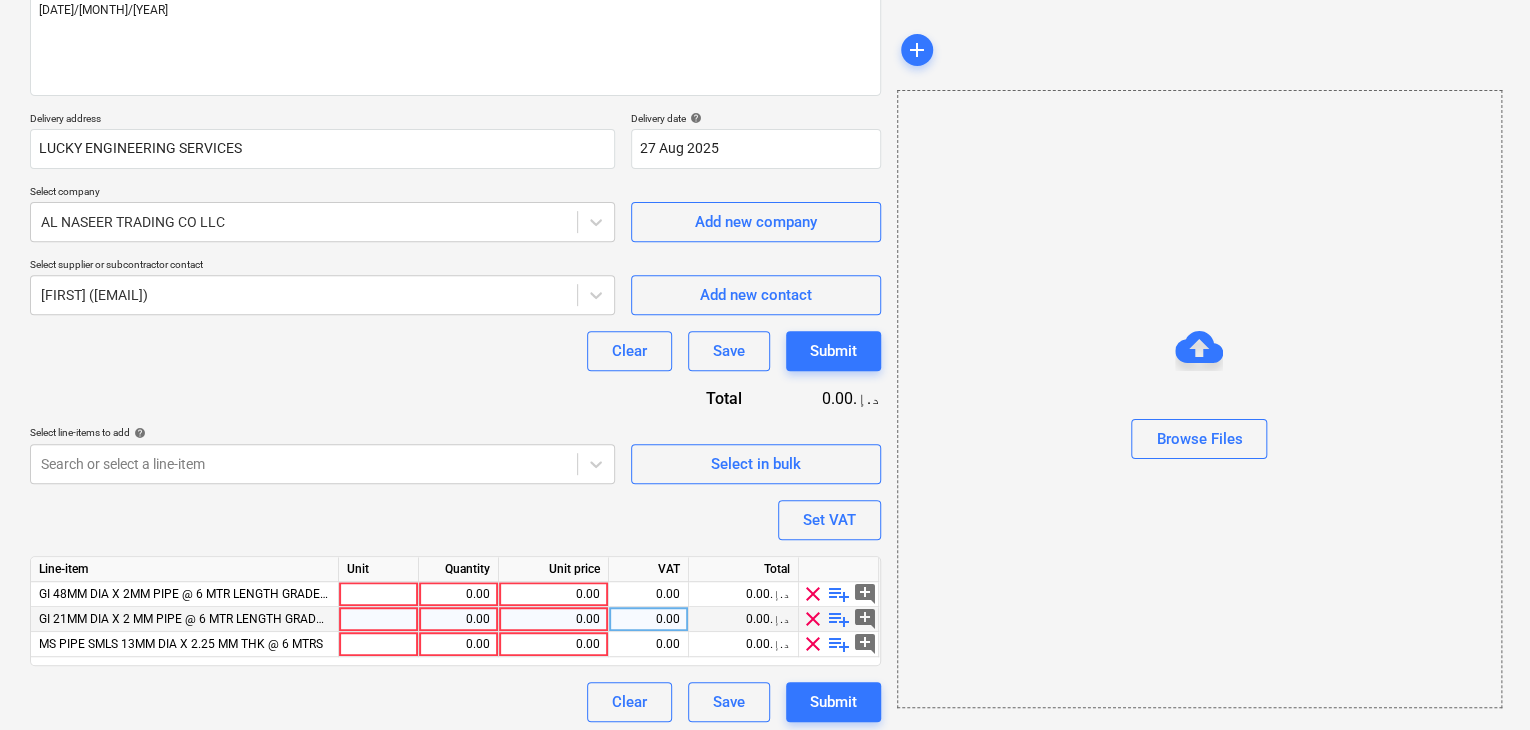 scroll, scrollTop: 269, scrollLeft: 0, axis: vertical 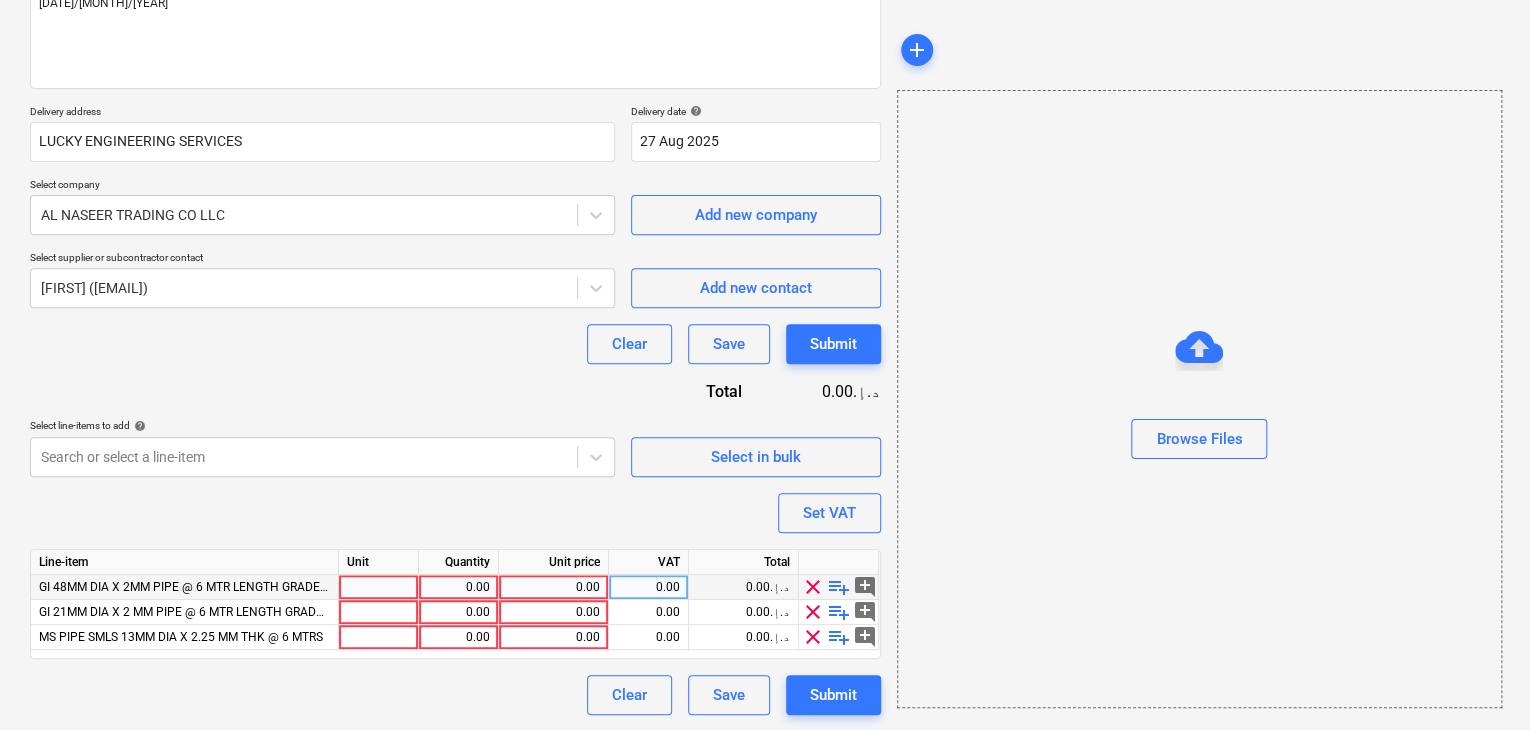 click at bounding box center (379, 587) 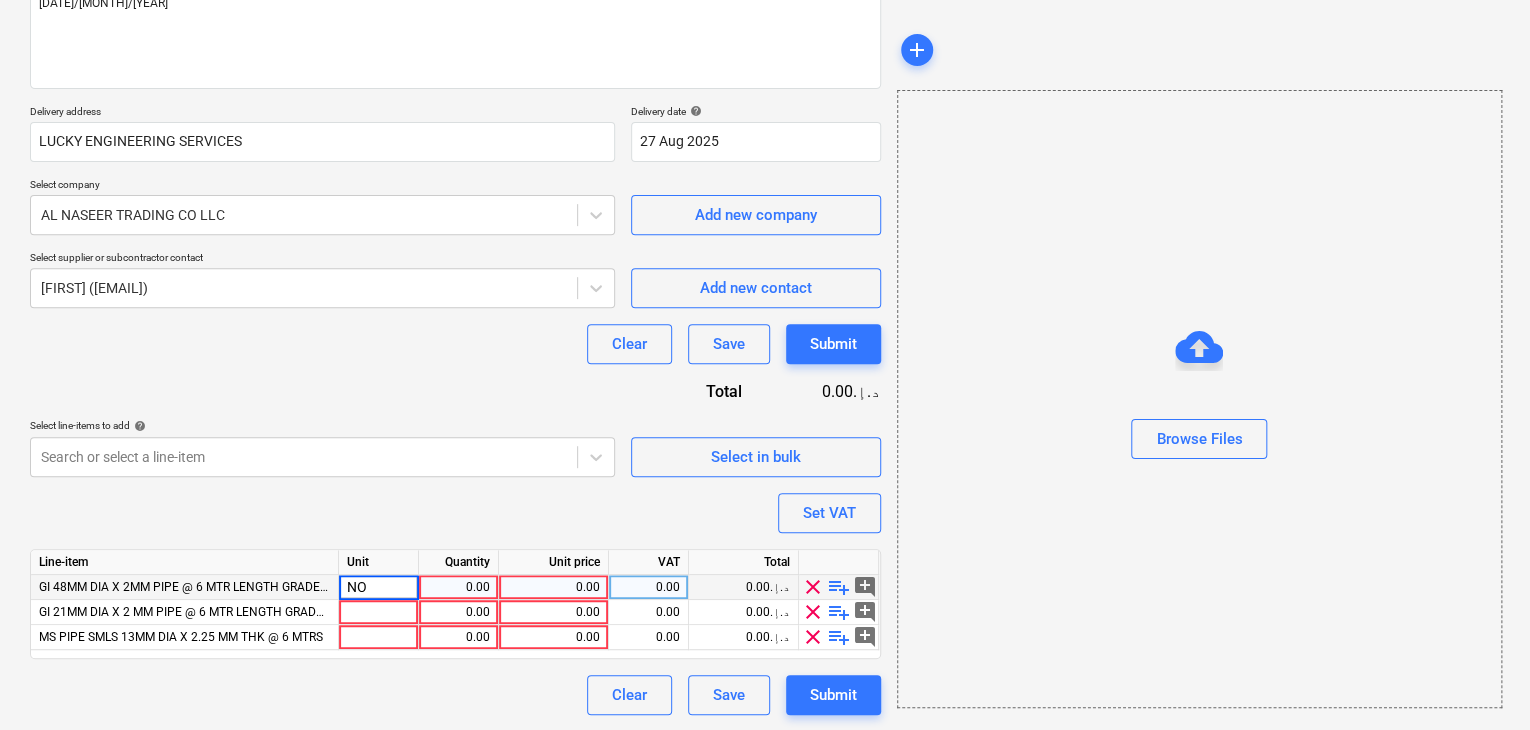 type on "NOS" 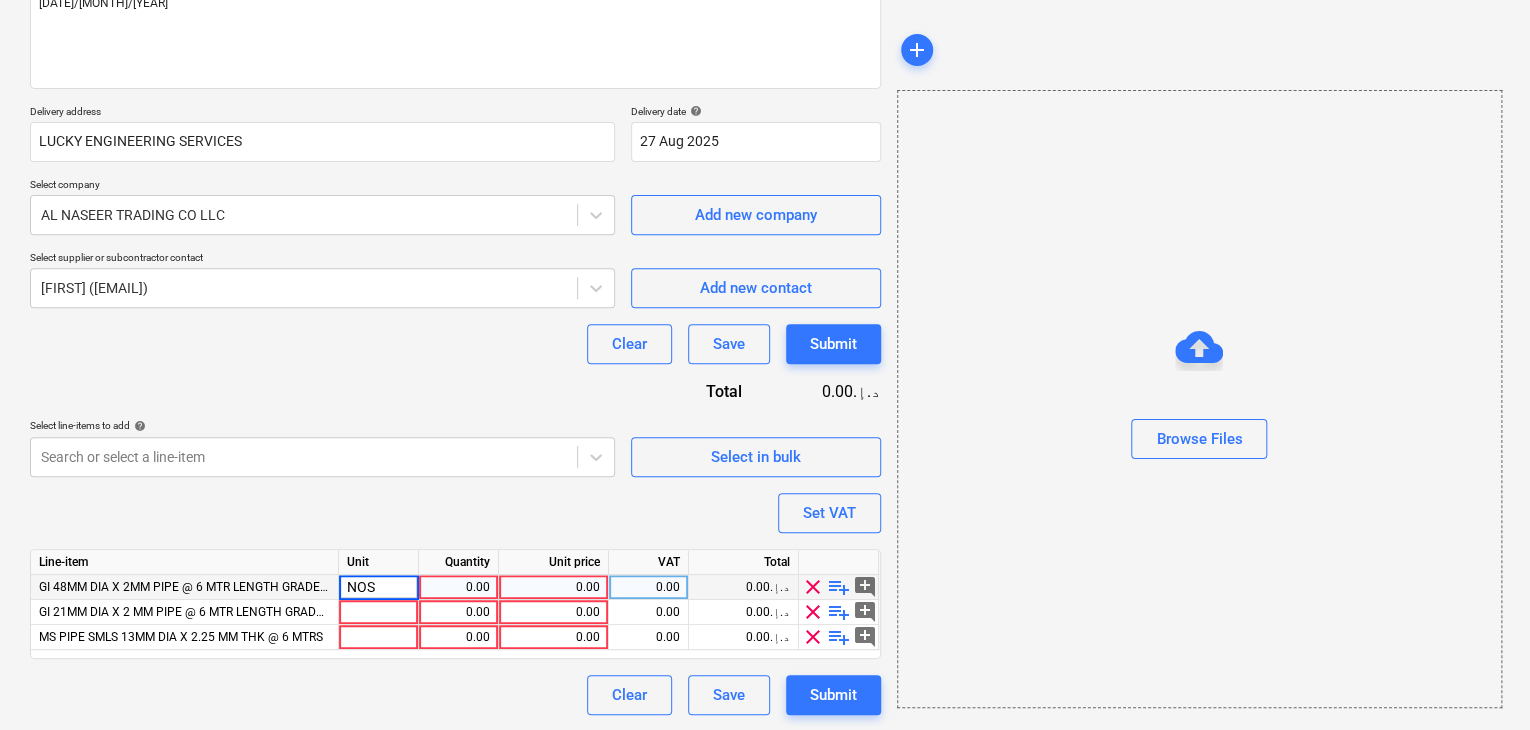 type on "x" 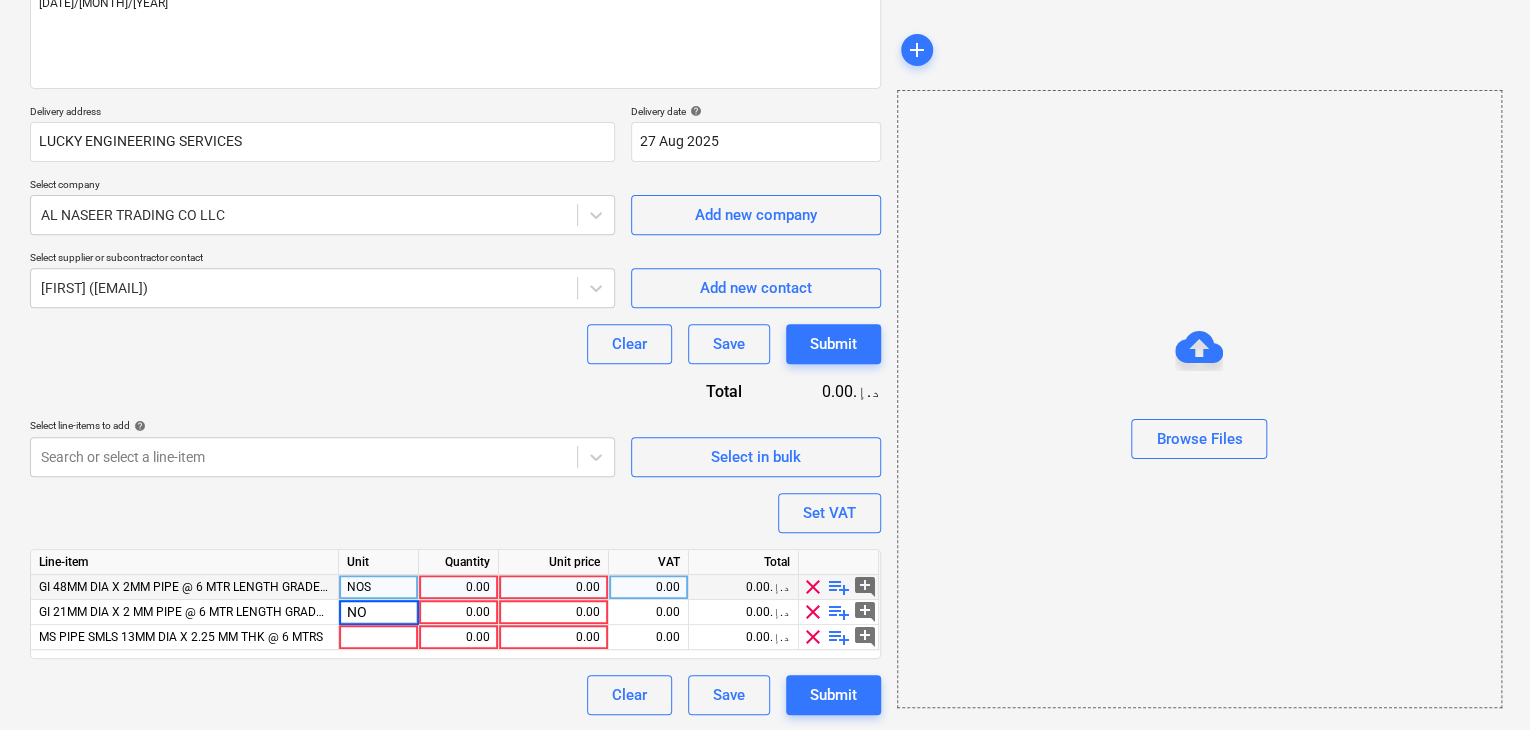 type on "NOS" 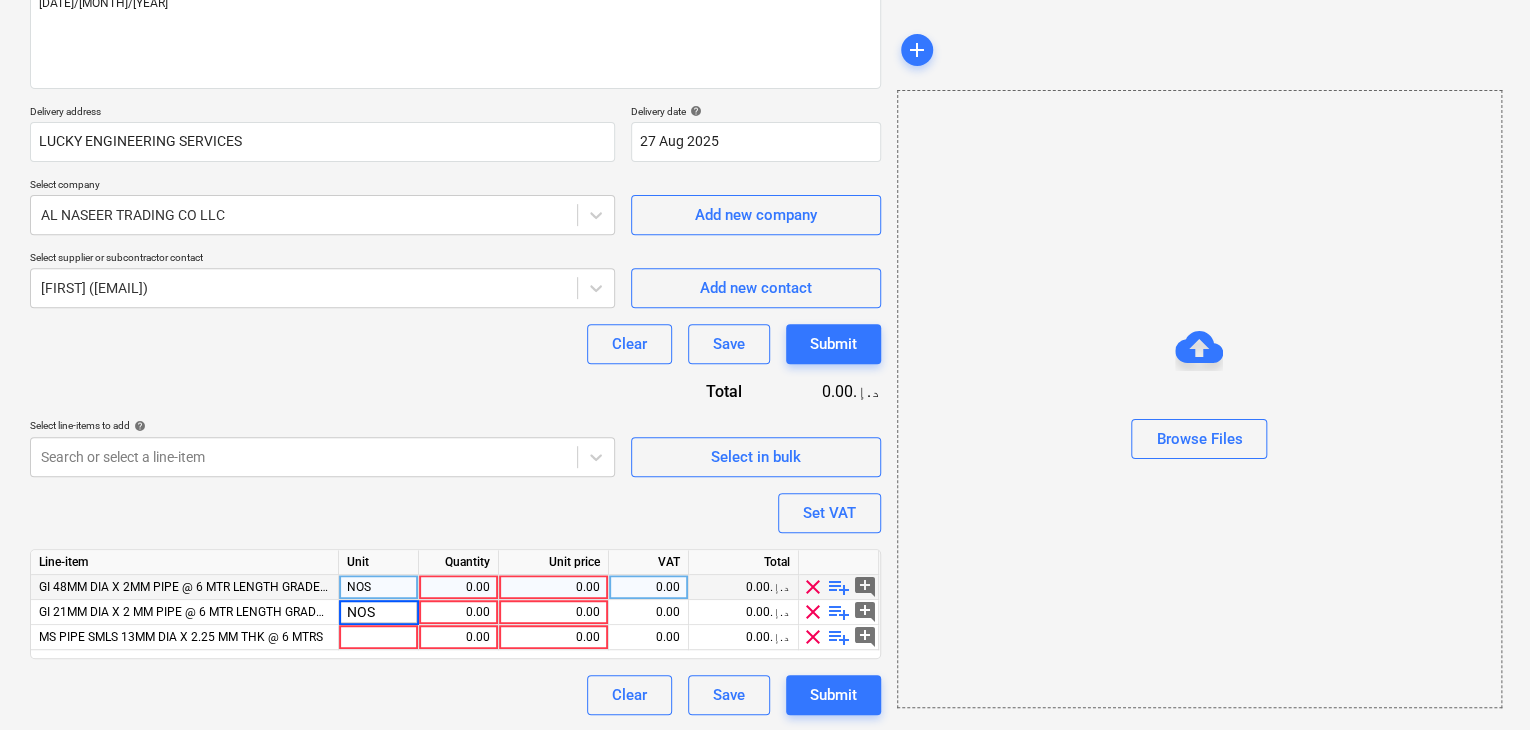 type on "x" 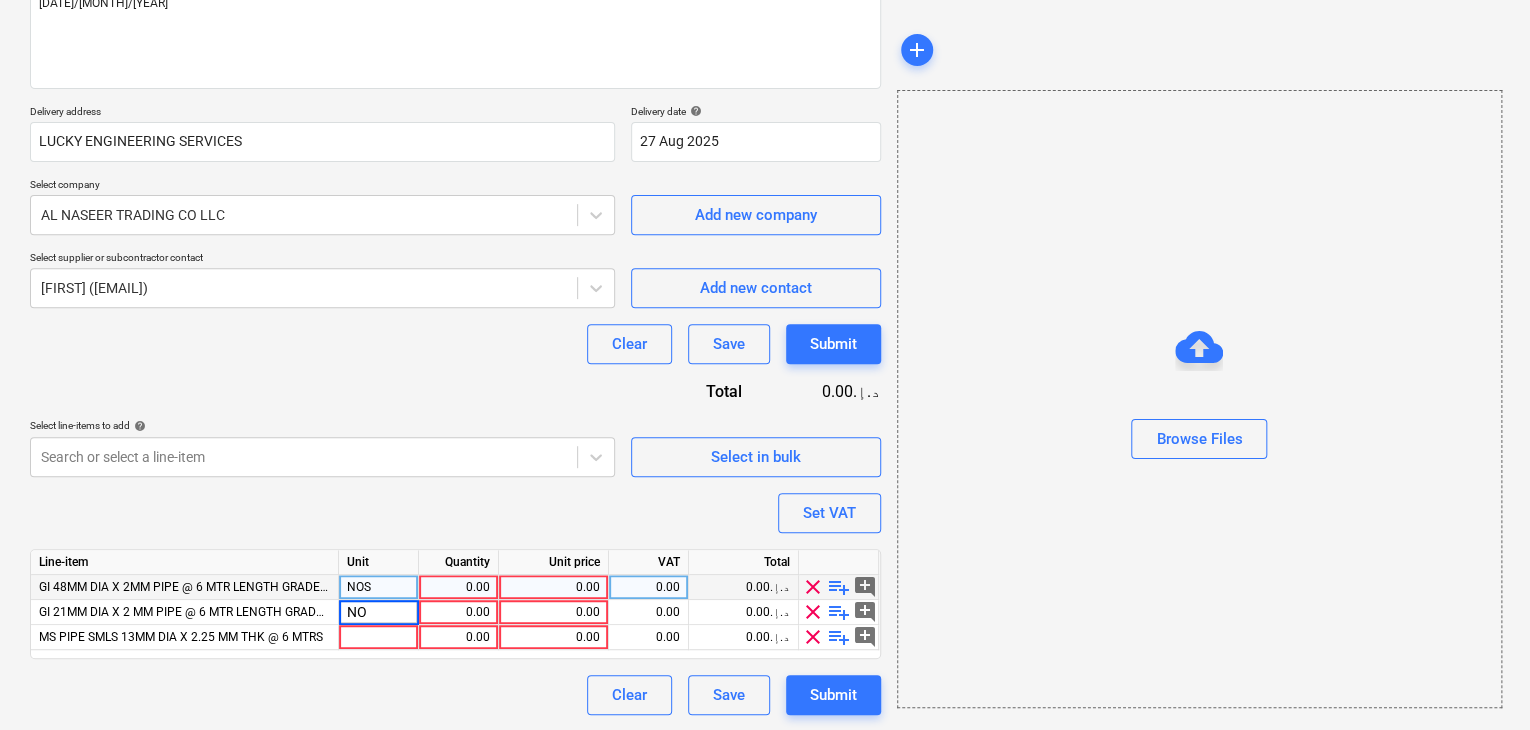 type on "NOS" 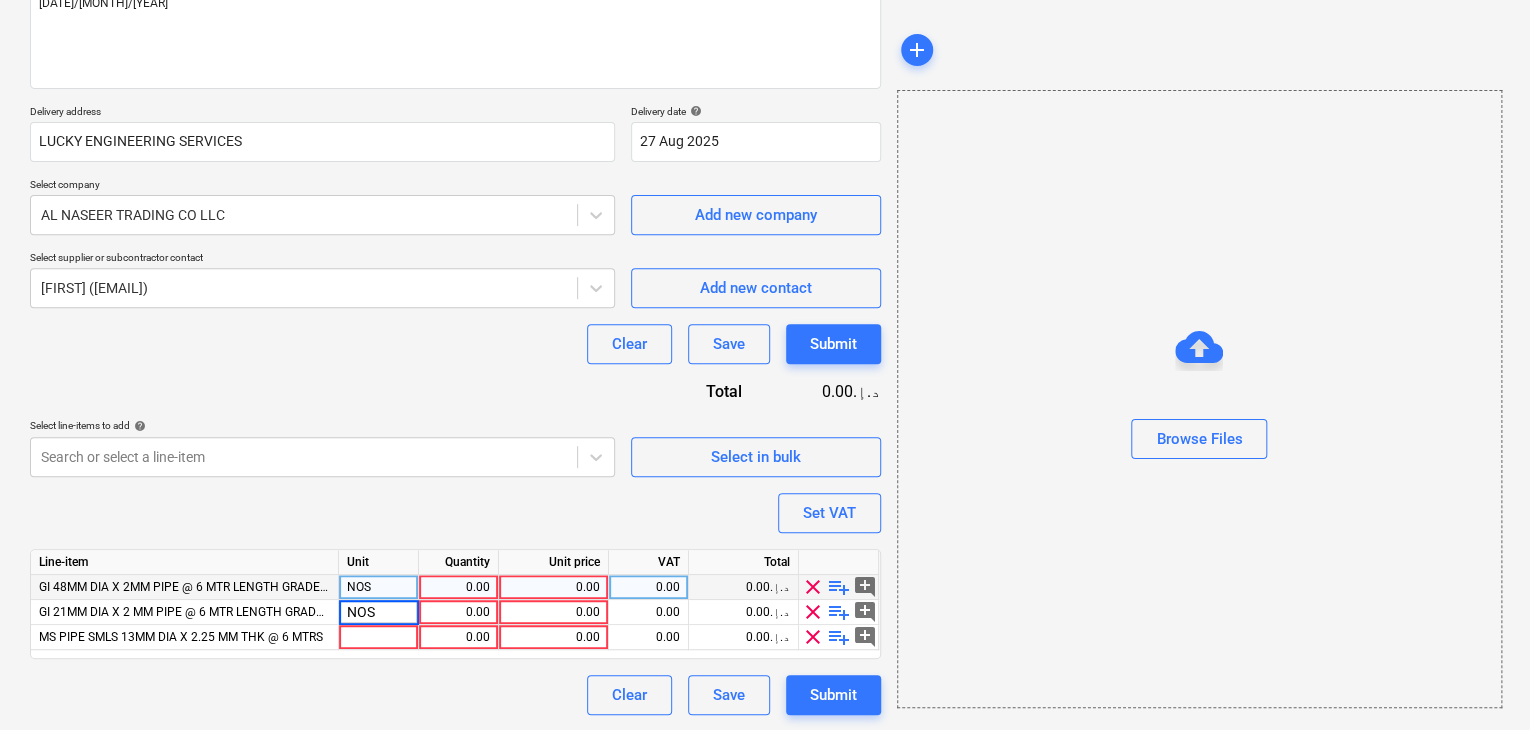 type on "x" 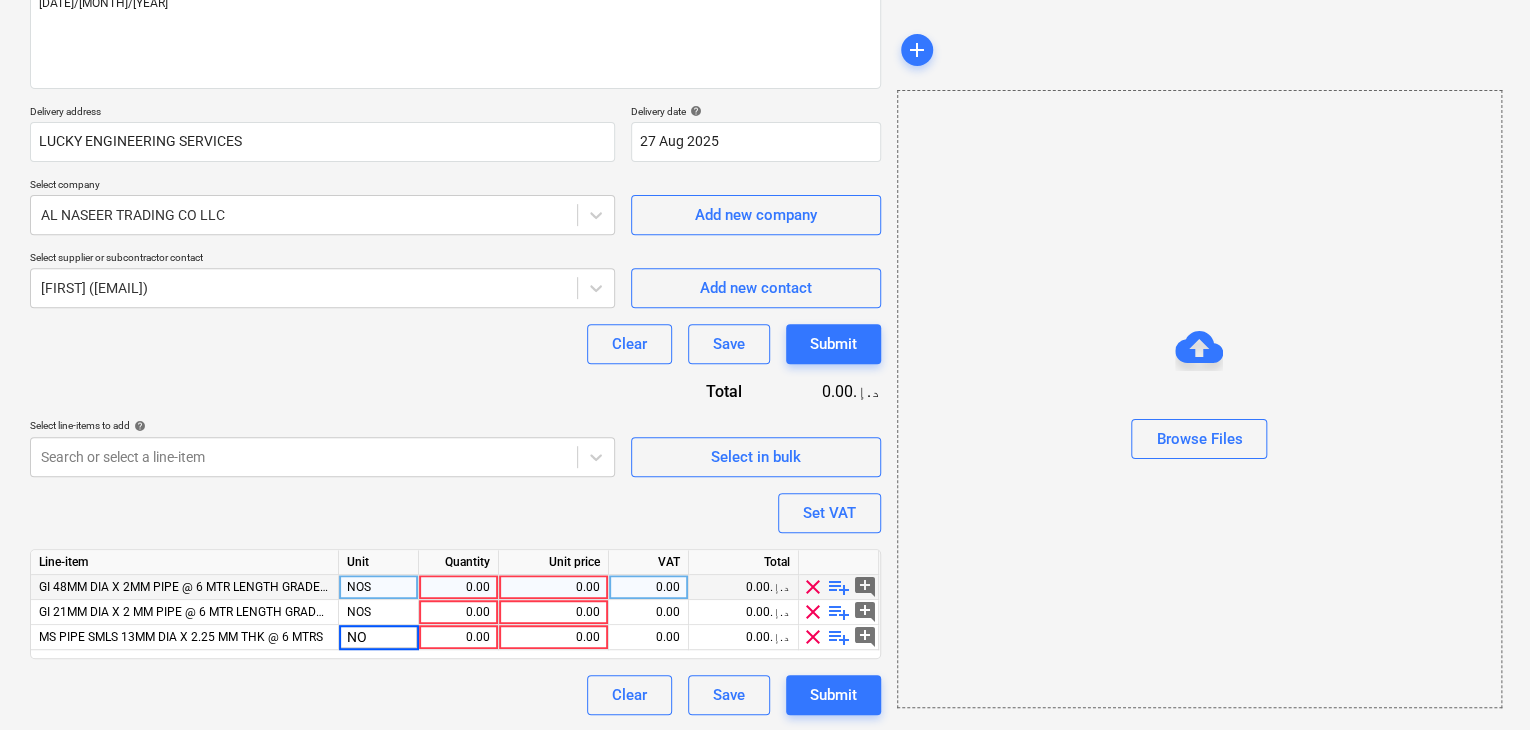 type on "NOS" 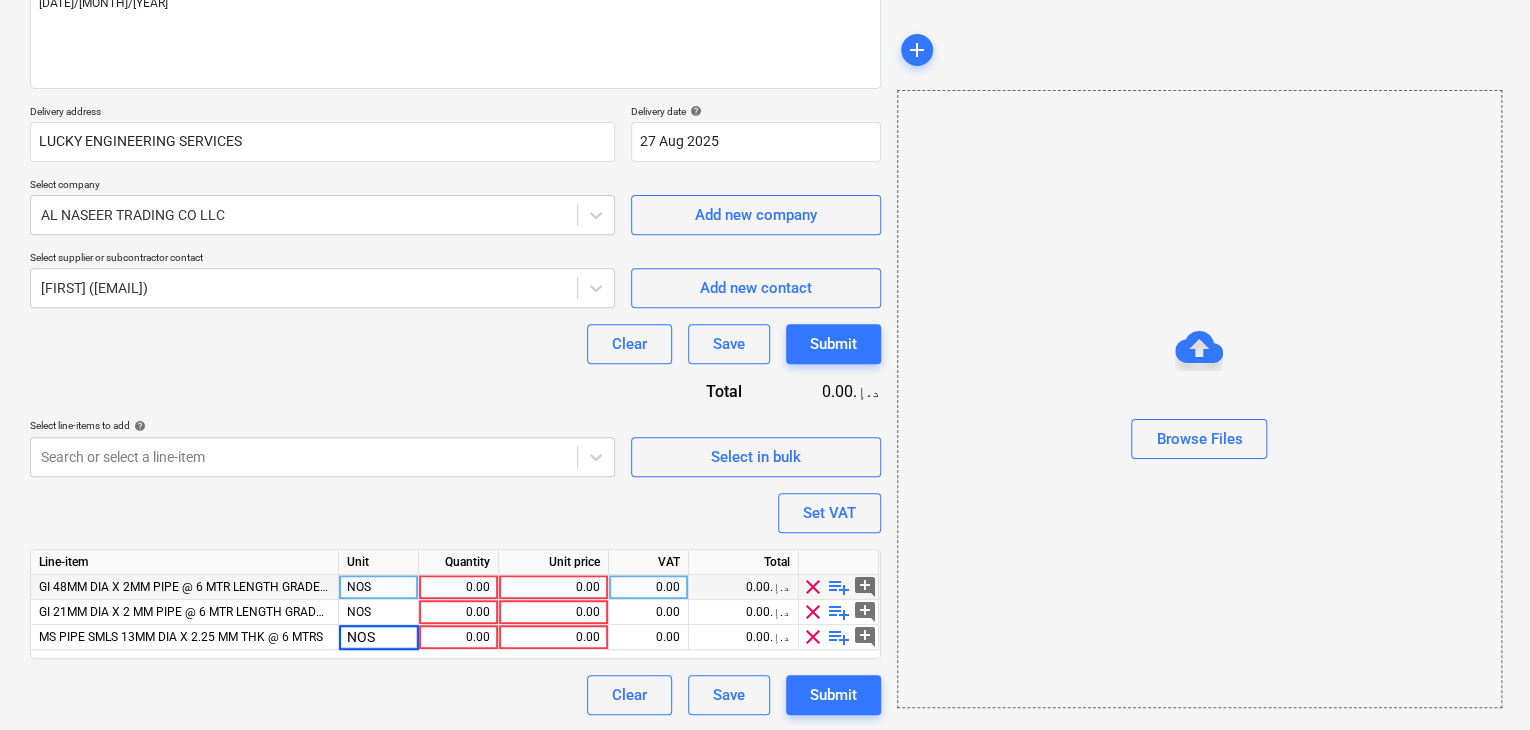 type on "x" 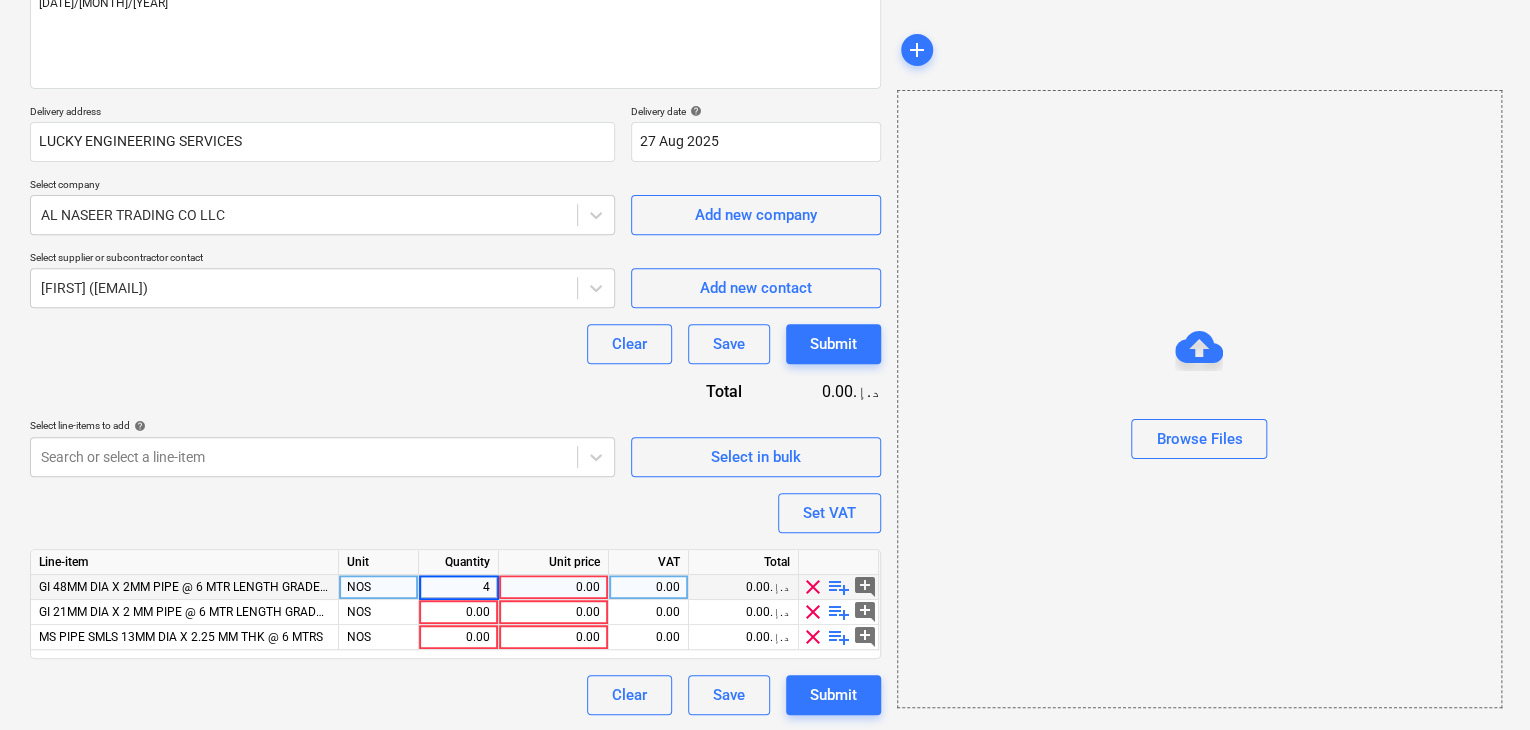 type on "45" 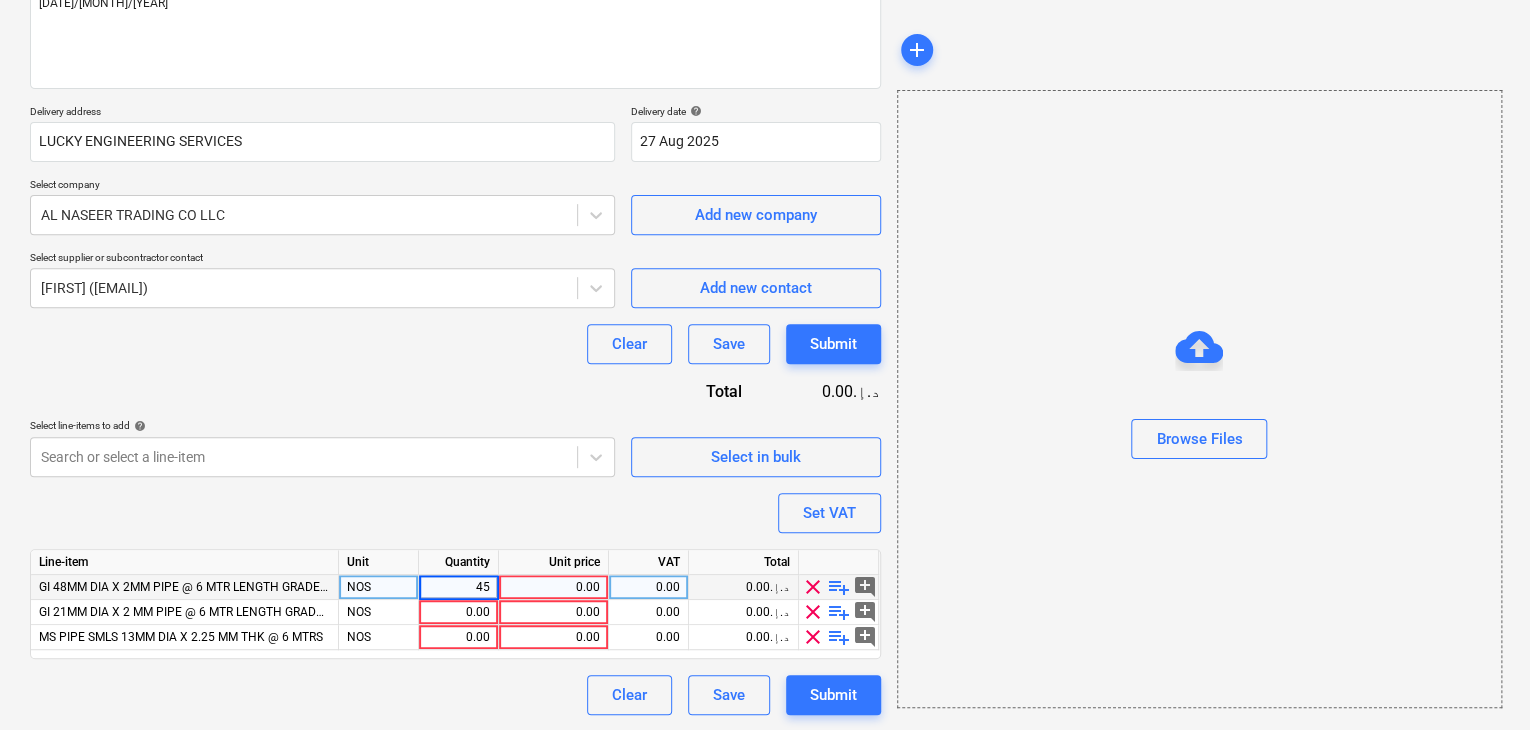 type on "x" 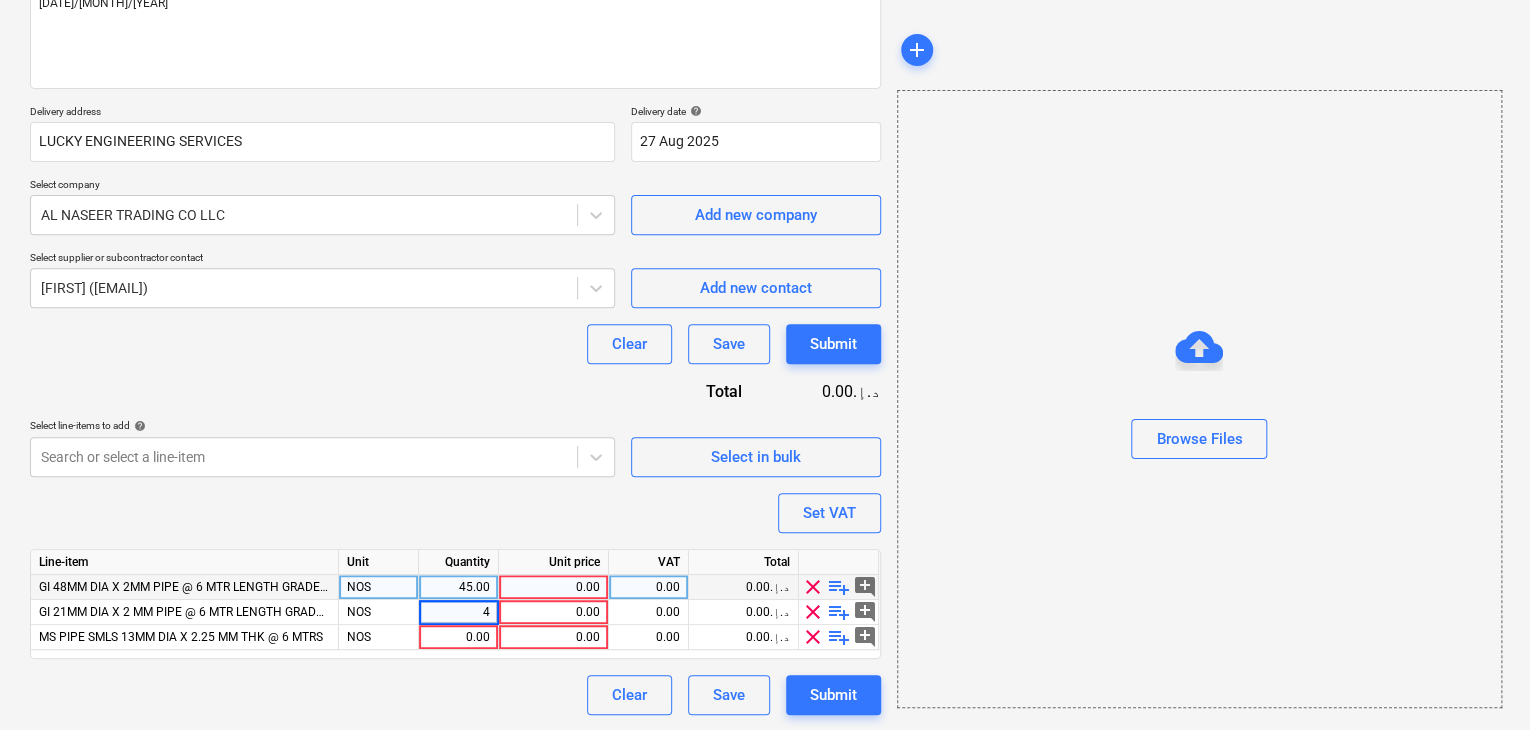 type on "45" 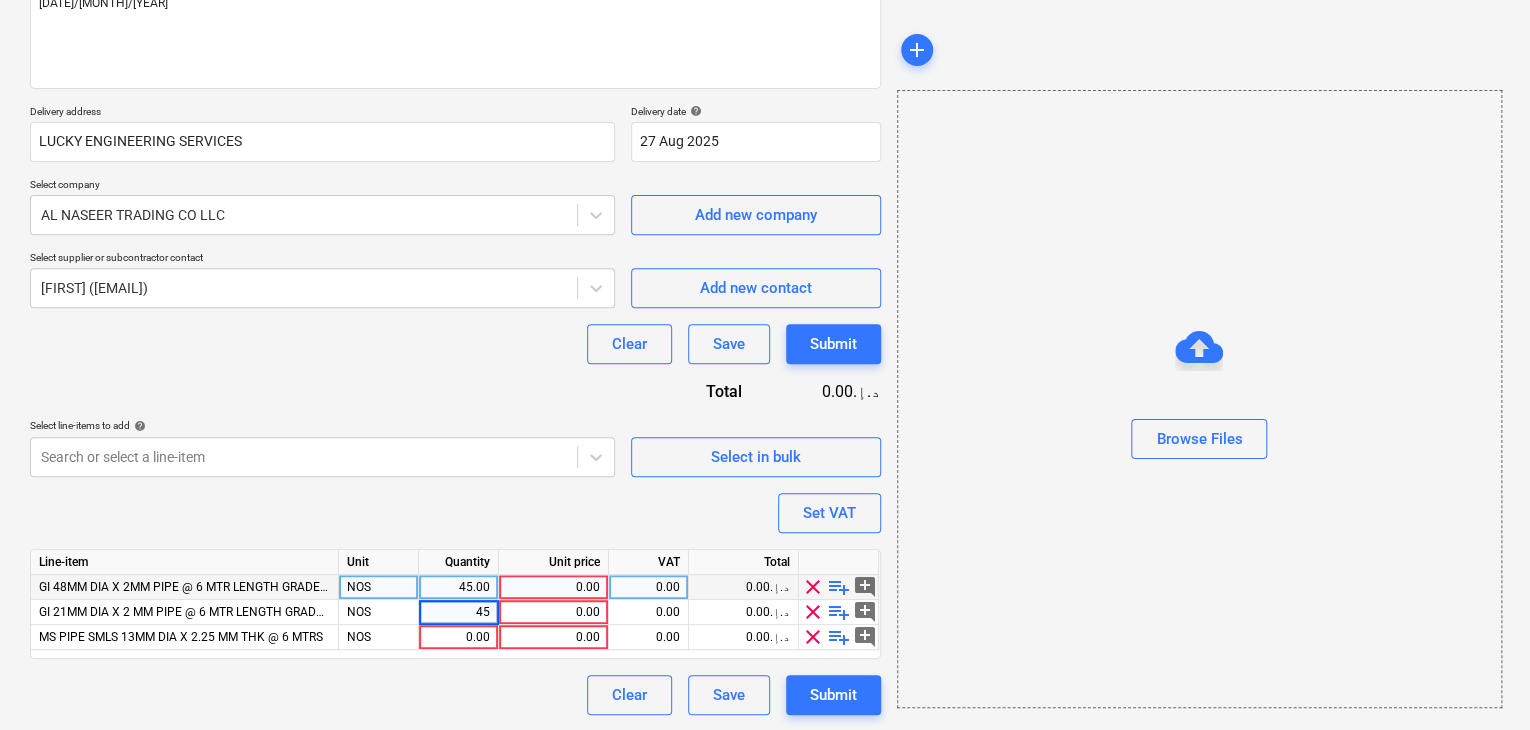 type on "x" 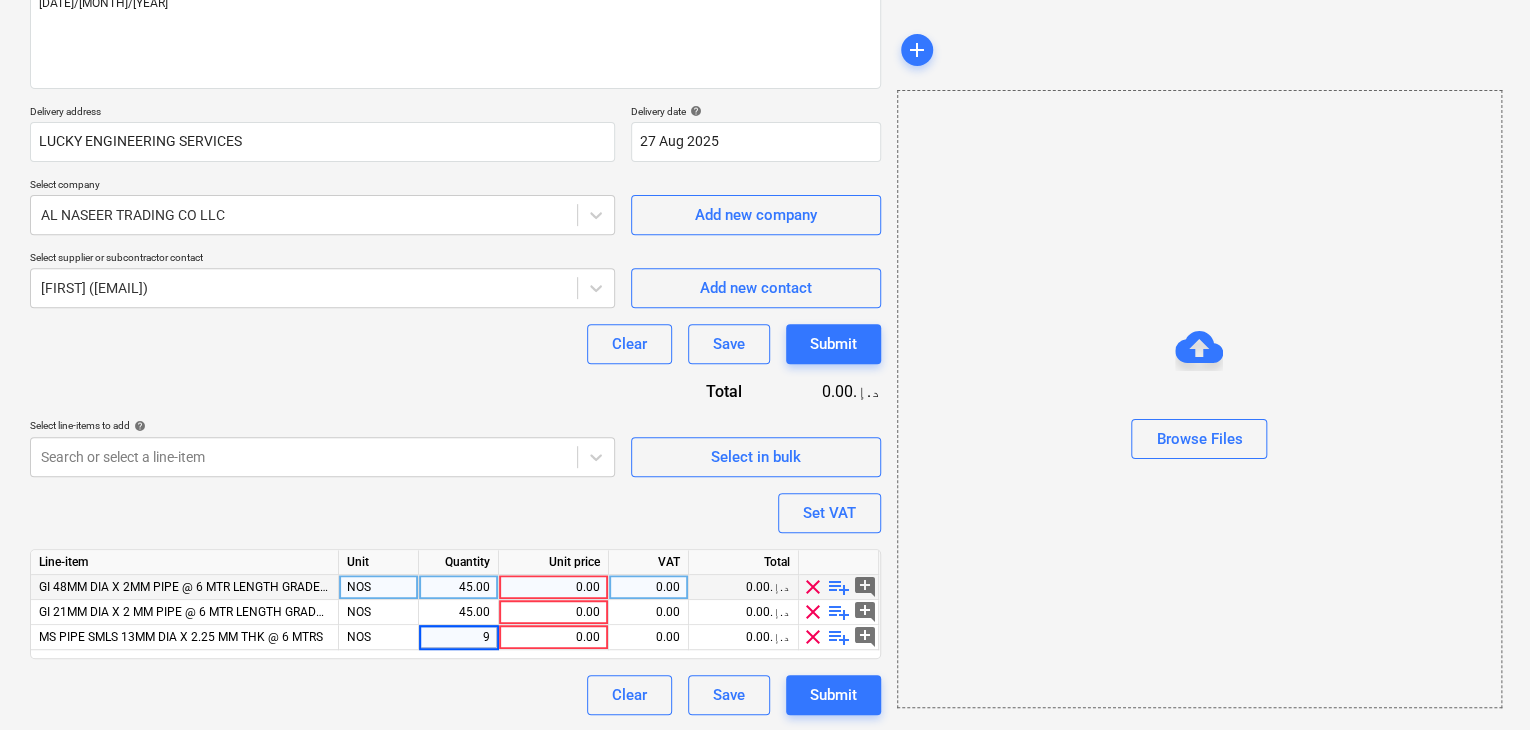 type on "90" 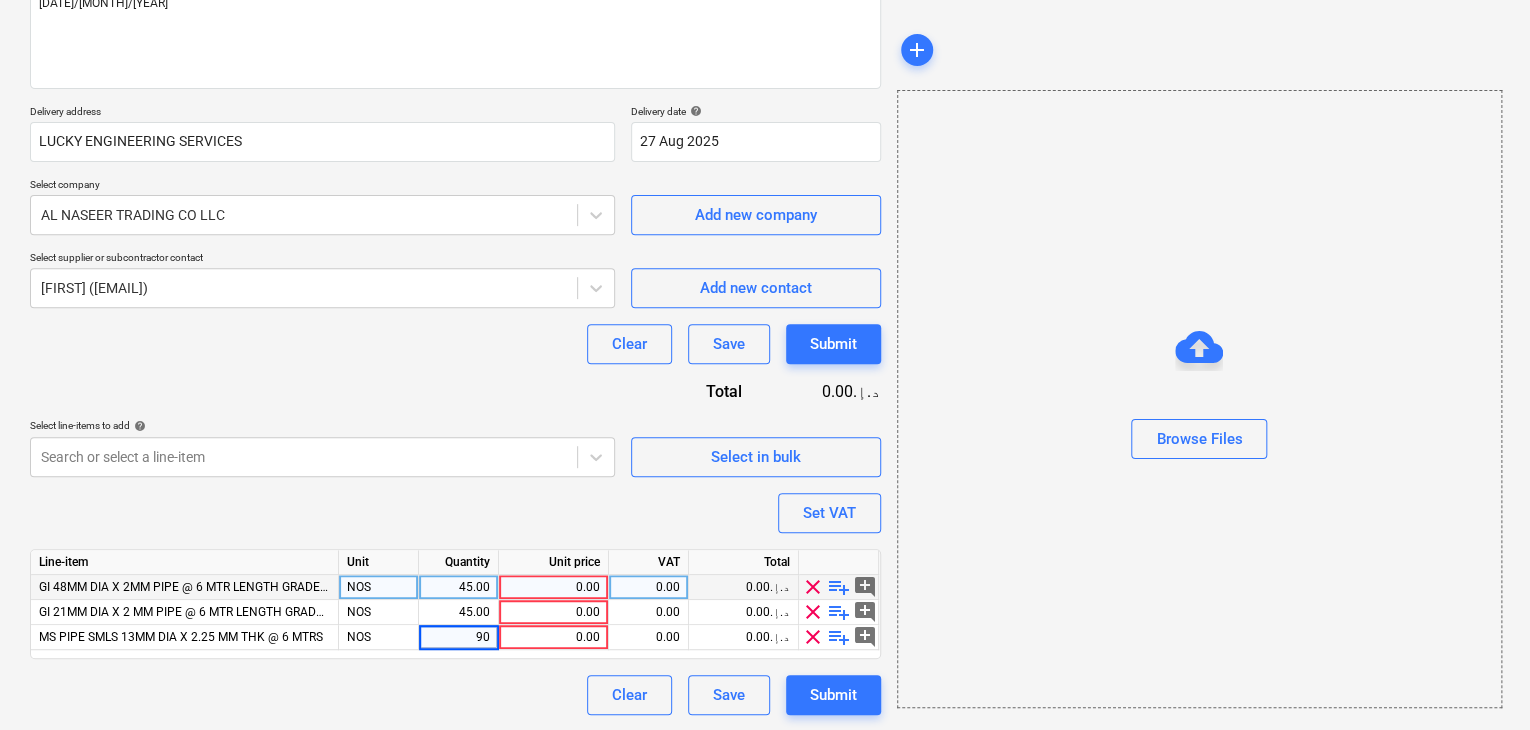 type on "x" 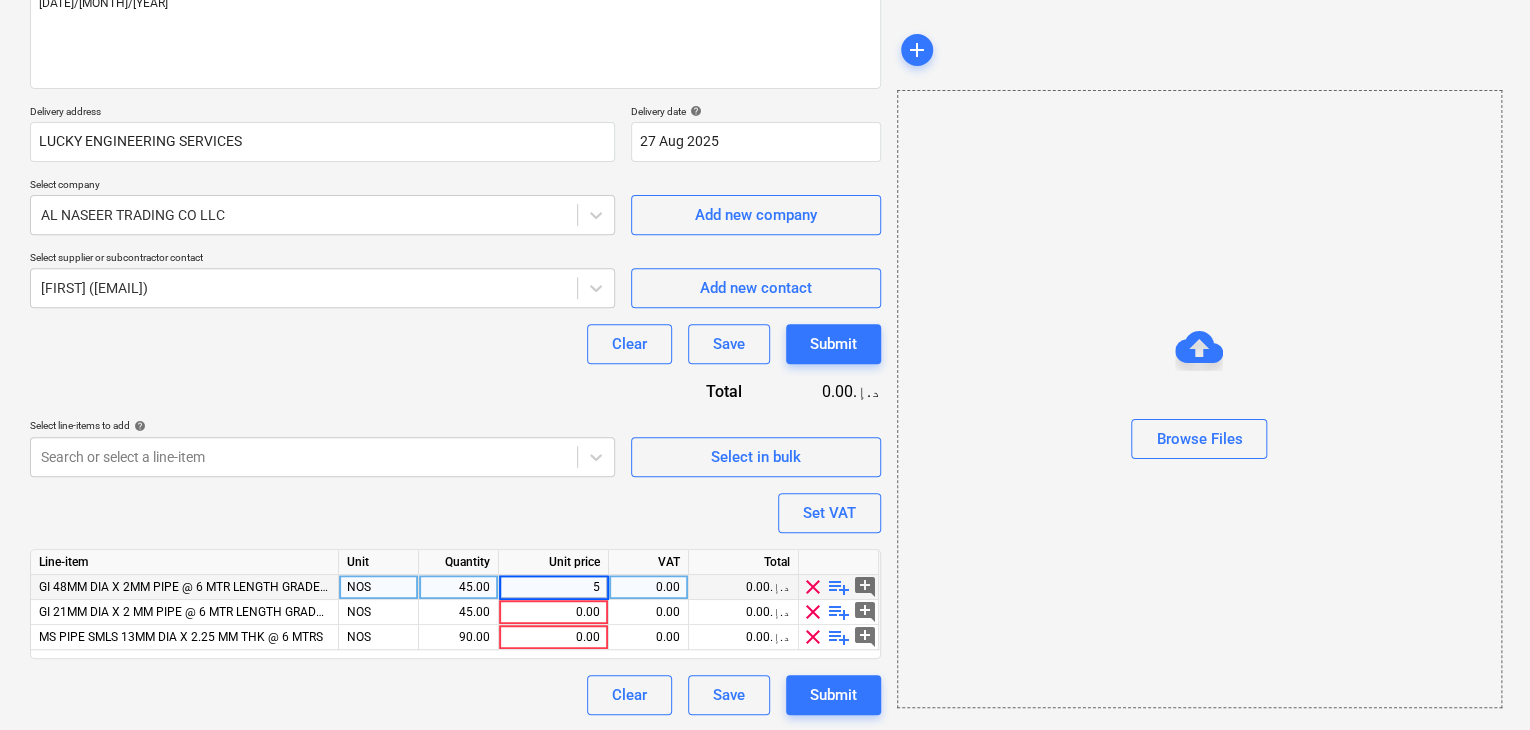 type on "52" 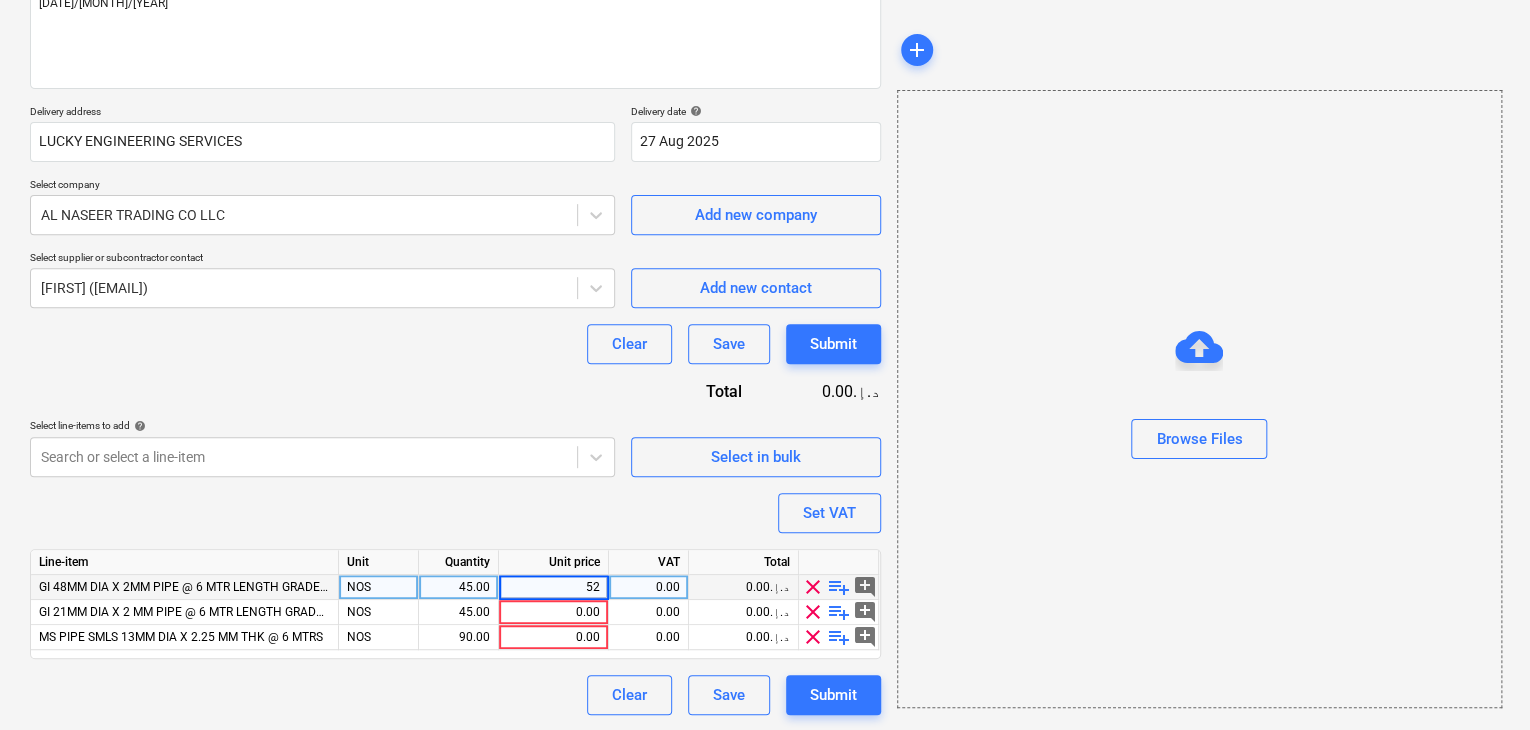 type on "x" 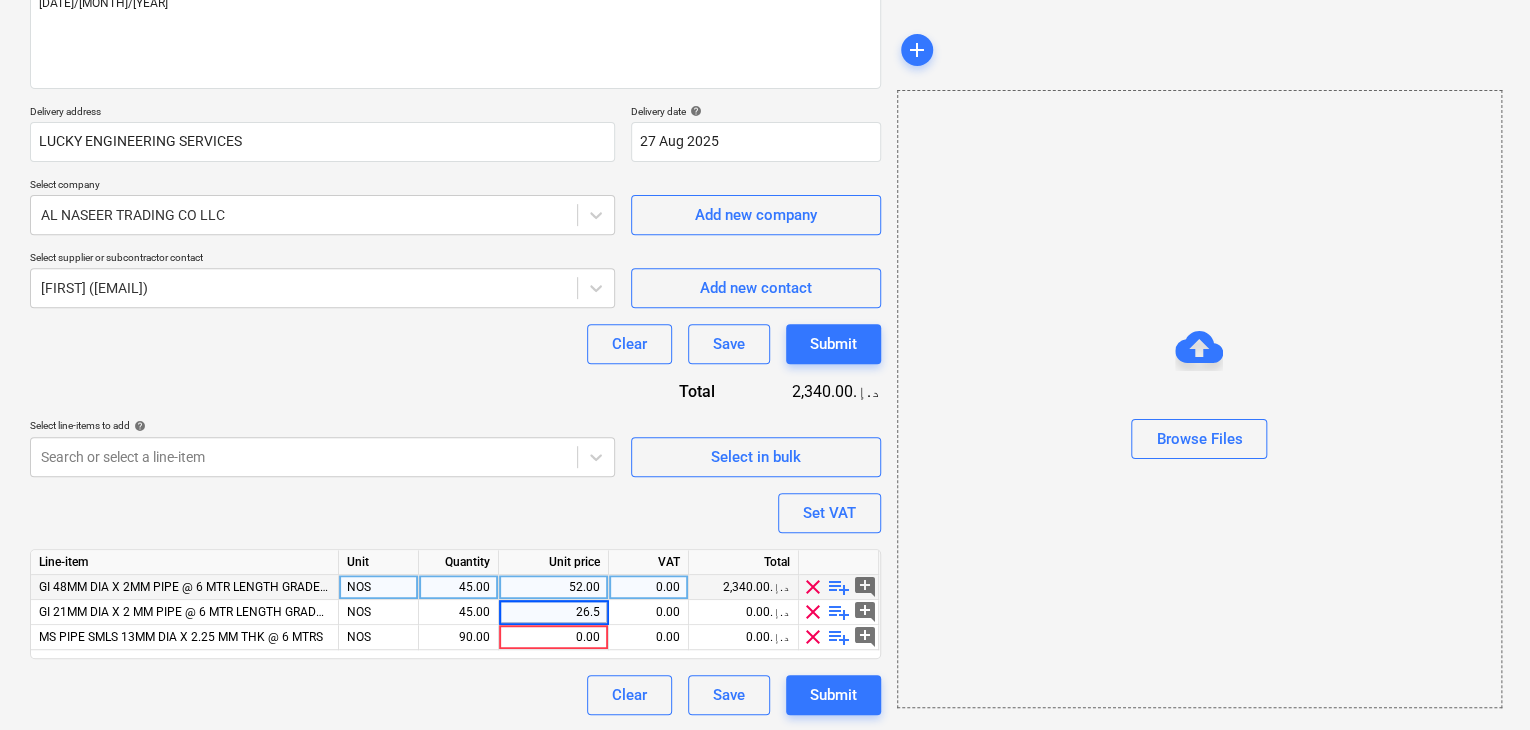 type on "26.50" 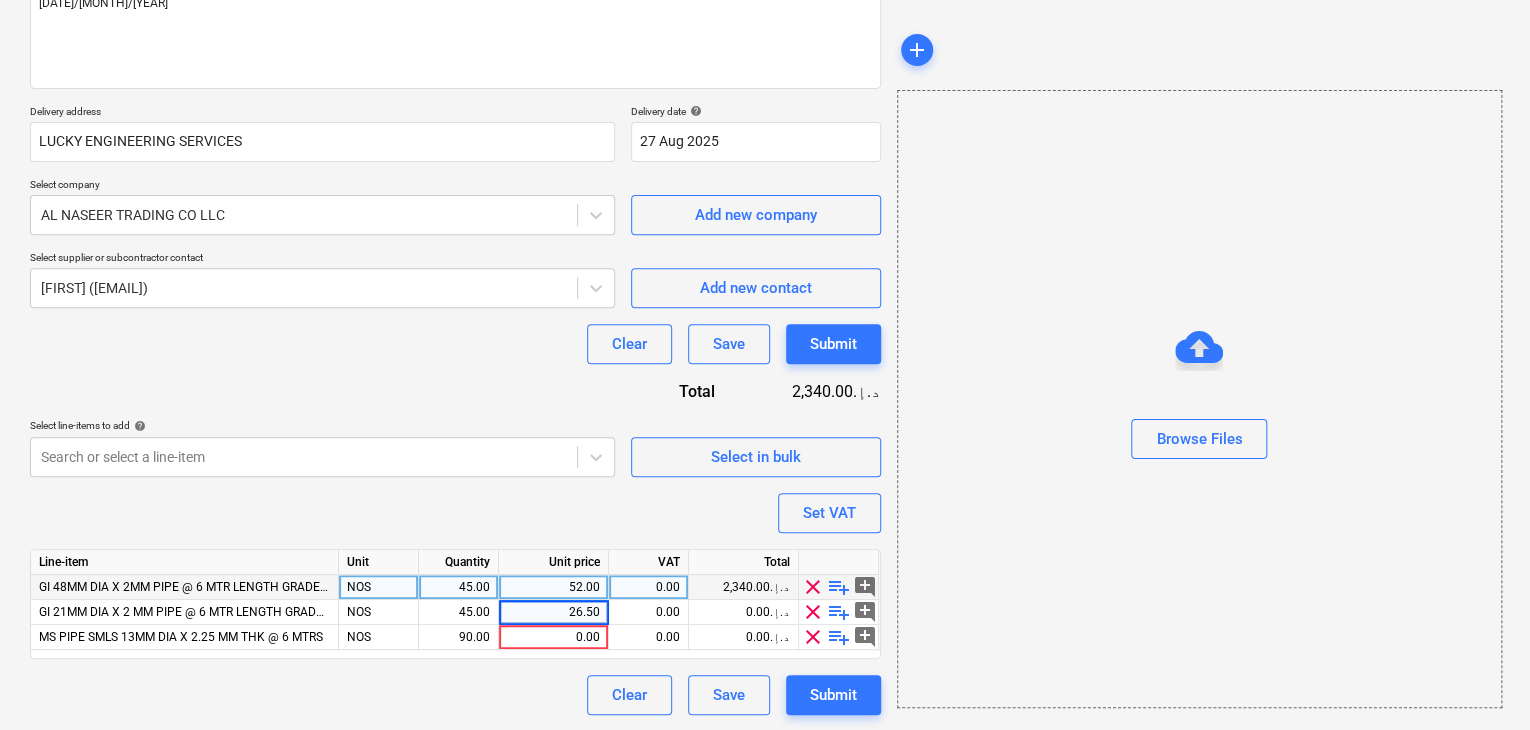 type on "x" 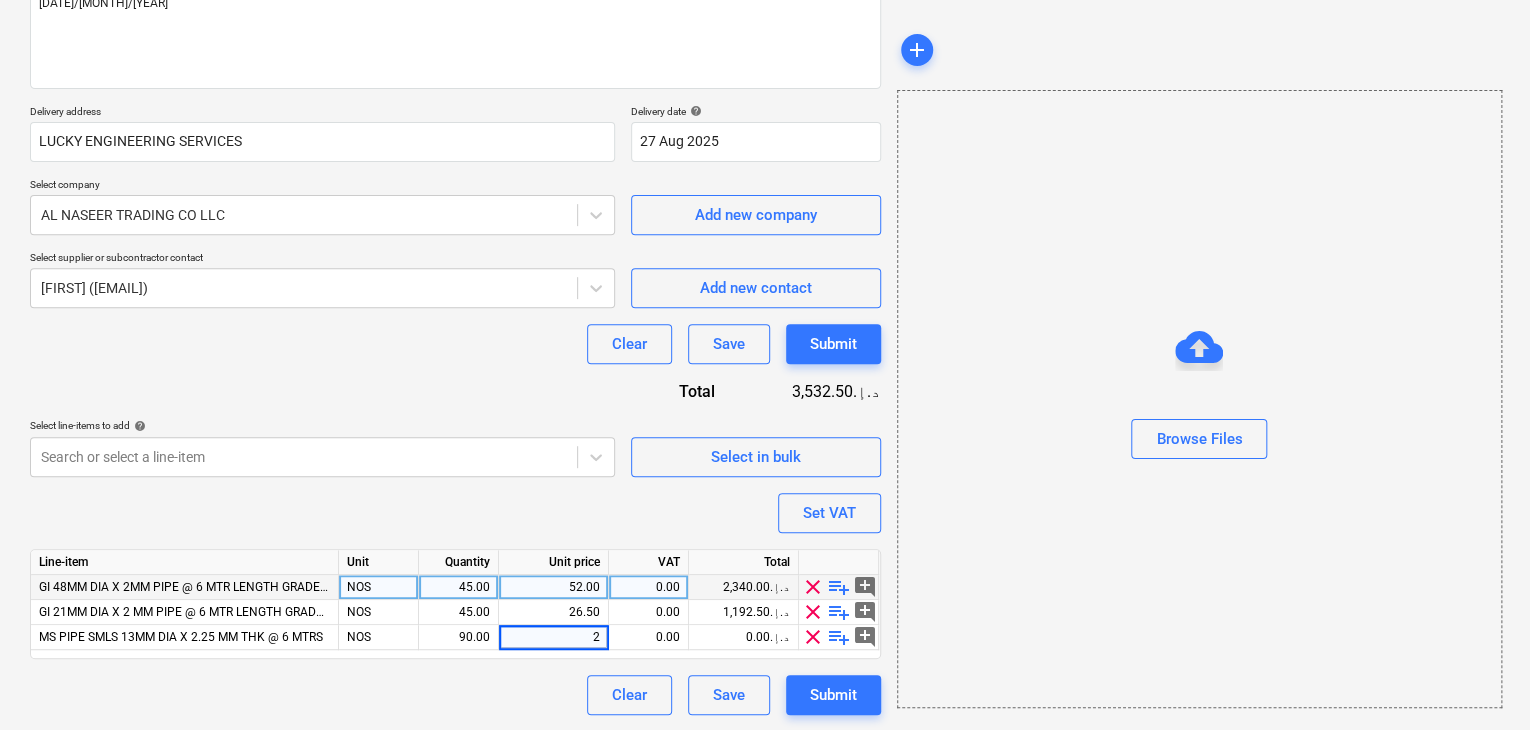 type on "24" 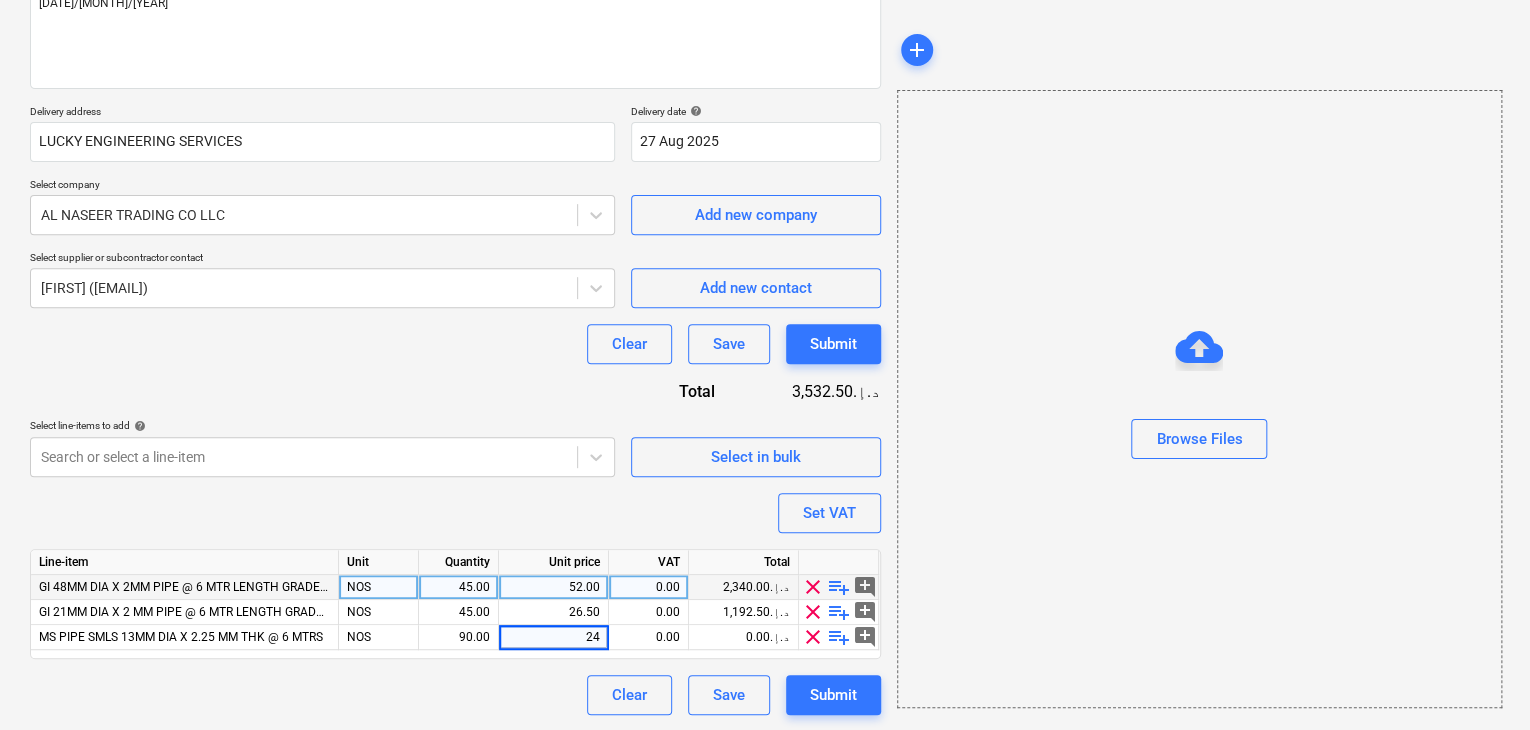 type on "x" 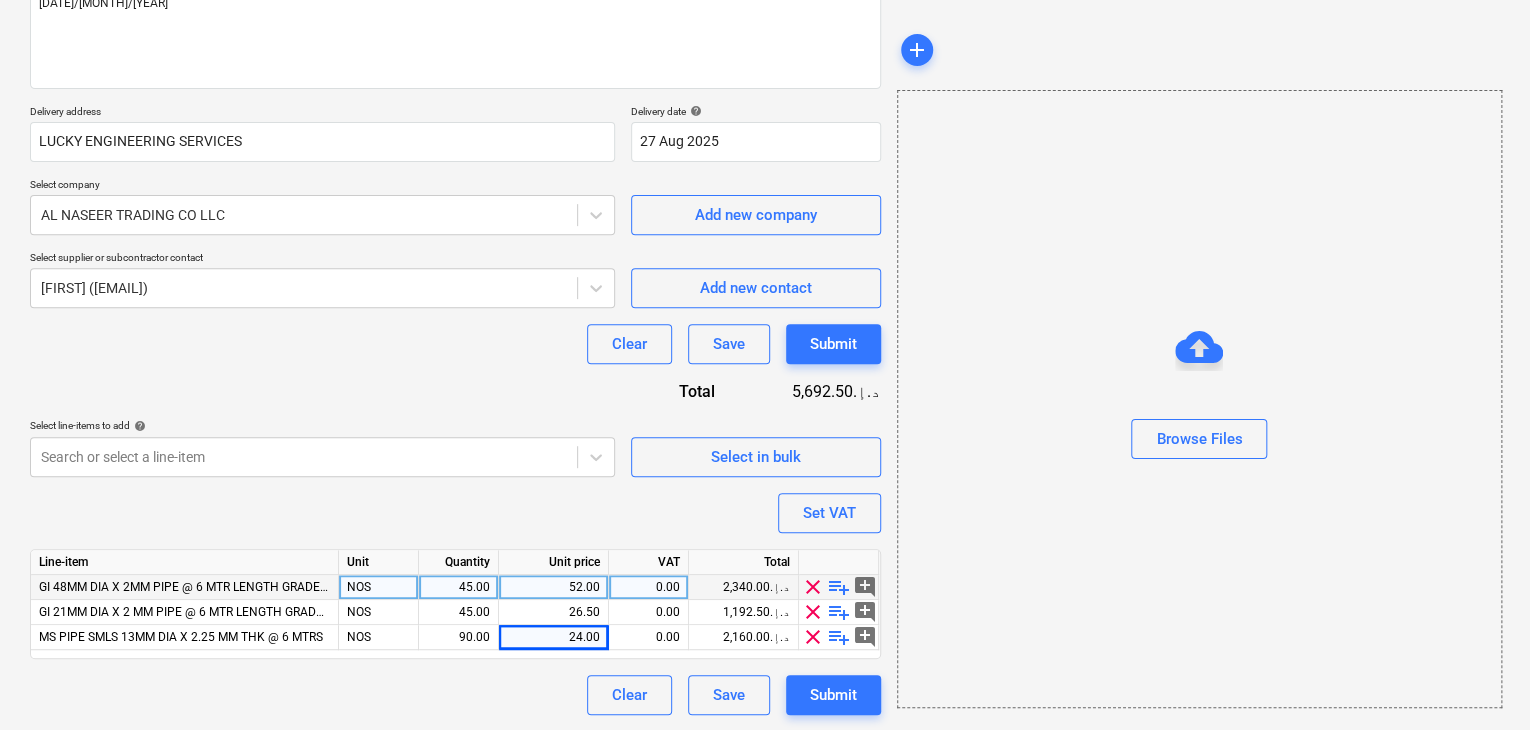 click on "Browse Files" at bounding box center (1199, 399) 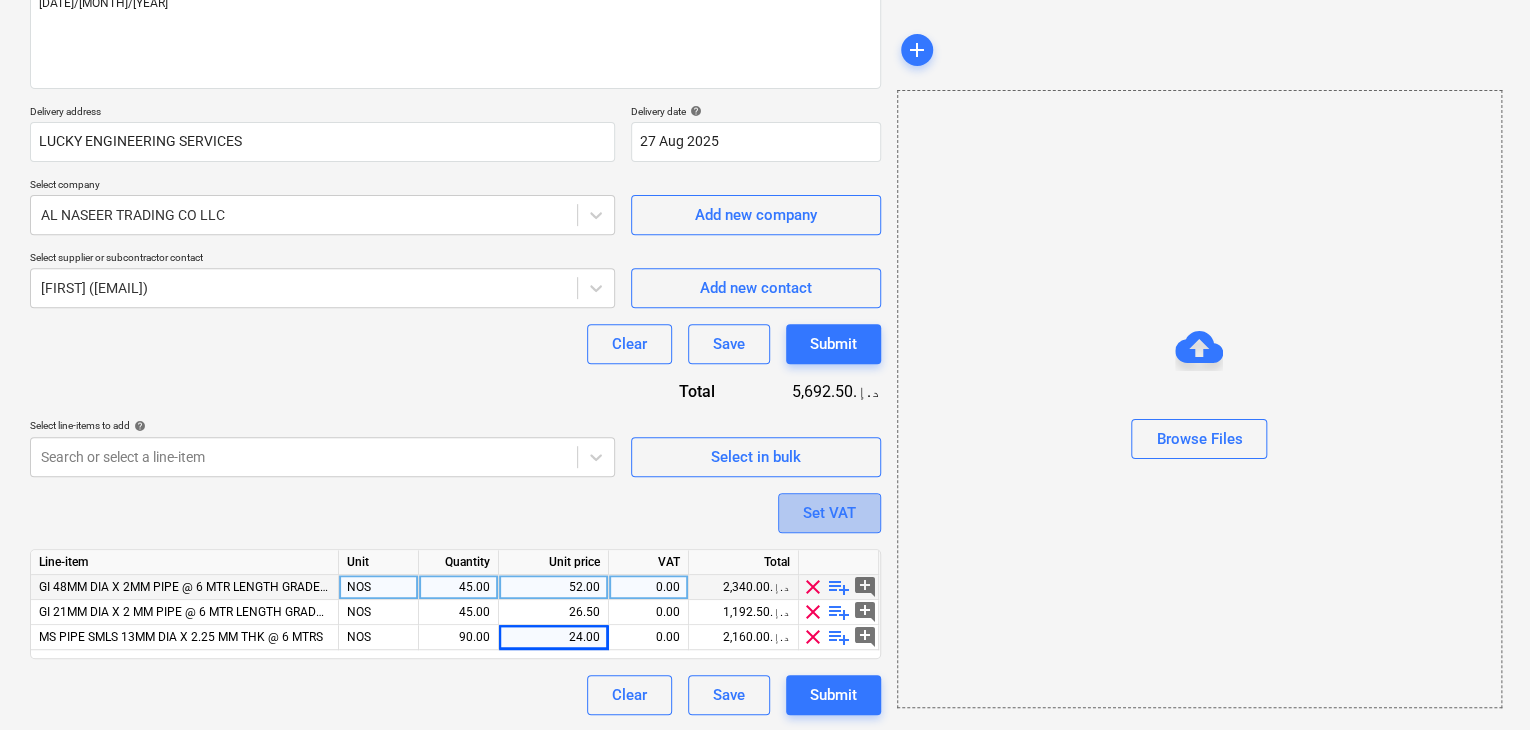 click on "Set VAT" at bounding box center (829, 513) 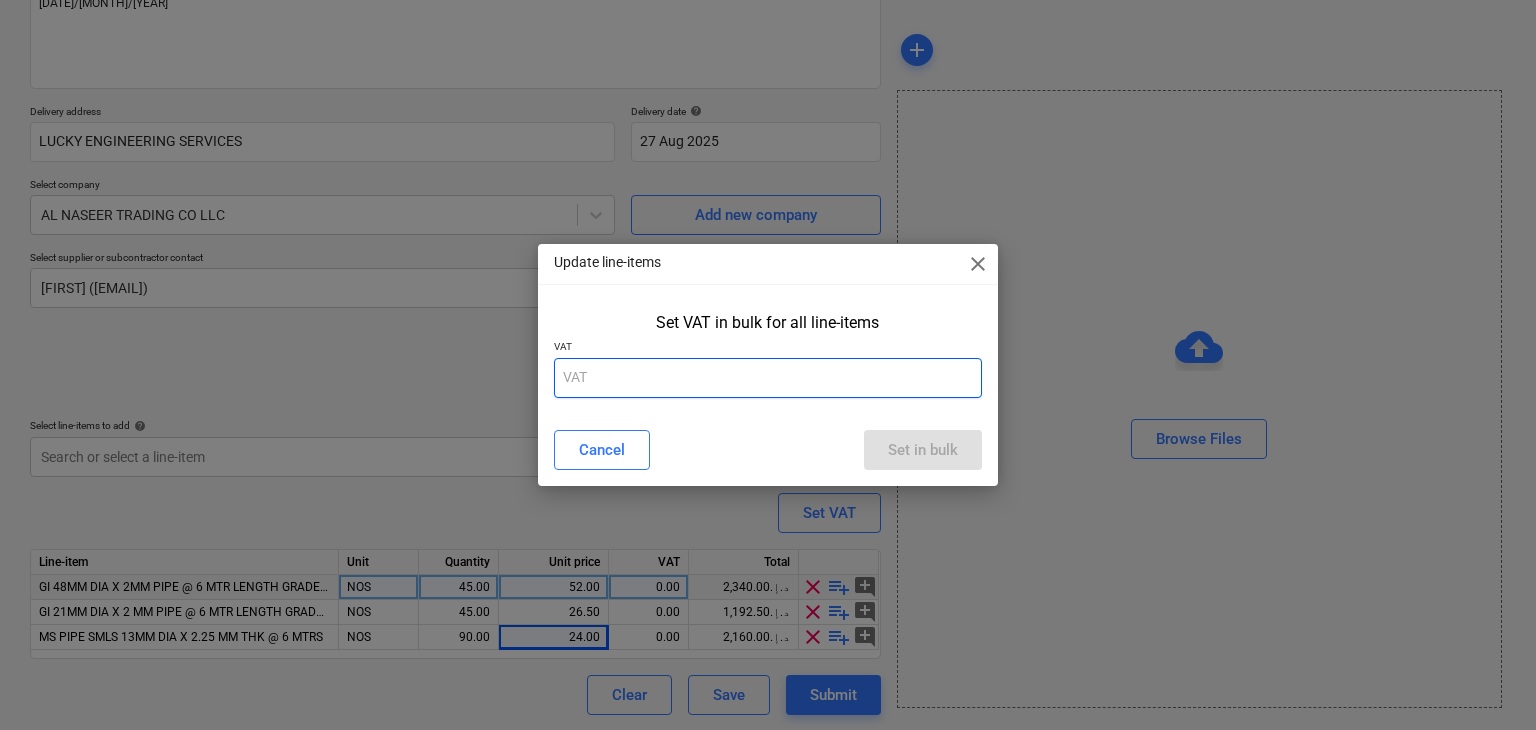 click at bounding box center (768, 378) 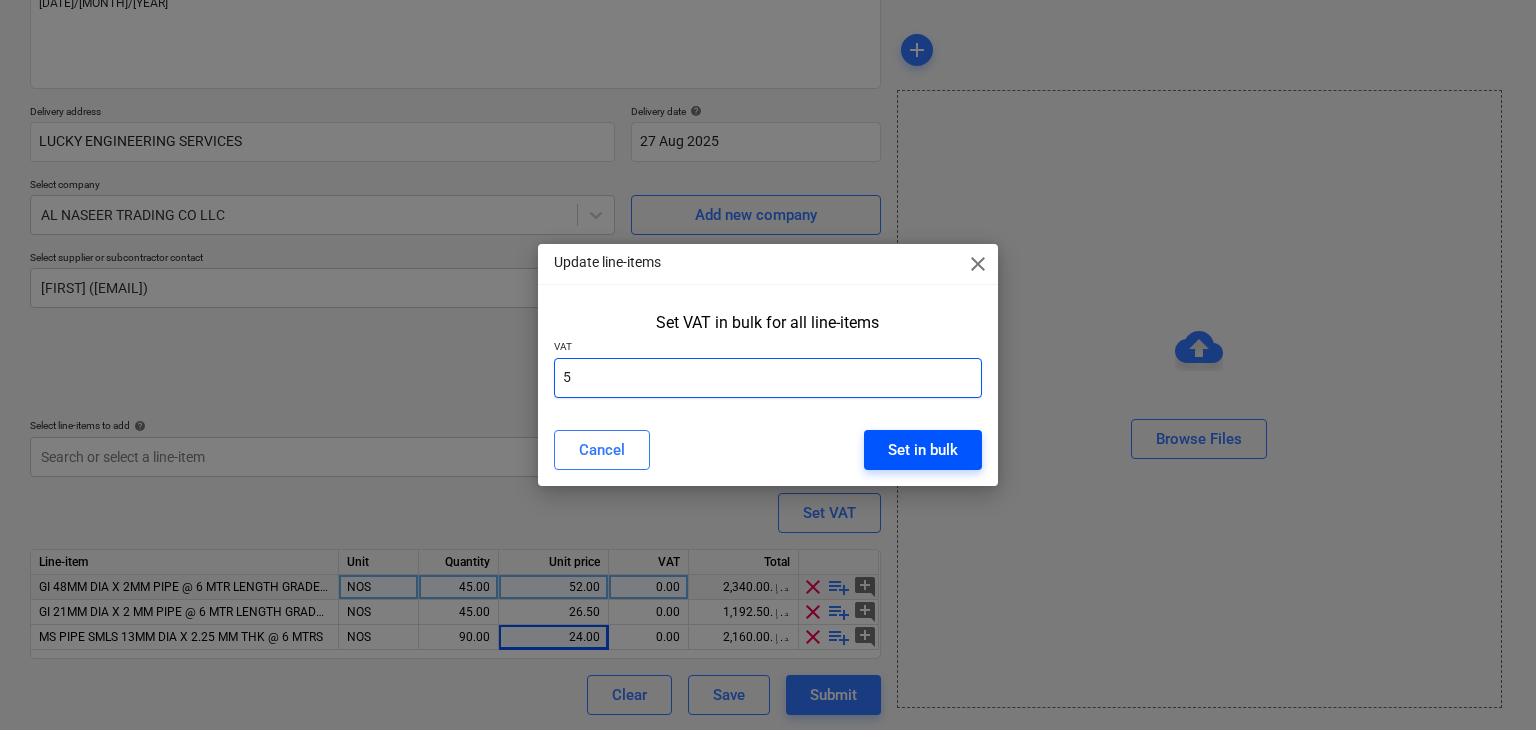 type on "5" 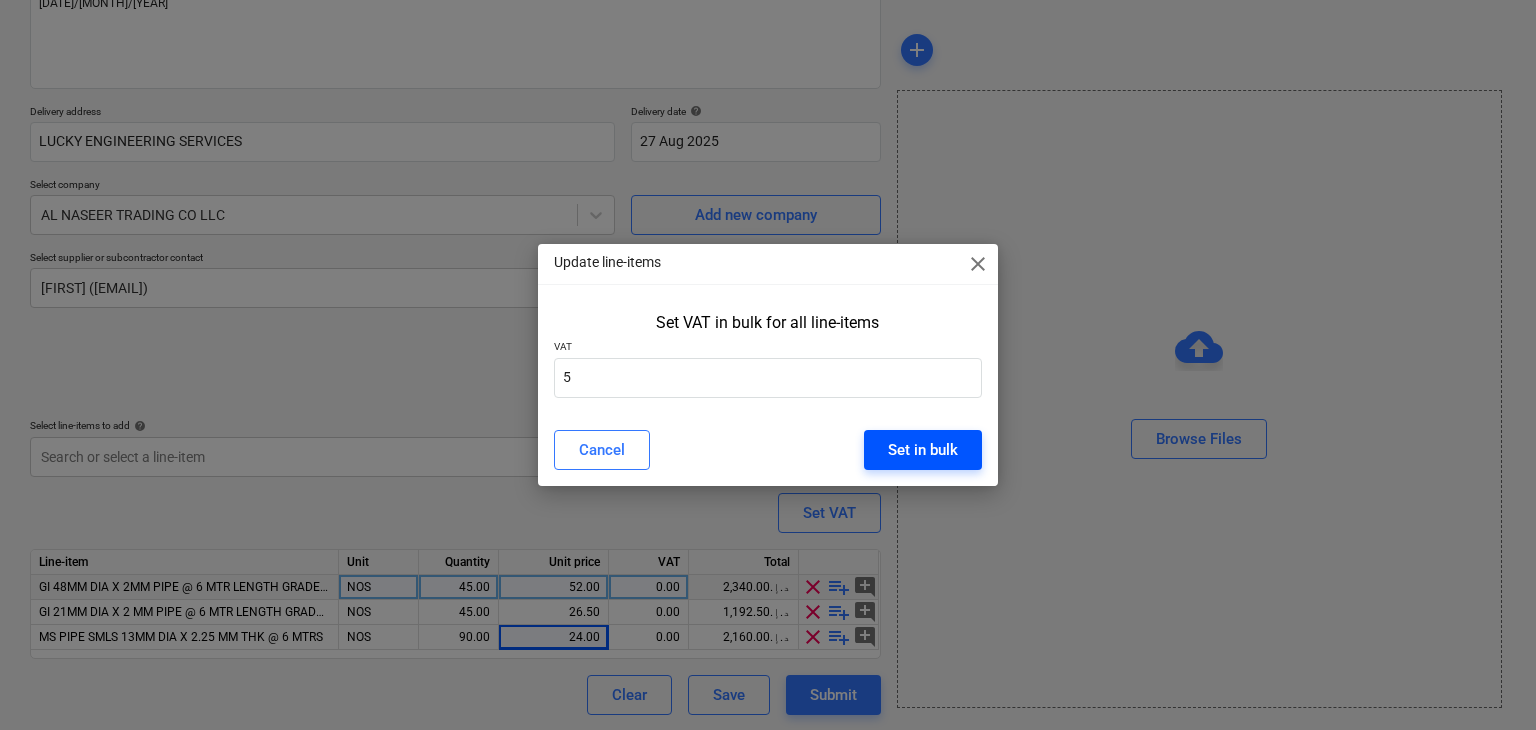 click on "Set in bulk" at bounding box center (923, 450) 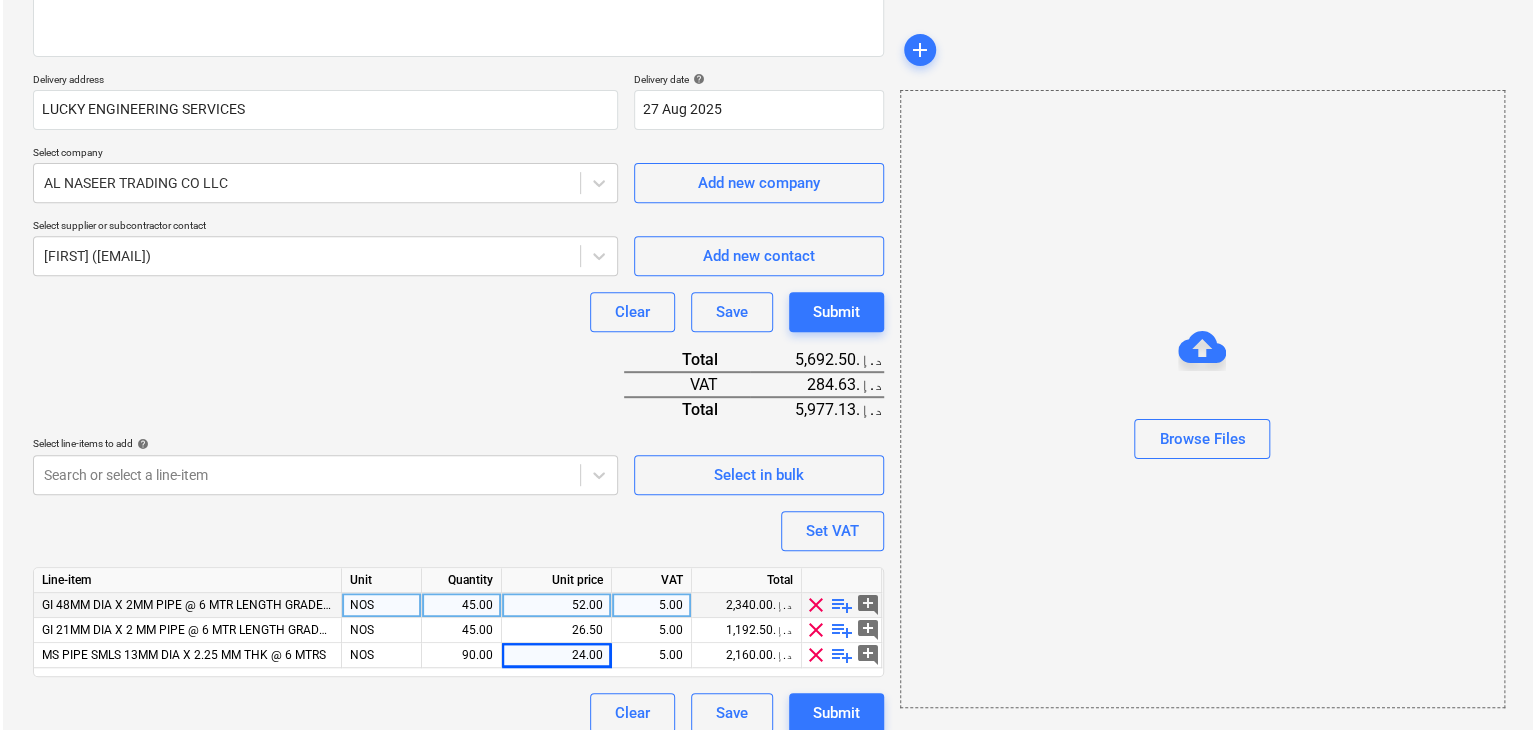 scroll, scrollTop: 319, scrollLeft: 0, axis: vertical 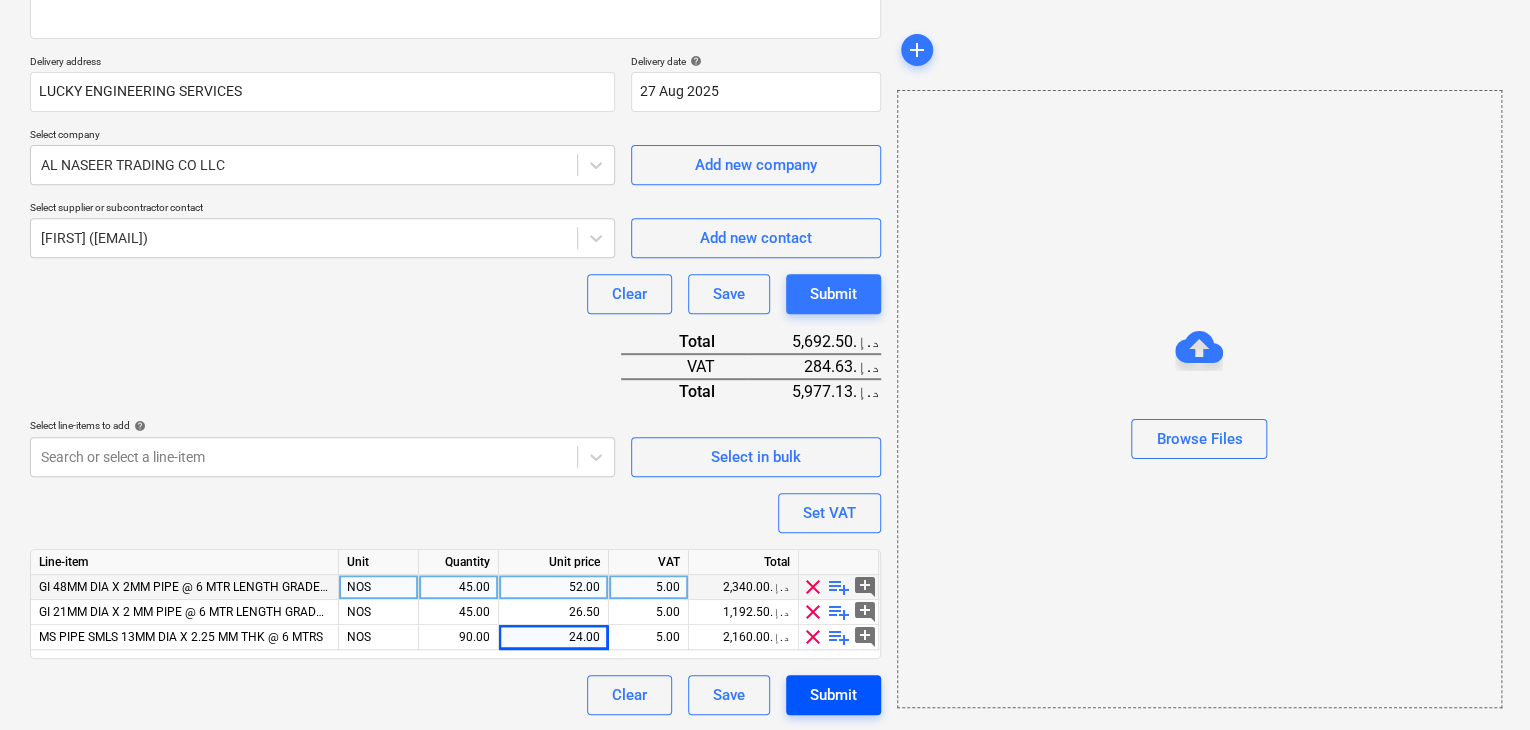 click on "Submit" at bounding box center (833, 695) 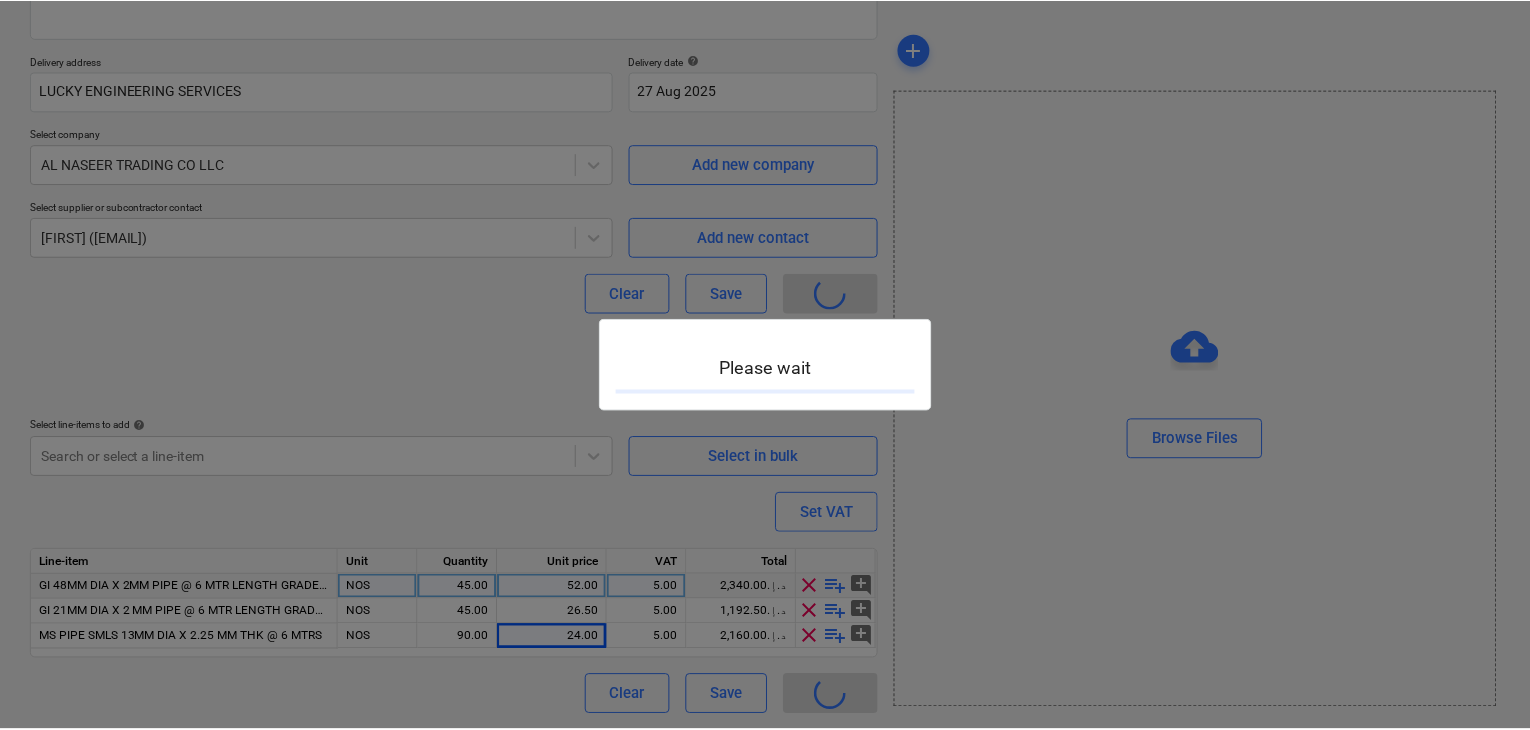 scroll, scrollTop: 0, scrollLeft: 0, axis: both 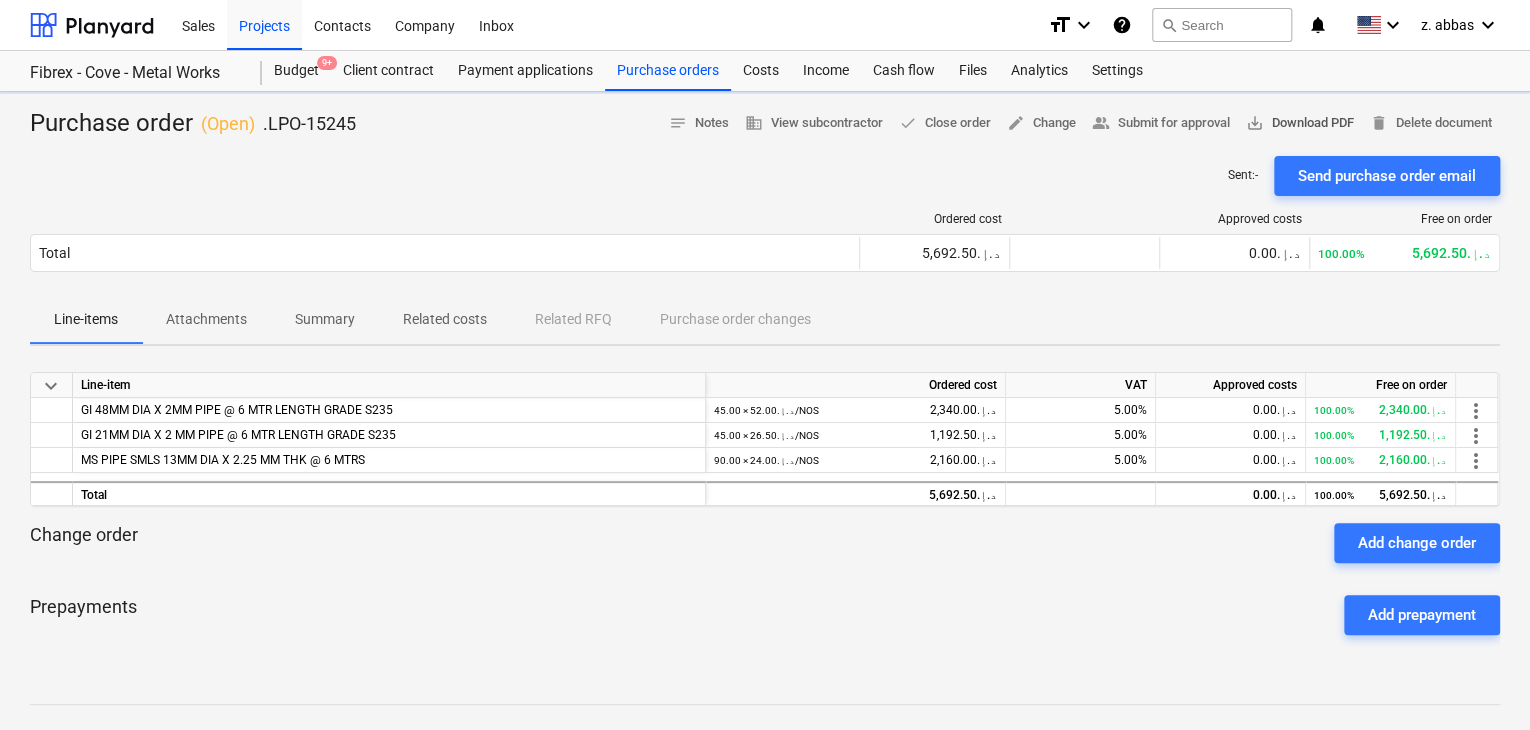 click on "save_alt Download PDF" at bounding box center (1300, 123) 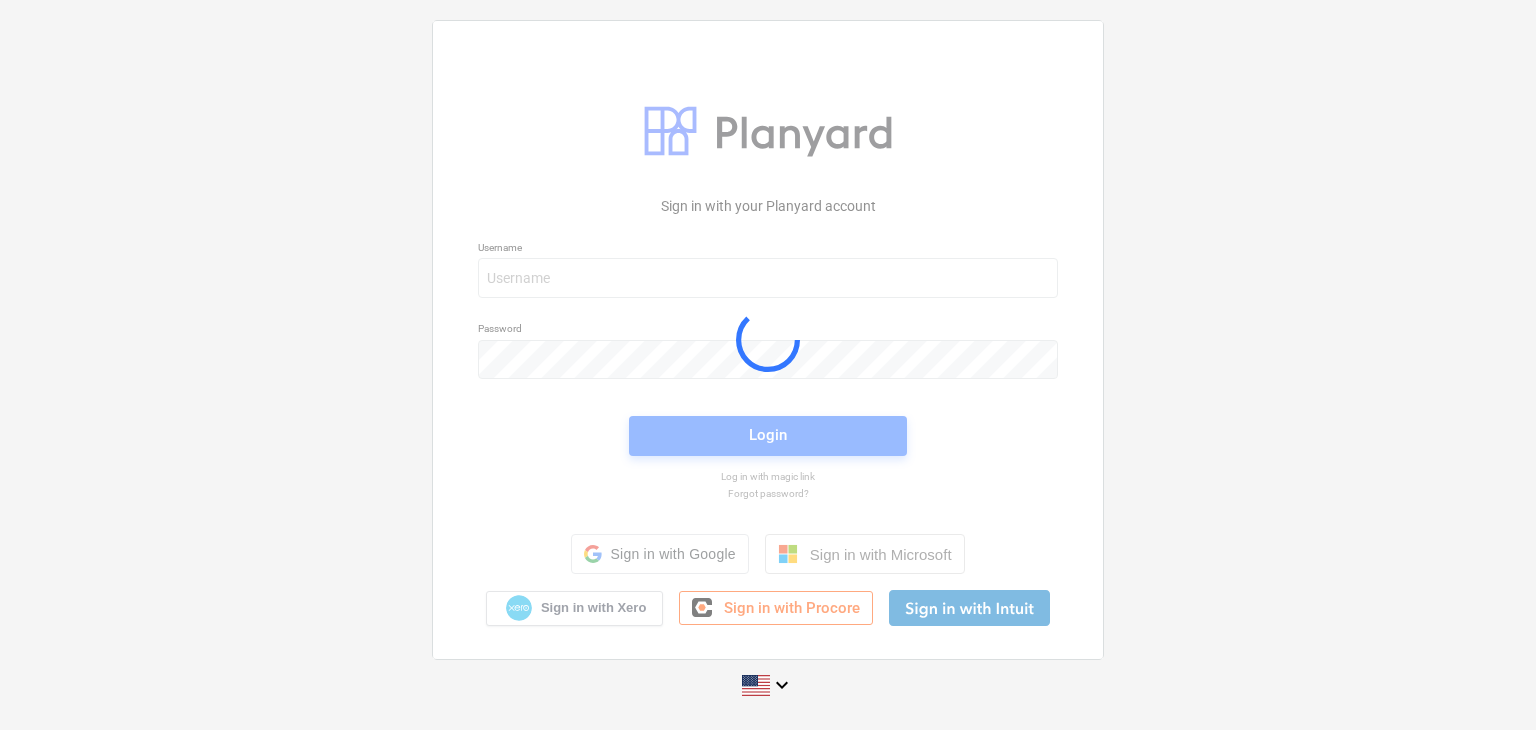 scroll, scrollTop: 0, scrollLeft: 0, axis: both 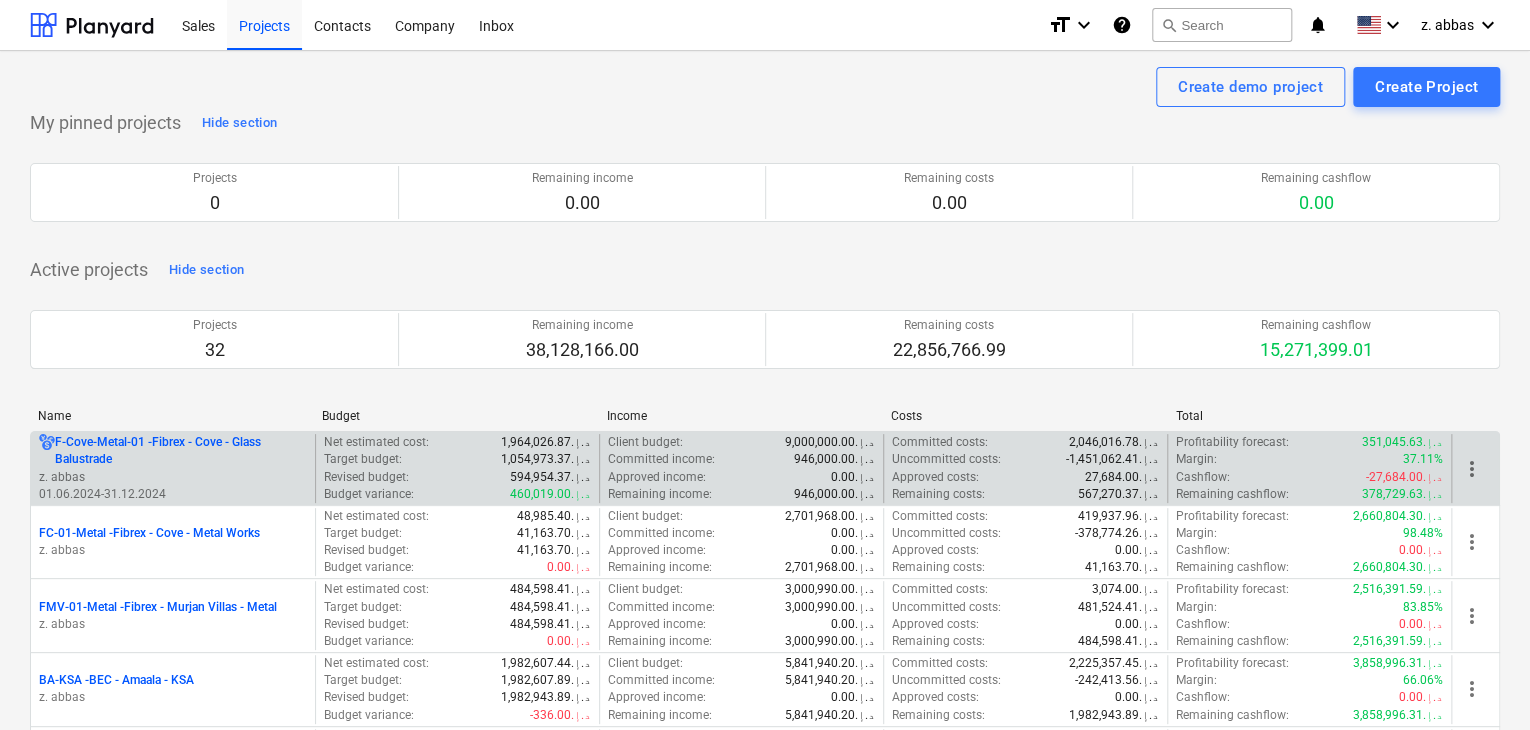 click on "01.06.2024  -  31.12.2024" at bounding box center (173, 494) 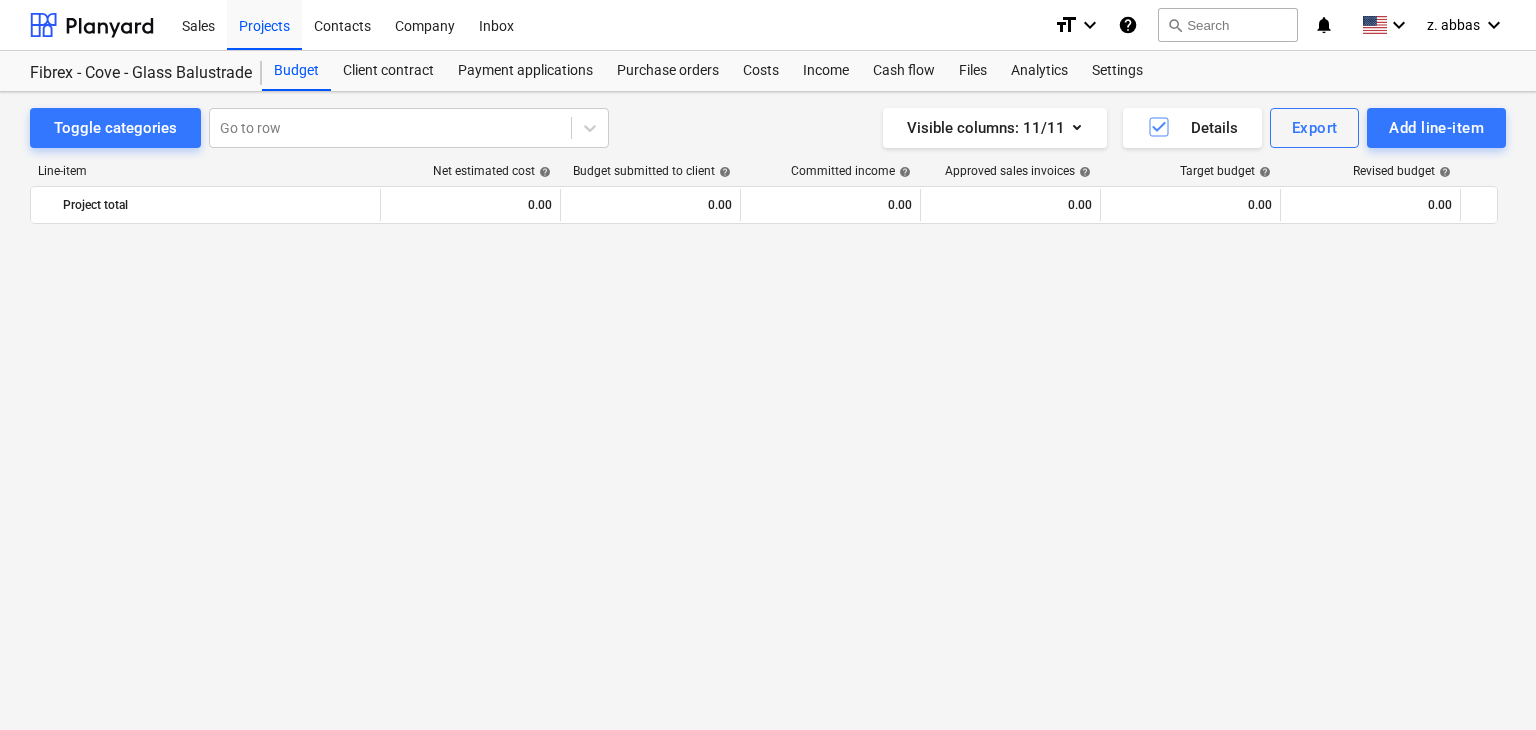 scroll, scrollTop: 9700, scrollLeft: 0, axis: vertical 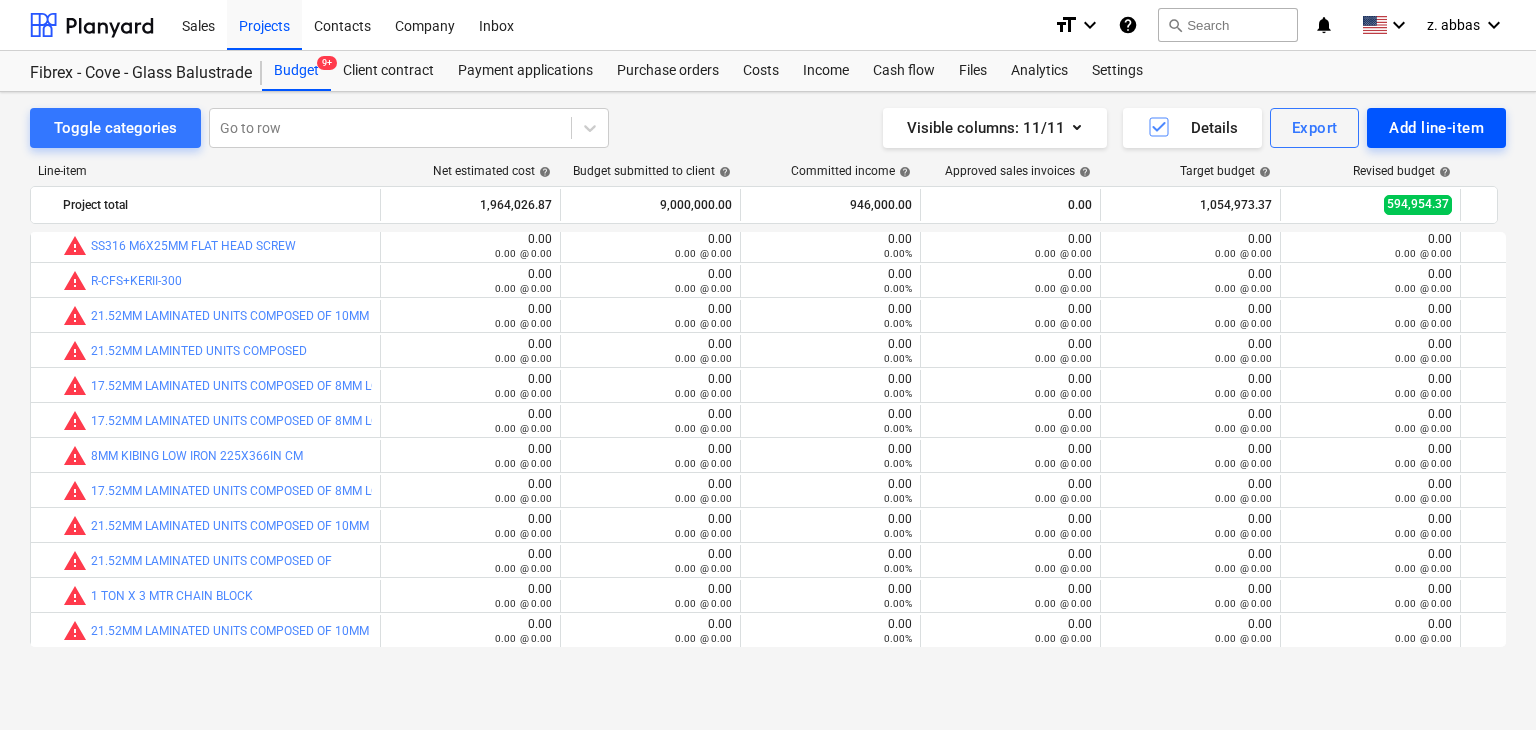 click on "Add line-item" at bounding box center [1436, 128] 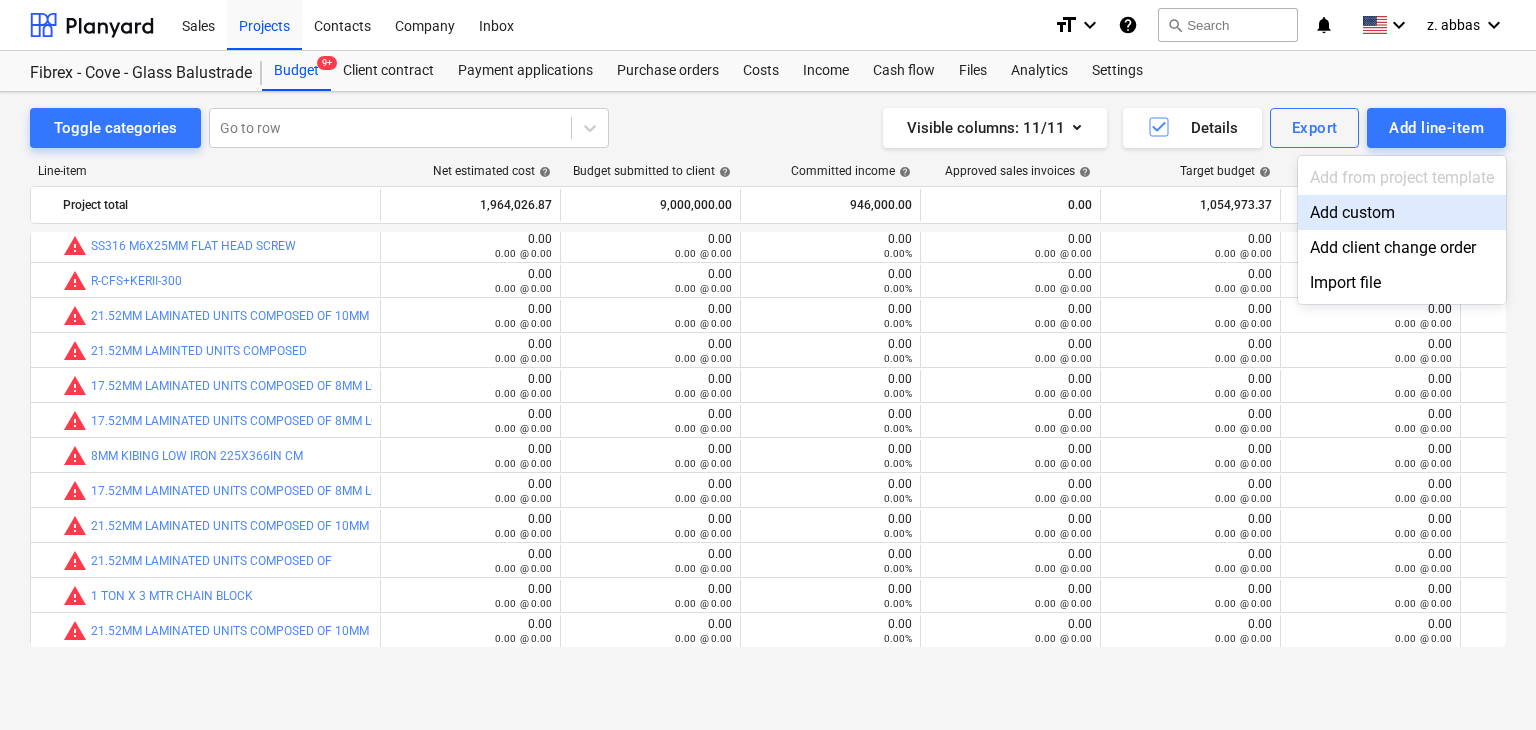 click on "Add custom" at bounding box center (1402, 212) 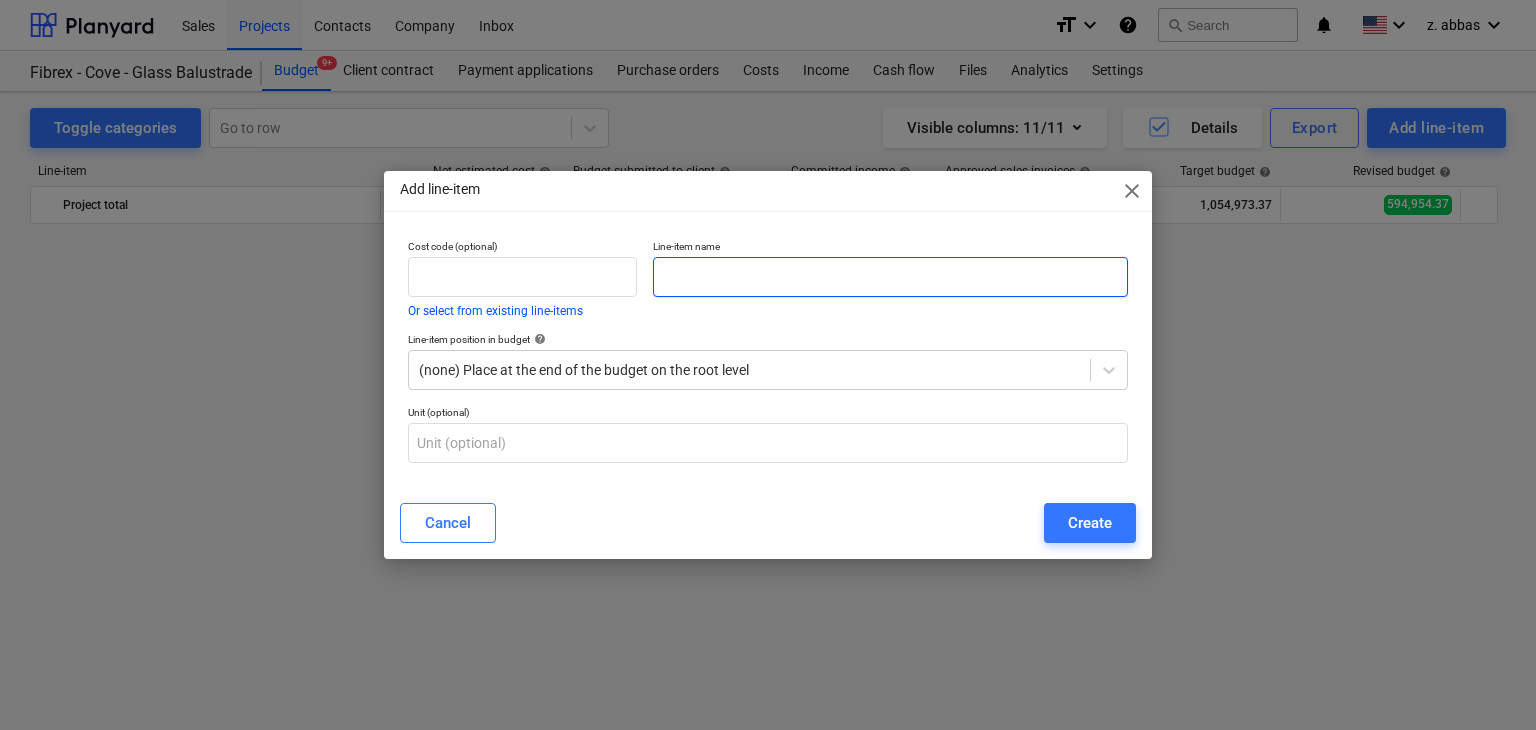 click at bounding box center [890, 277] 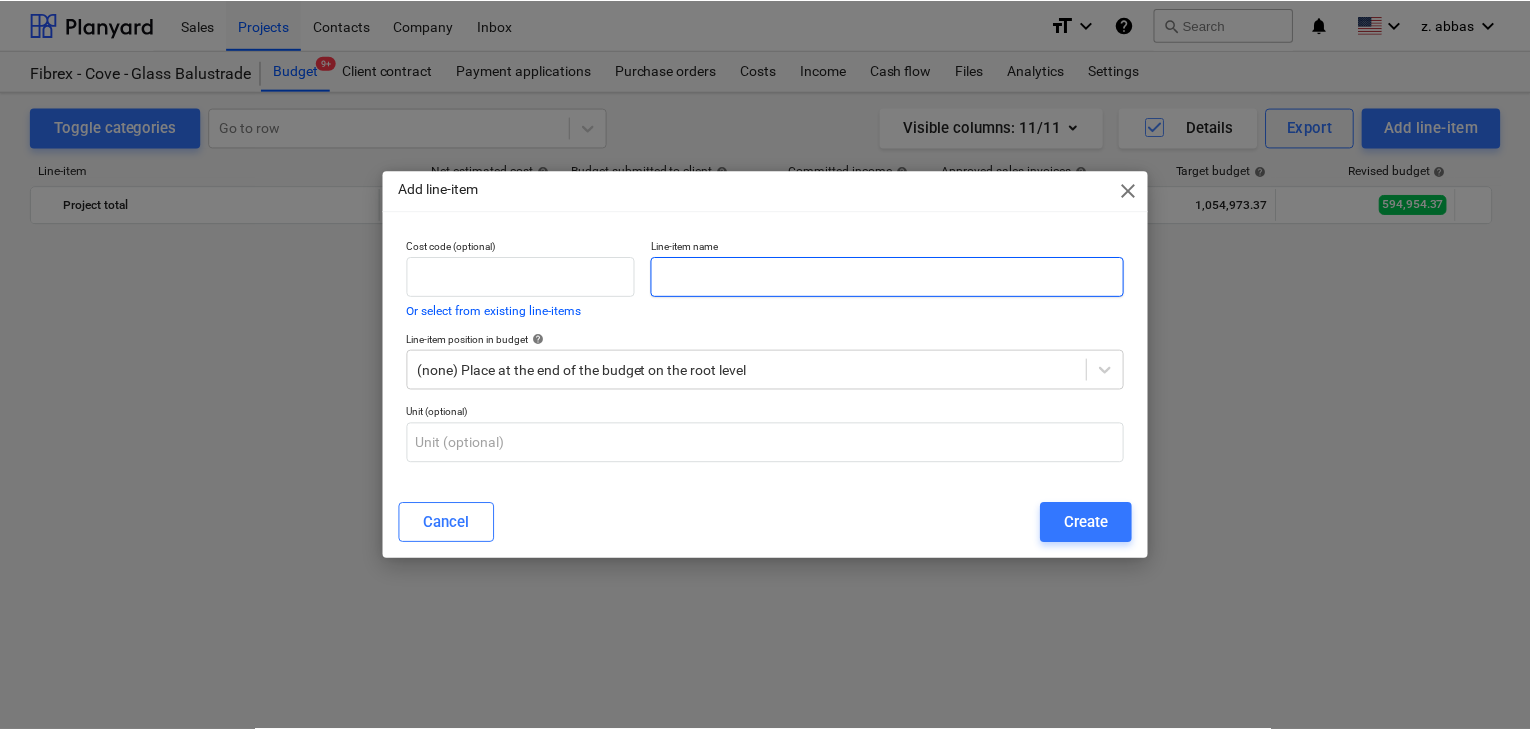 scroll, scrollTop: 9700, scrollLeft: 0, axis: vertical 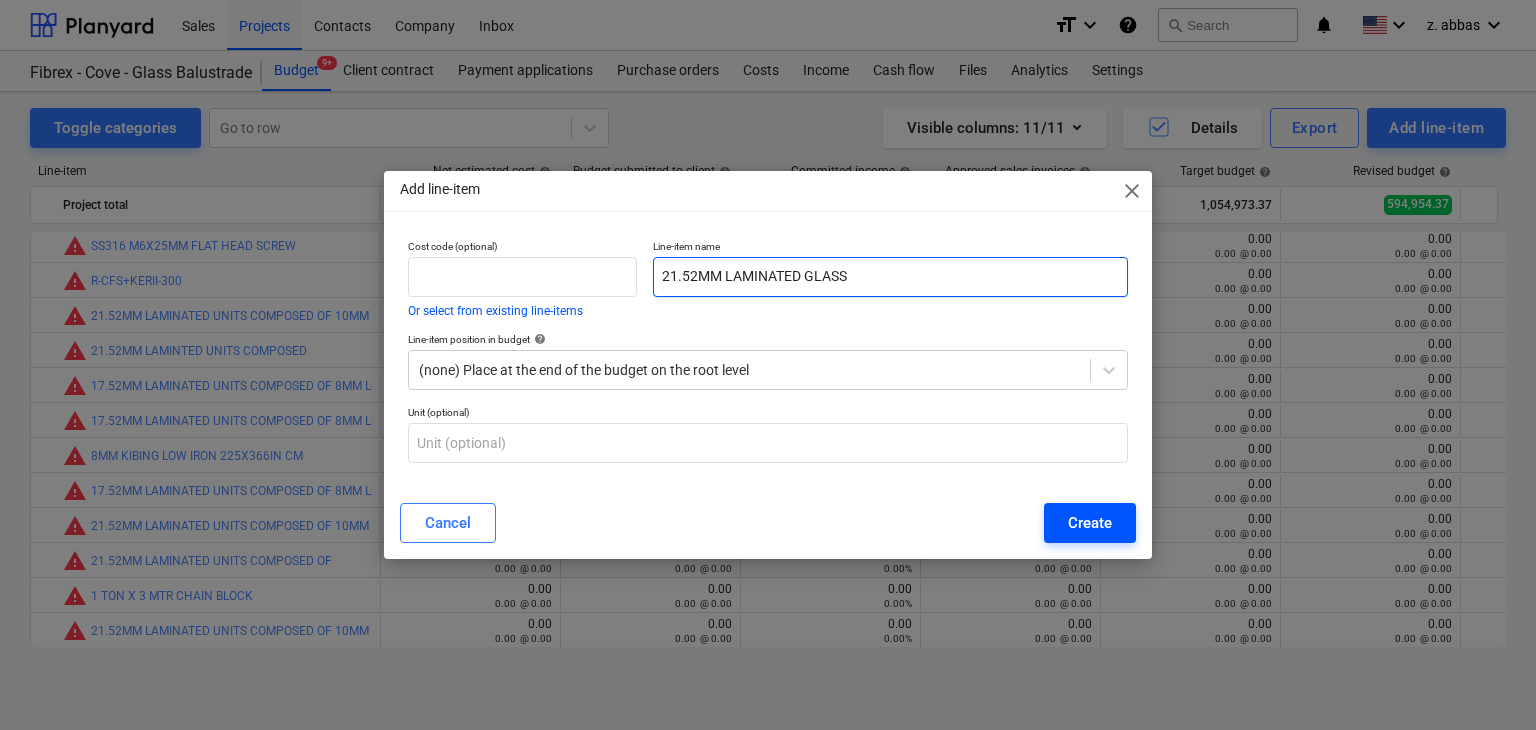 type on "21.52MM LAMINATED GLASS" 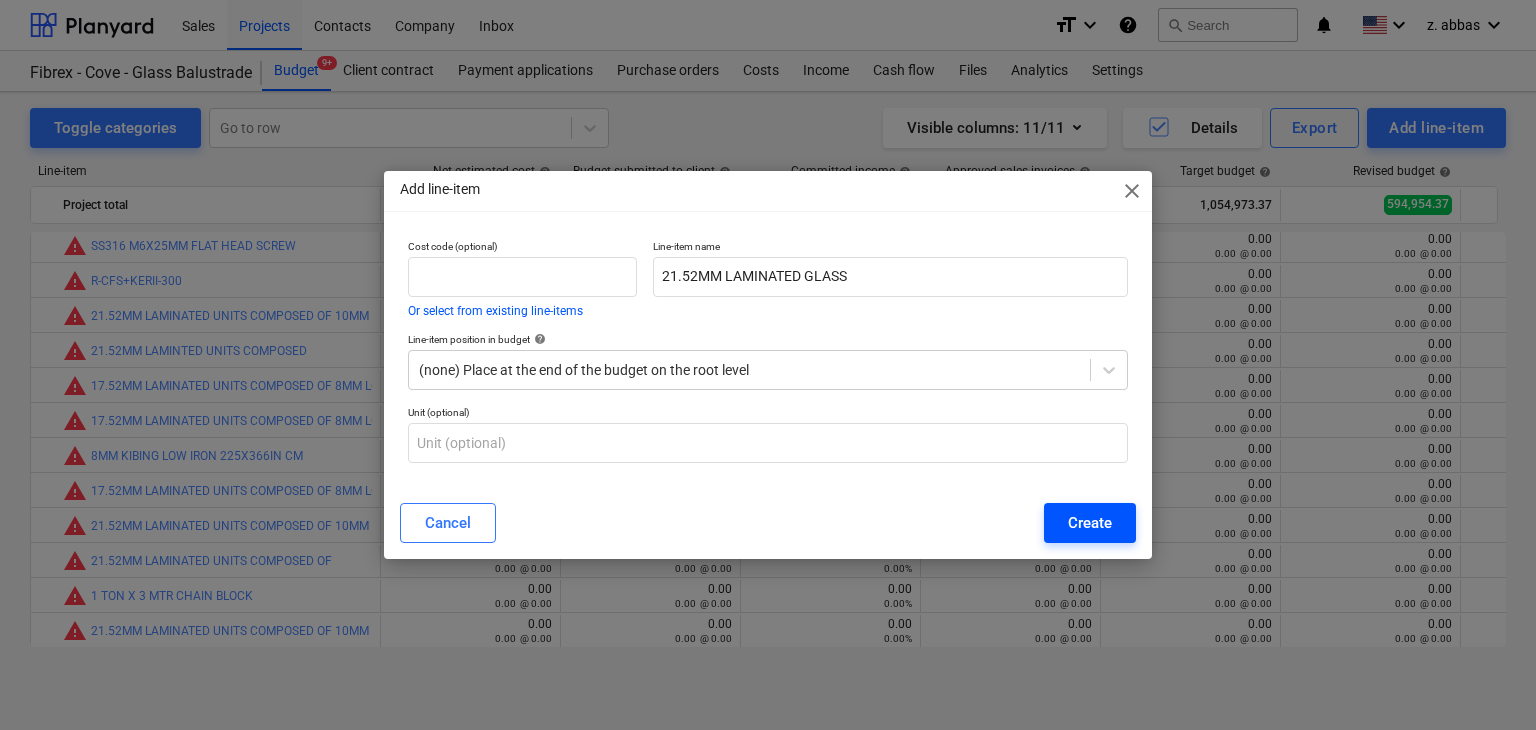 click on "Create" at bounding box center [1090, 523] 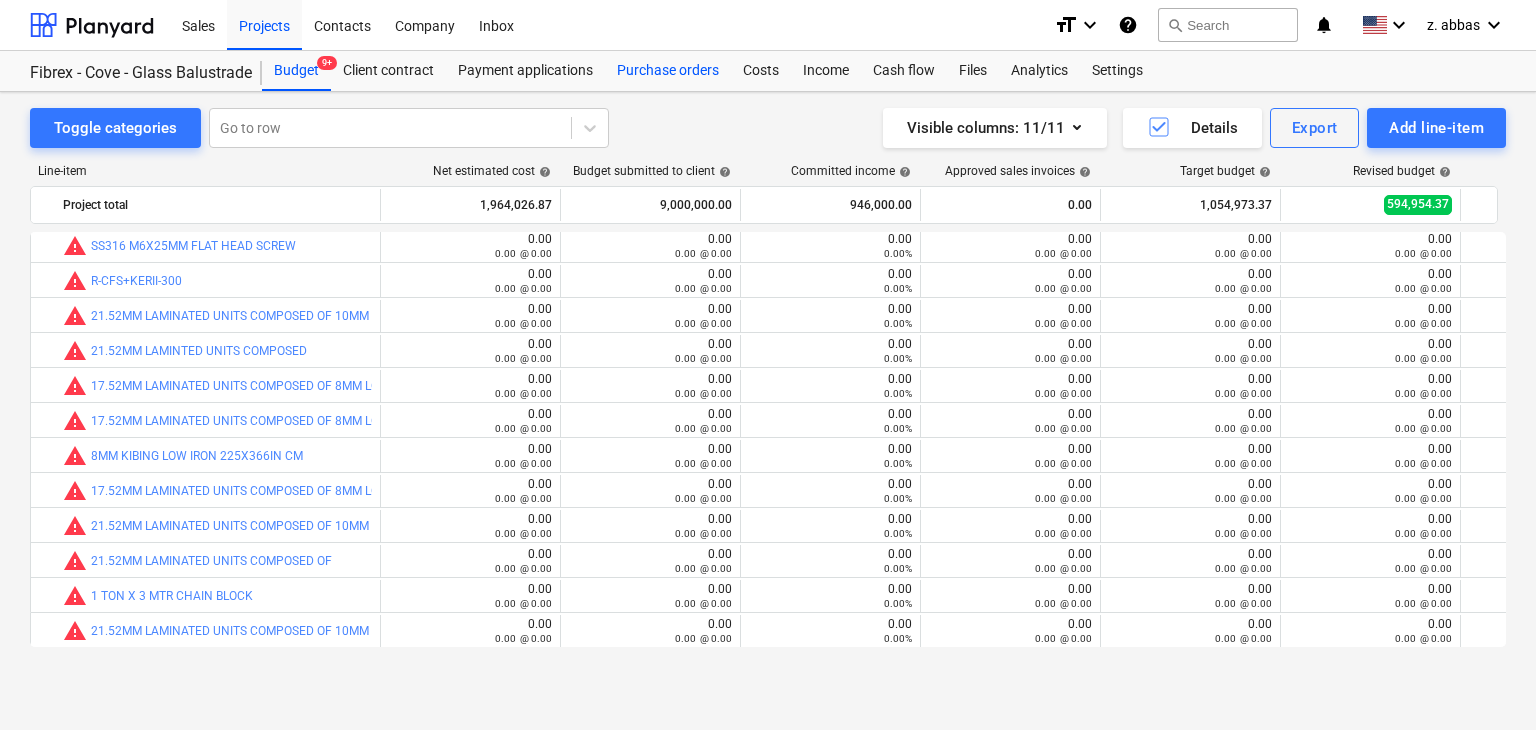 click on "Purchase orders" at bounding box center (668, 71) 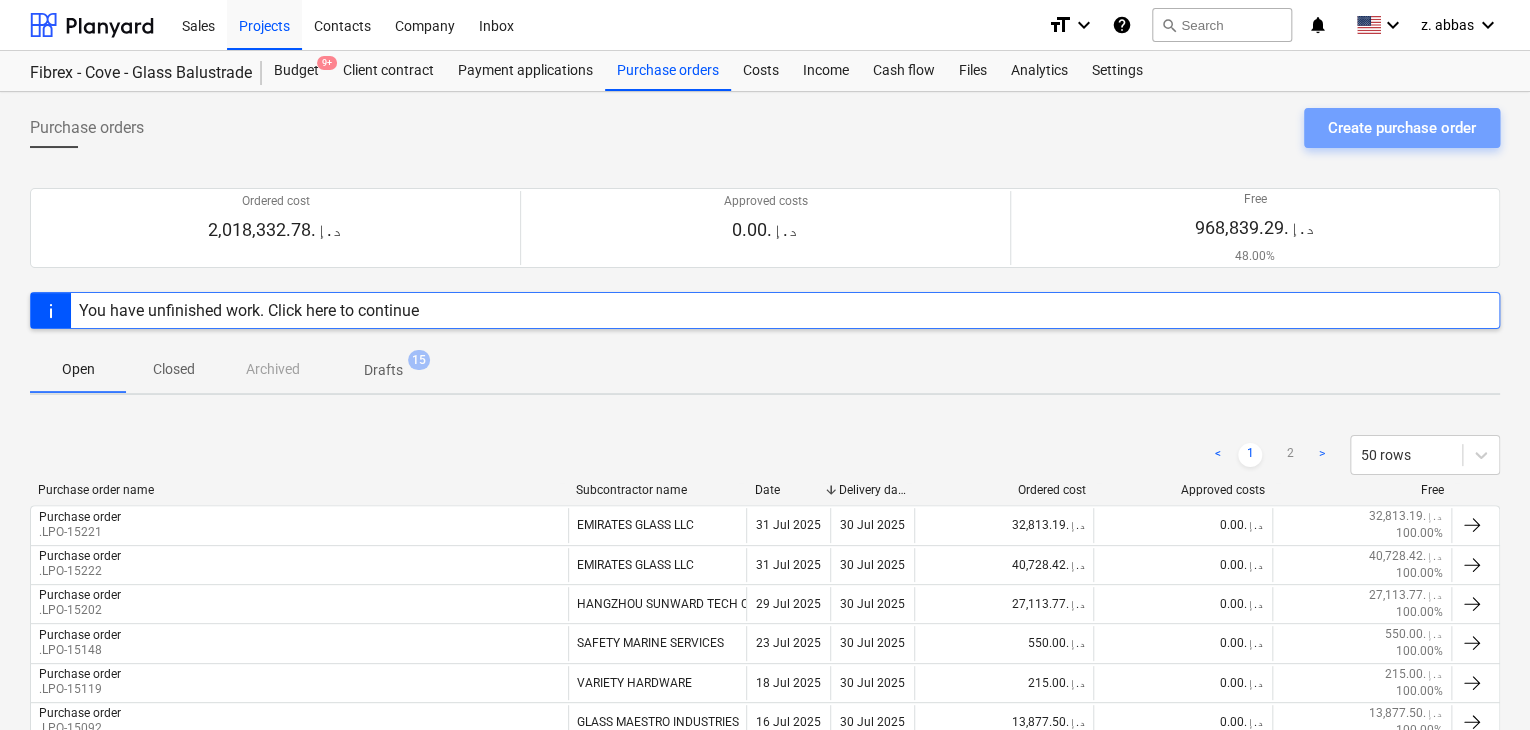 click on "Create purchase order" at bounding box center (1402, 128) 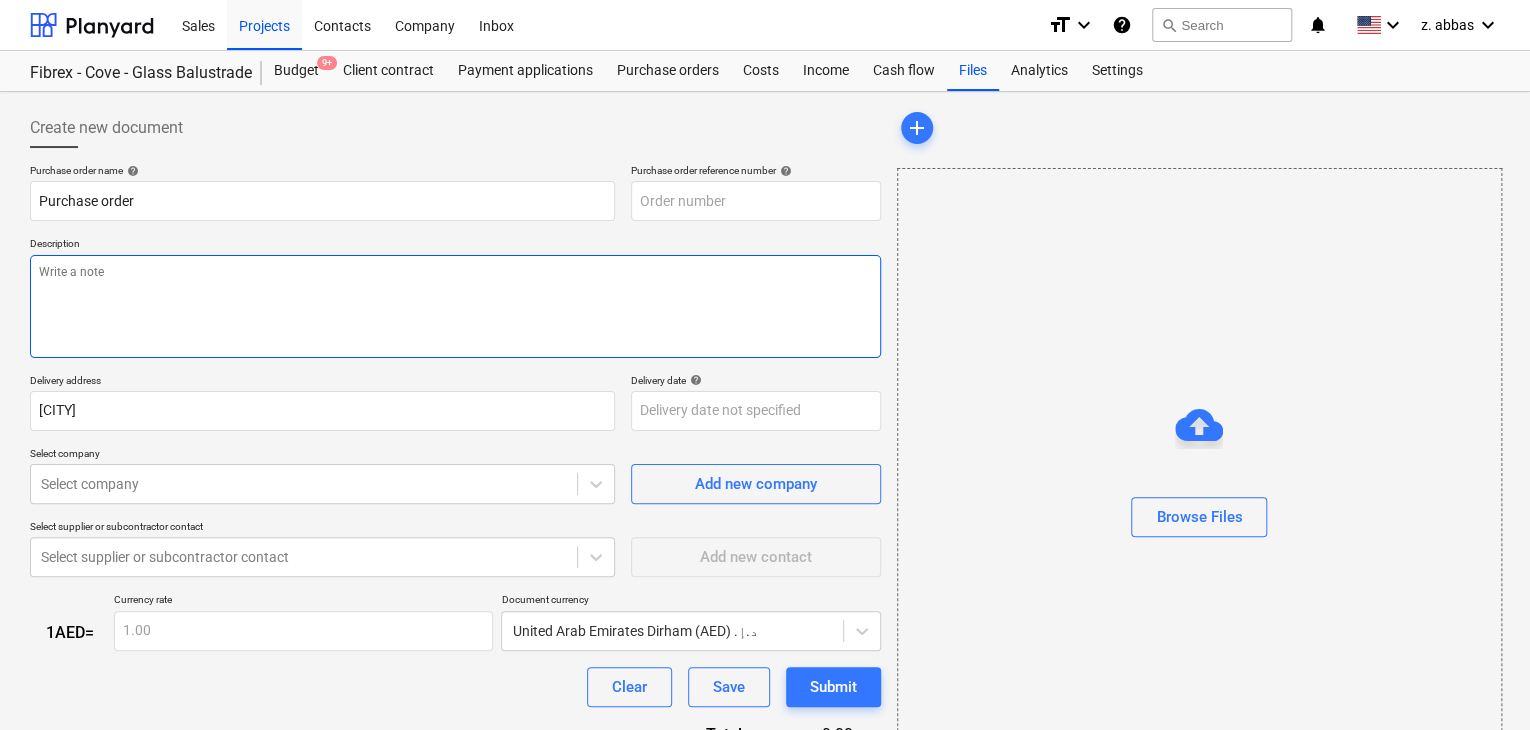 type on "x" 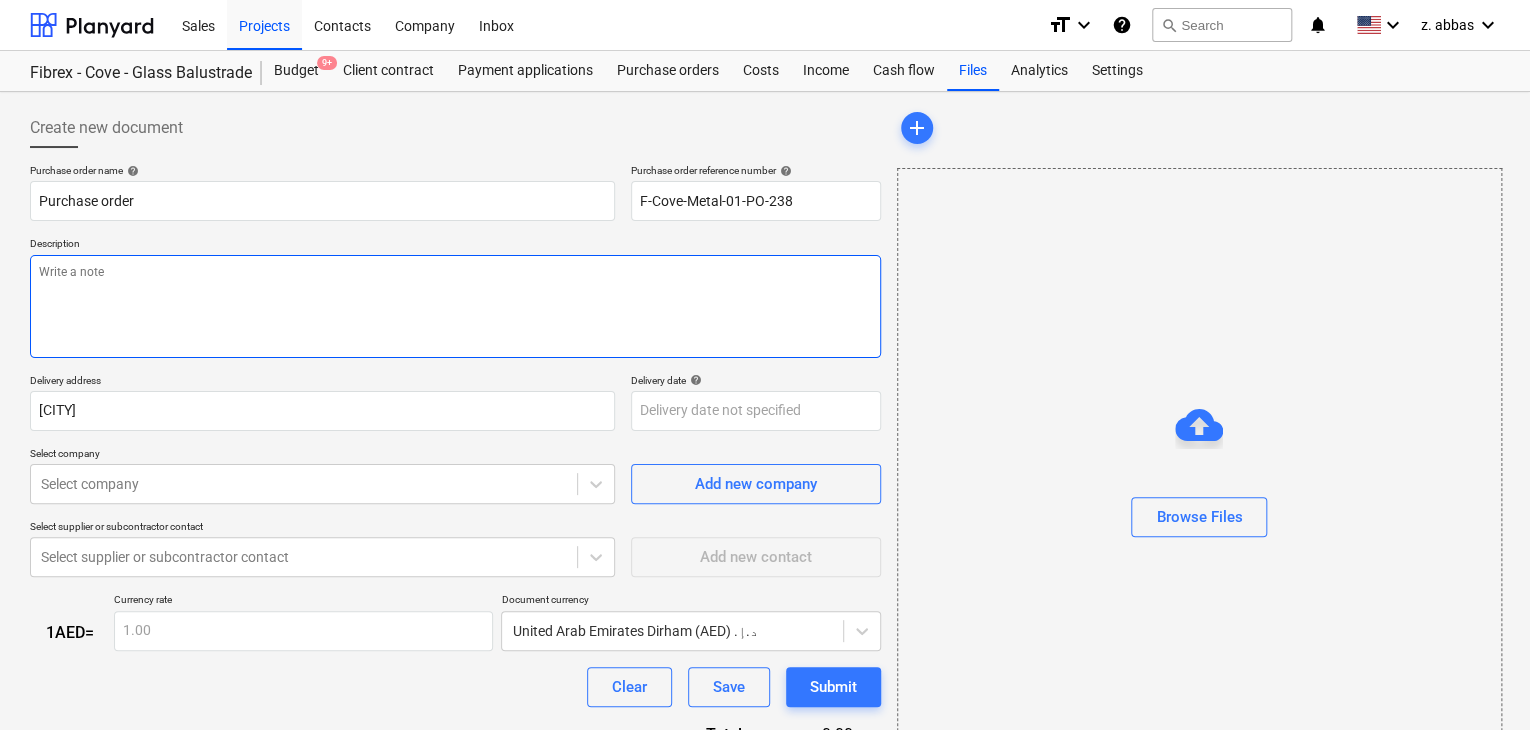 click at bounding box center [455, 306] 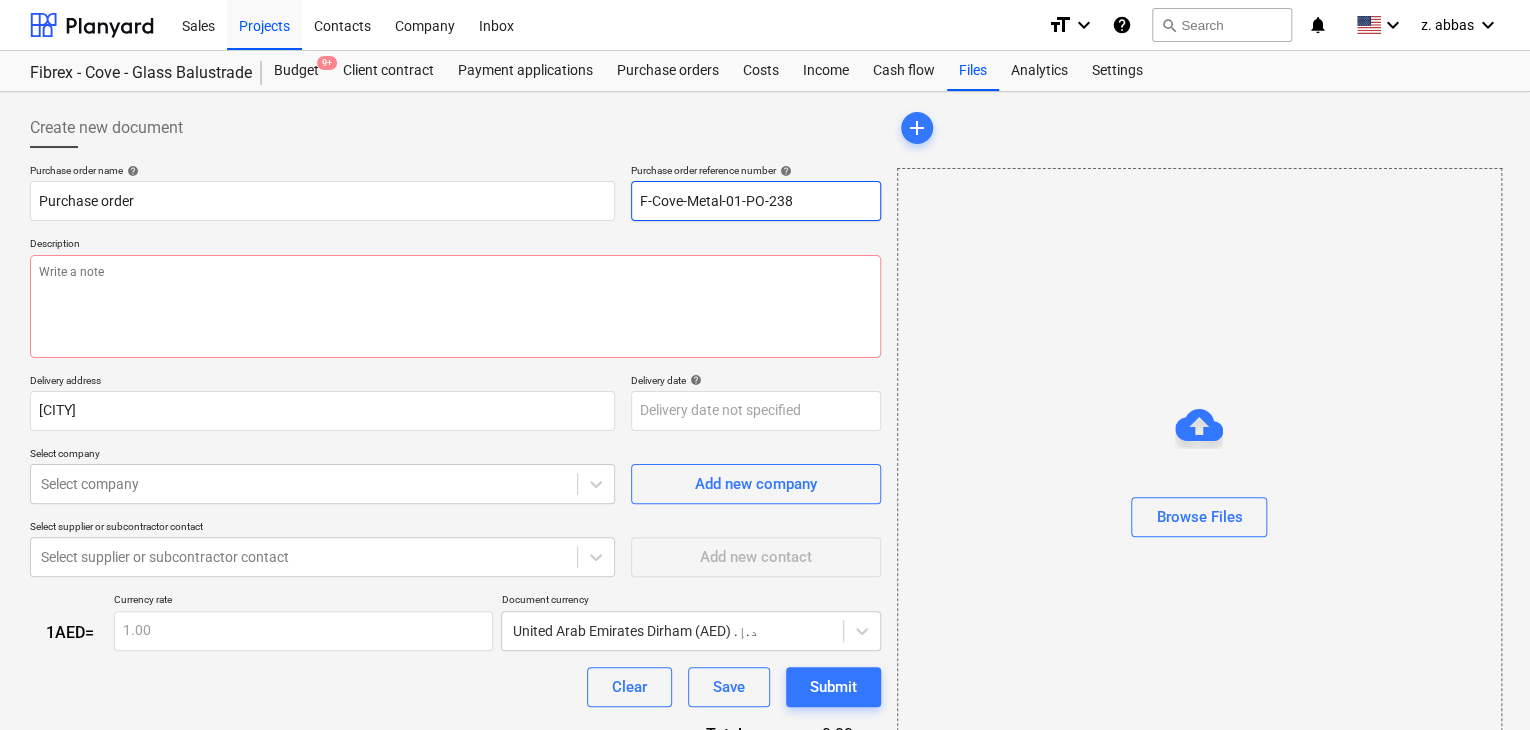 drag, startPoint x: 792, startPoint y: 191, endPoint x: 456, endPoint y: 171, distance: 336.59473 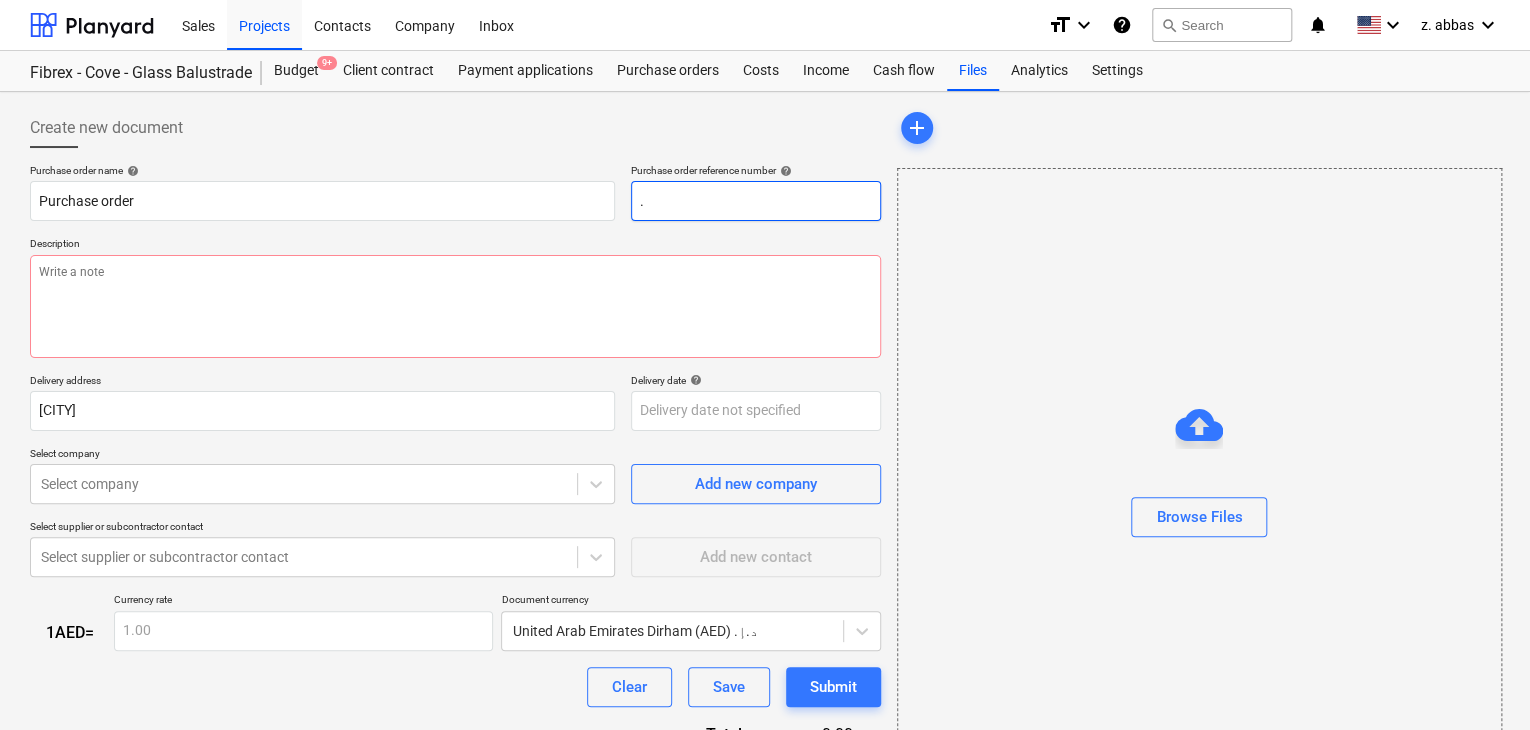 type on "x" 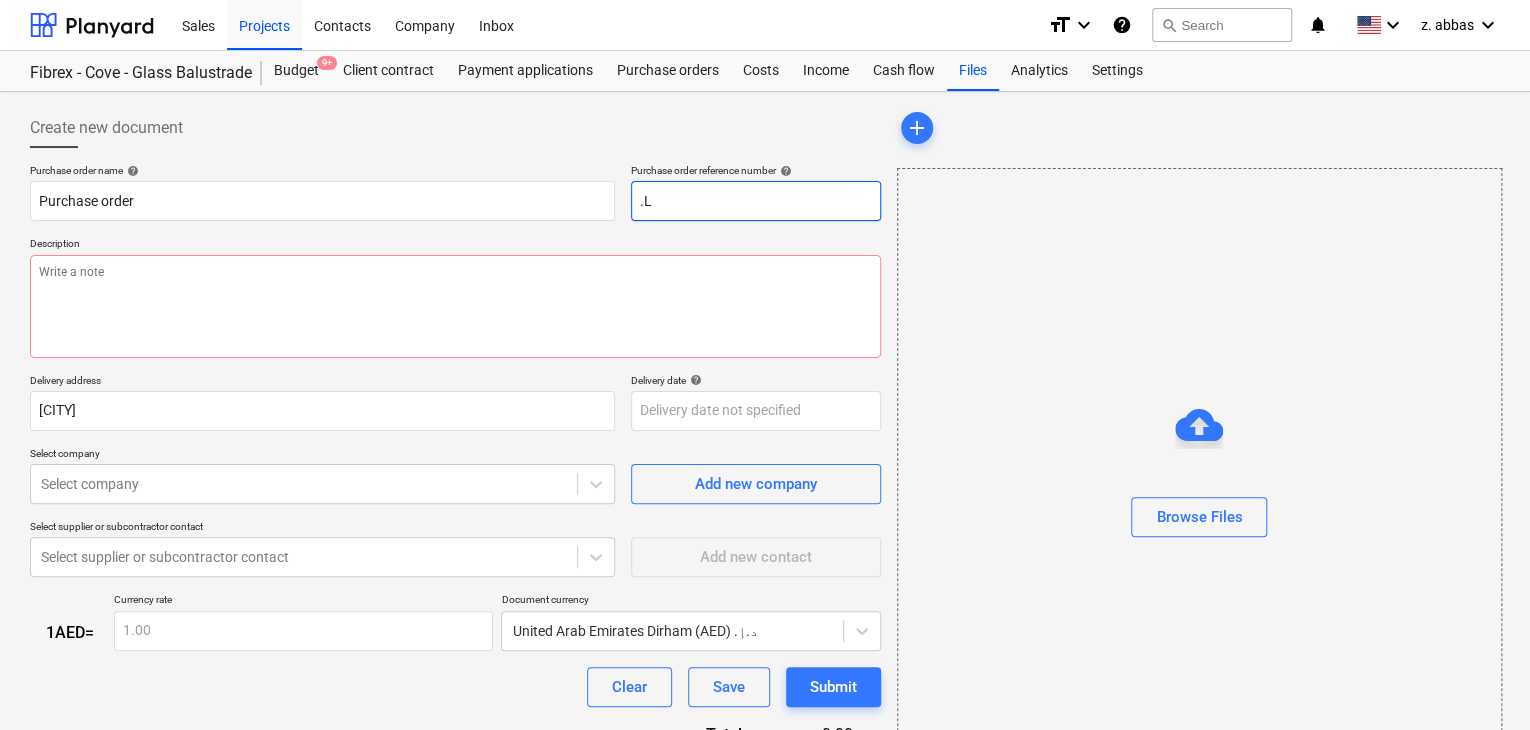 type on "x" 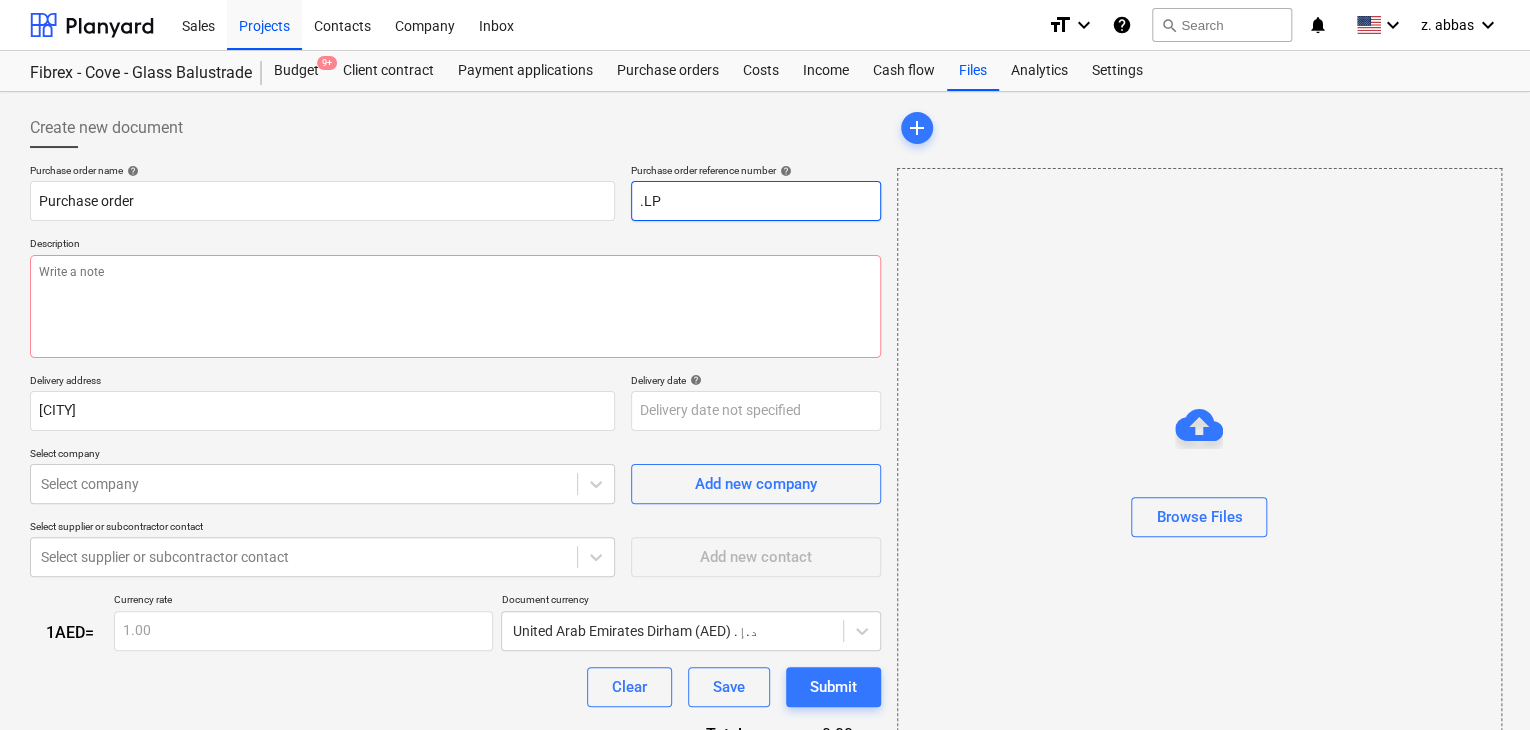 type on "x" 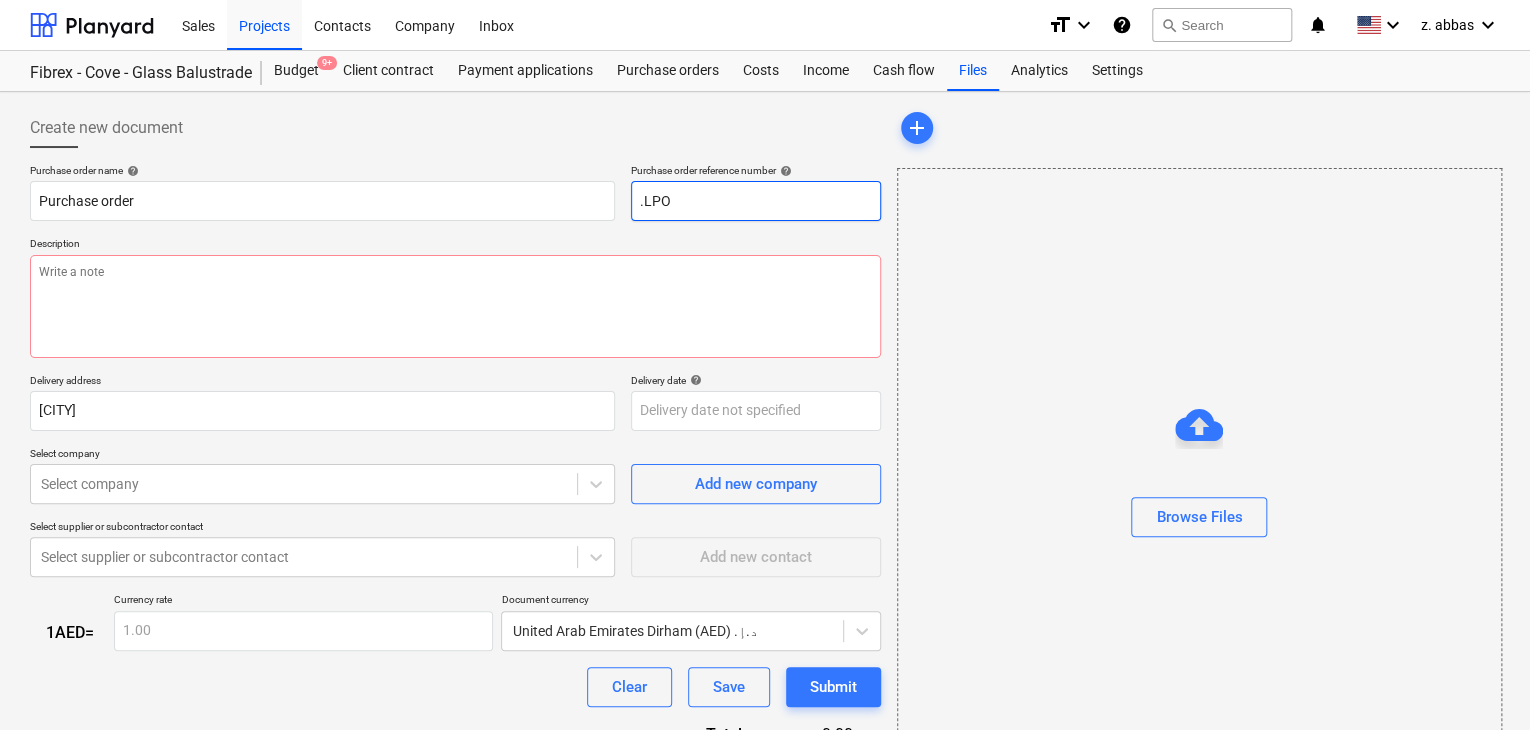 type on "x" 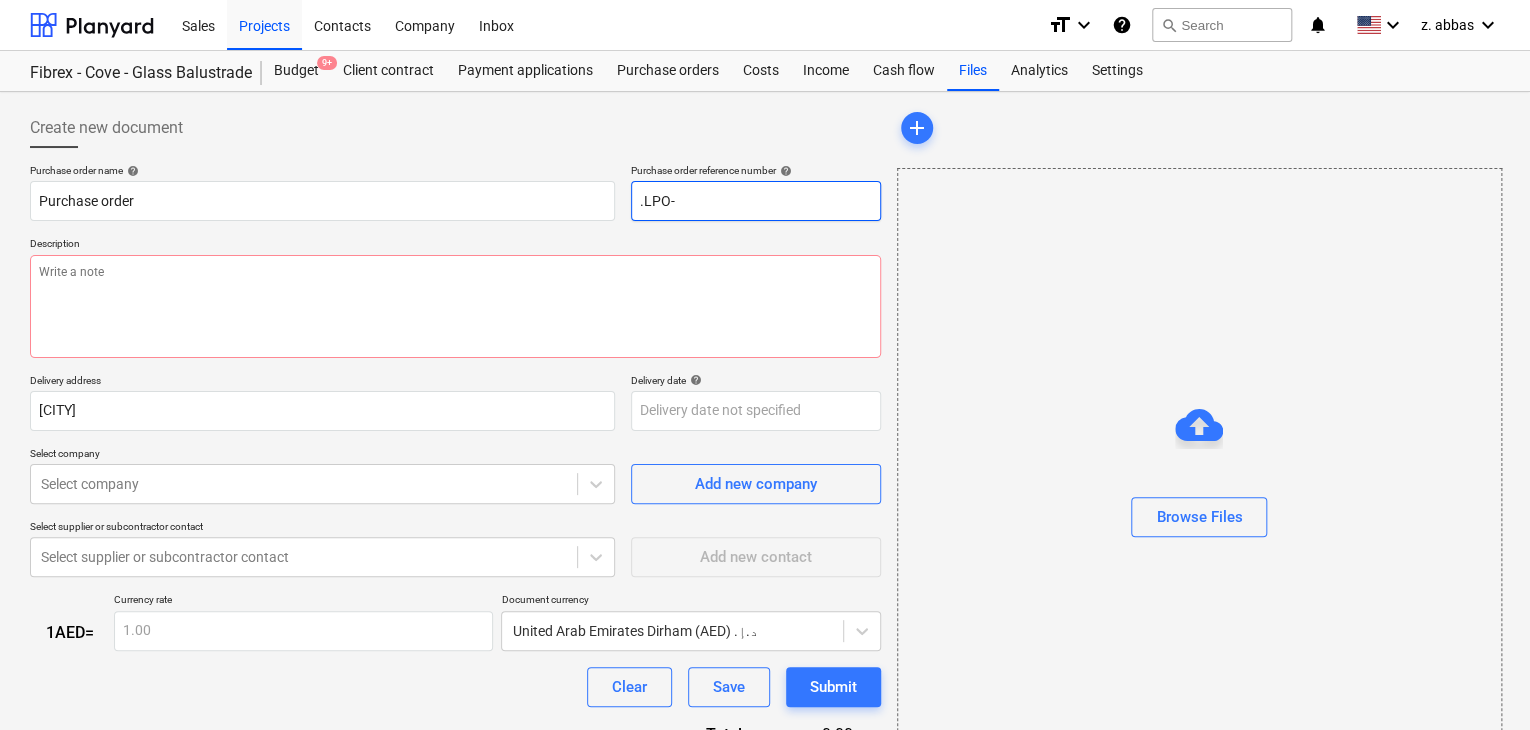 type on ".LPO-" 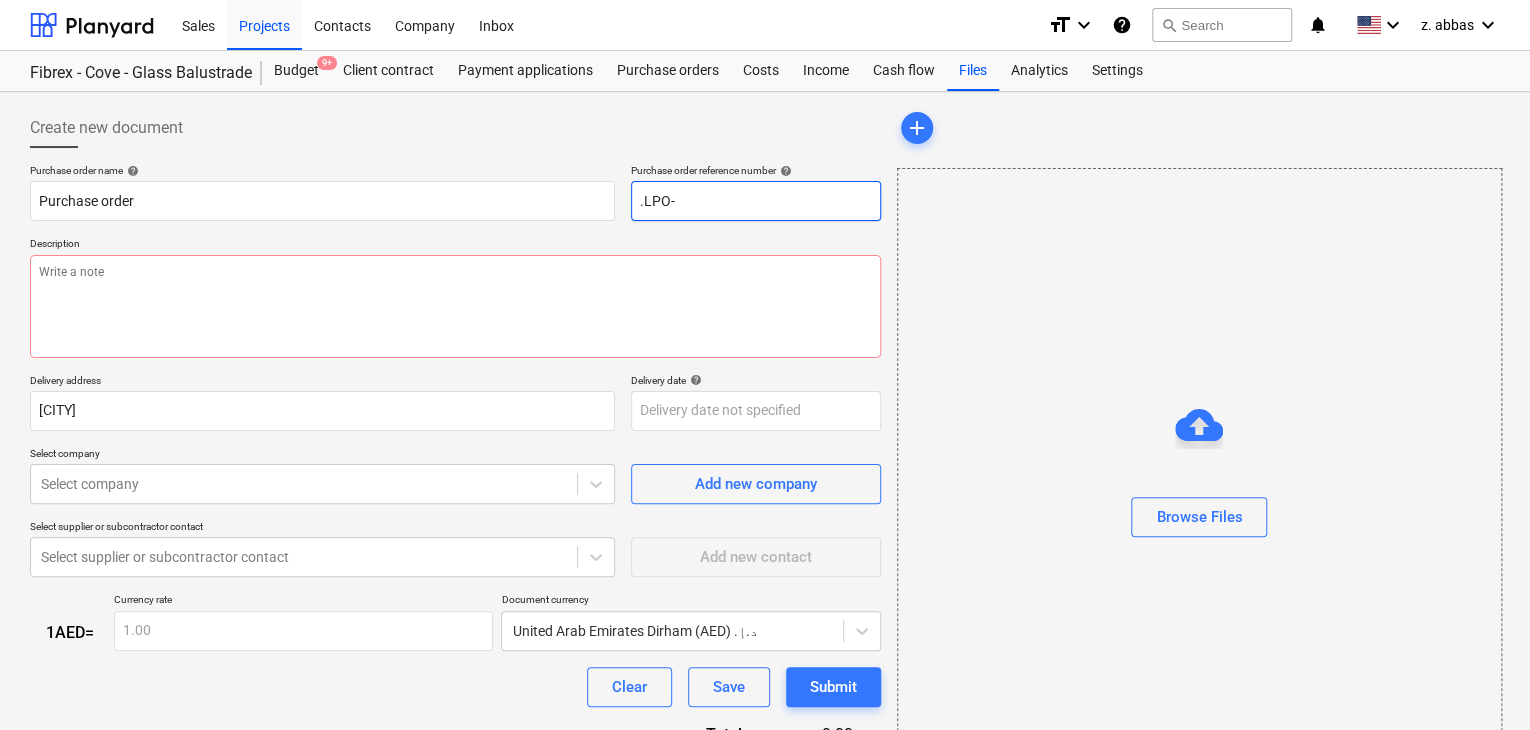 type on "x" 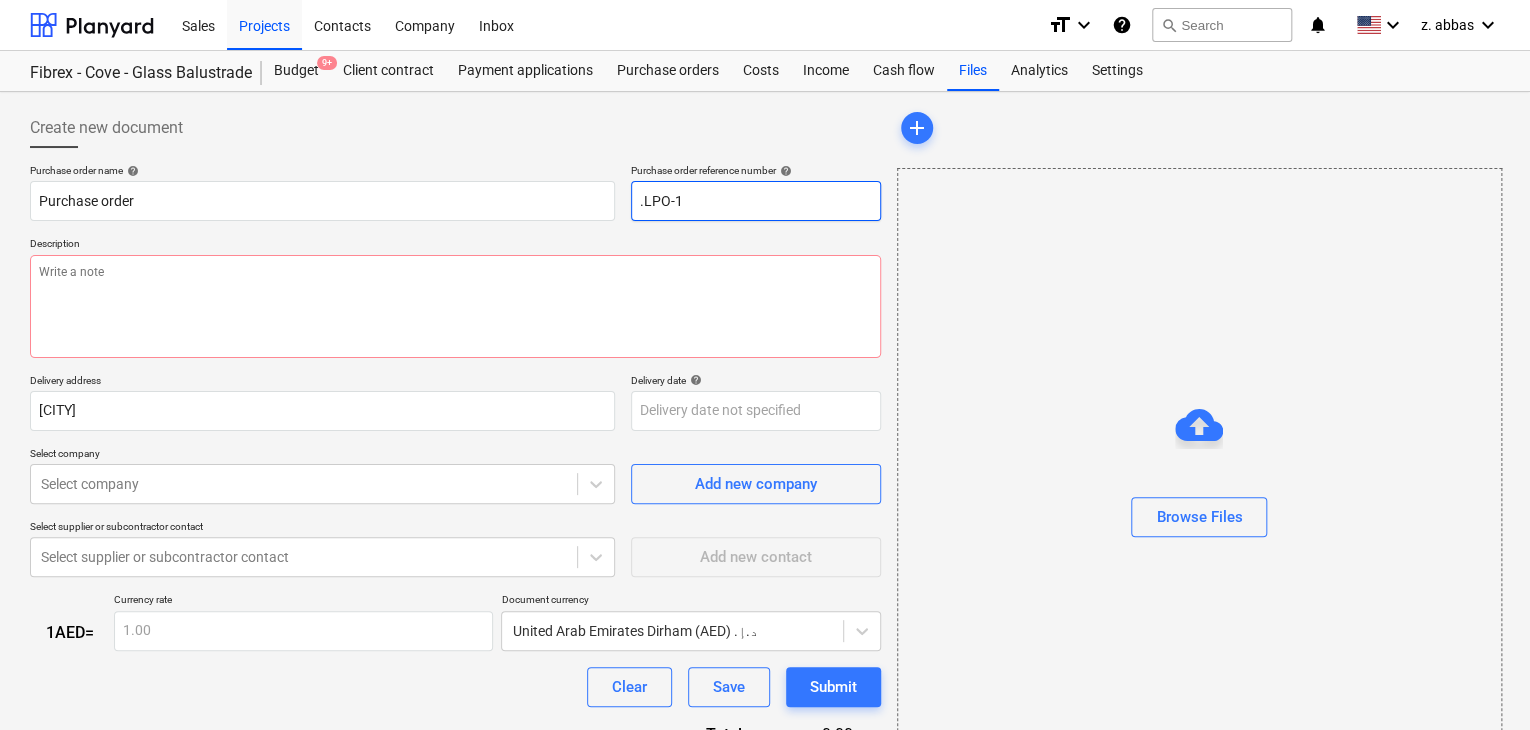 type on "x" 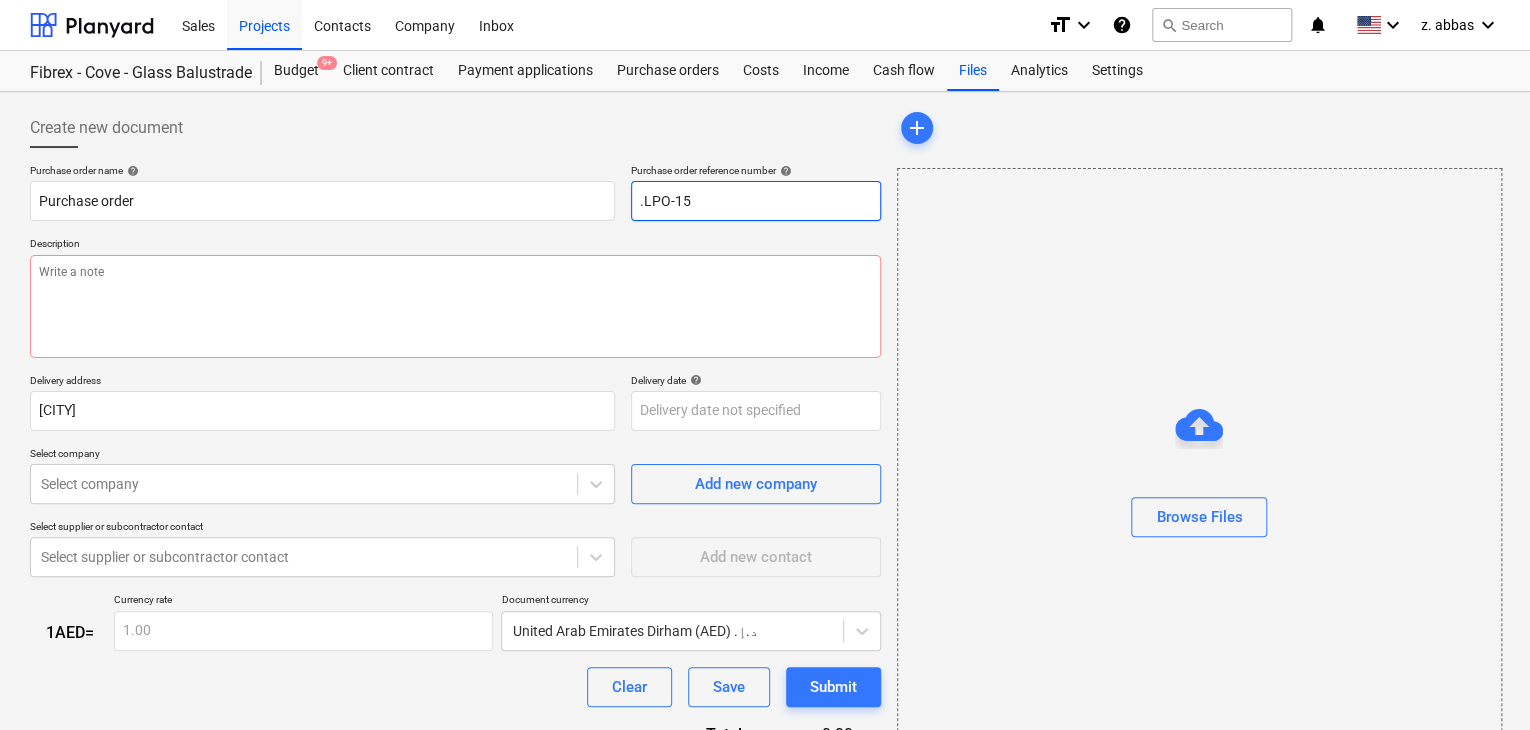 type on "x" 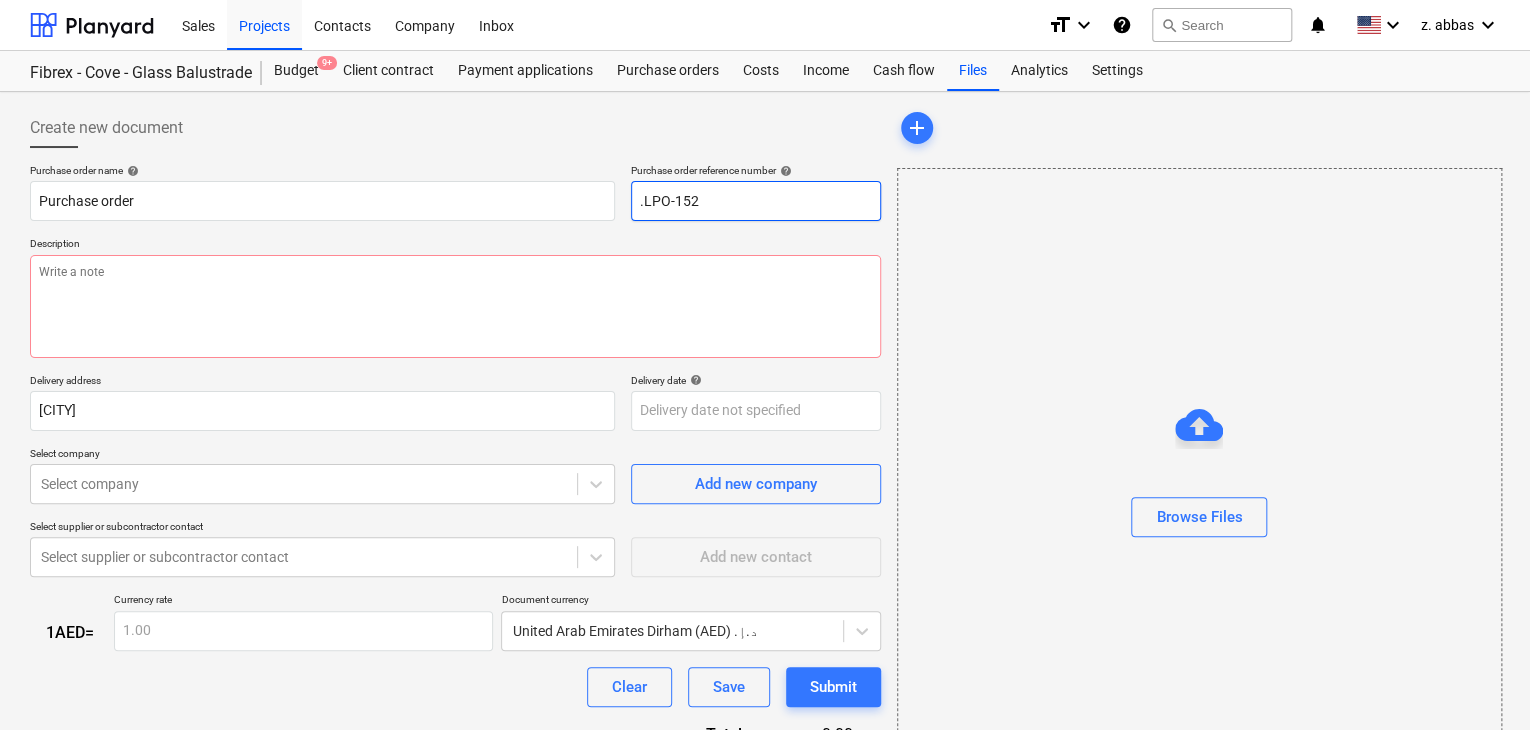 type on "x" 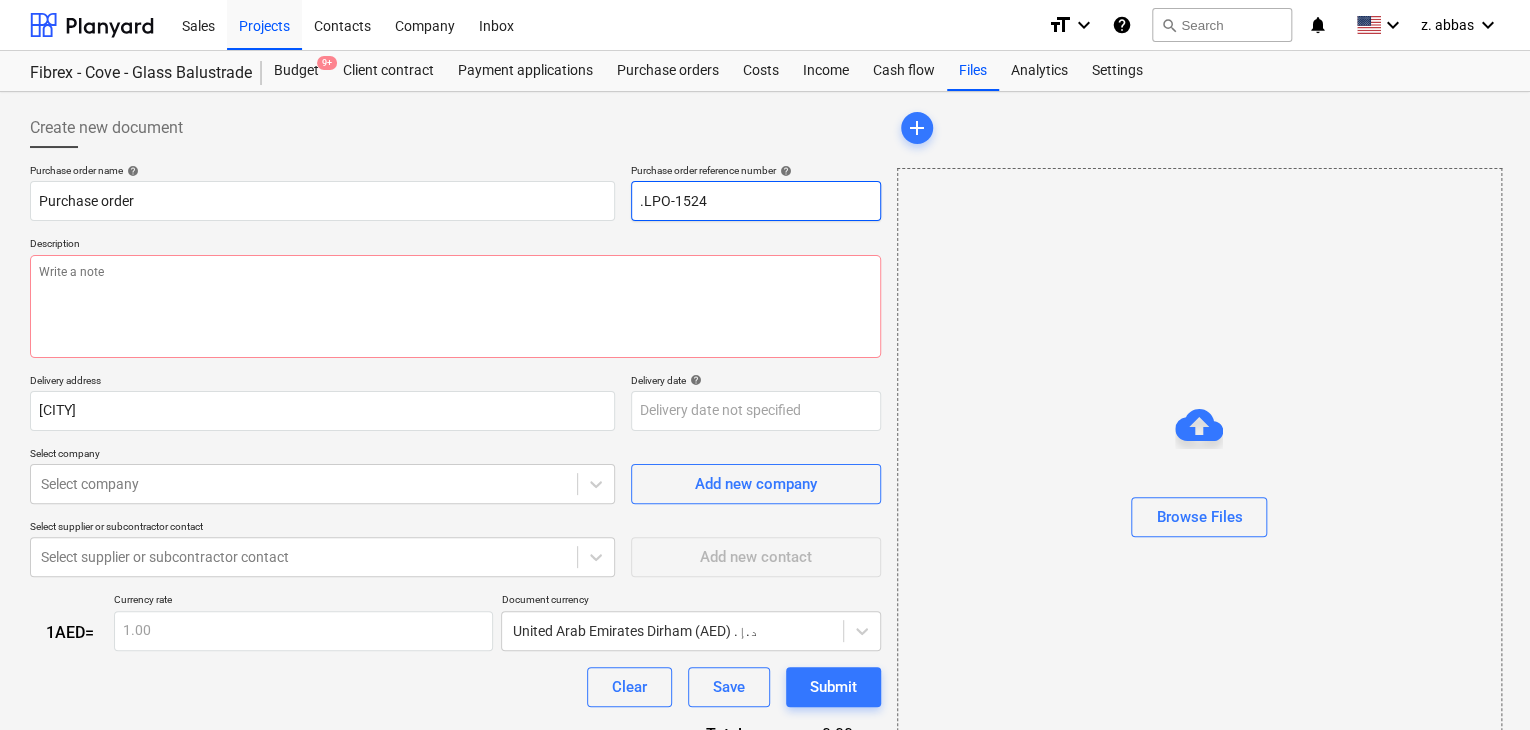 type on "x" 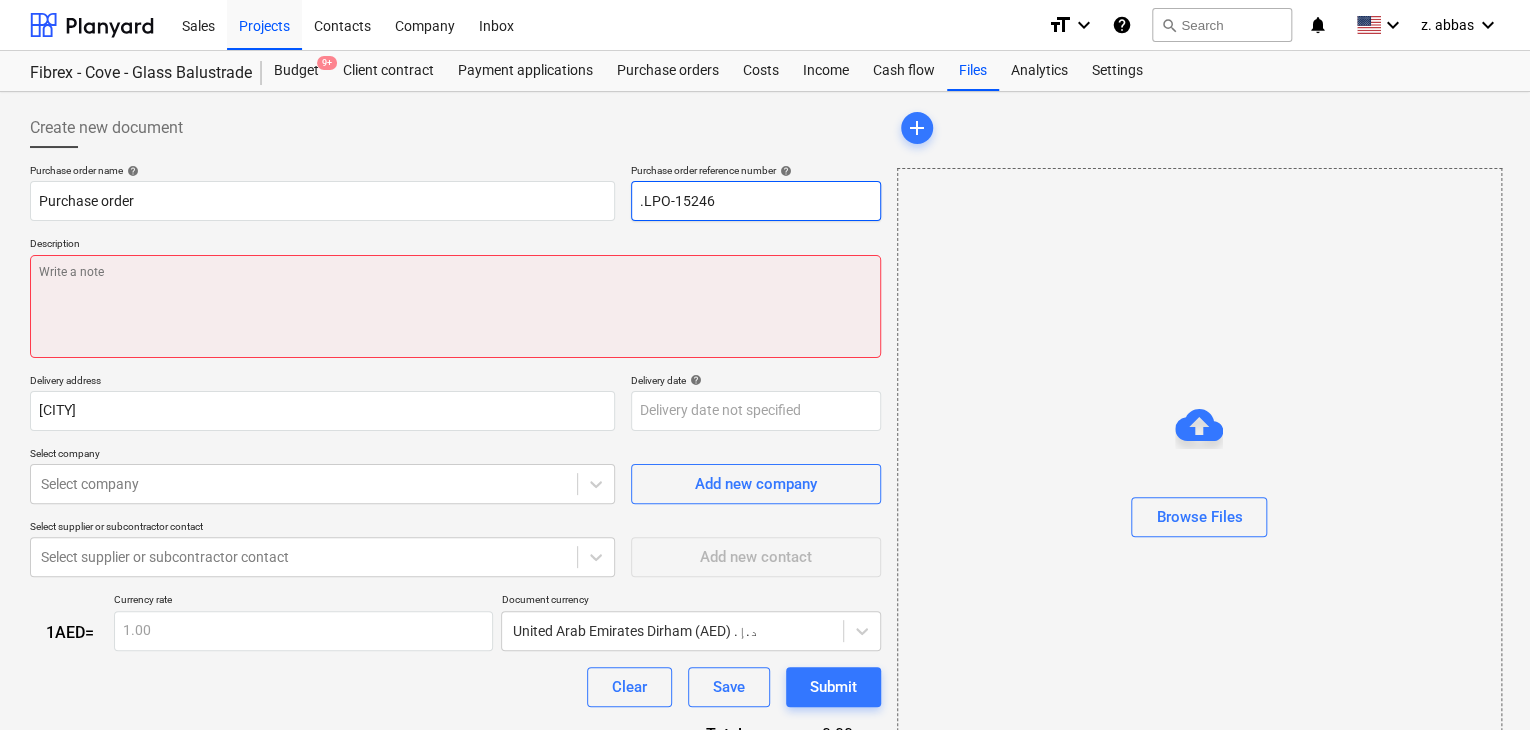 type on ".LPO-15246" 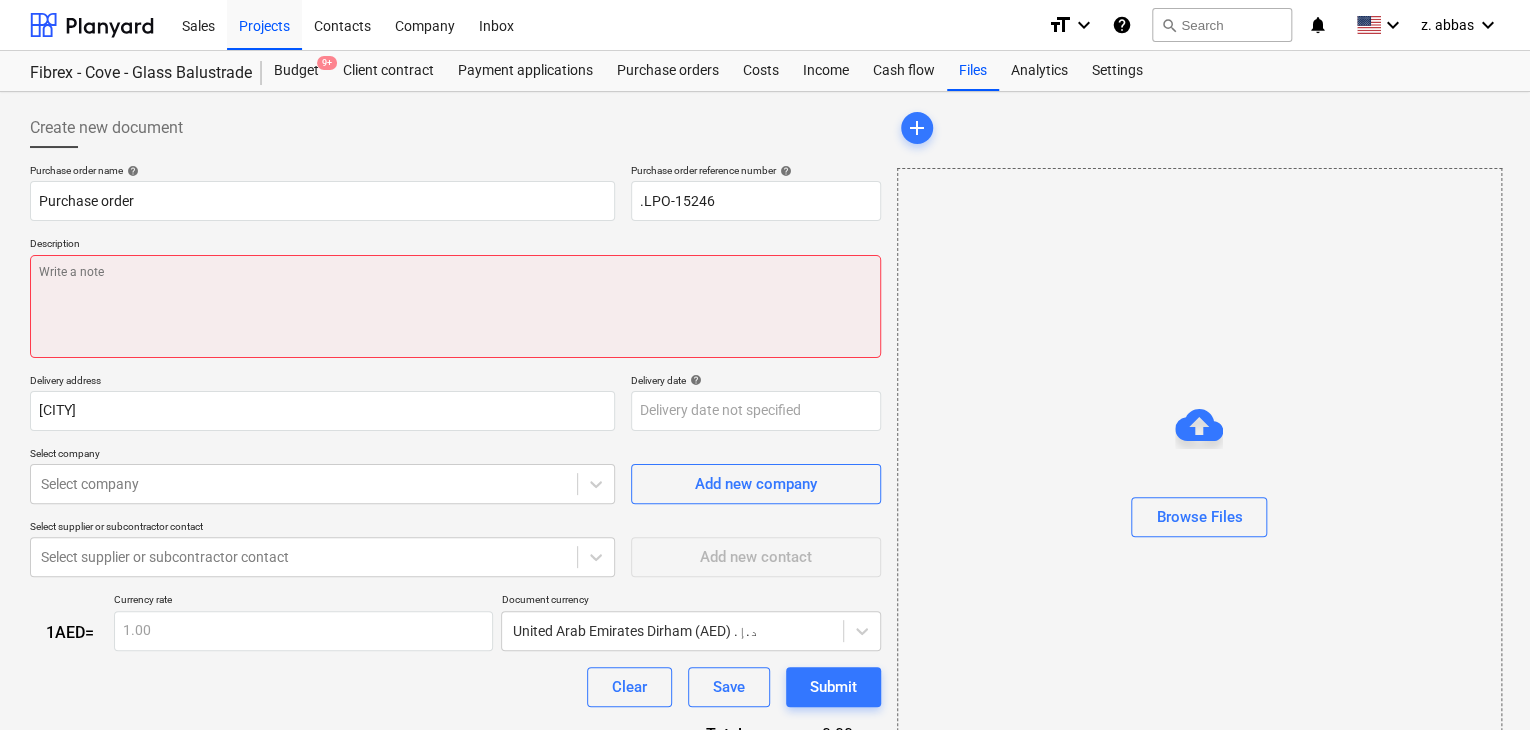 click at bounding box center [455, 306] 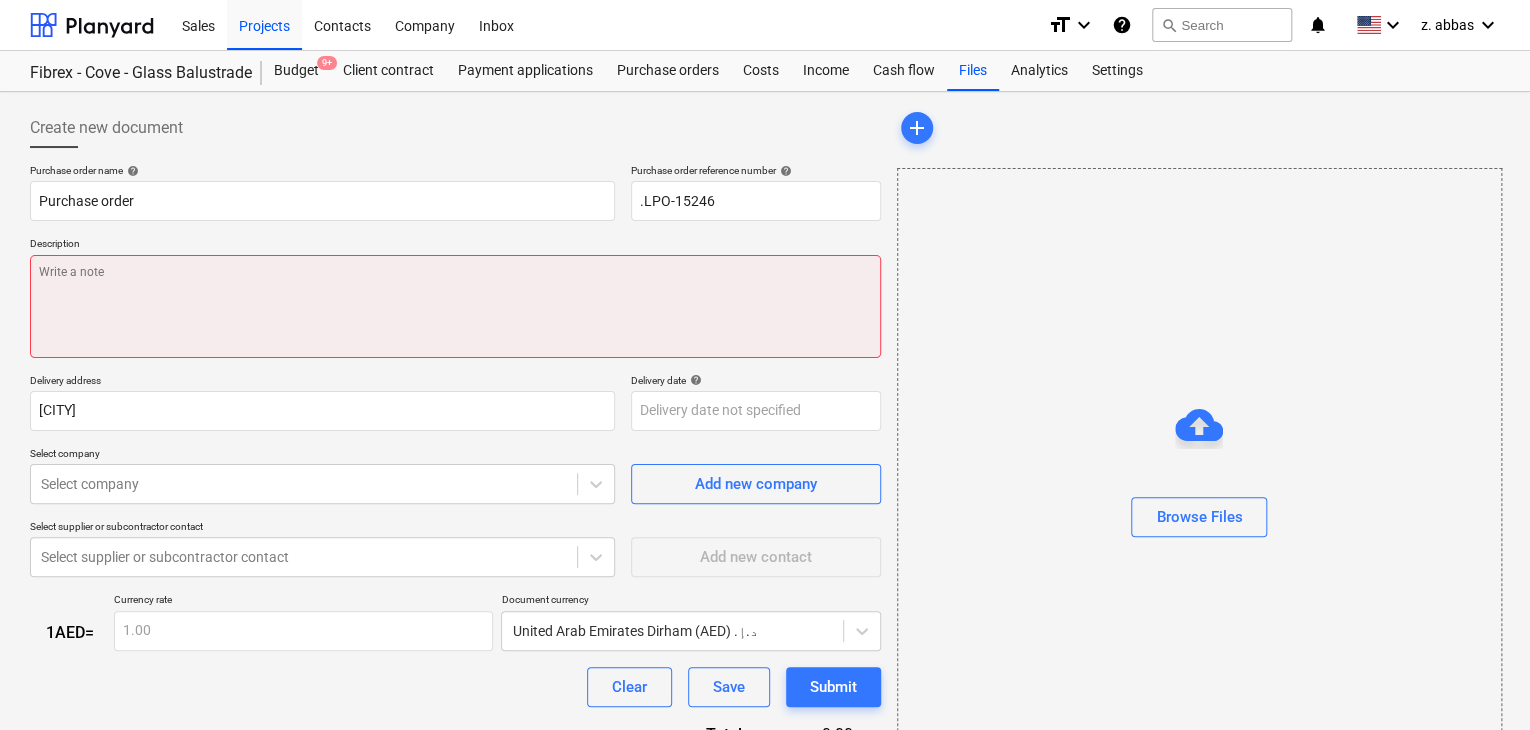 type on "x" 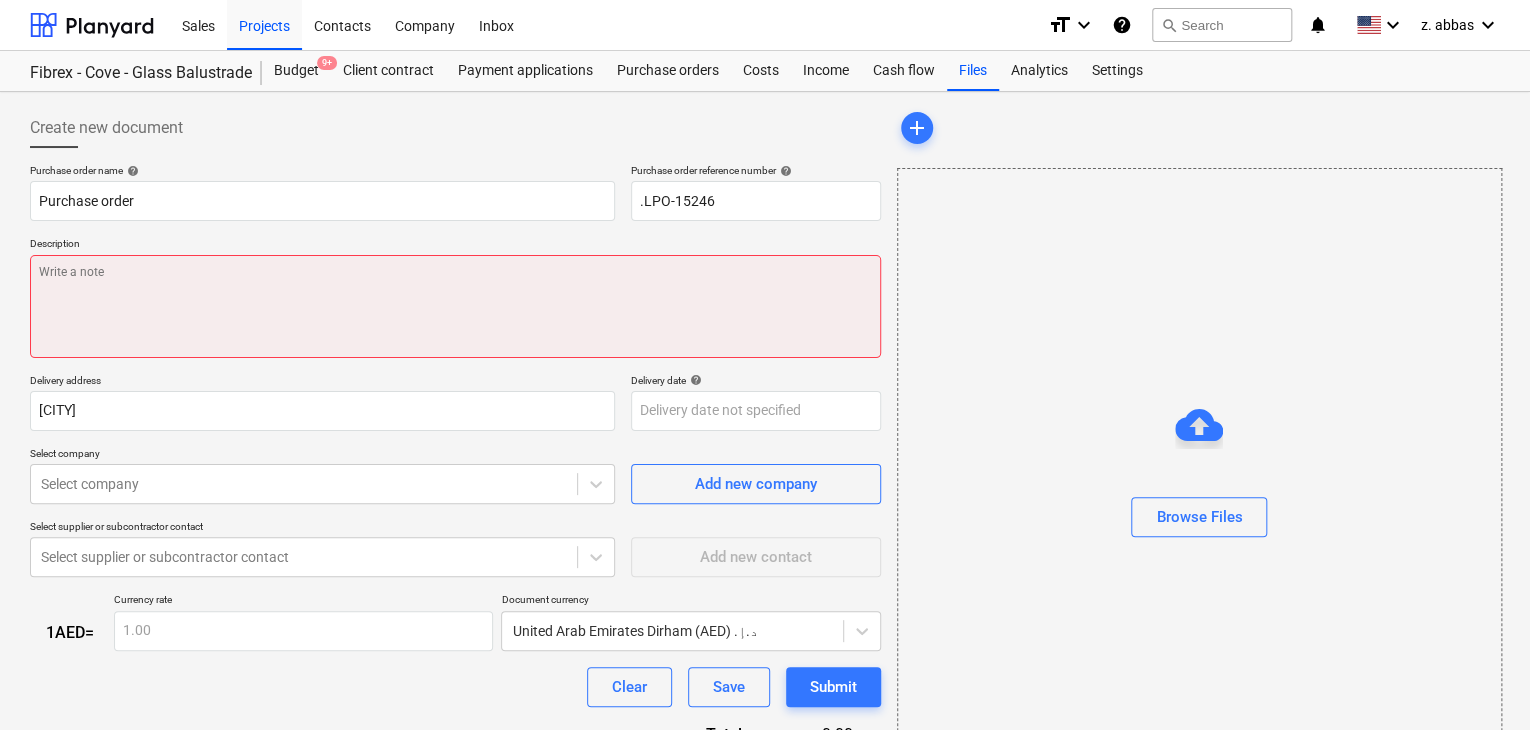 type on "B" 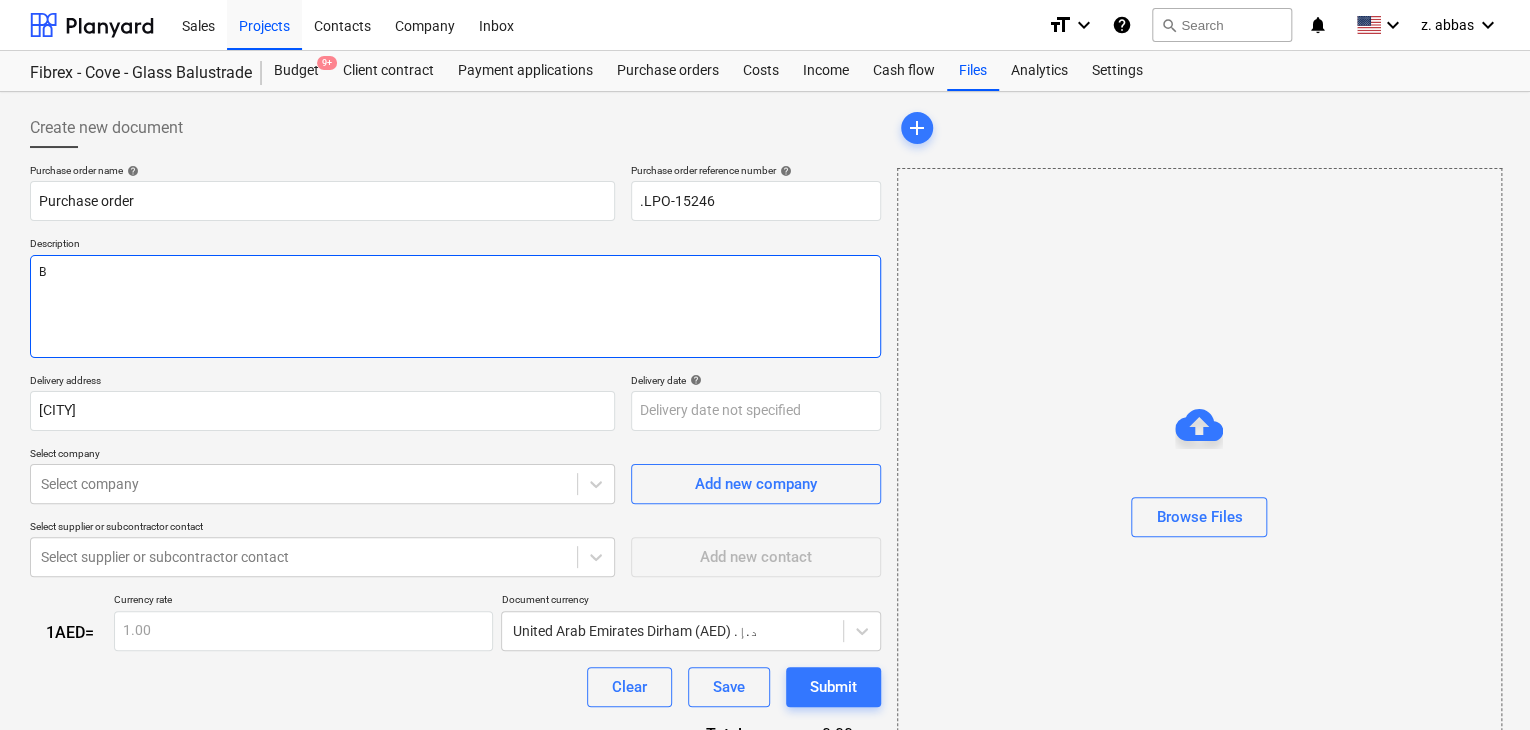 type on "x" 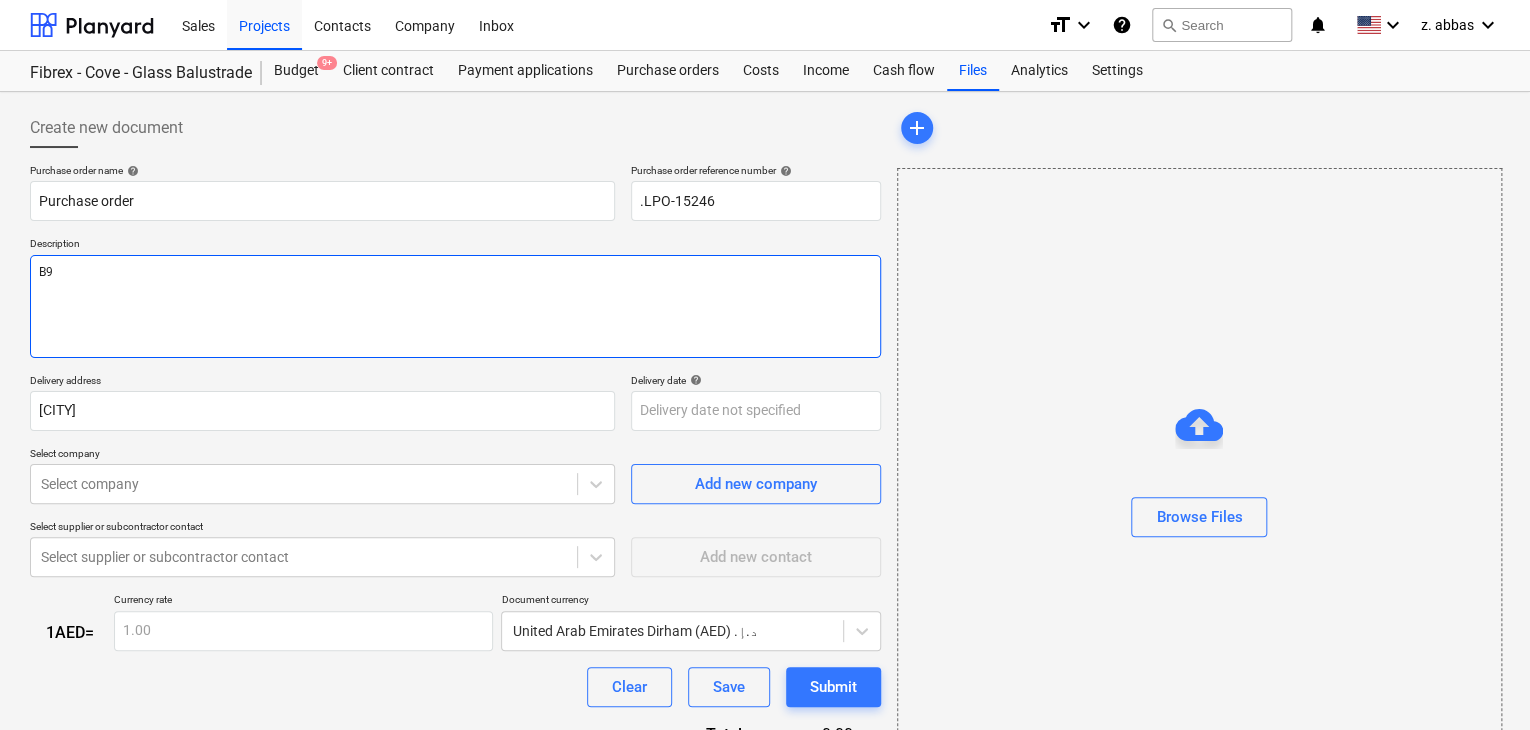 type on "x" 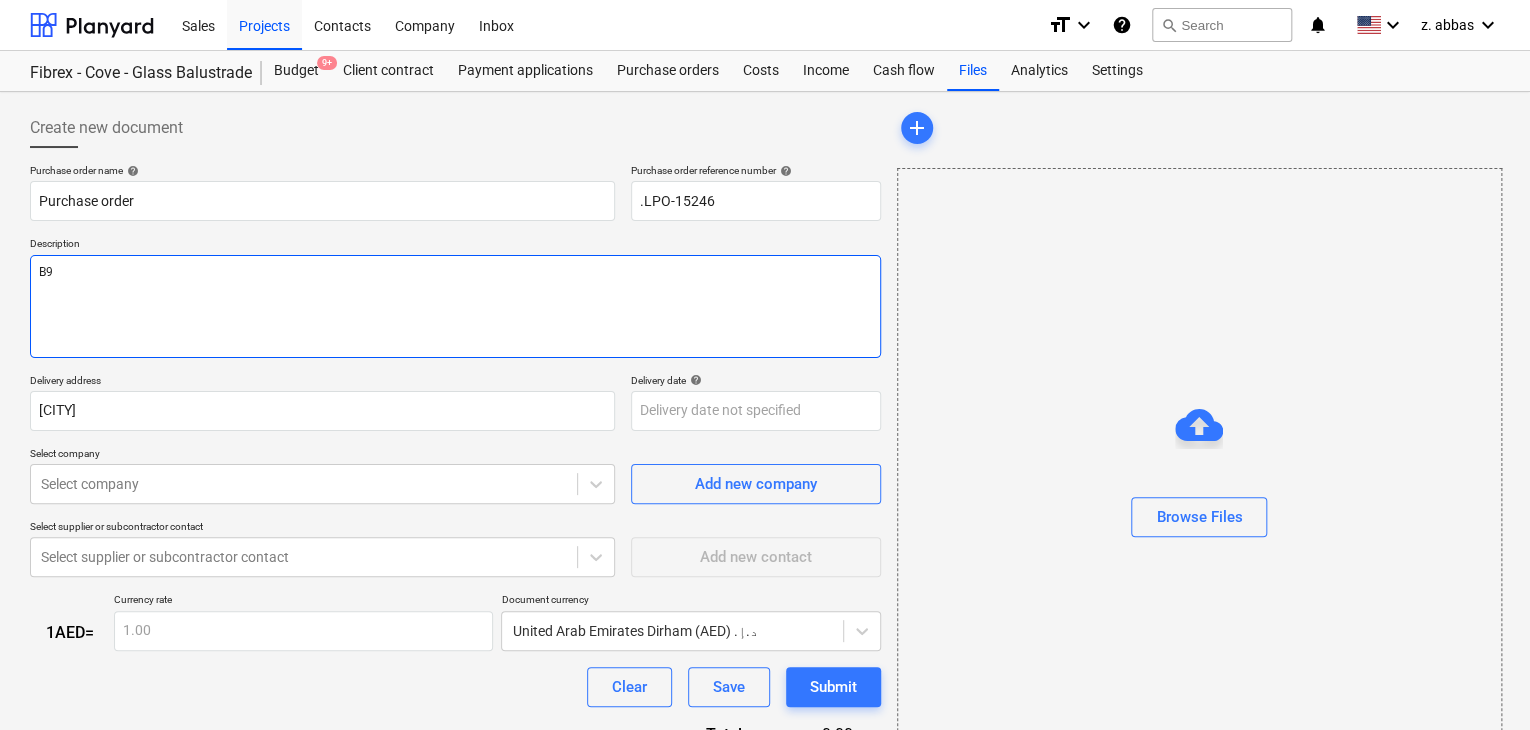 type on "B9-" 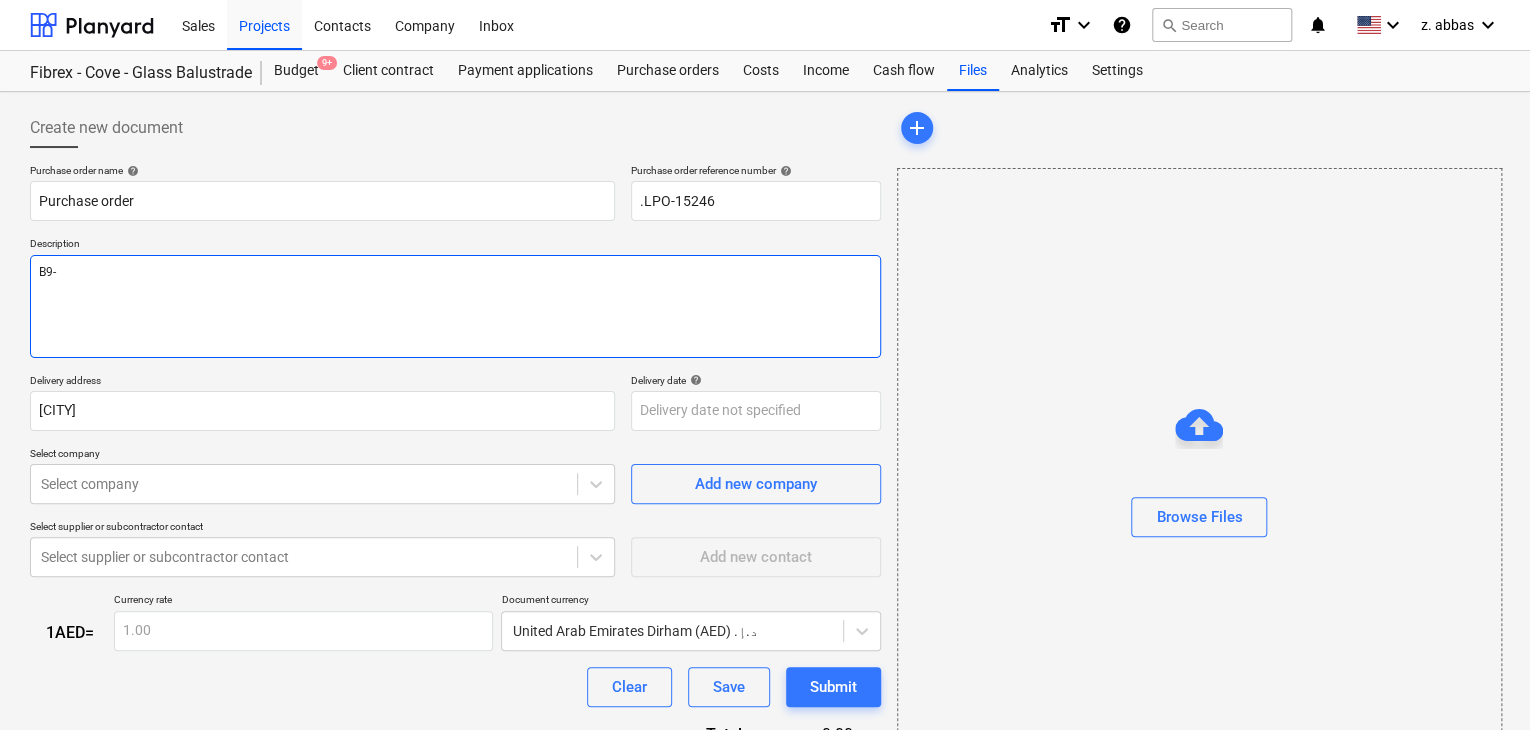 type on "x" 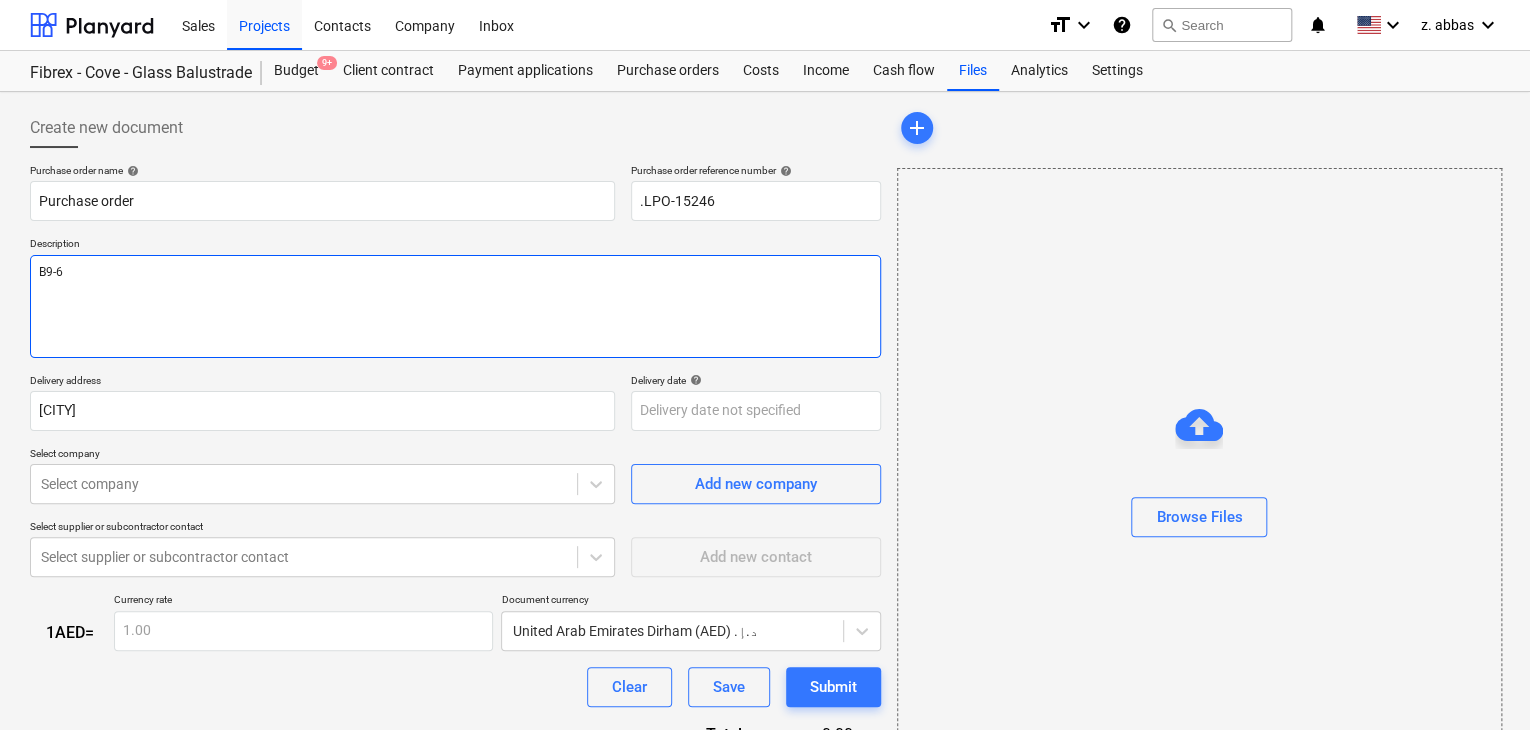 type on "x" 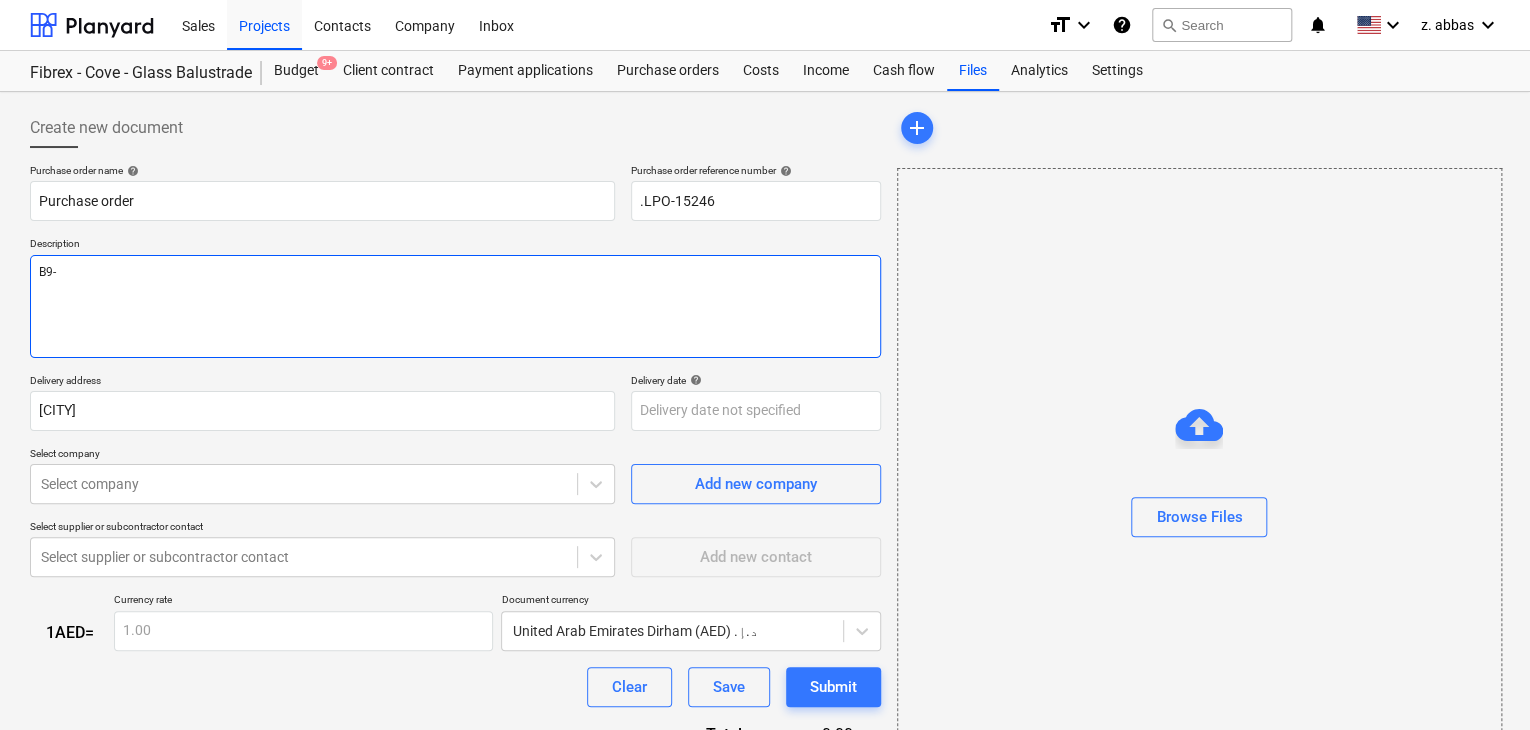 type on "x" 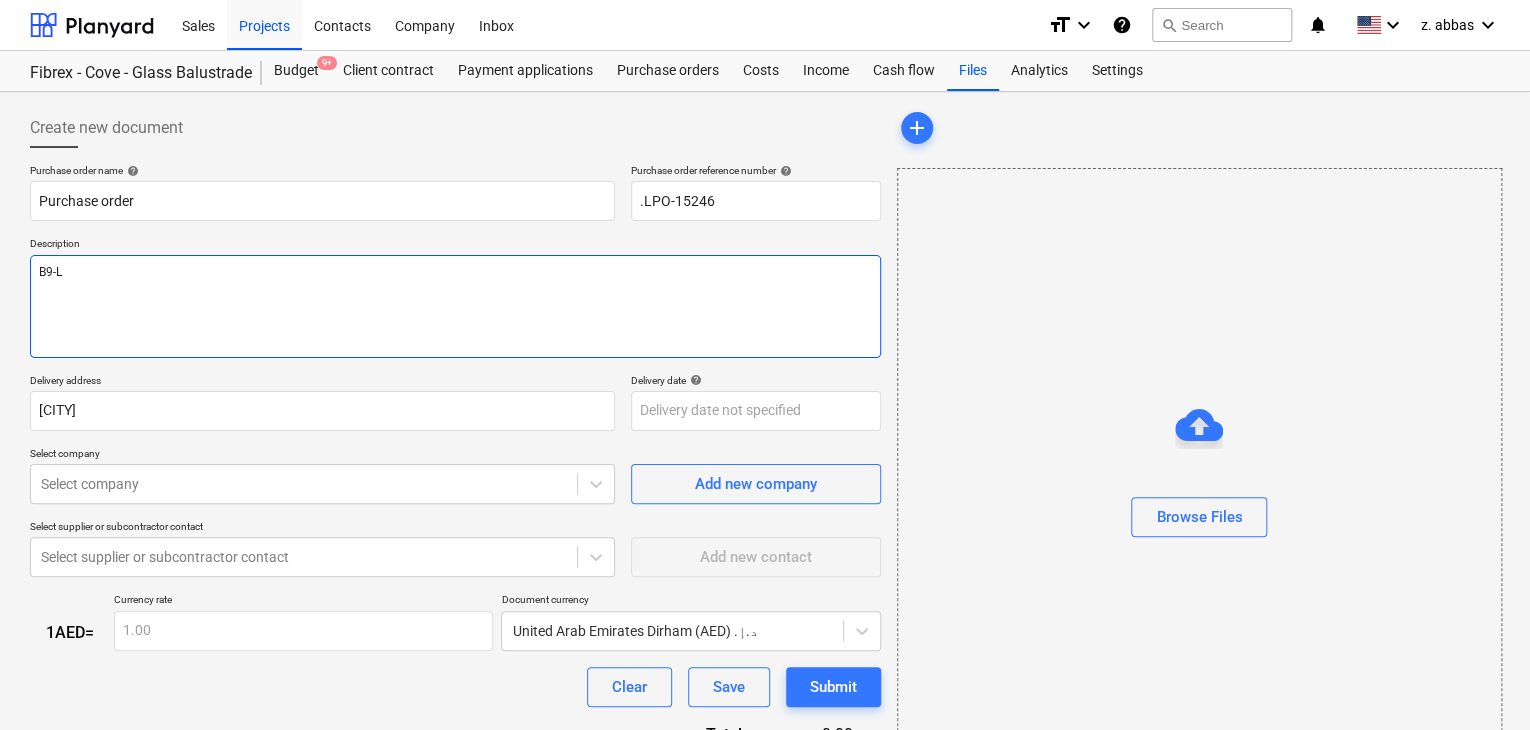 type on "x" 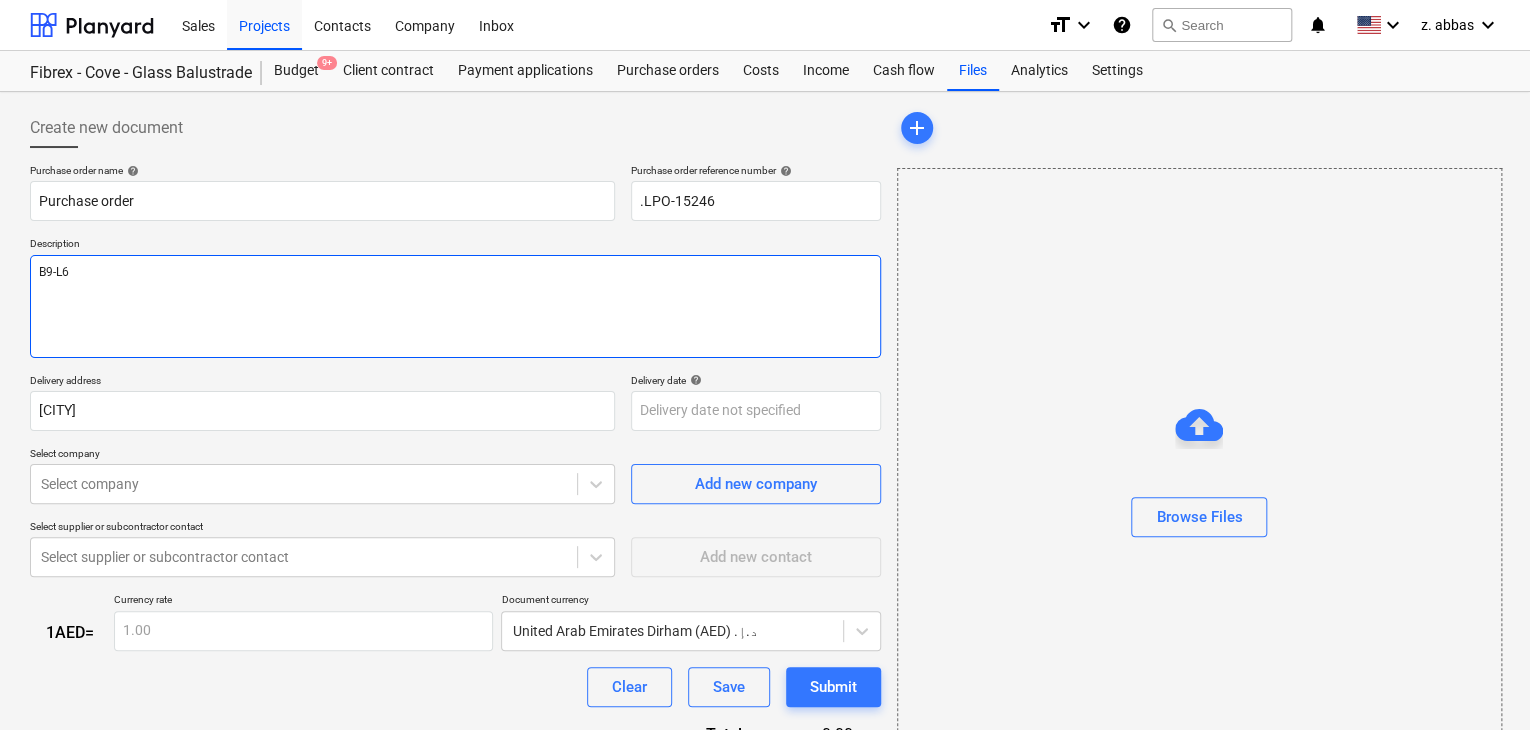 type on "x" 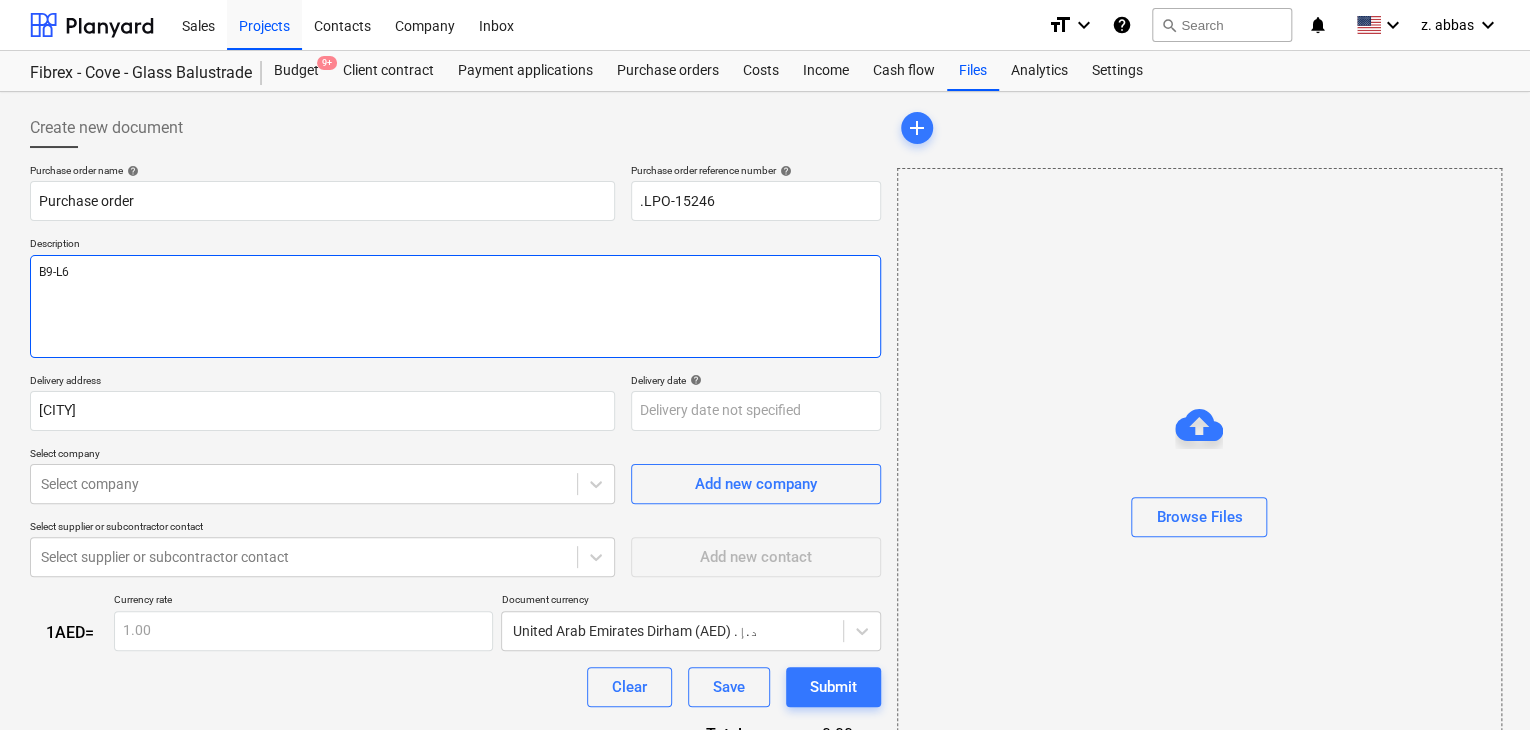 type on "x" 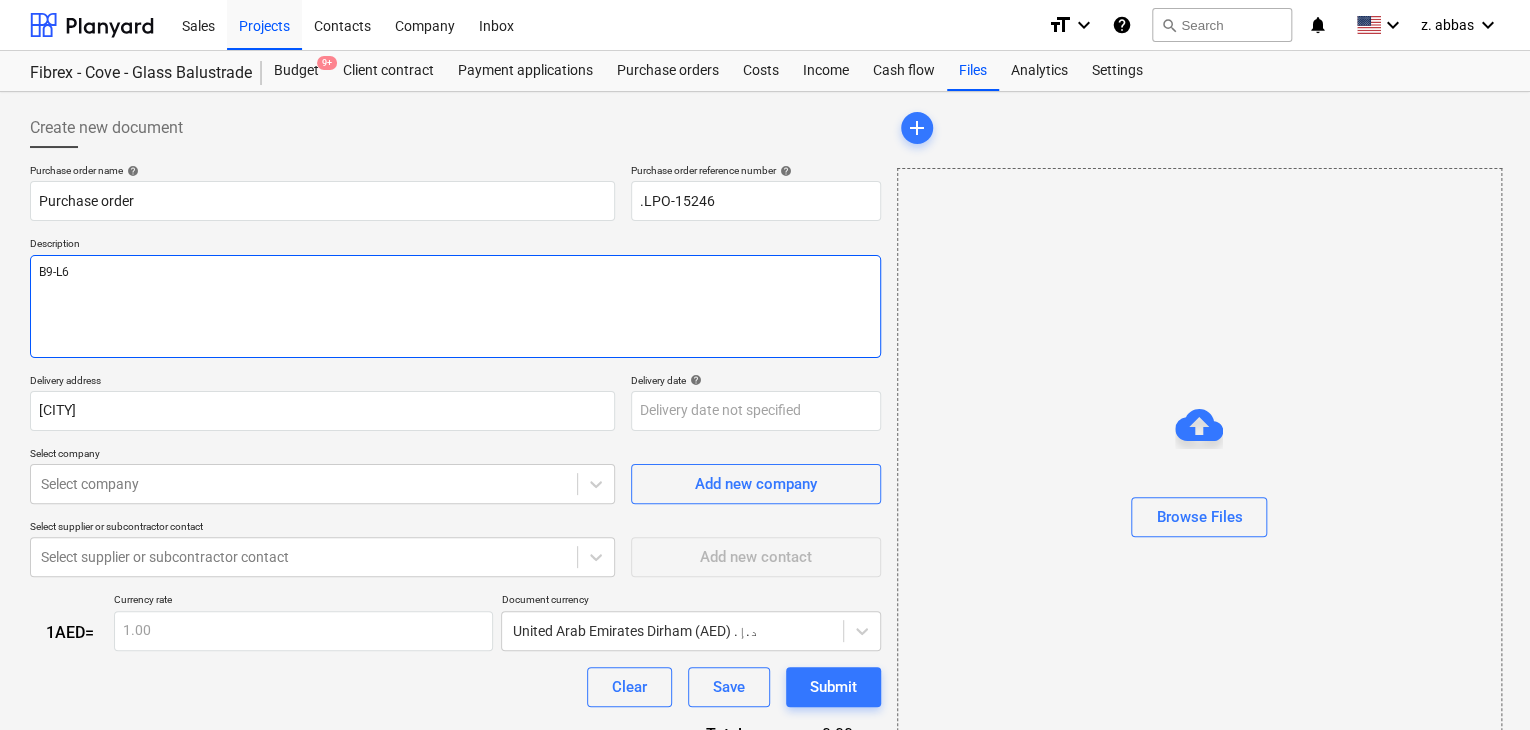 type on "B9-L6 A" 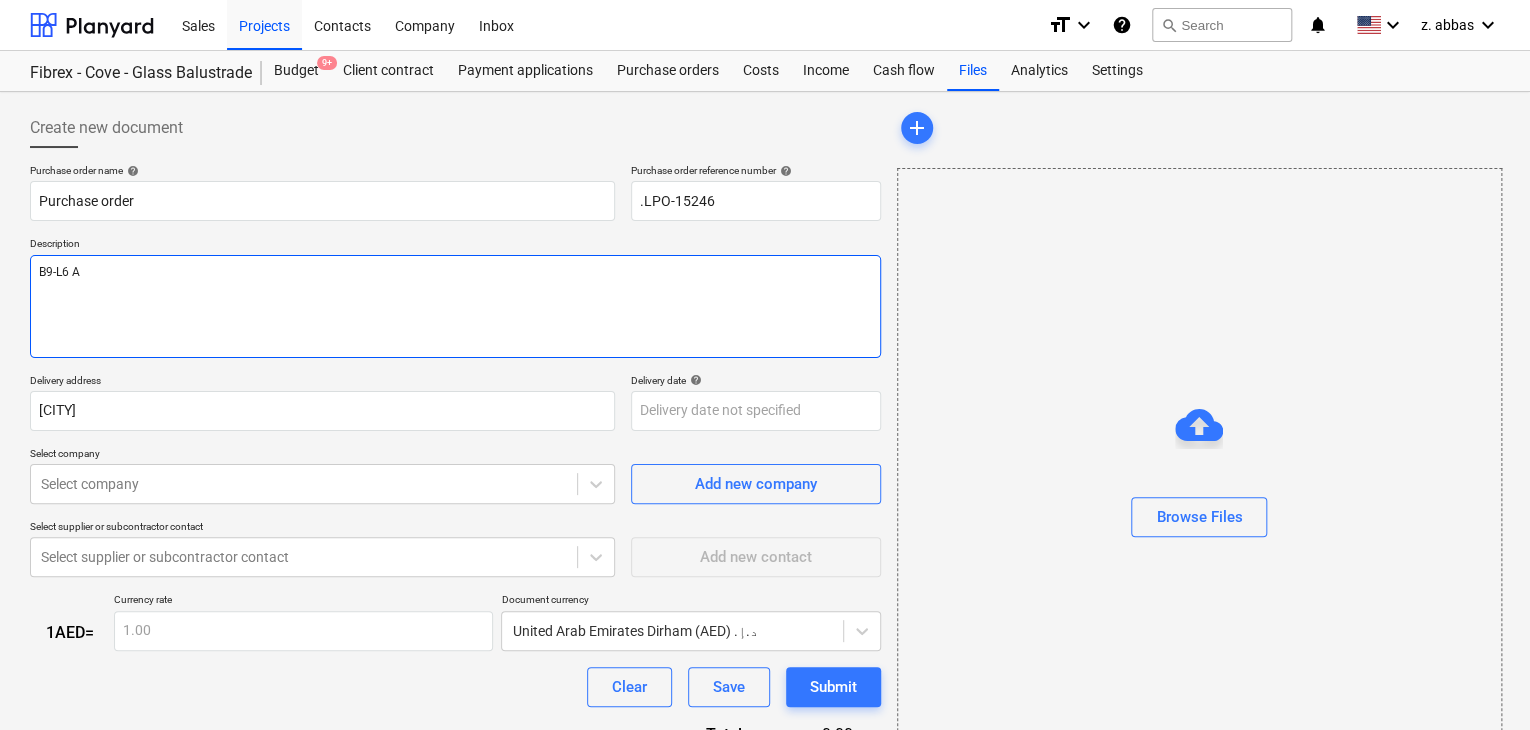 type on "x" 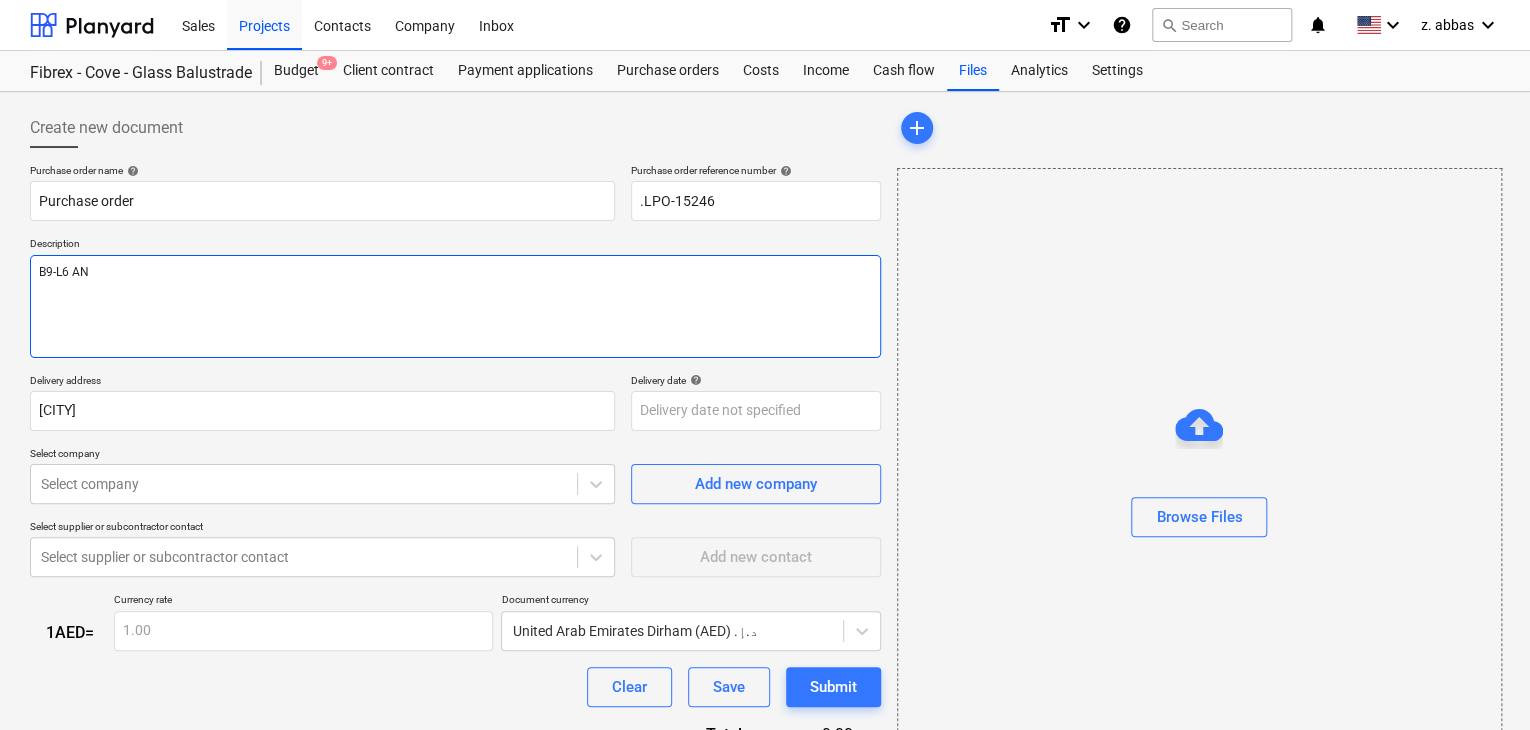 type on "x" 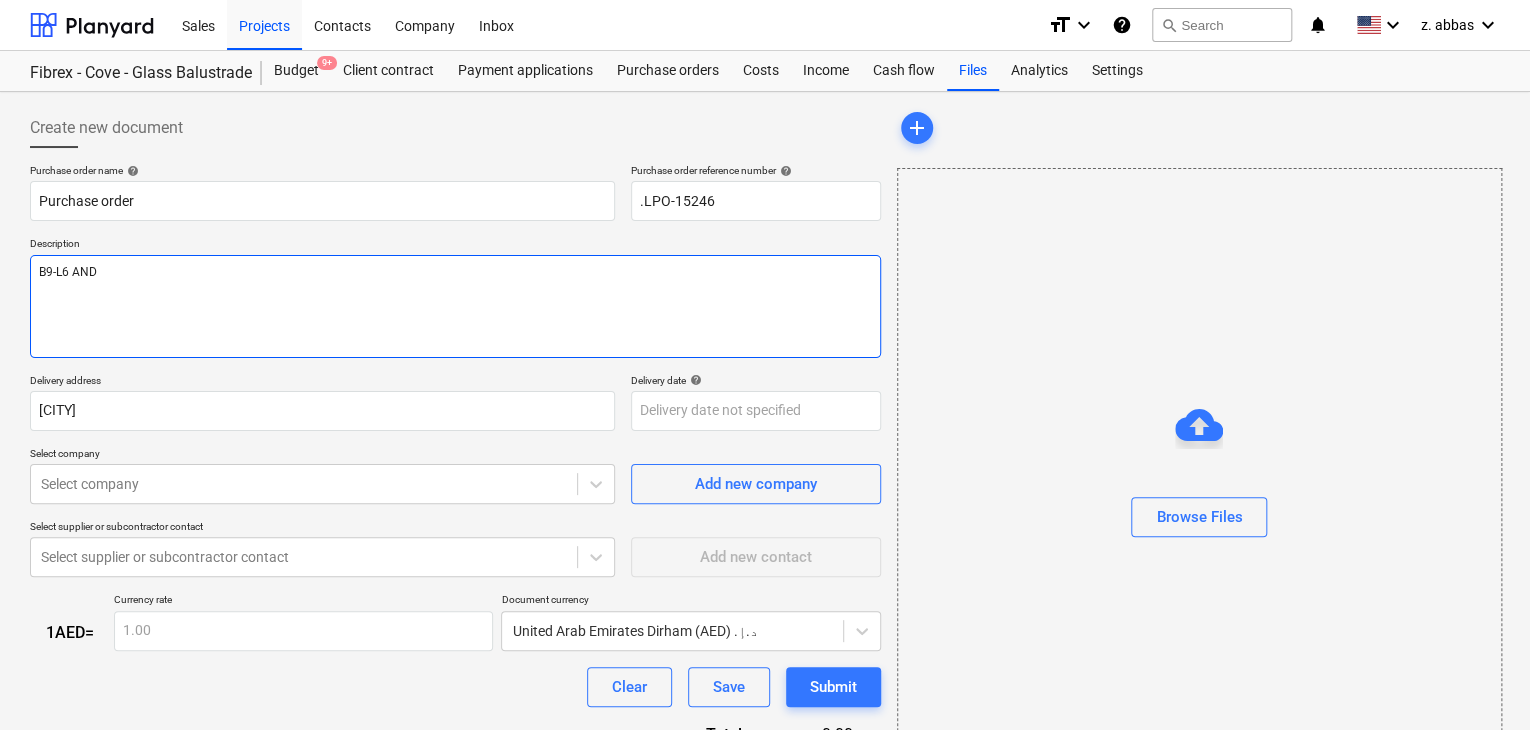 type on "x" 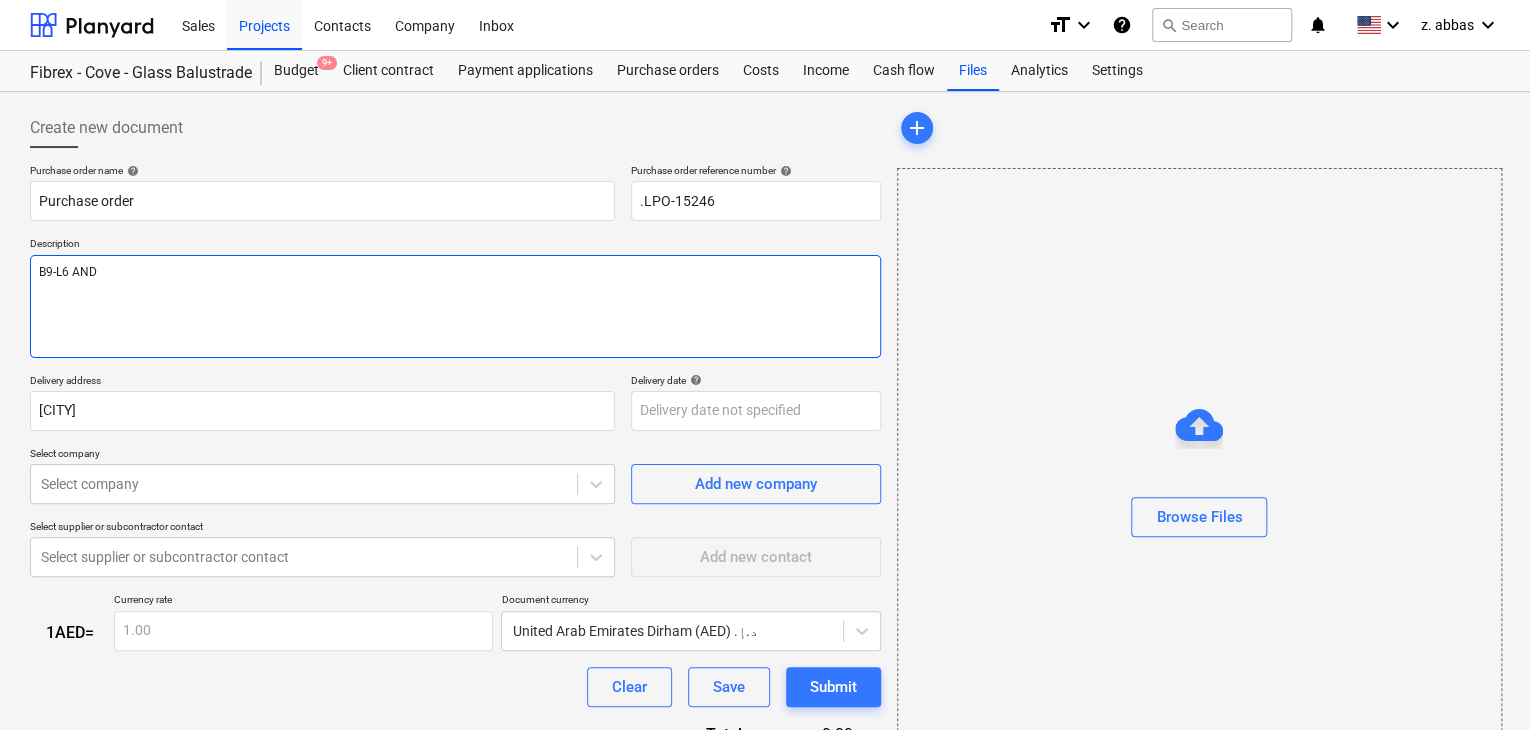 type on "x" 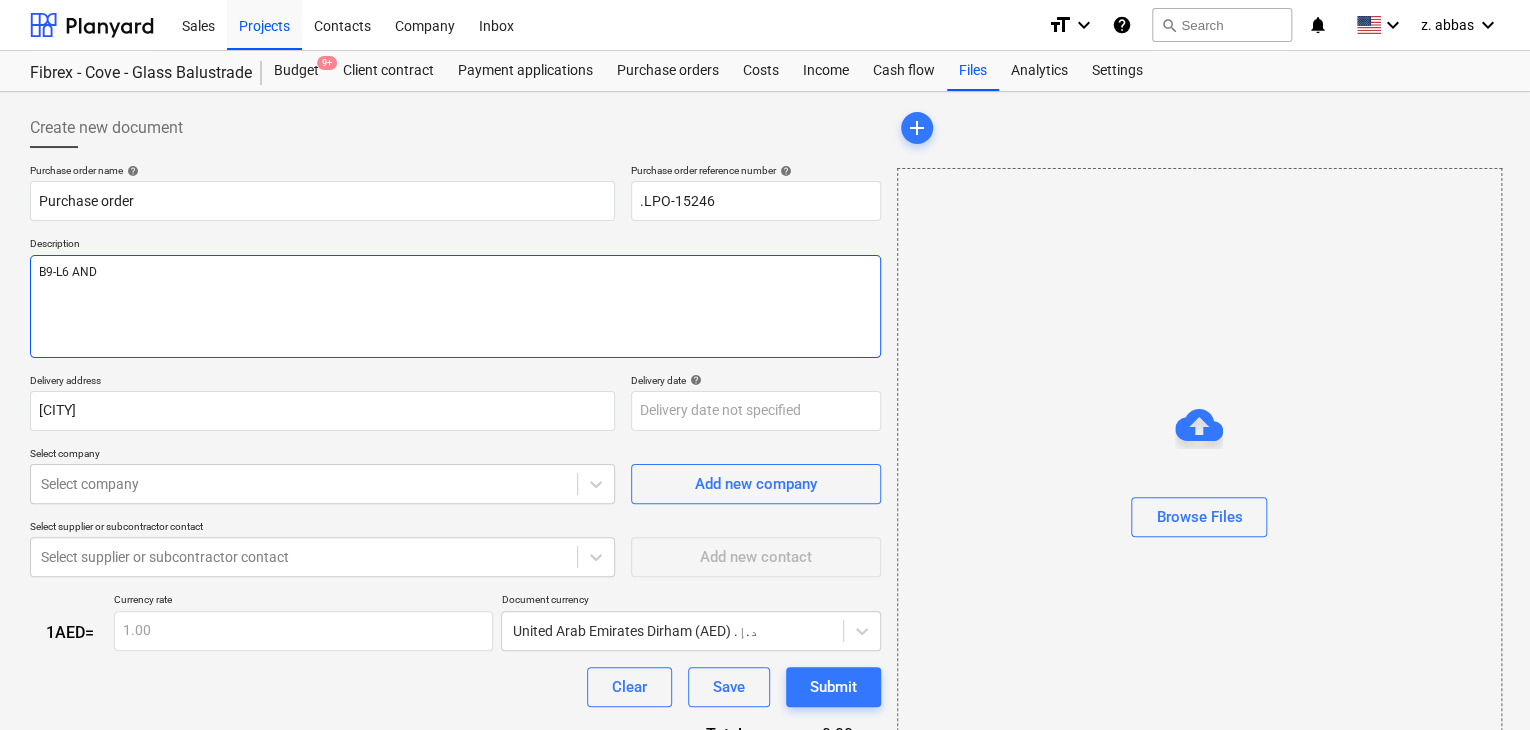 type on "B9-L6 AND L" 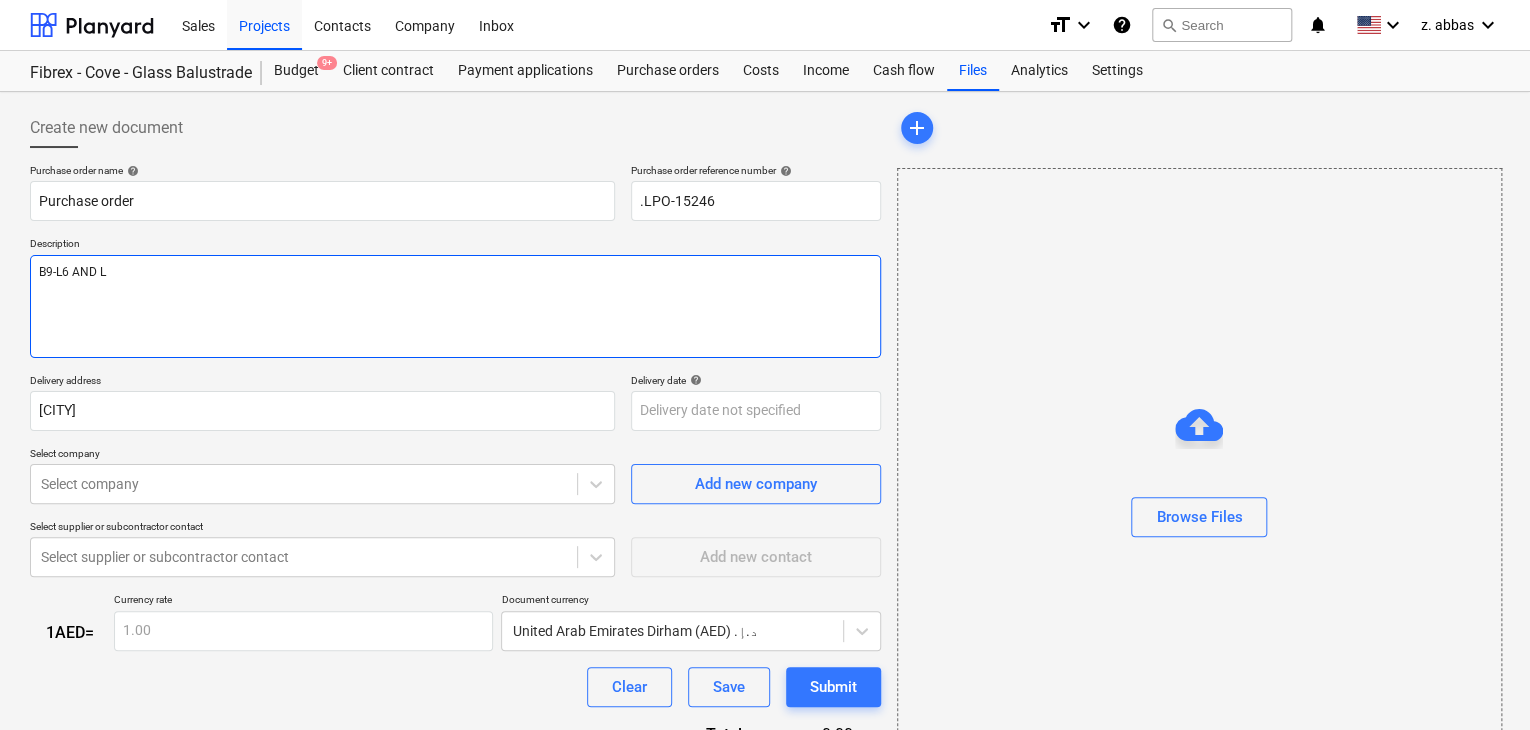 type on "x" 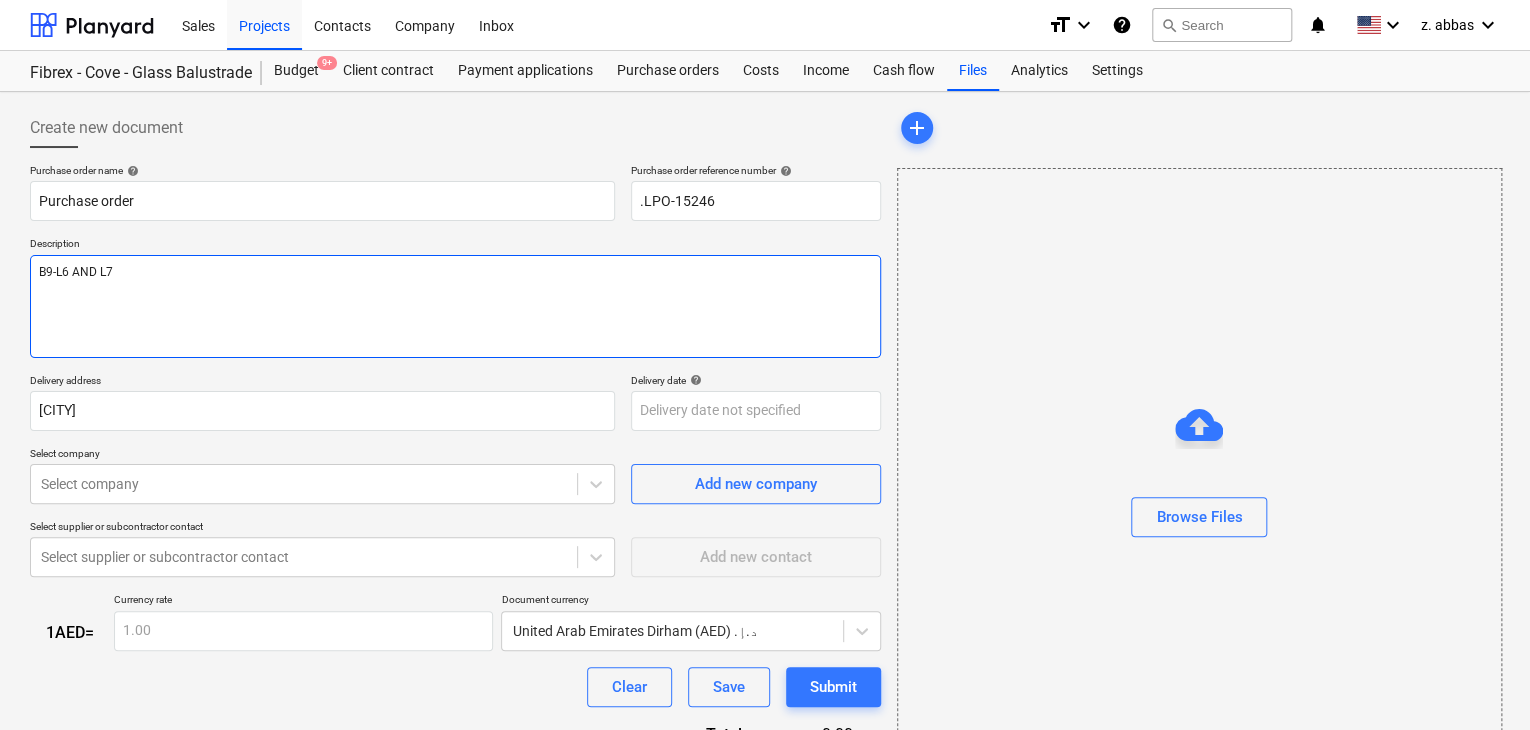 type on "x" 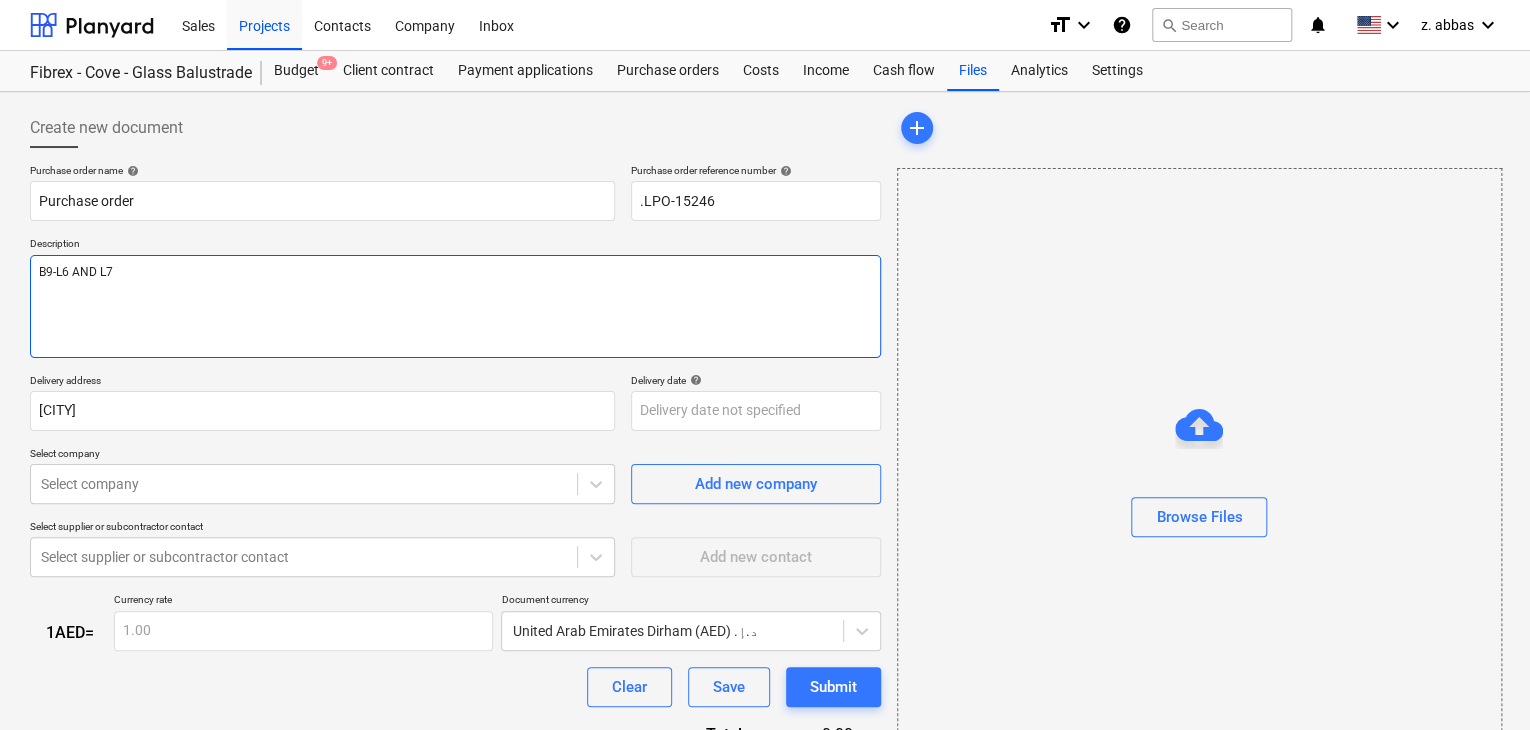 type on "x" 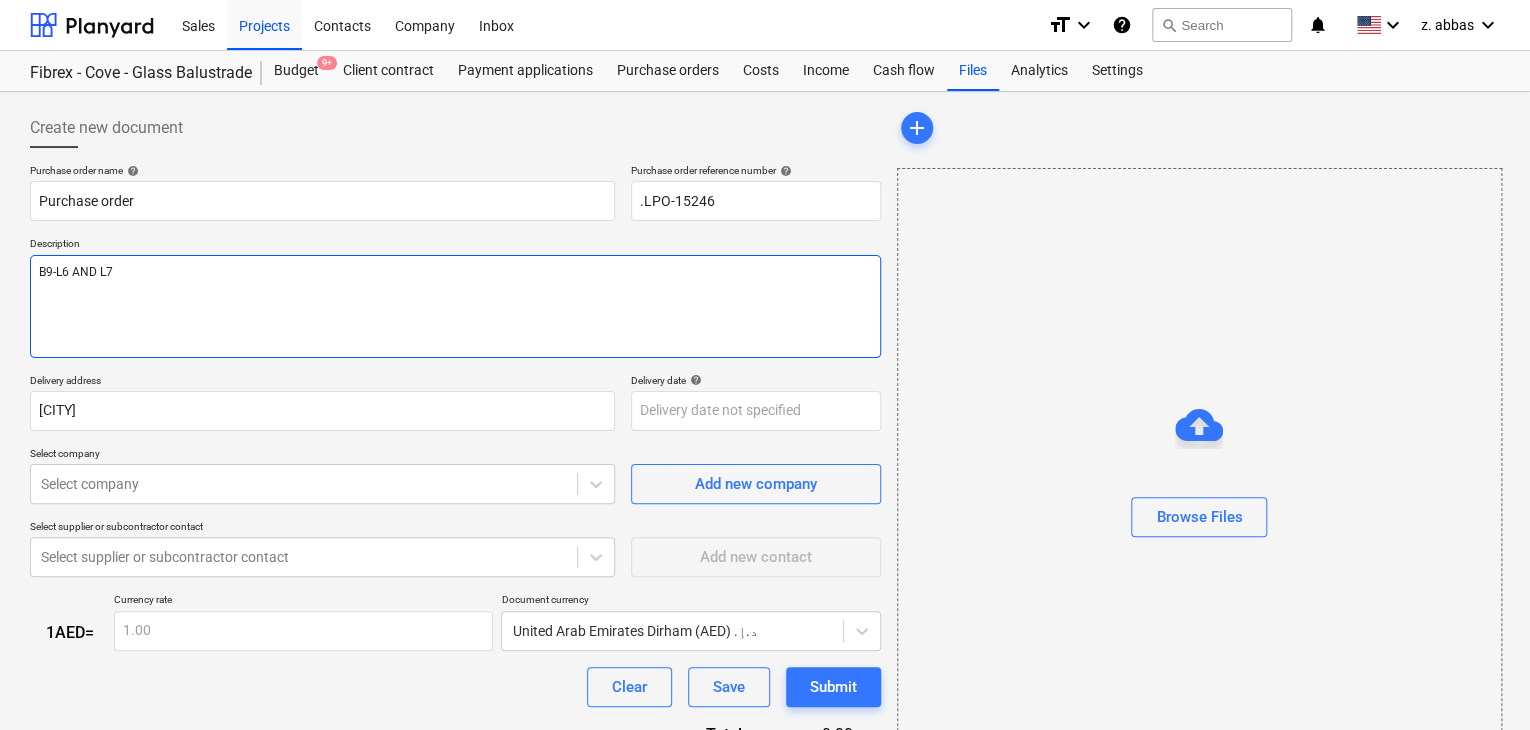 type on "B9-L6 AND L7 1" 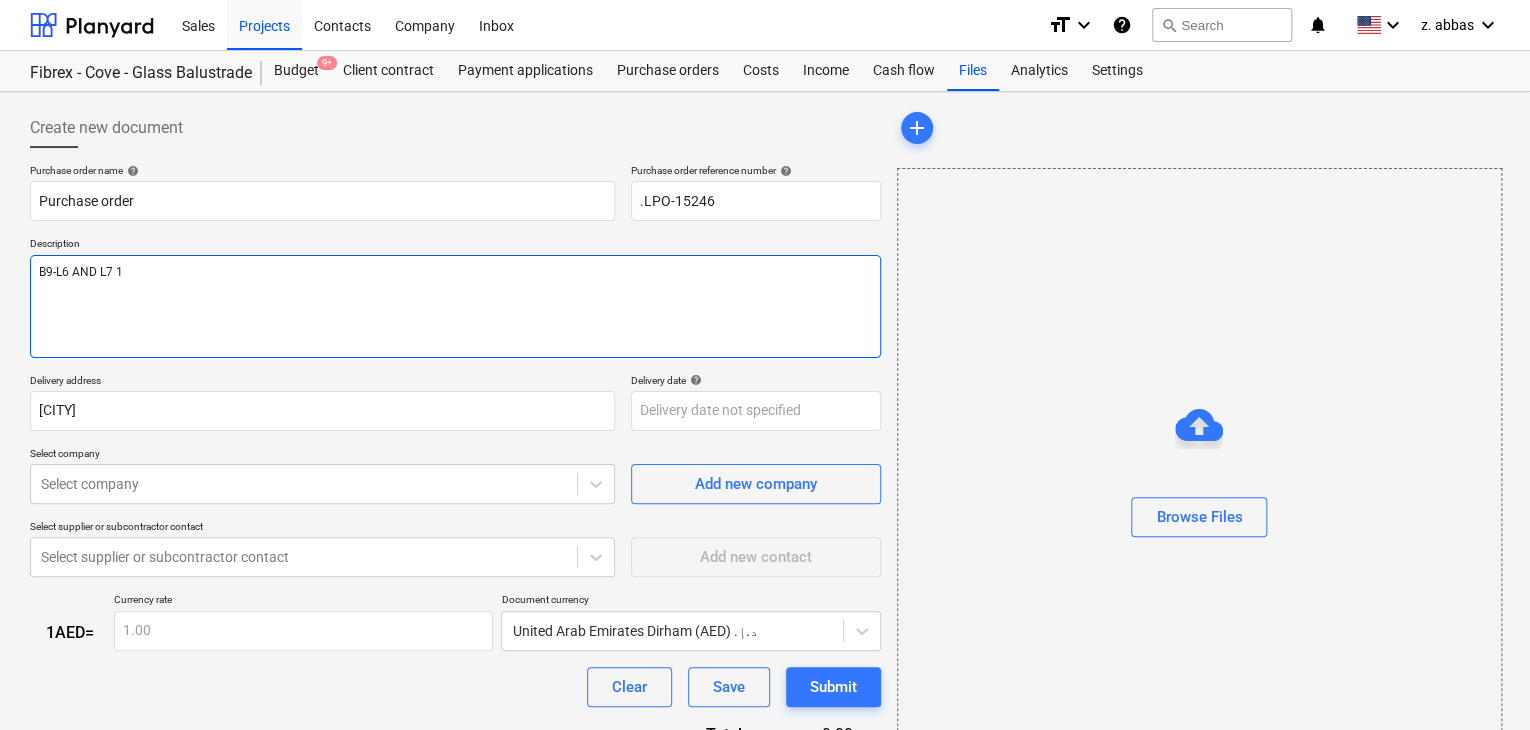 type on "x" 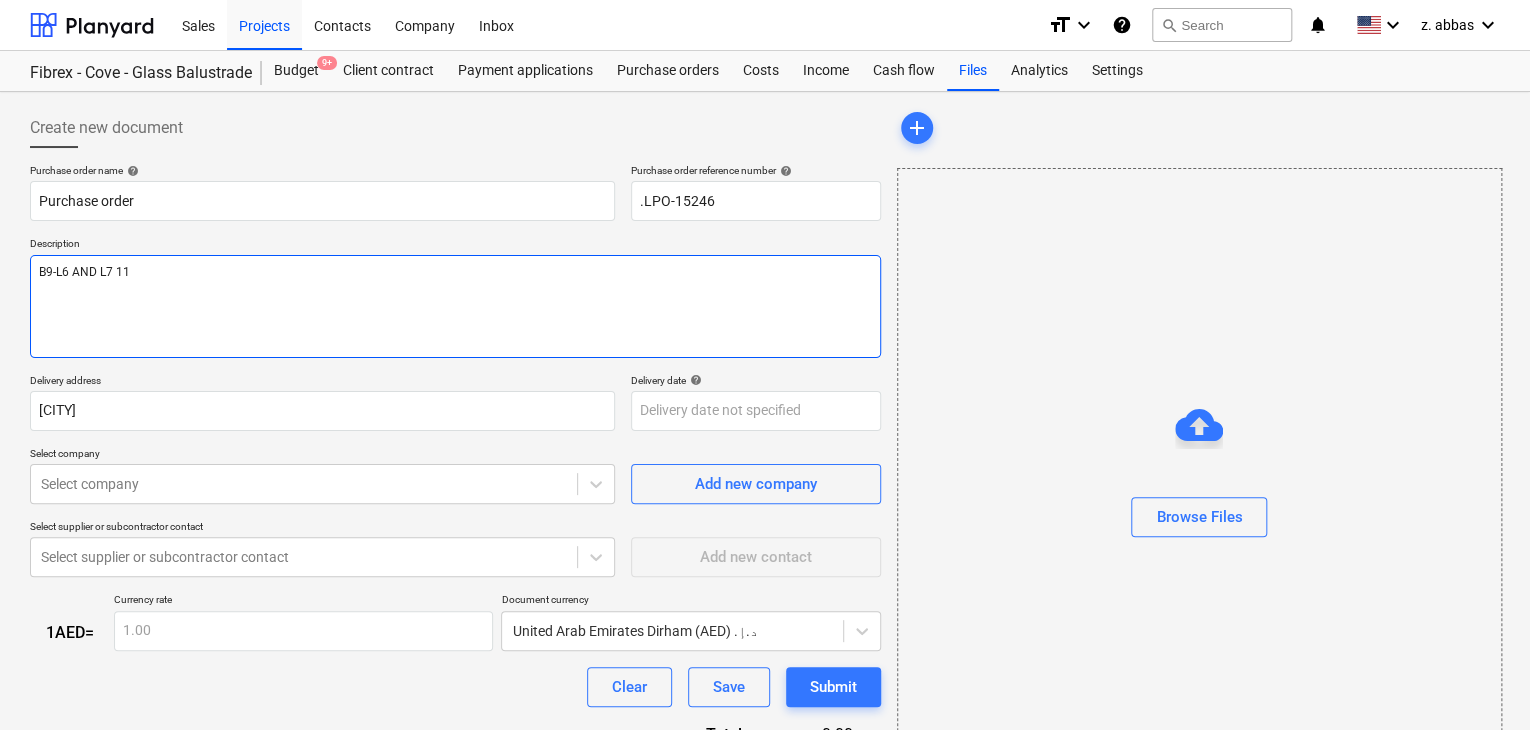 type on "x" 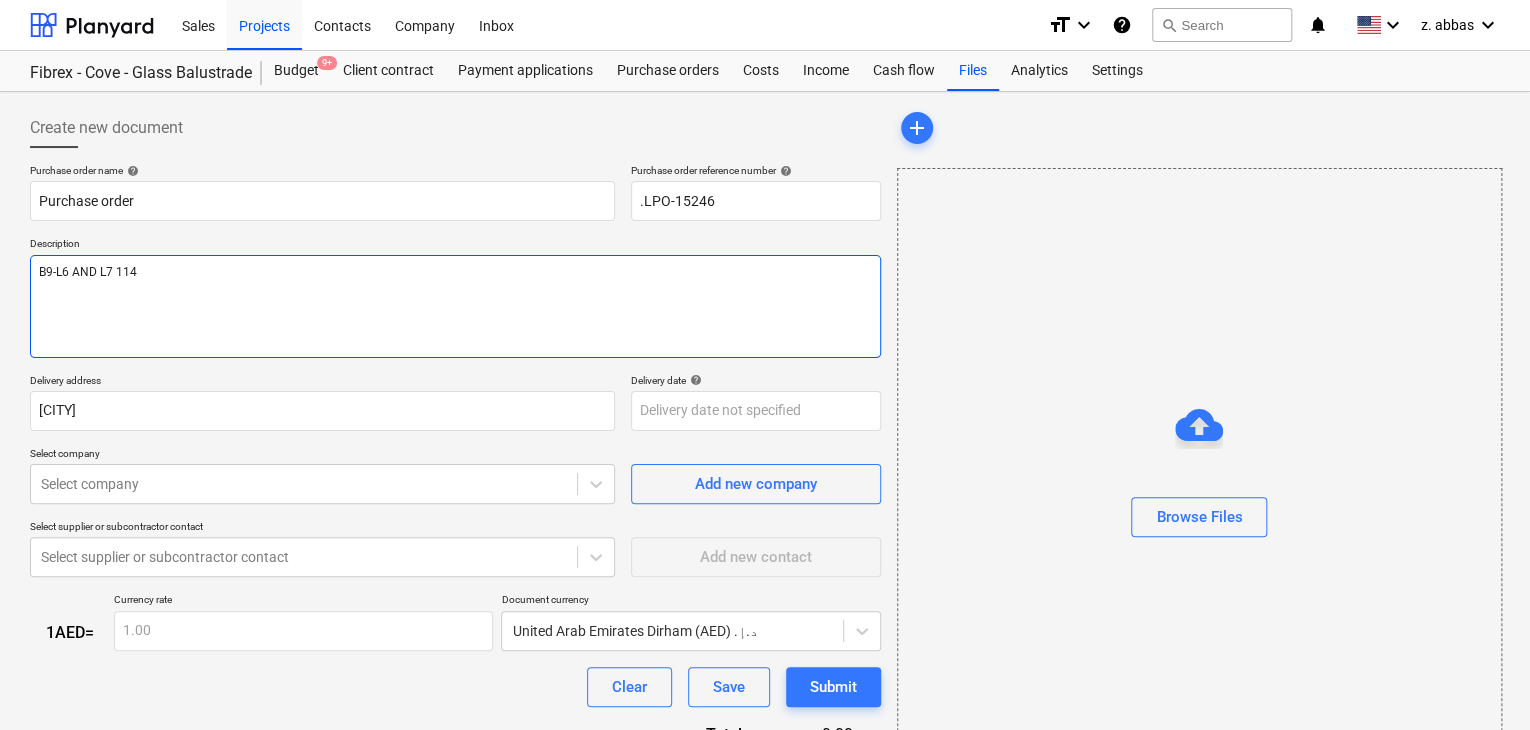 type on "x" 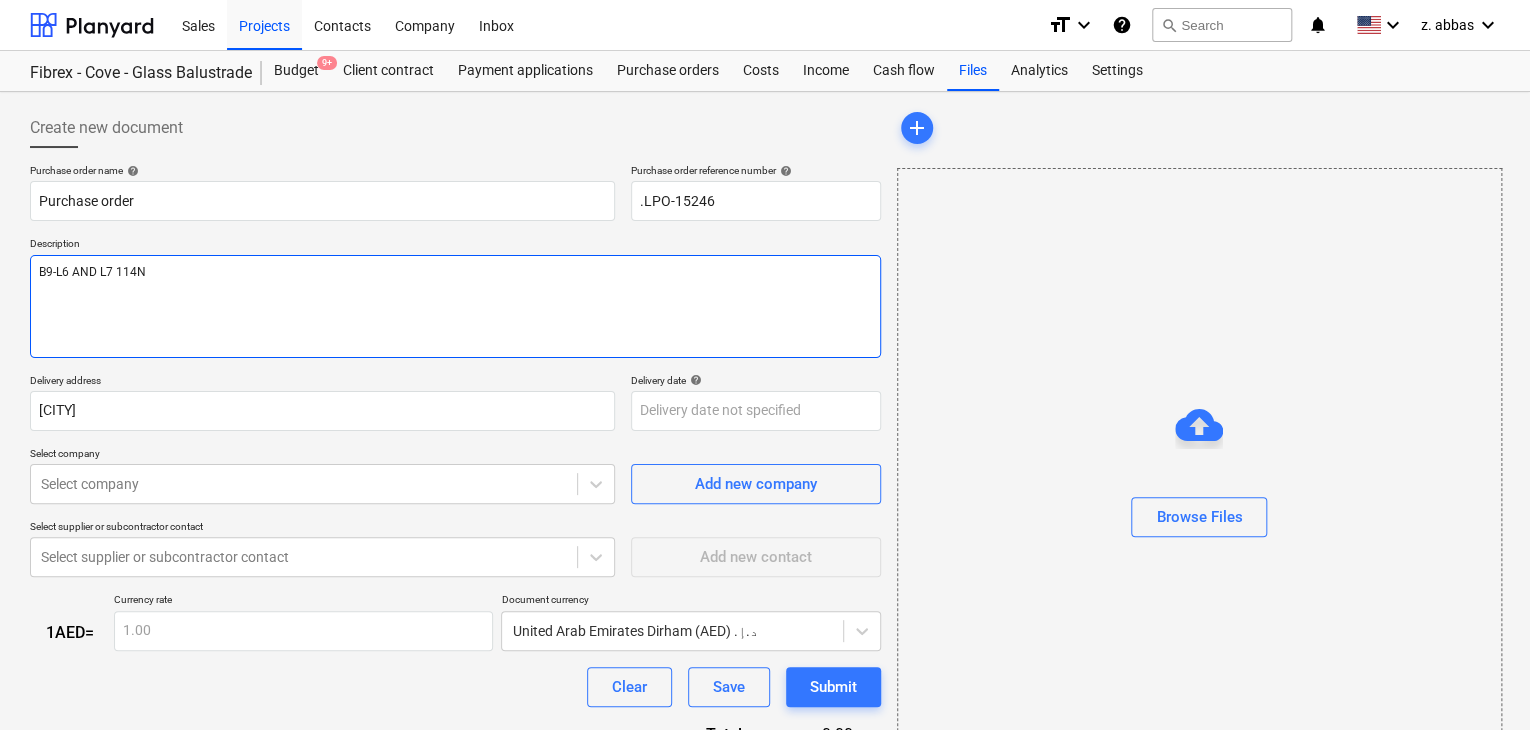 type on "x" 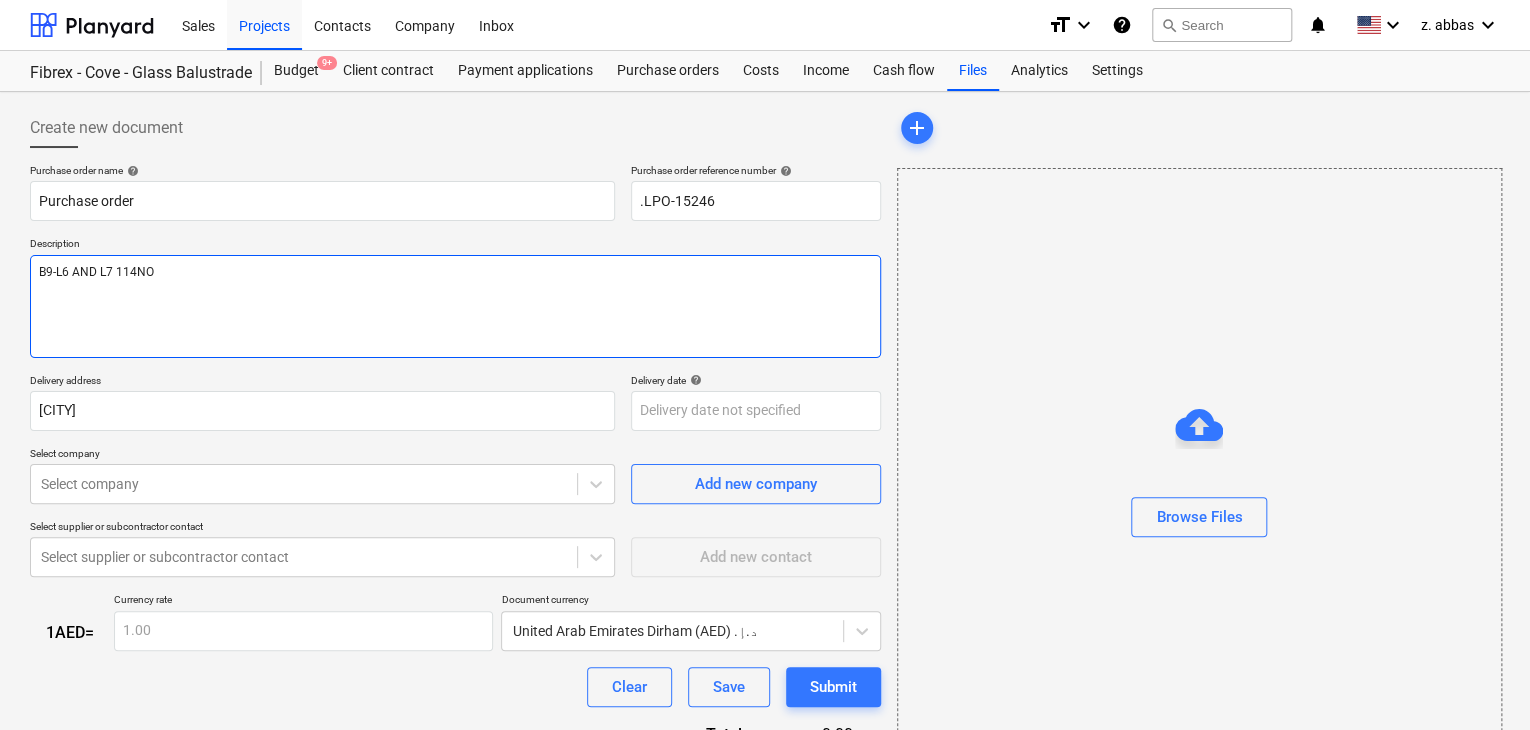 type on "x" 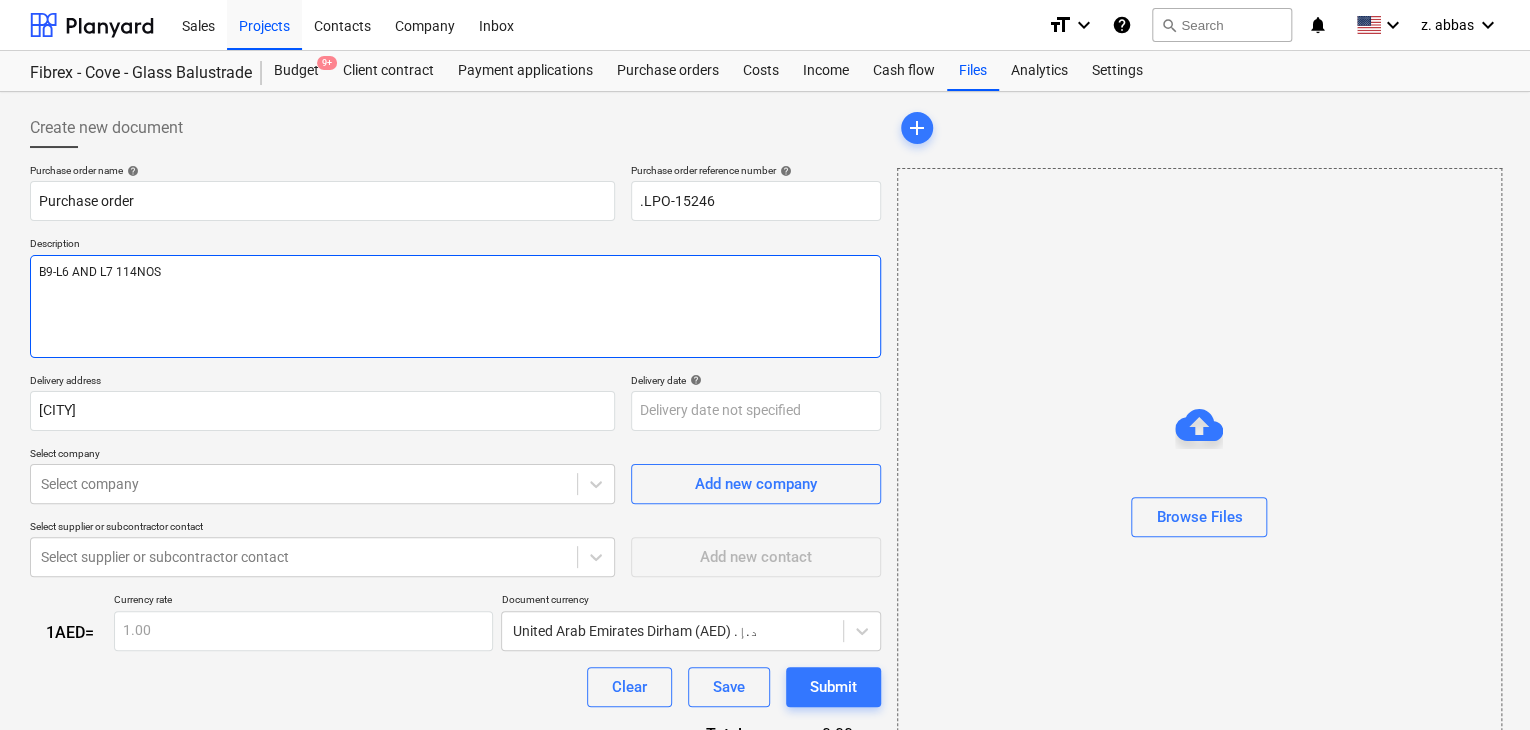 type on "x" 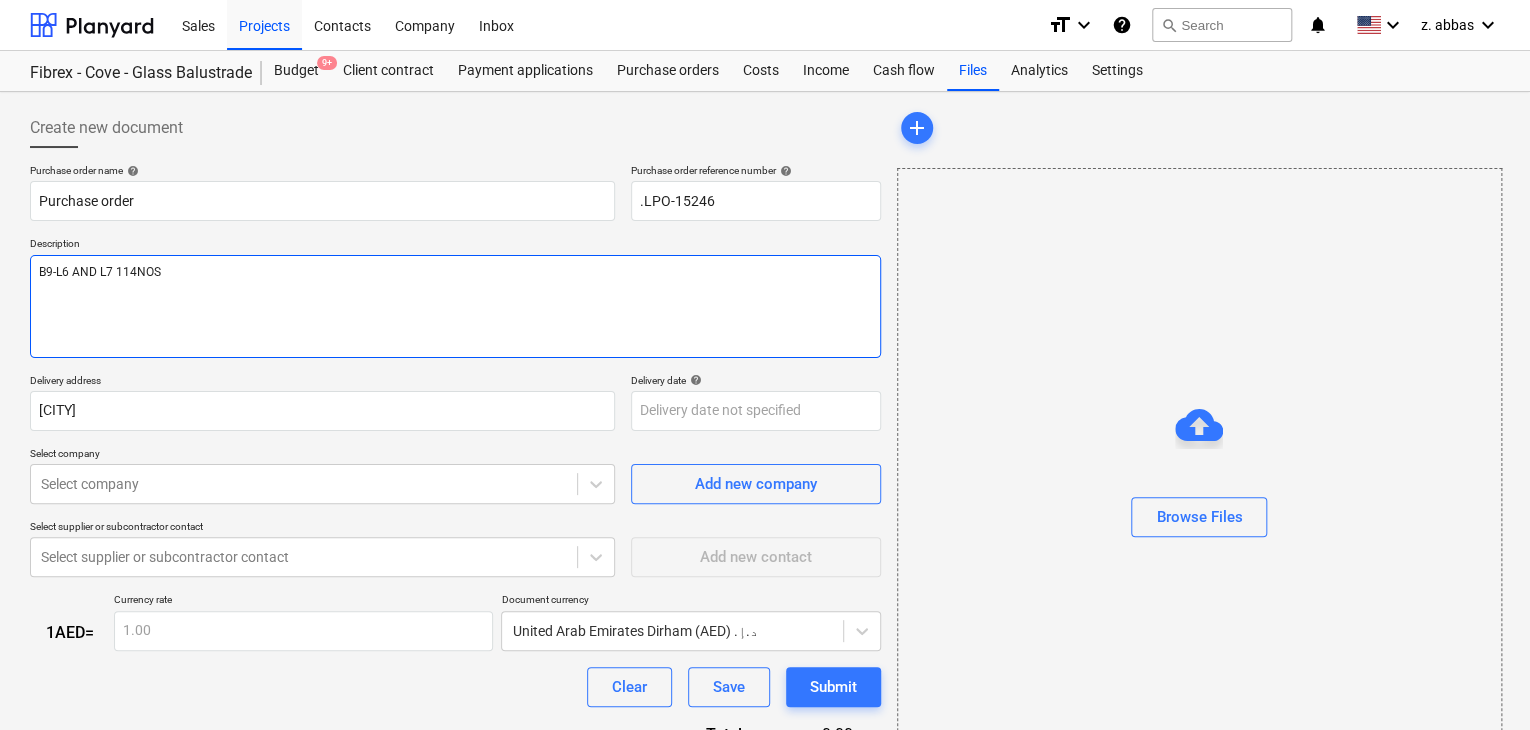 type on "B9-L6 AND L7 114NOS/" 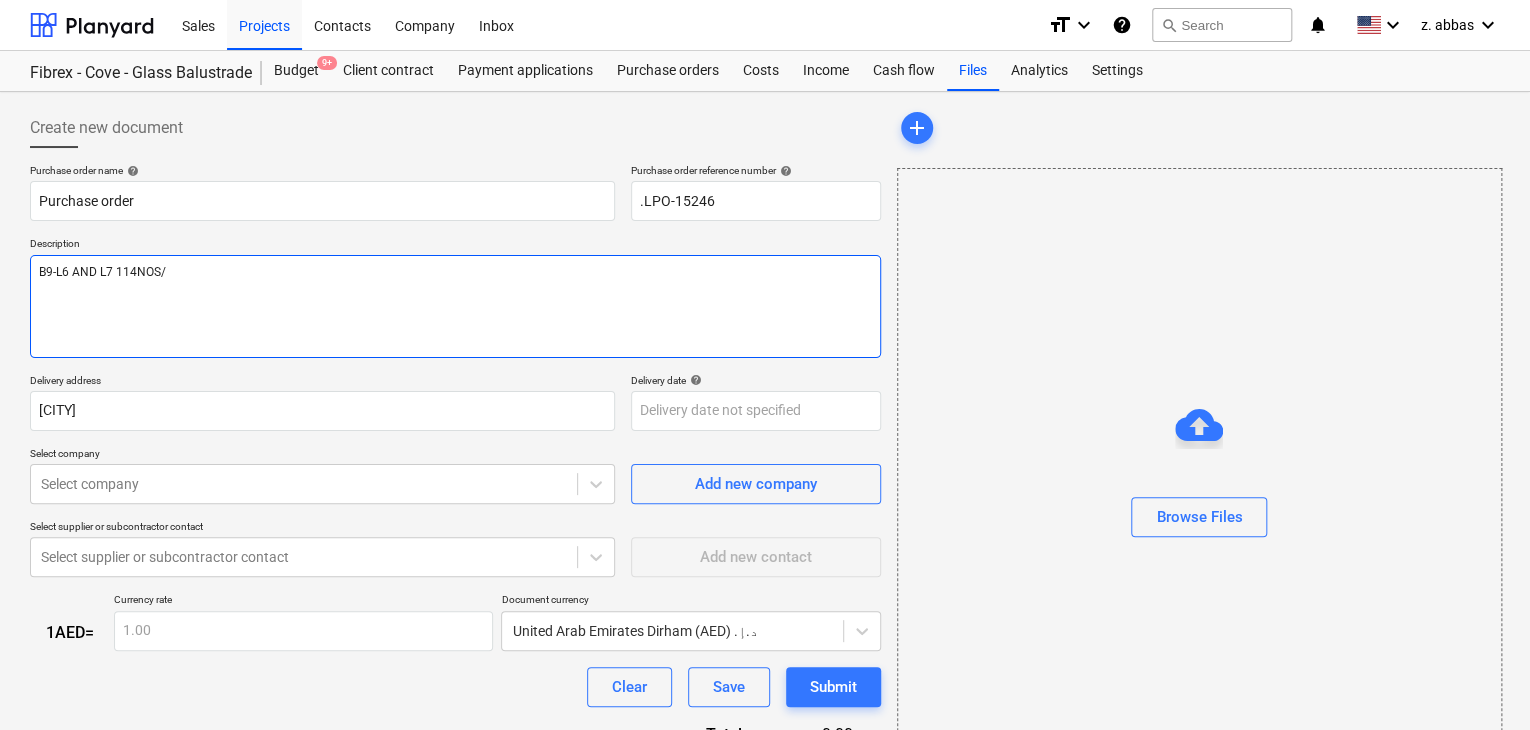type on "x" 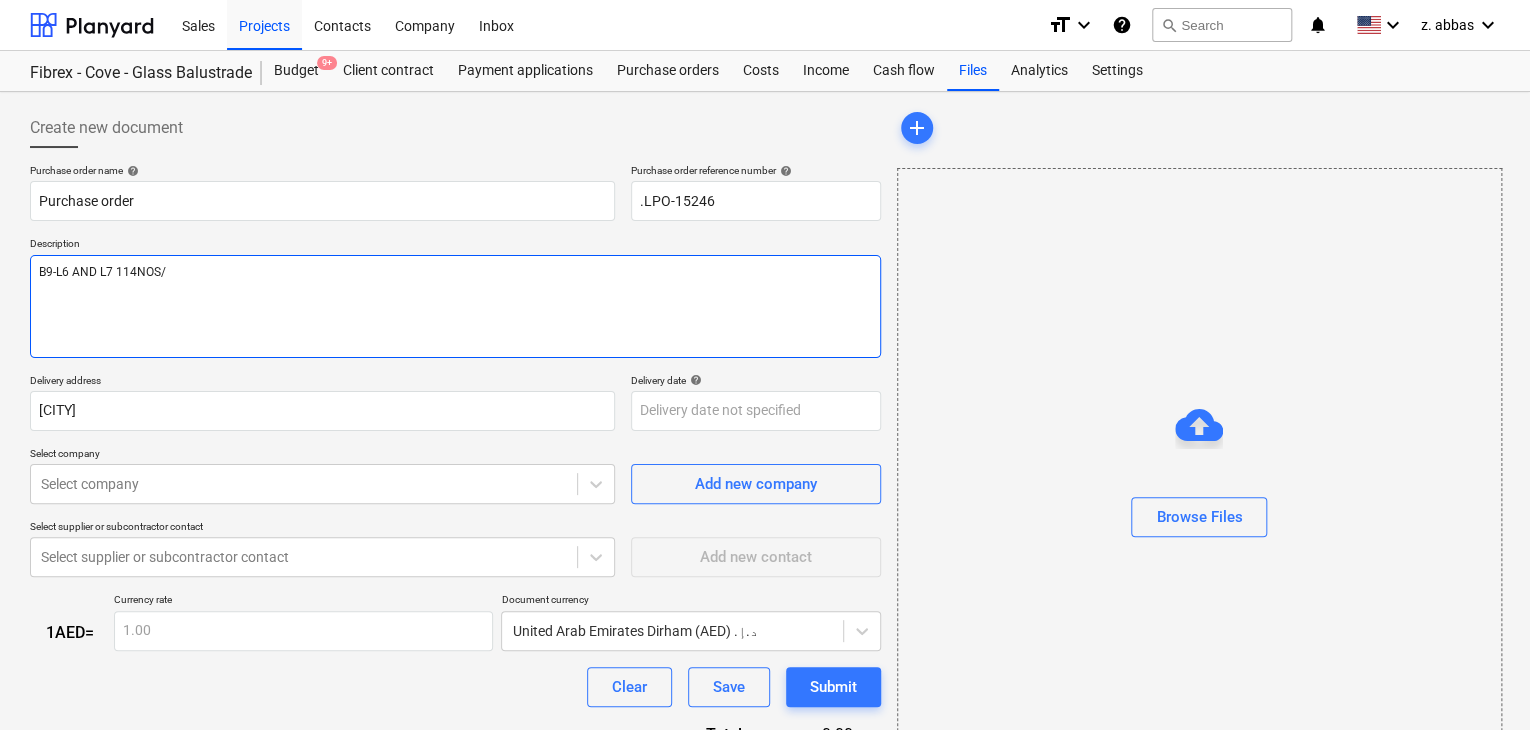 type on "B9-L6 AND L7 114NOS/1" 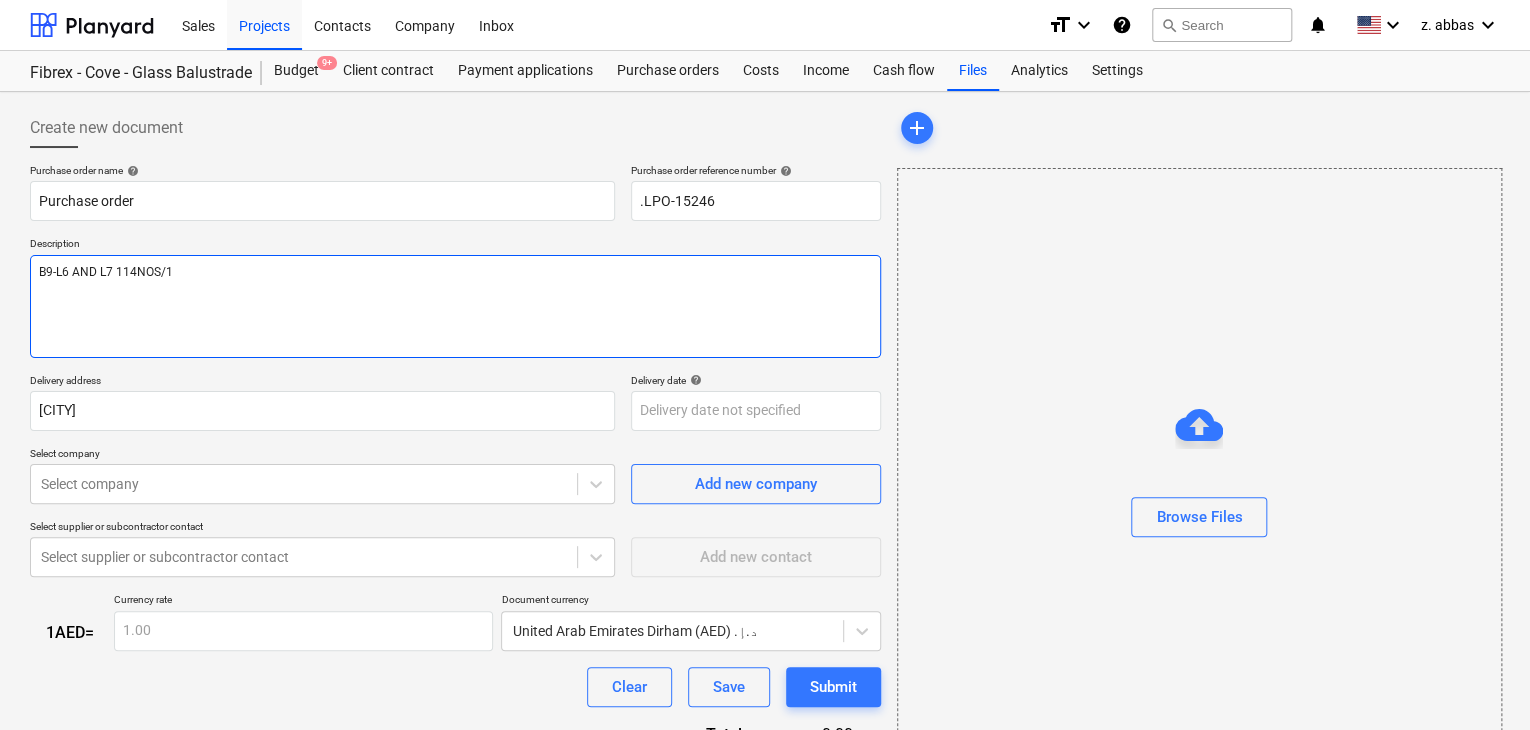 type on "x" 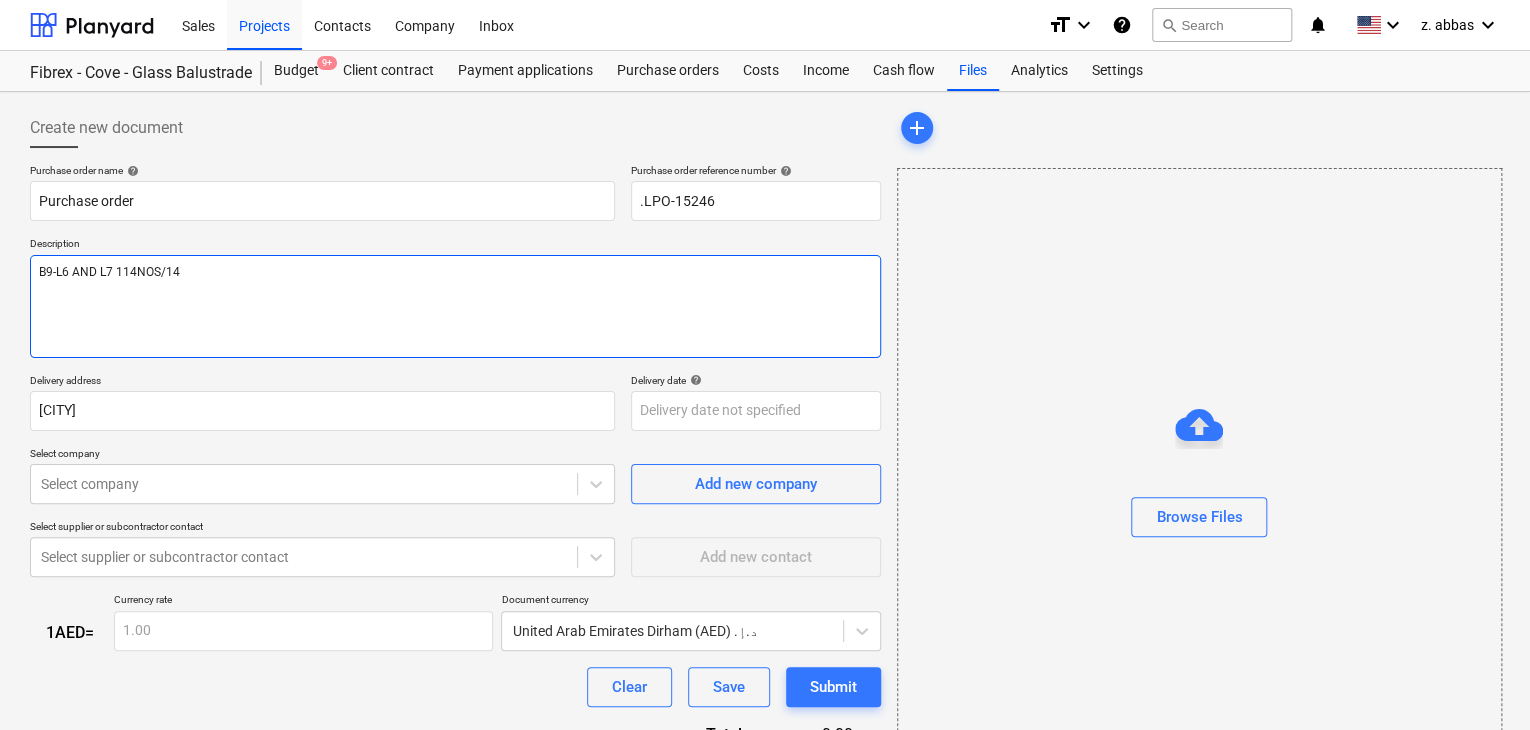 type on "x" 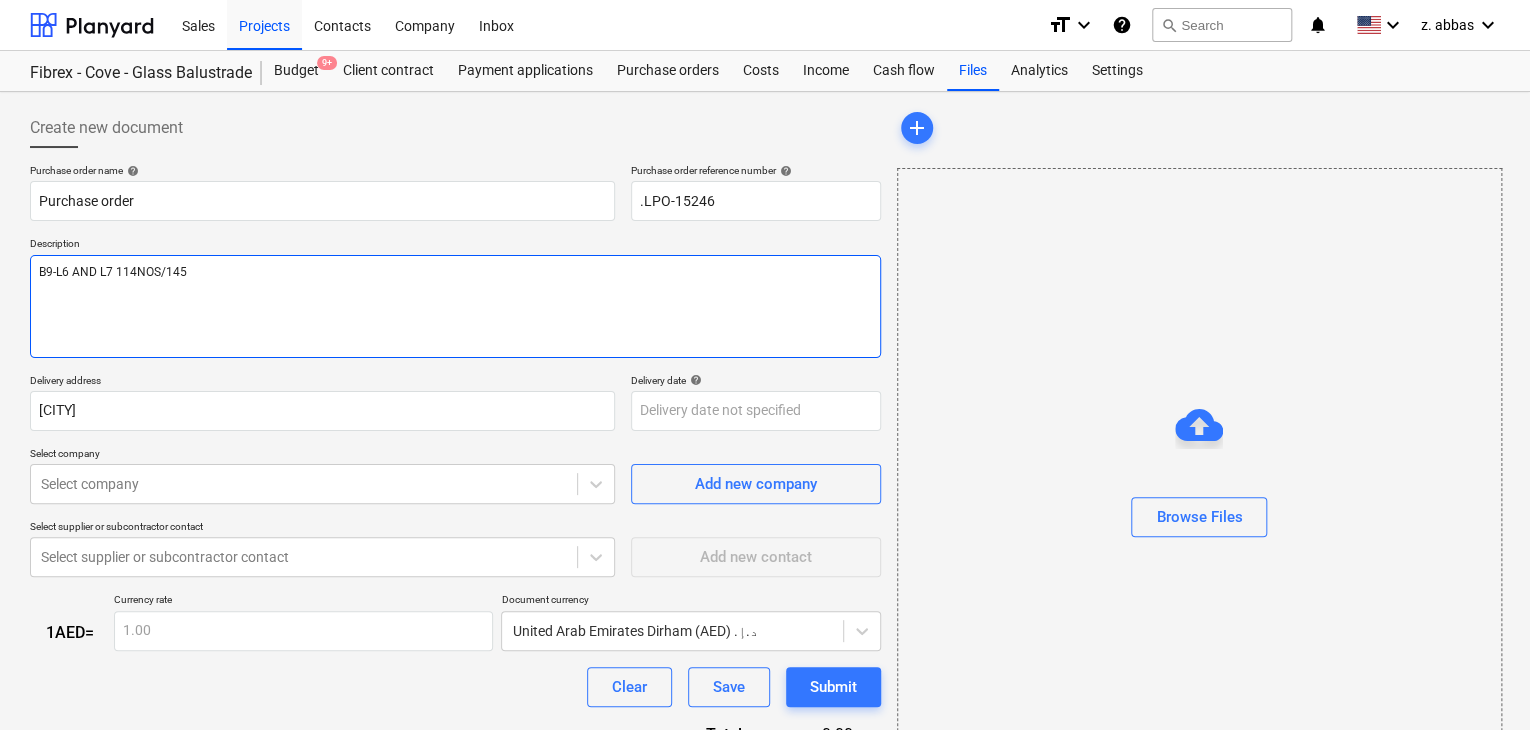 type on "x" 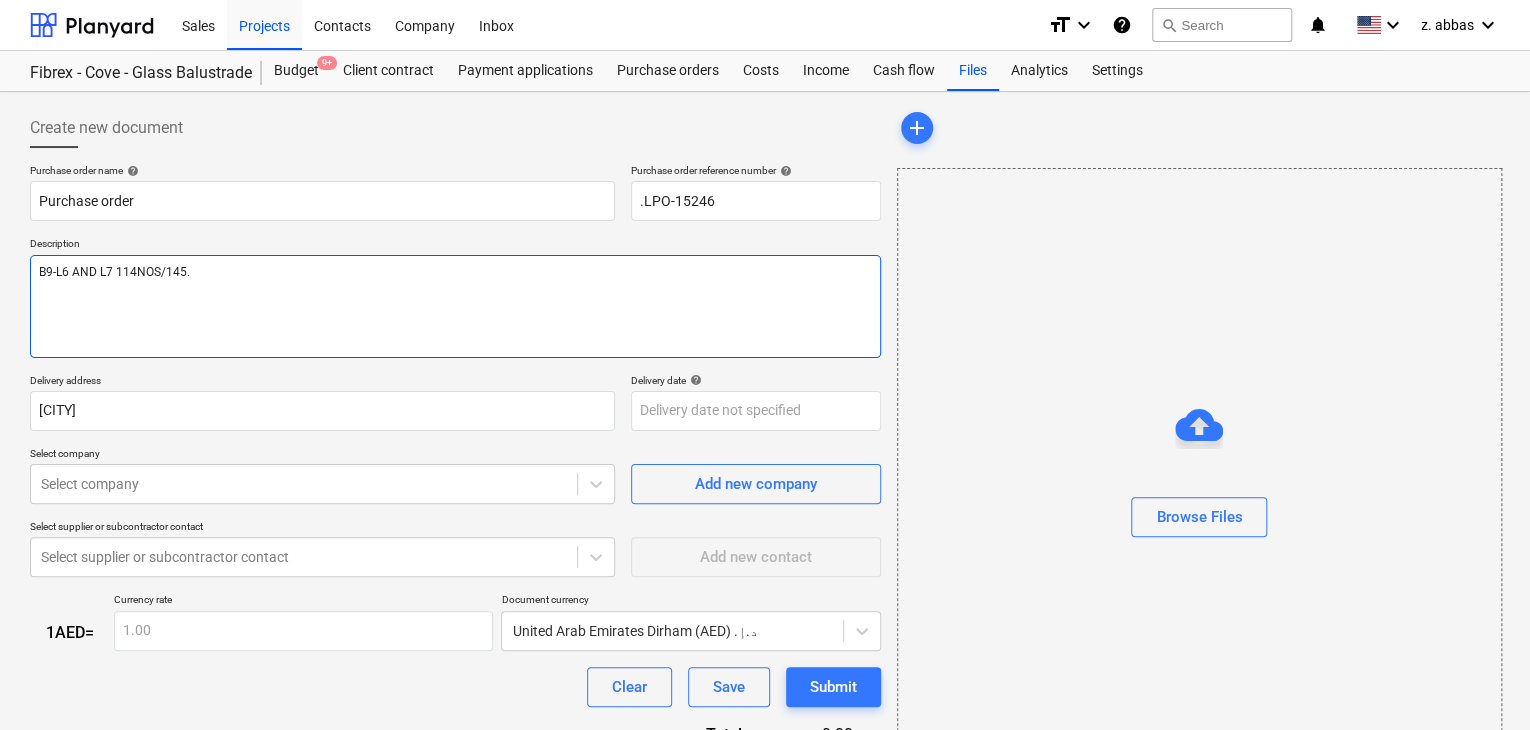 type on "x" 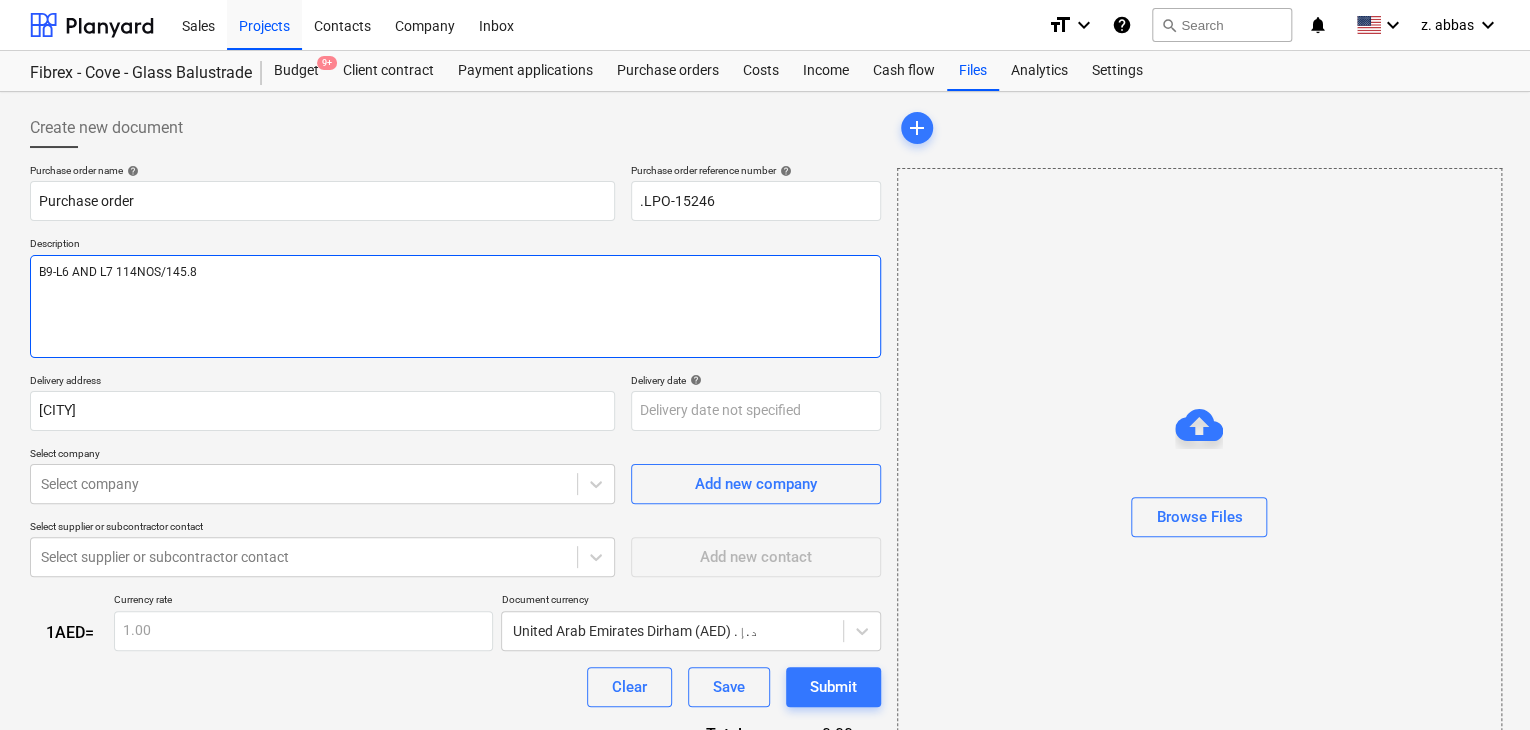 type on "x" 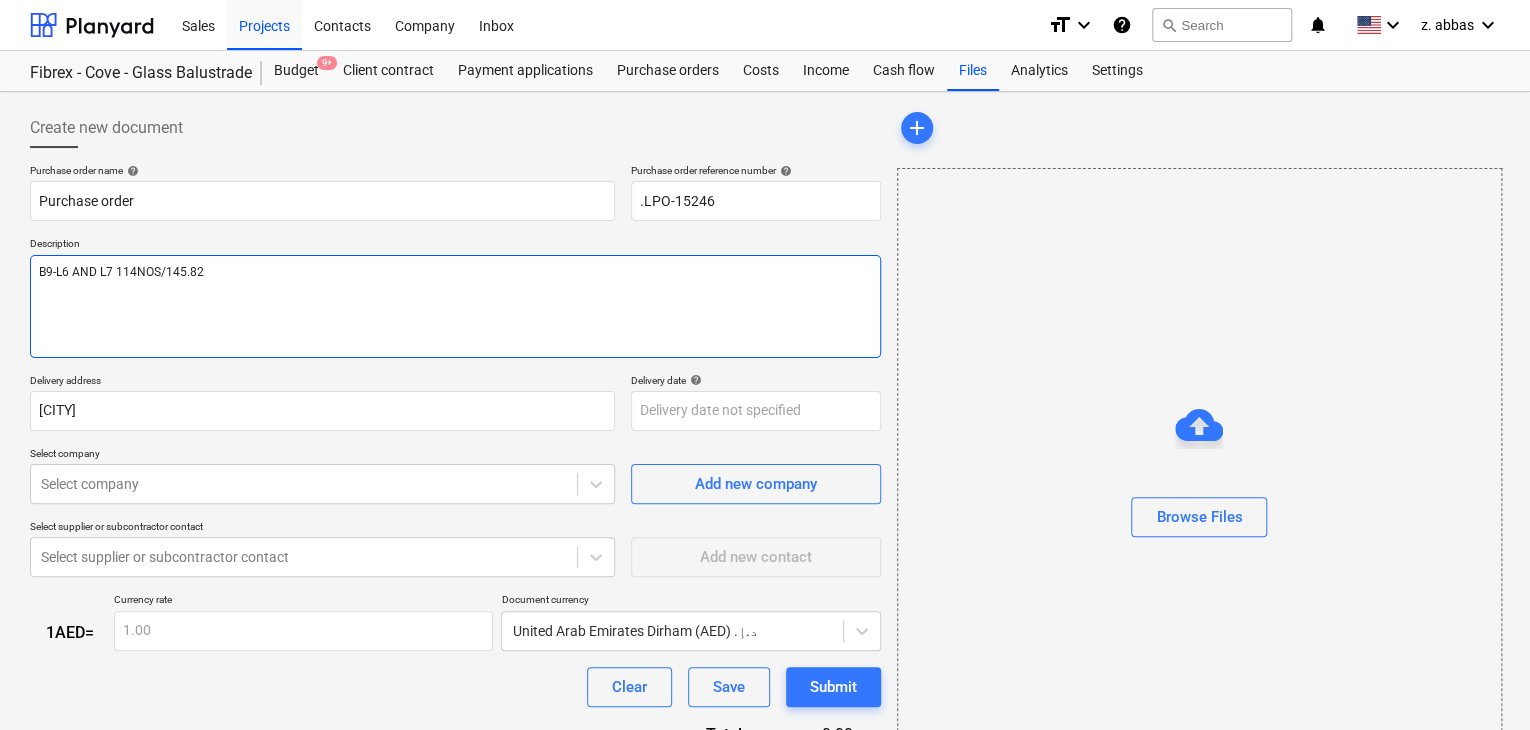 type on "x" 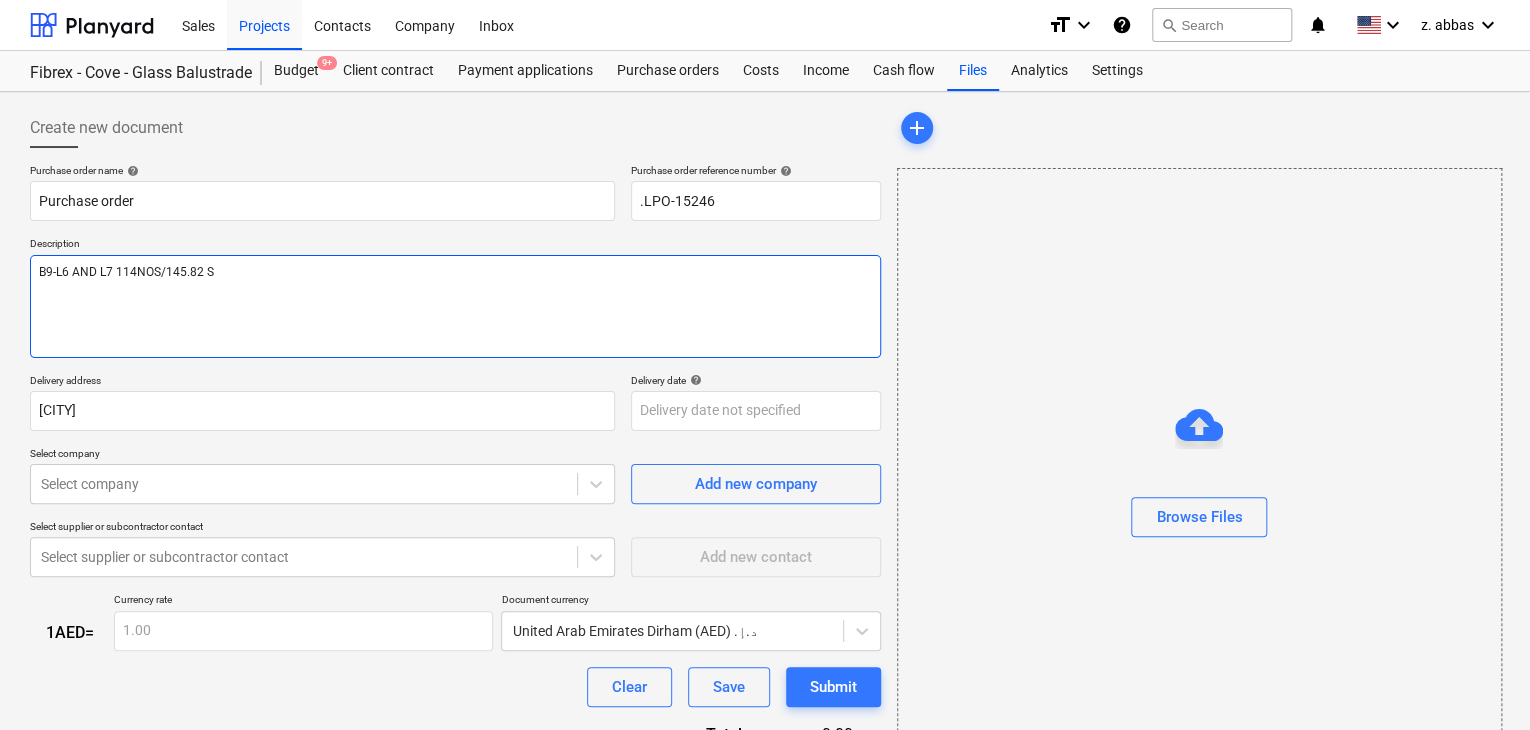 type on "x" 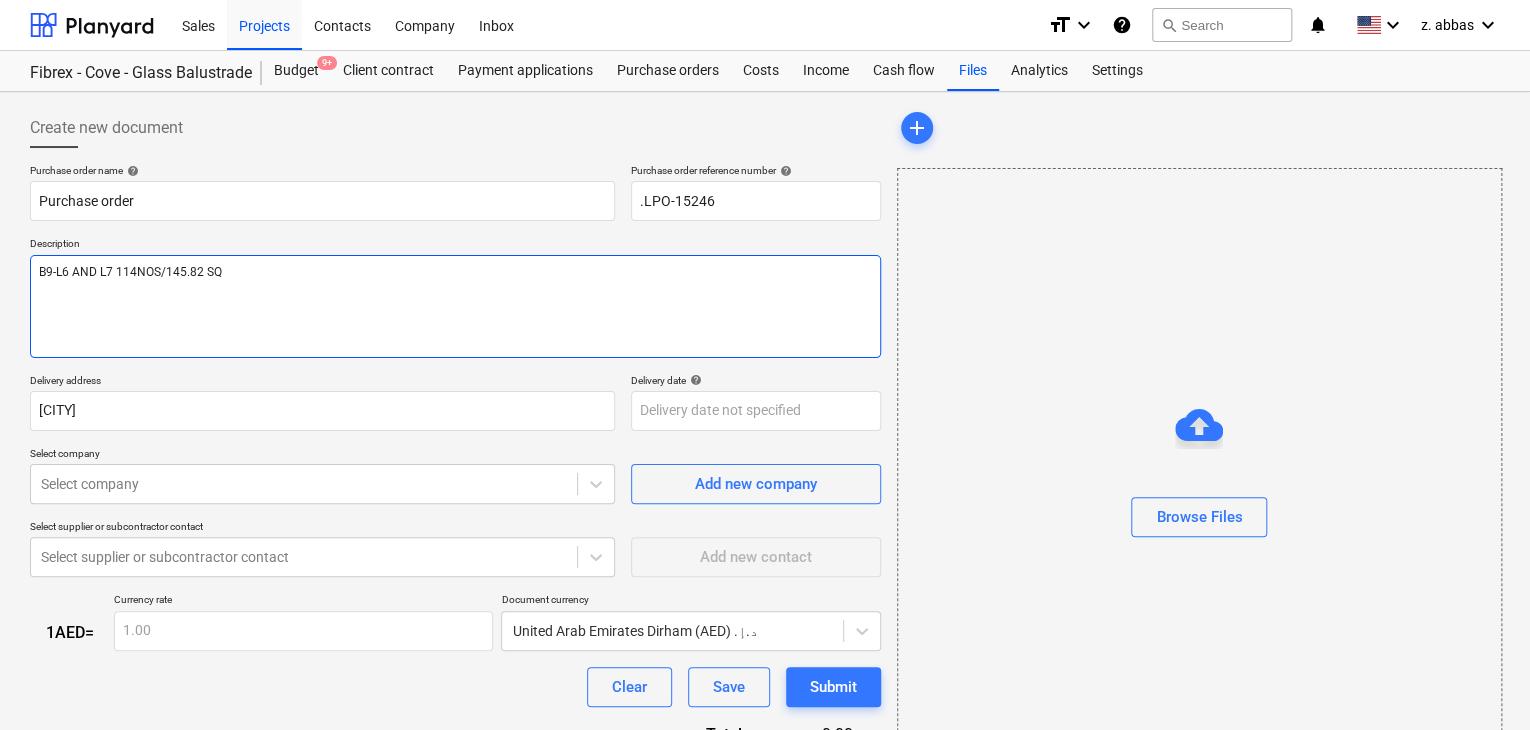 type on "x" 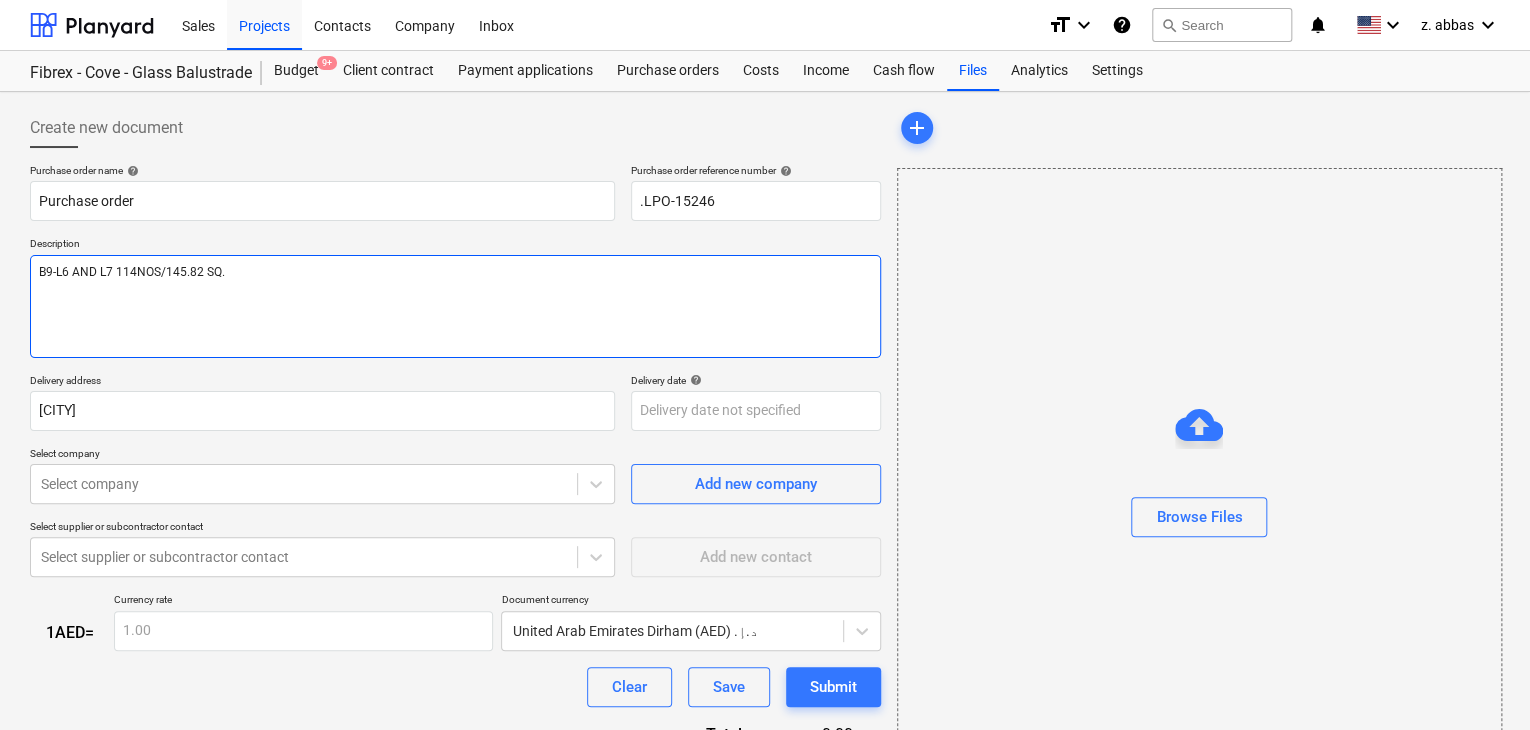 type on "x" 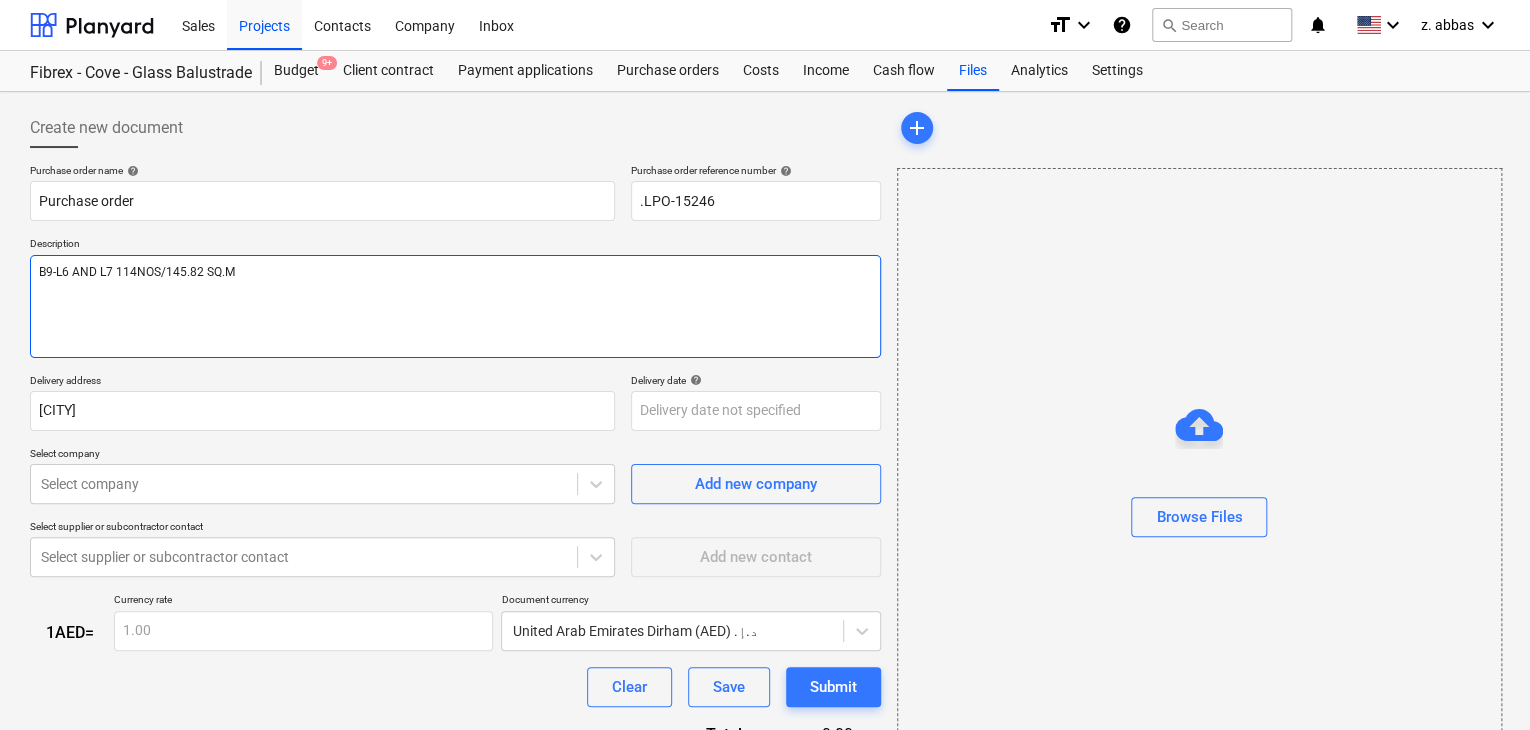 type on "x" 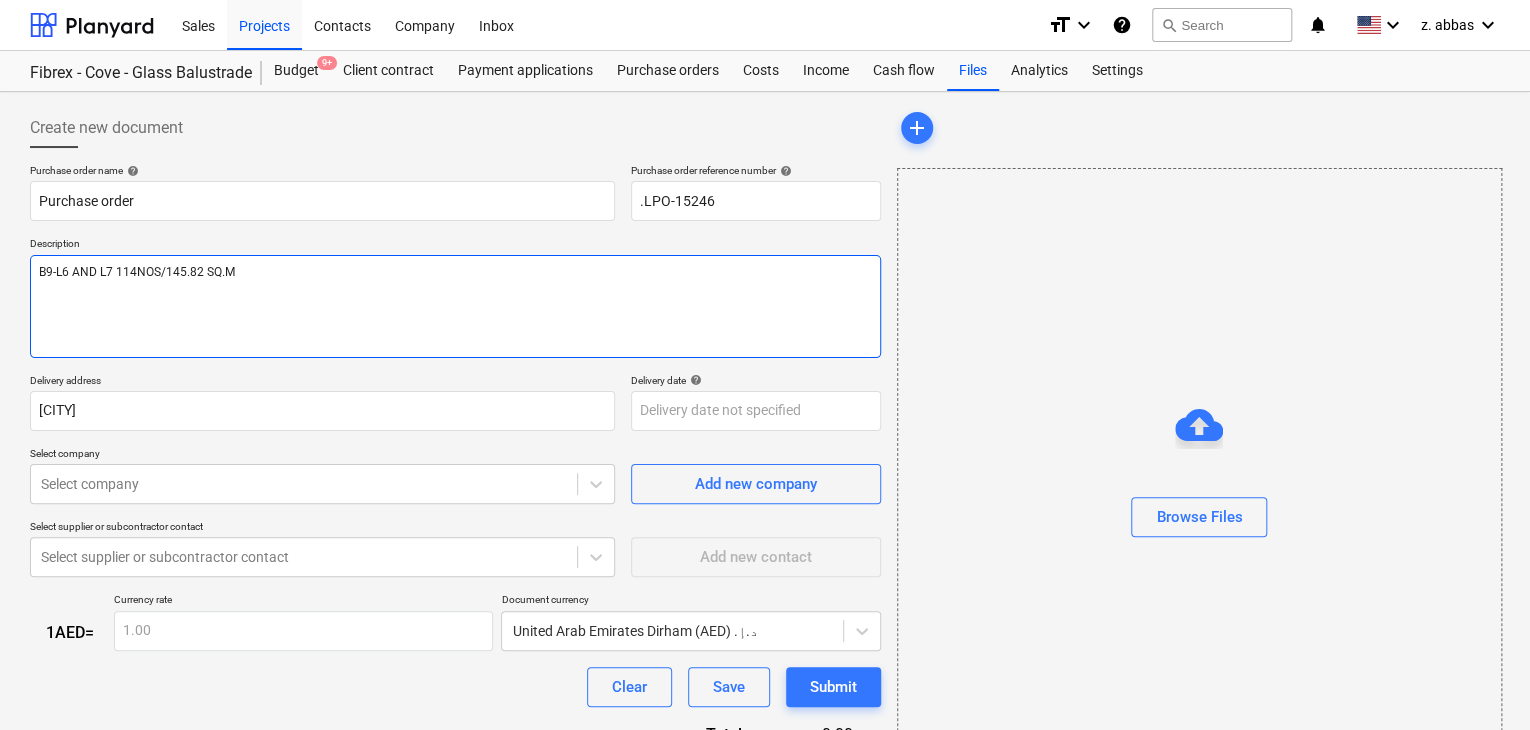 type on "B9-L6 AND L7 114NOS/145.82 SQ.M" 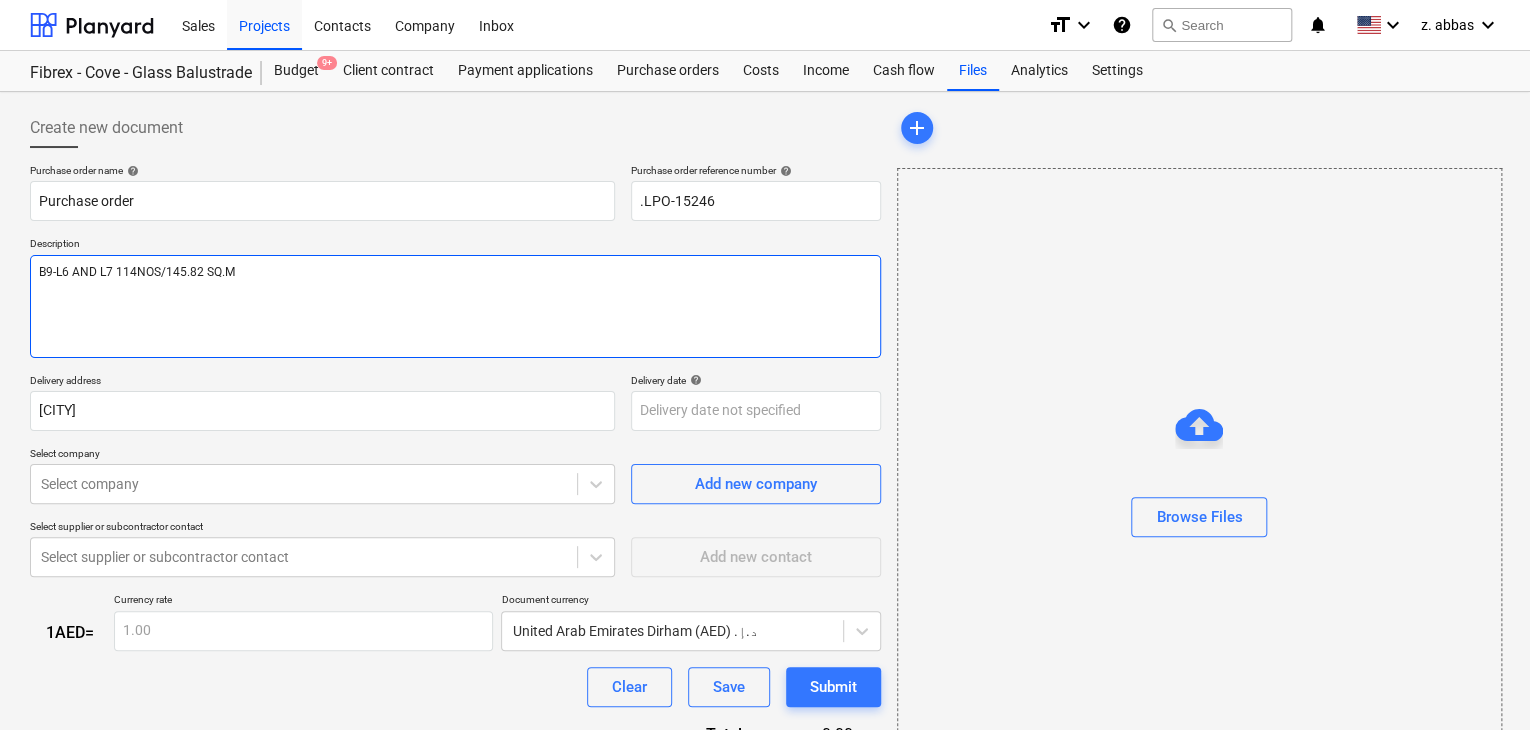 type on "x" 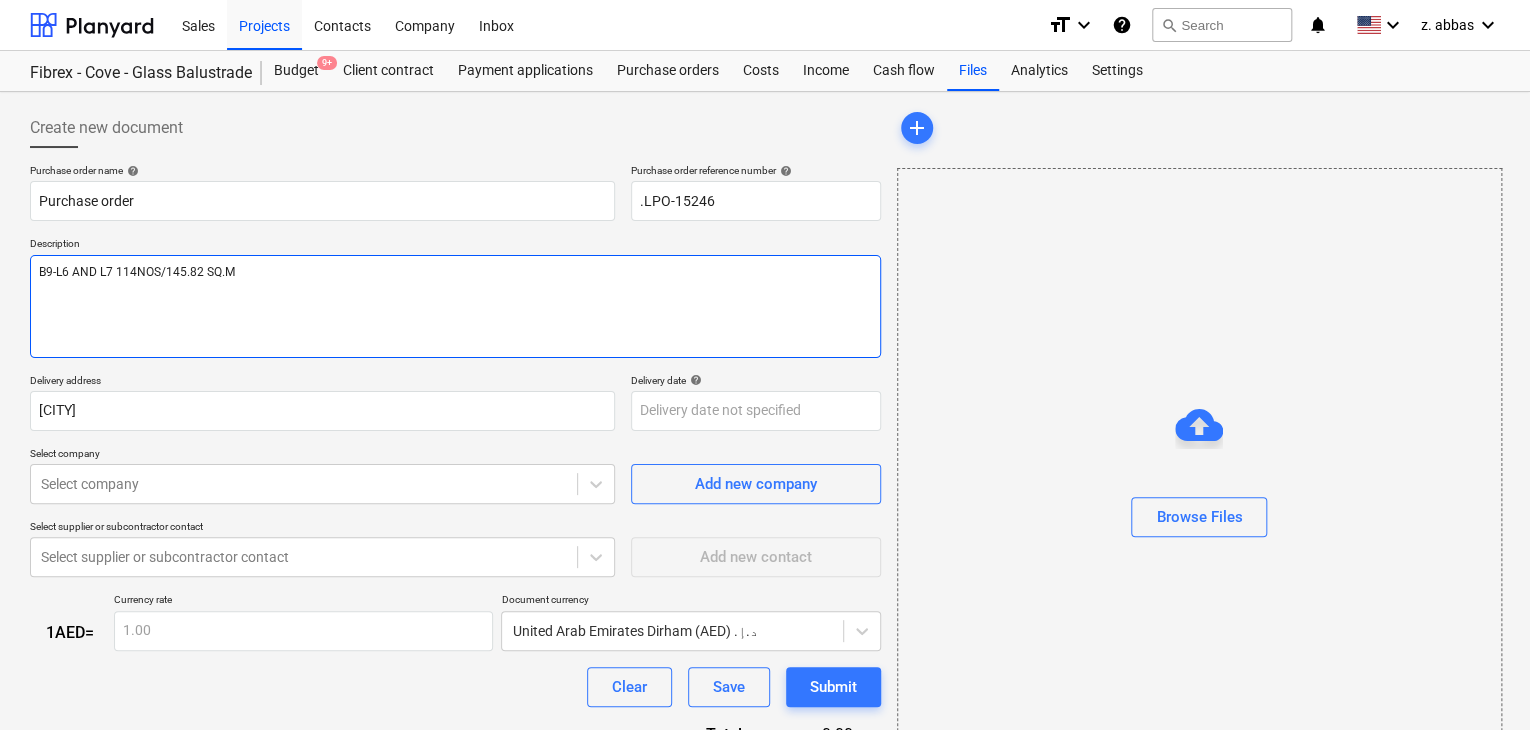 type on "B9-L6 AND L7 114NOS/145.82 SQ.M
P" 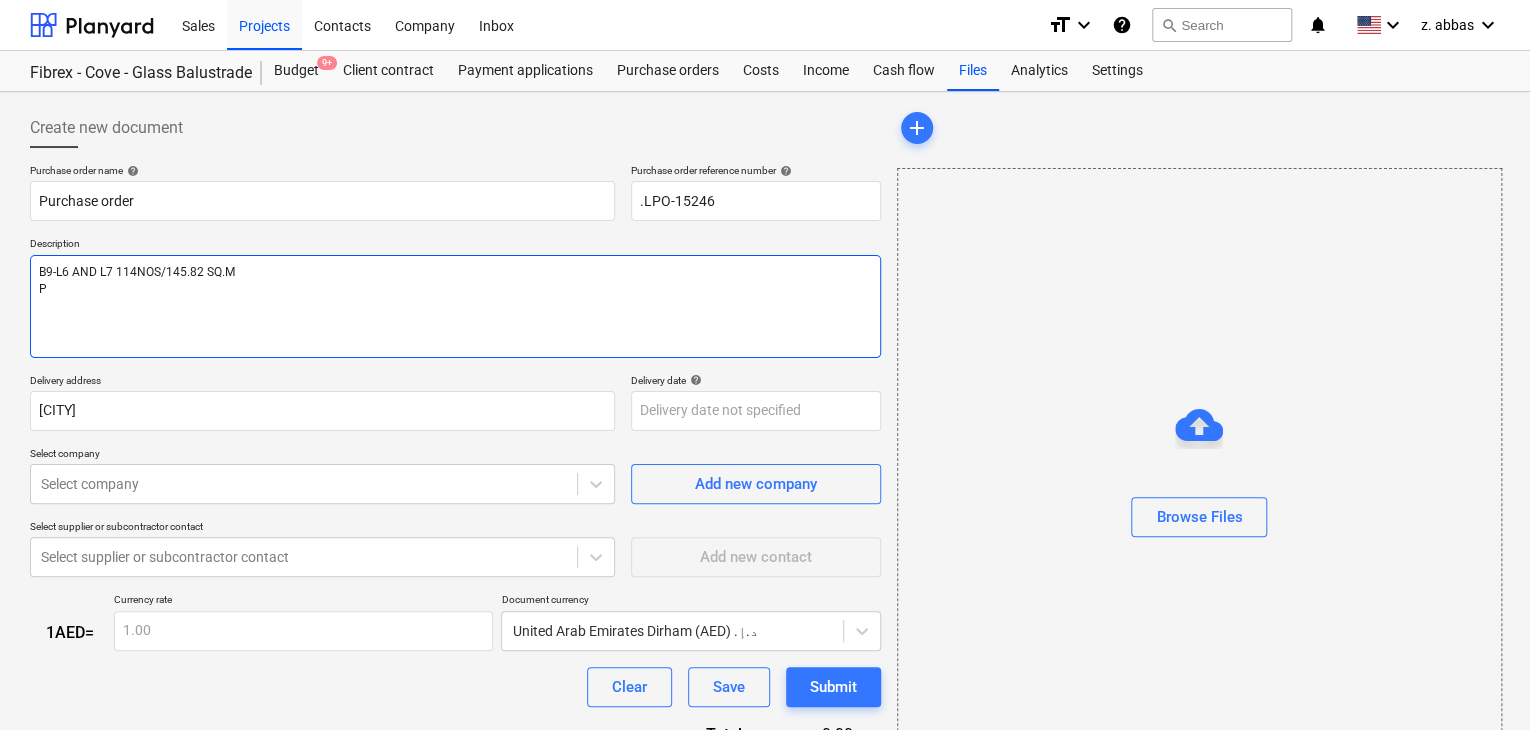 type on "x" 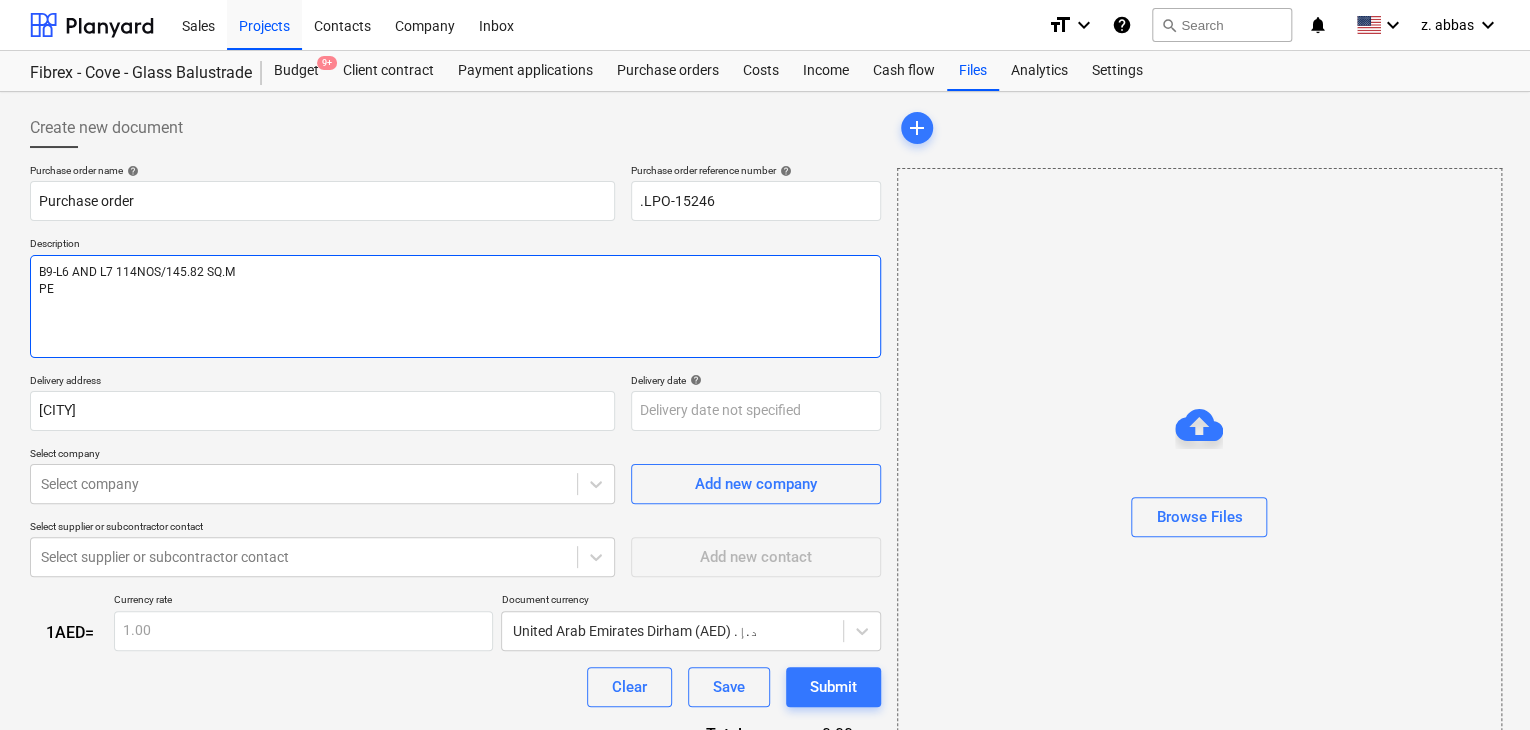 type on "x" 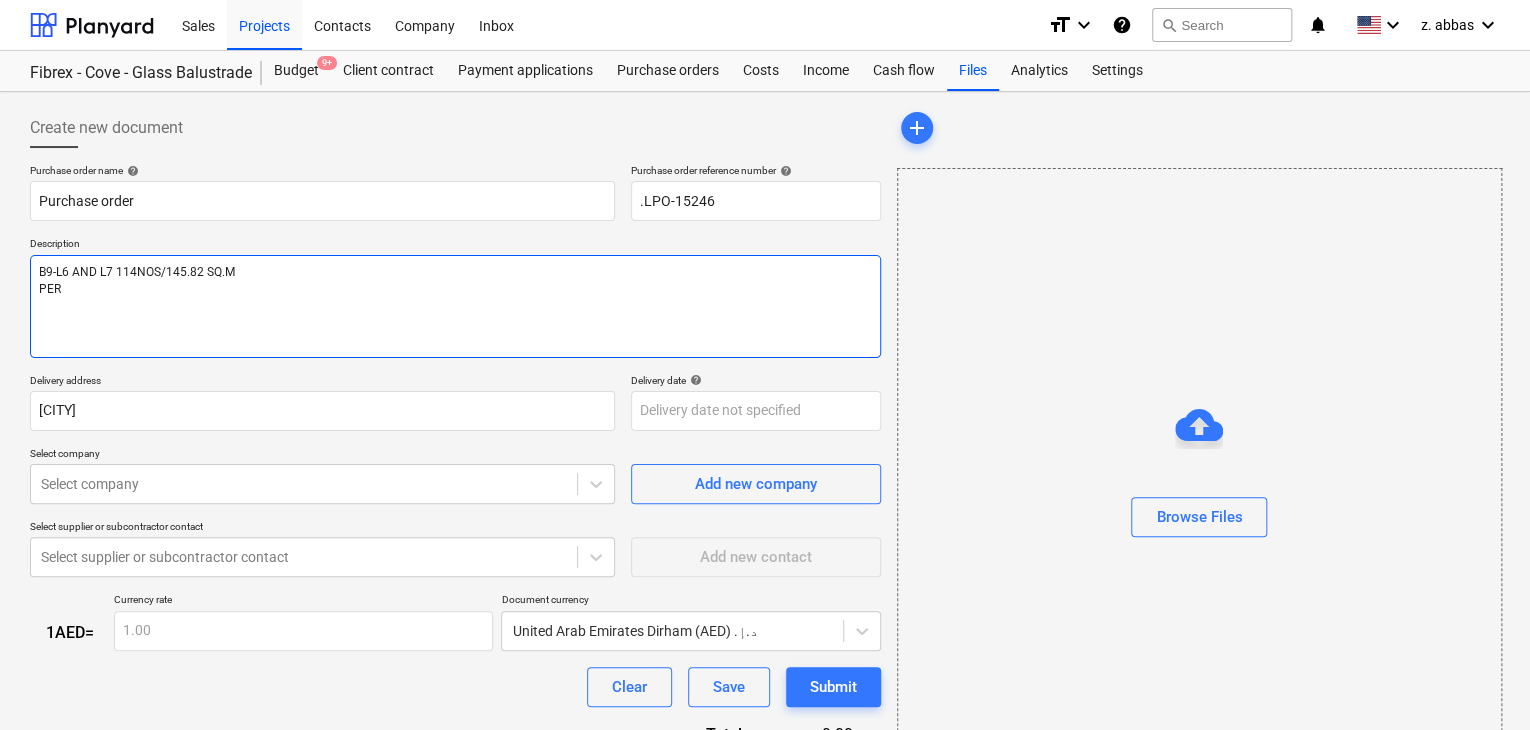 type on "x" 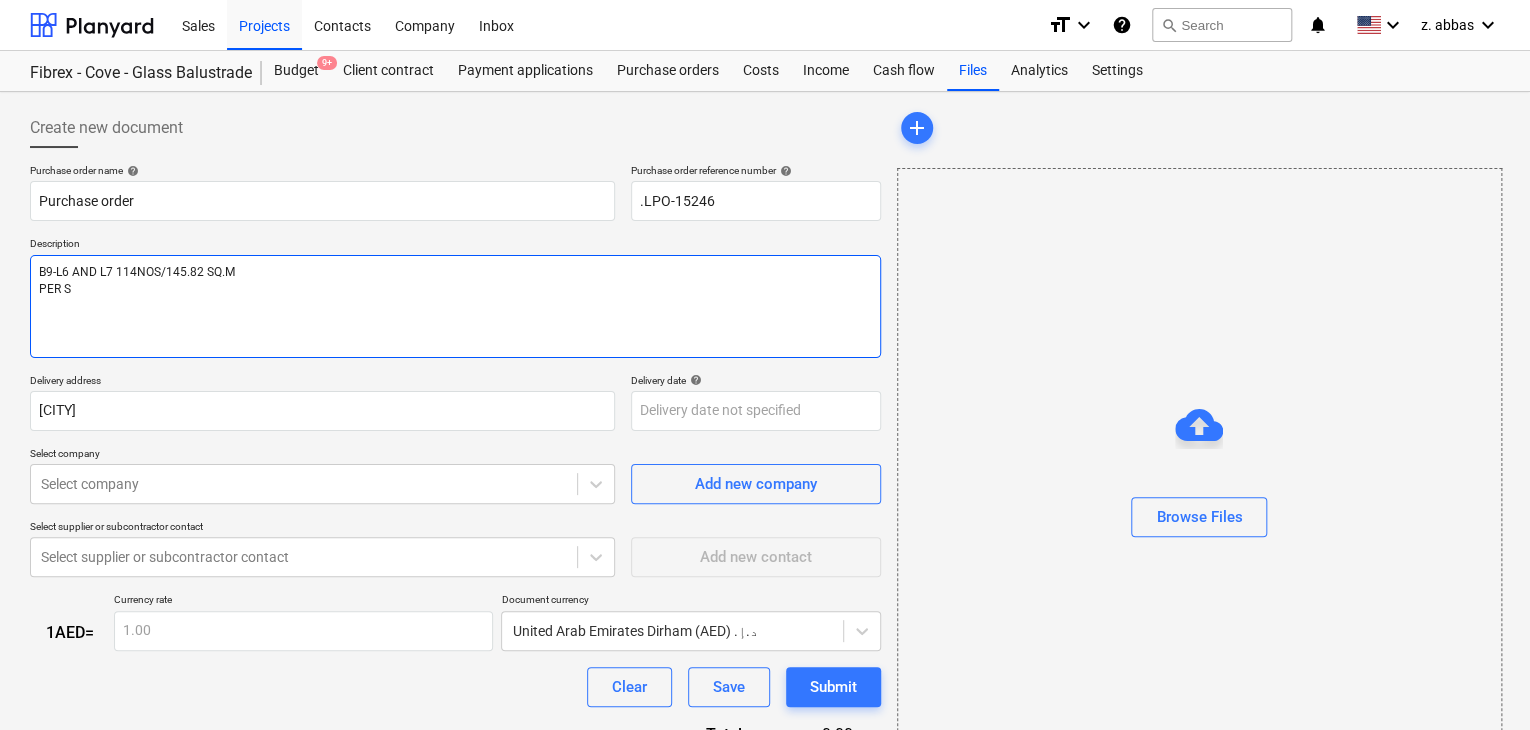 type on "x" 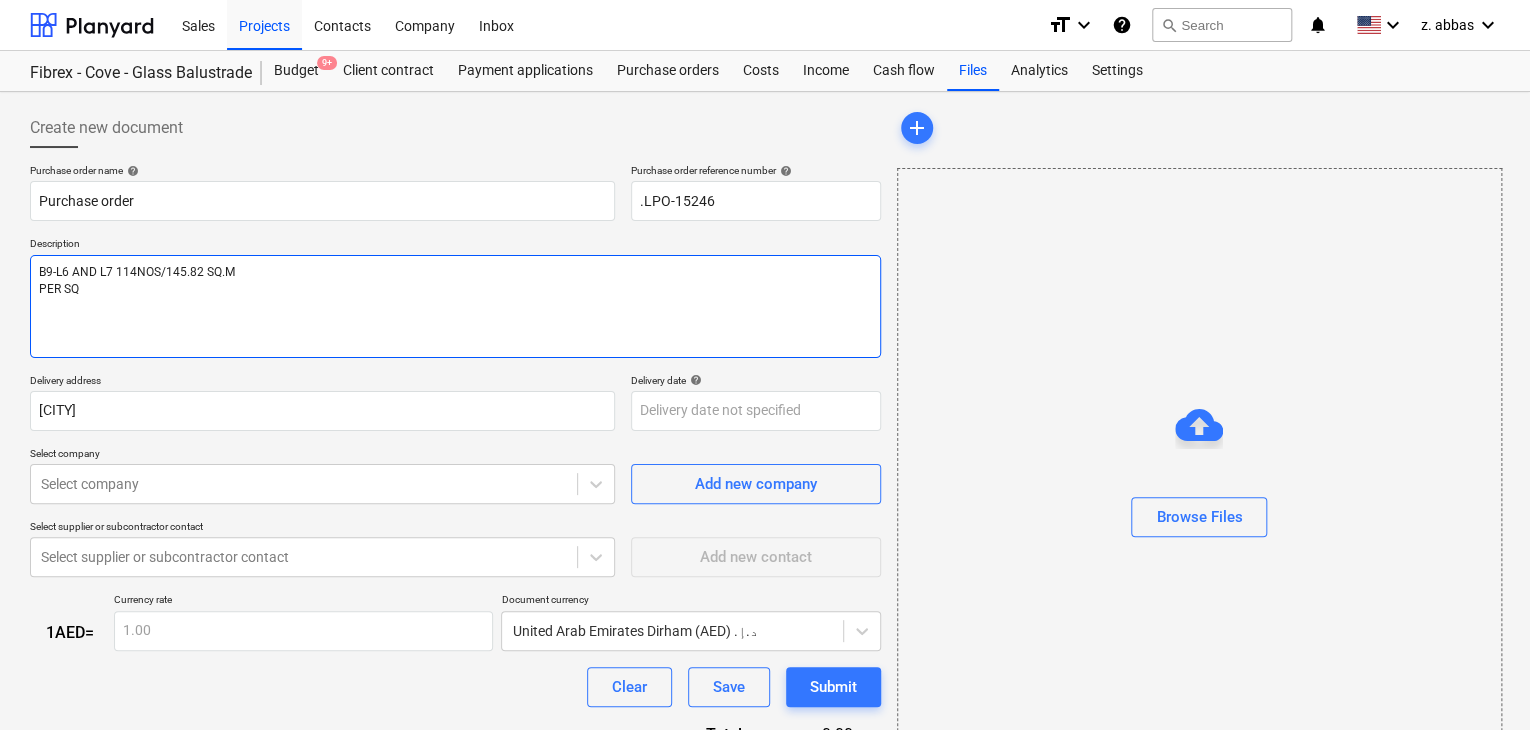type on "x" 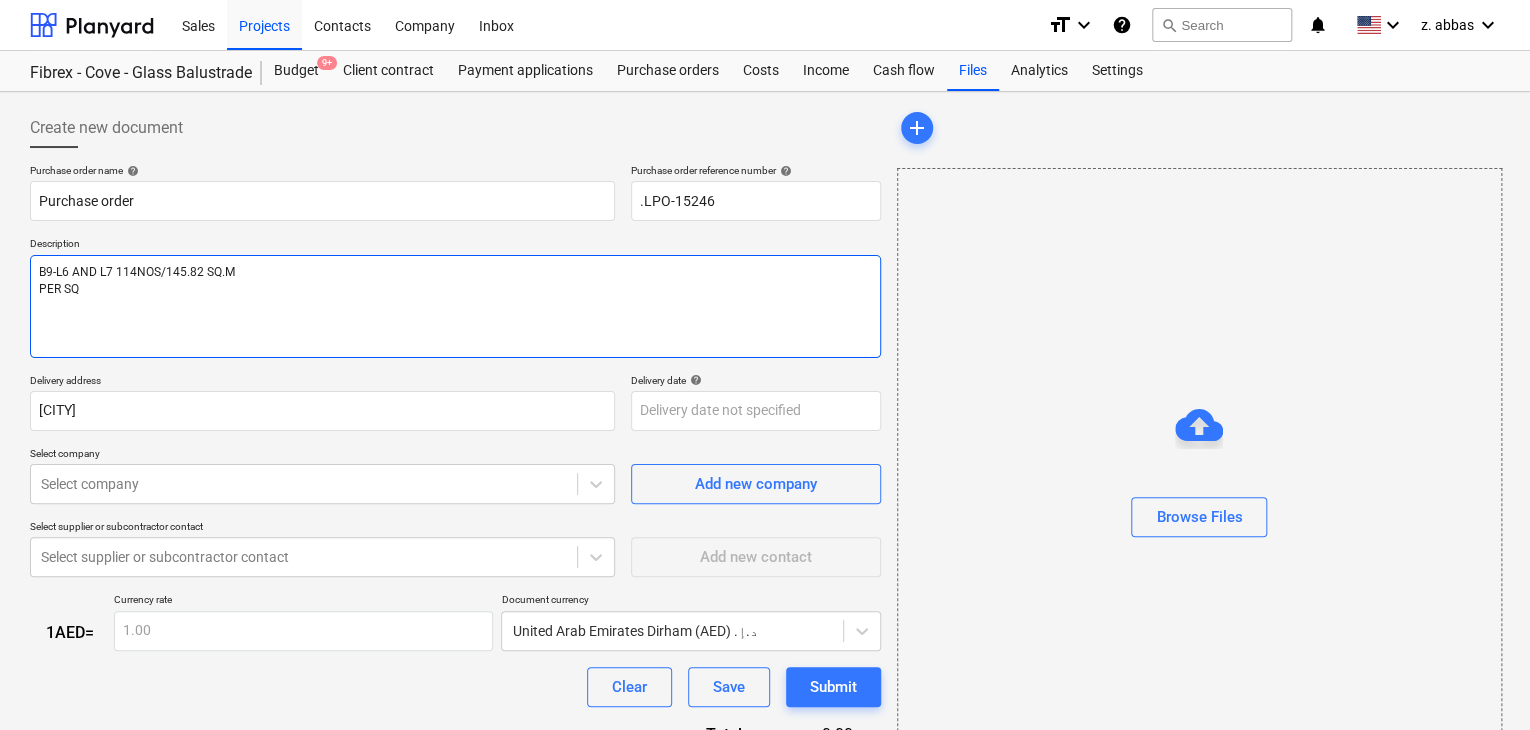 type on "B9-L6 AND L7 114NOS/145.82 SQ.M
PER SQ." 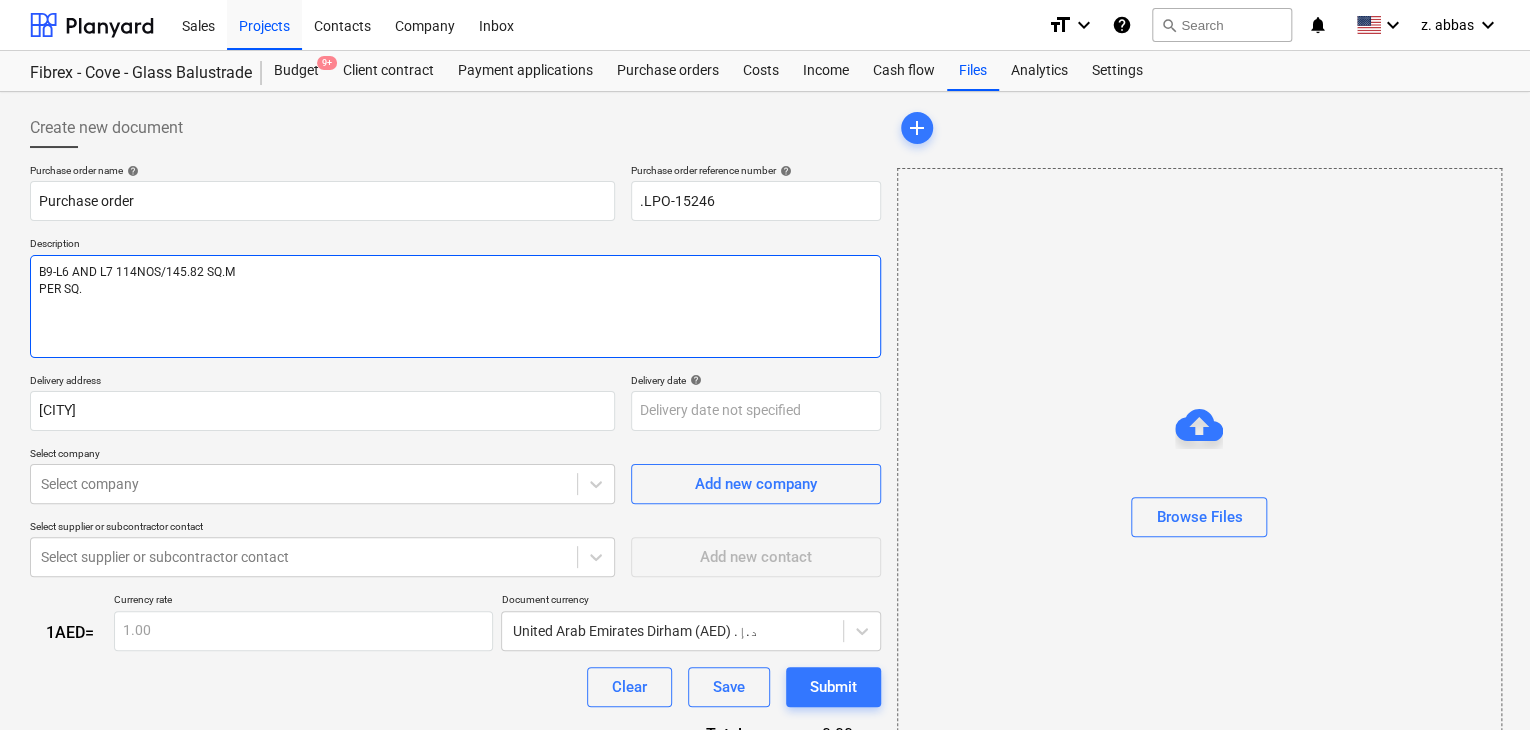 type on "x" 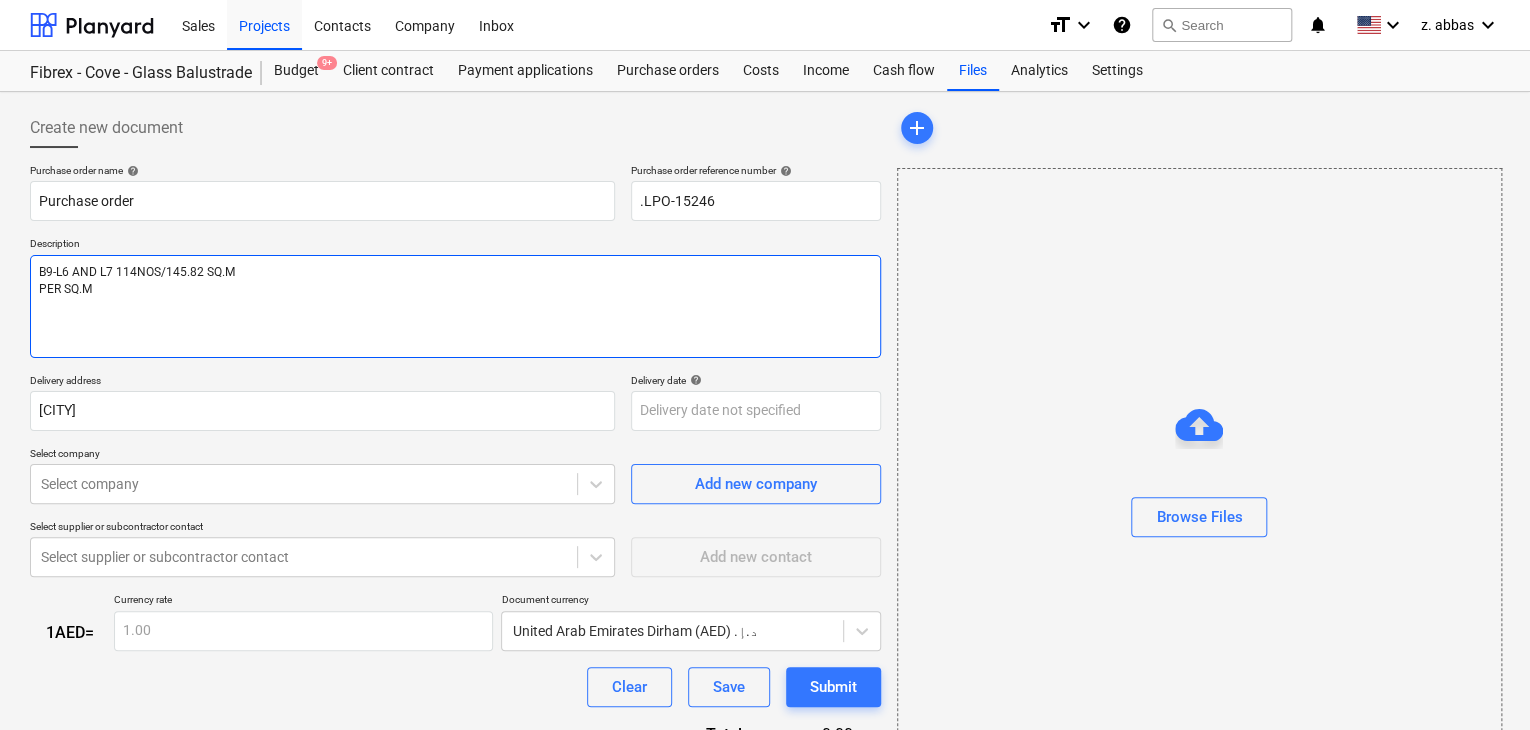 type on "x" 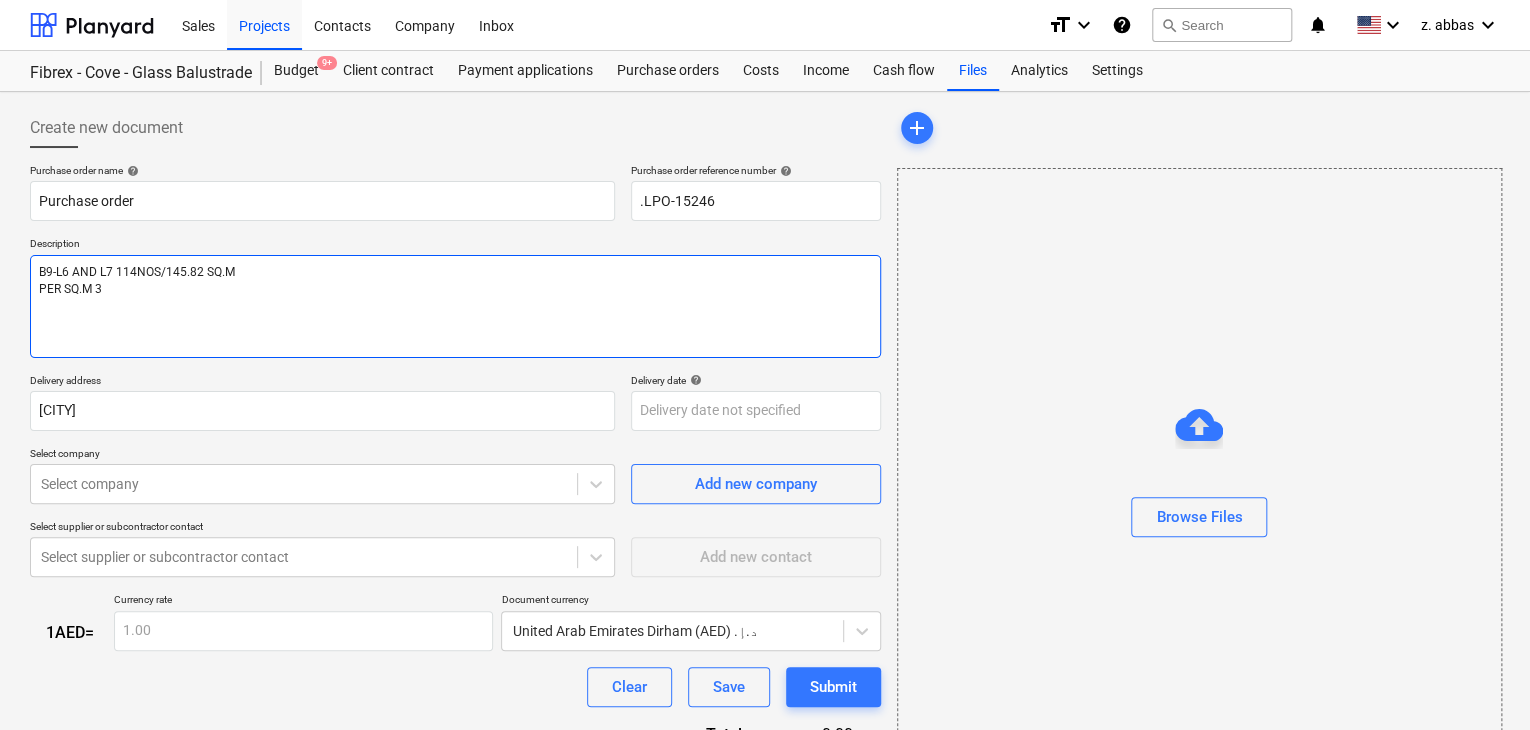 type on "x" 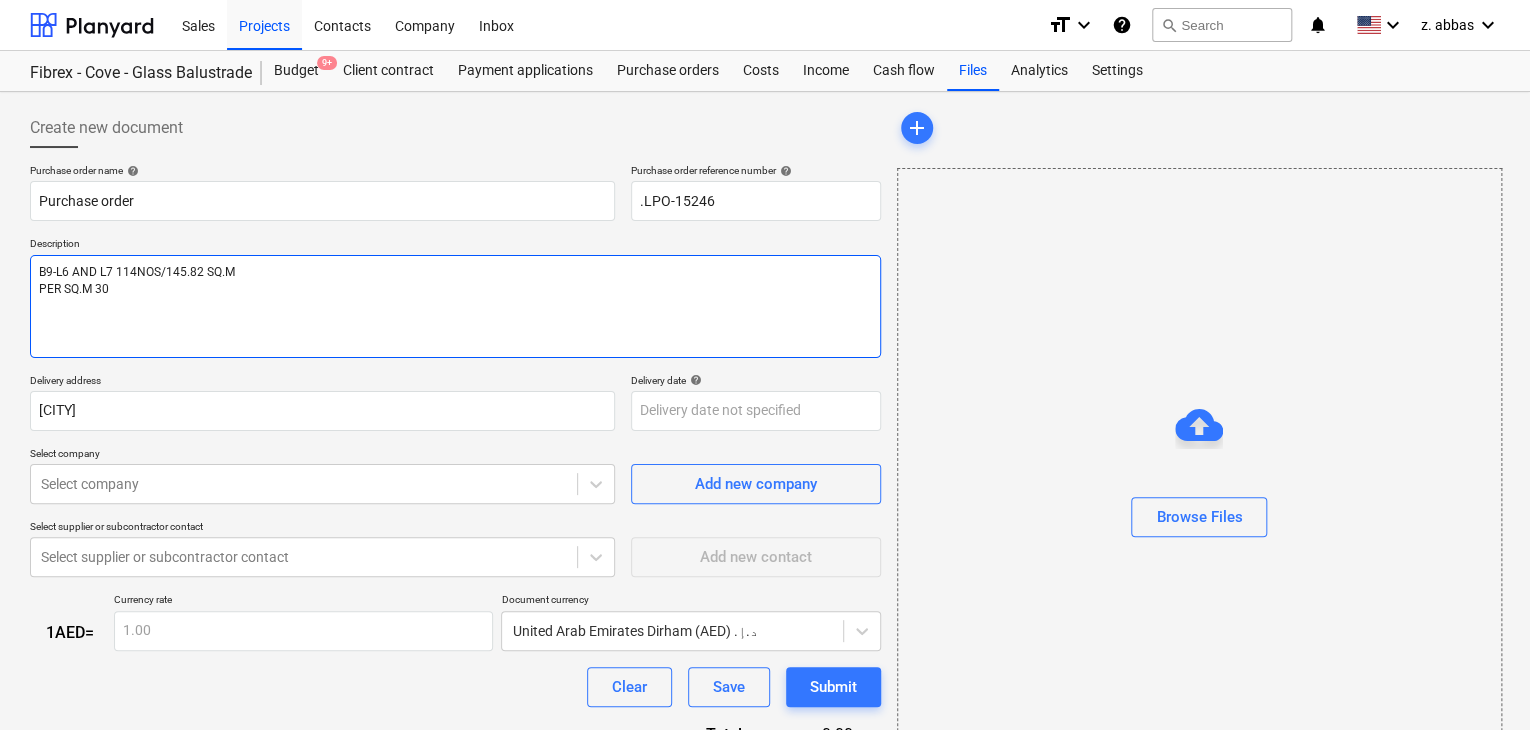 type on "x" 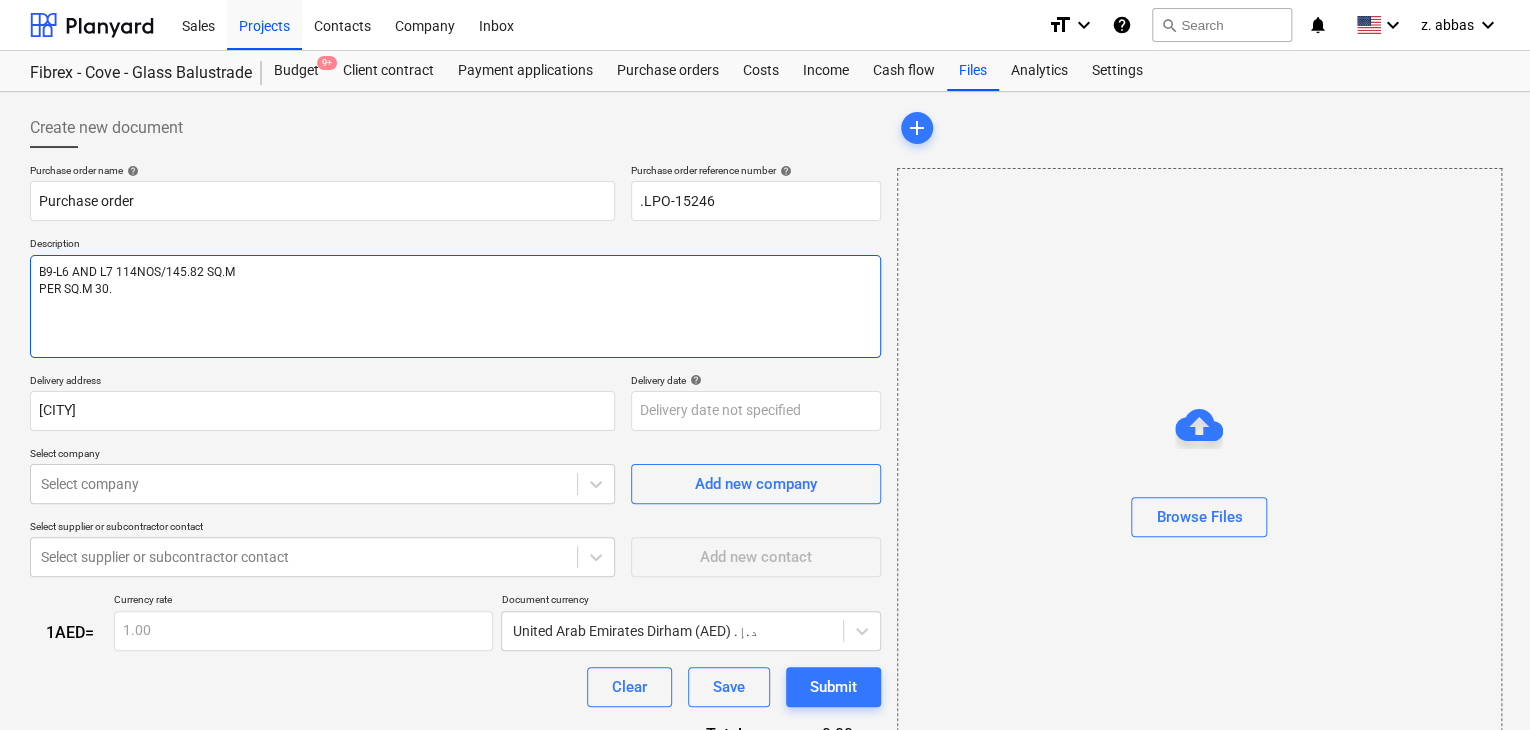 type on "x" 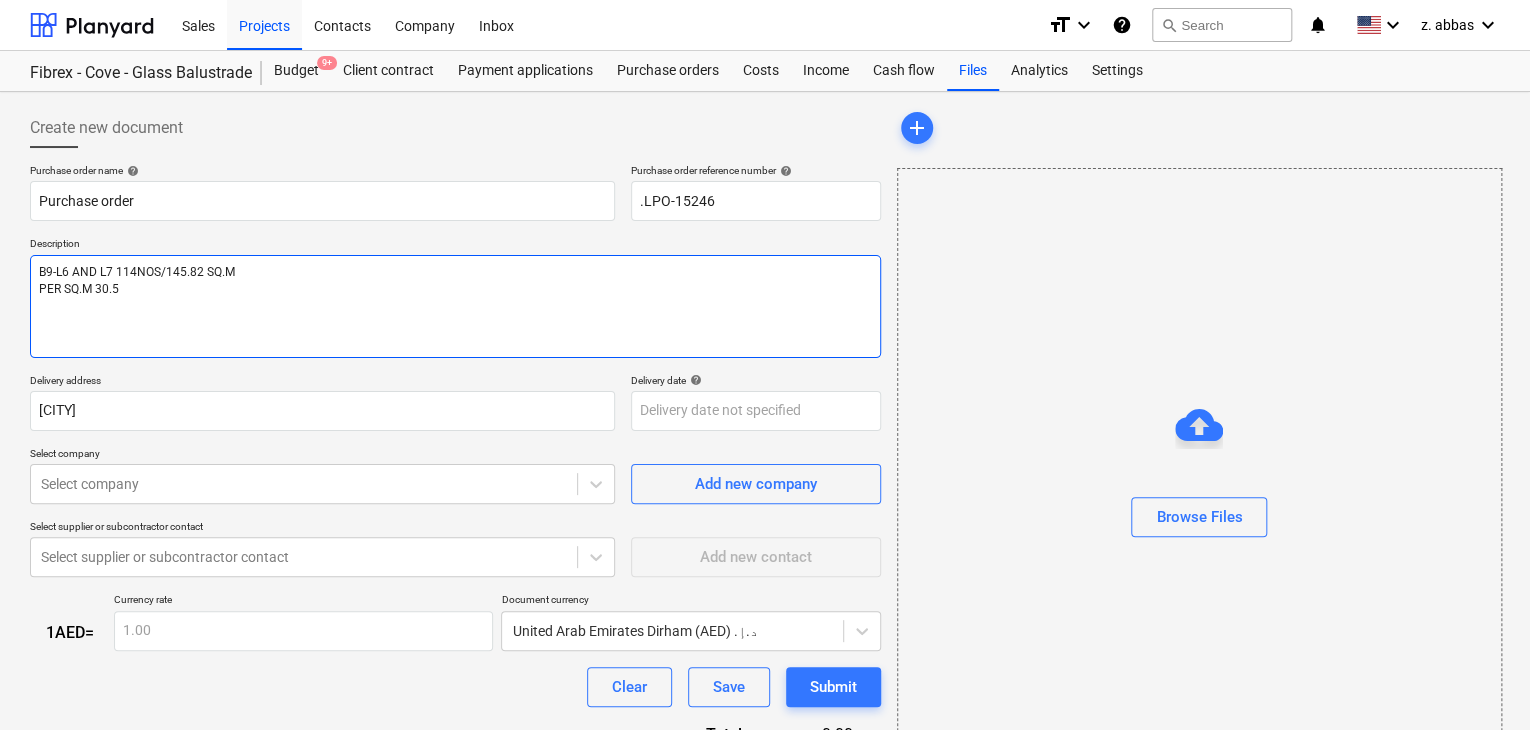type on "x" 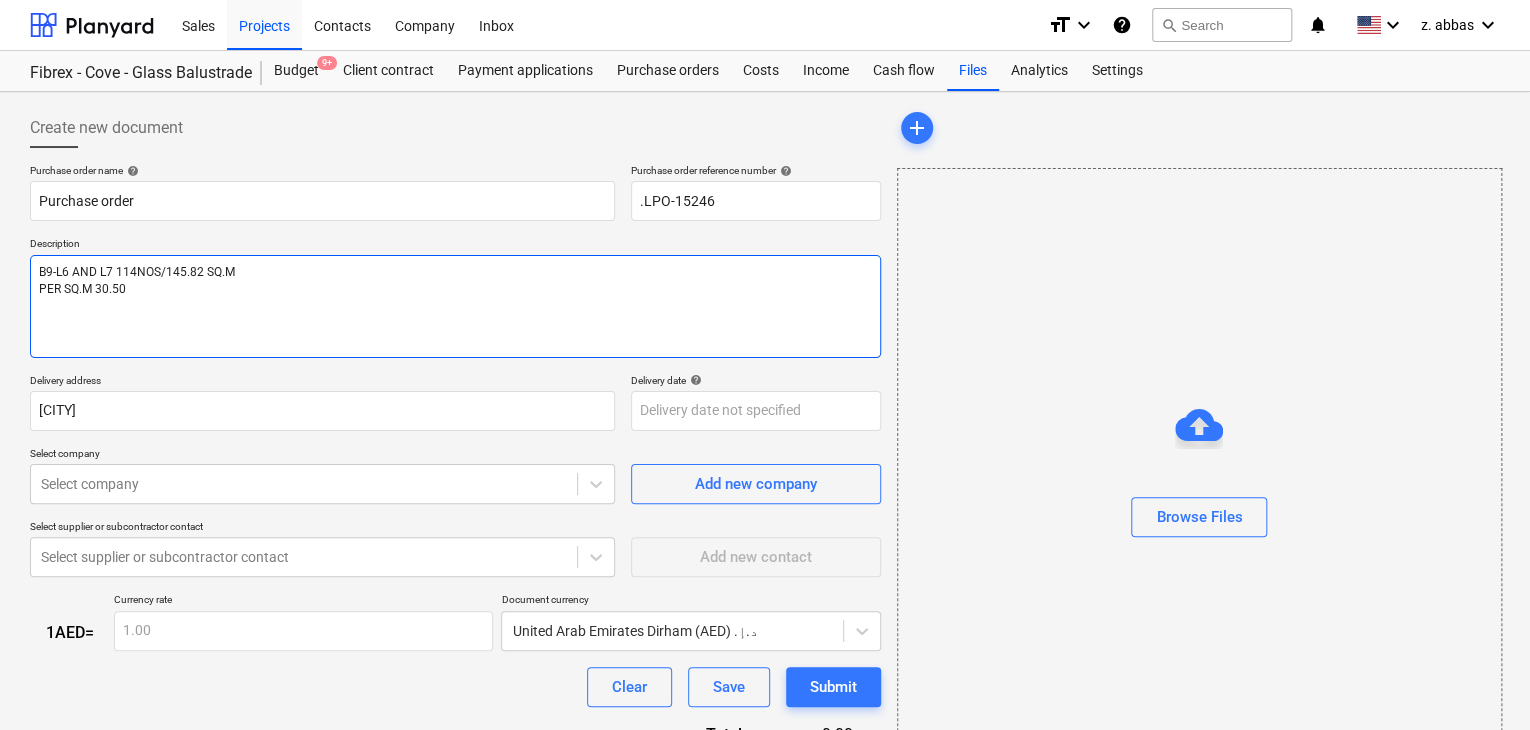 type on "x" 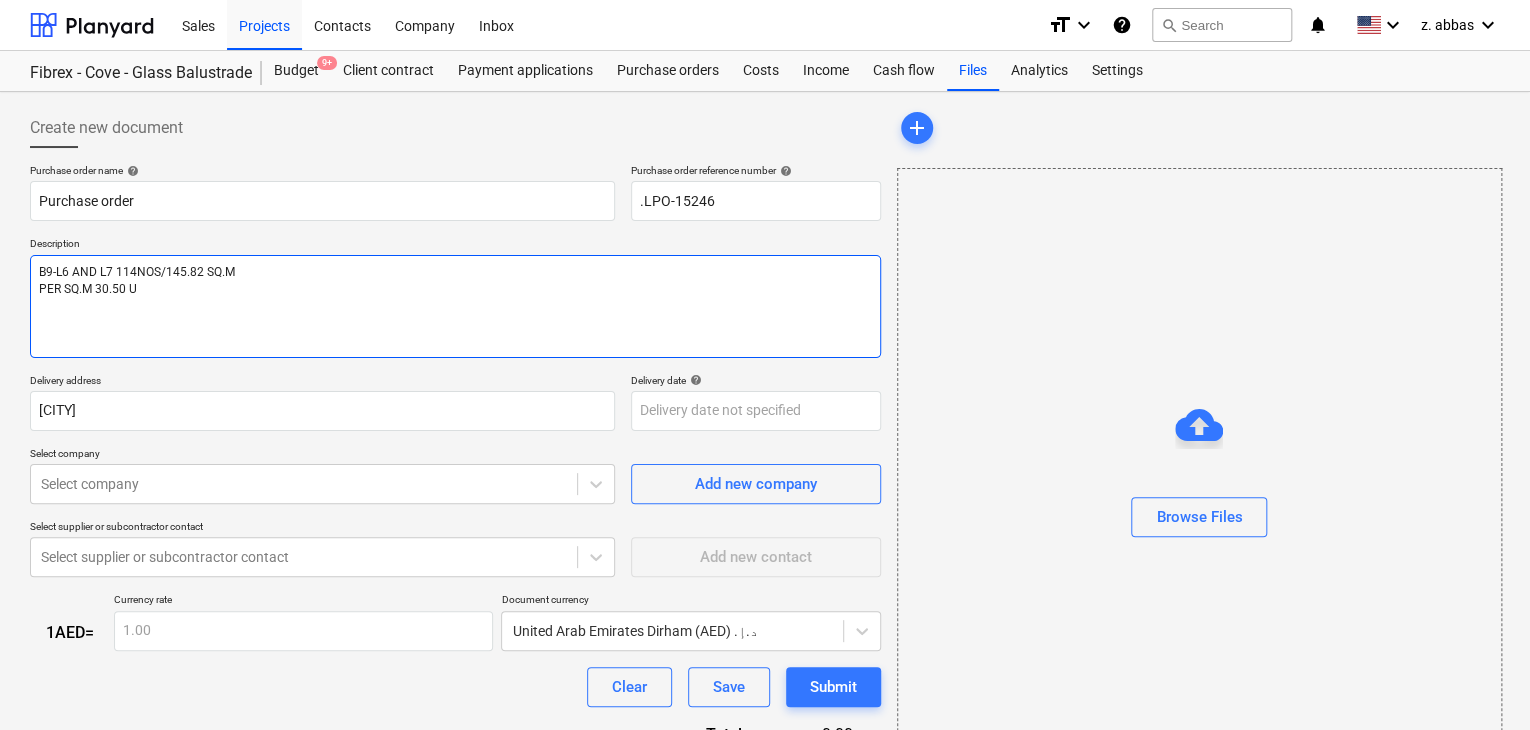 type on "x" 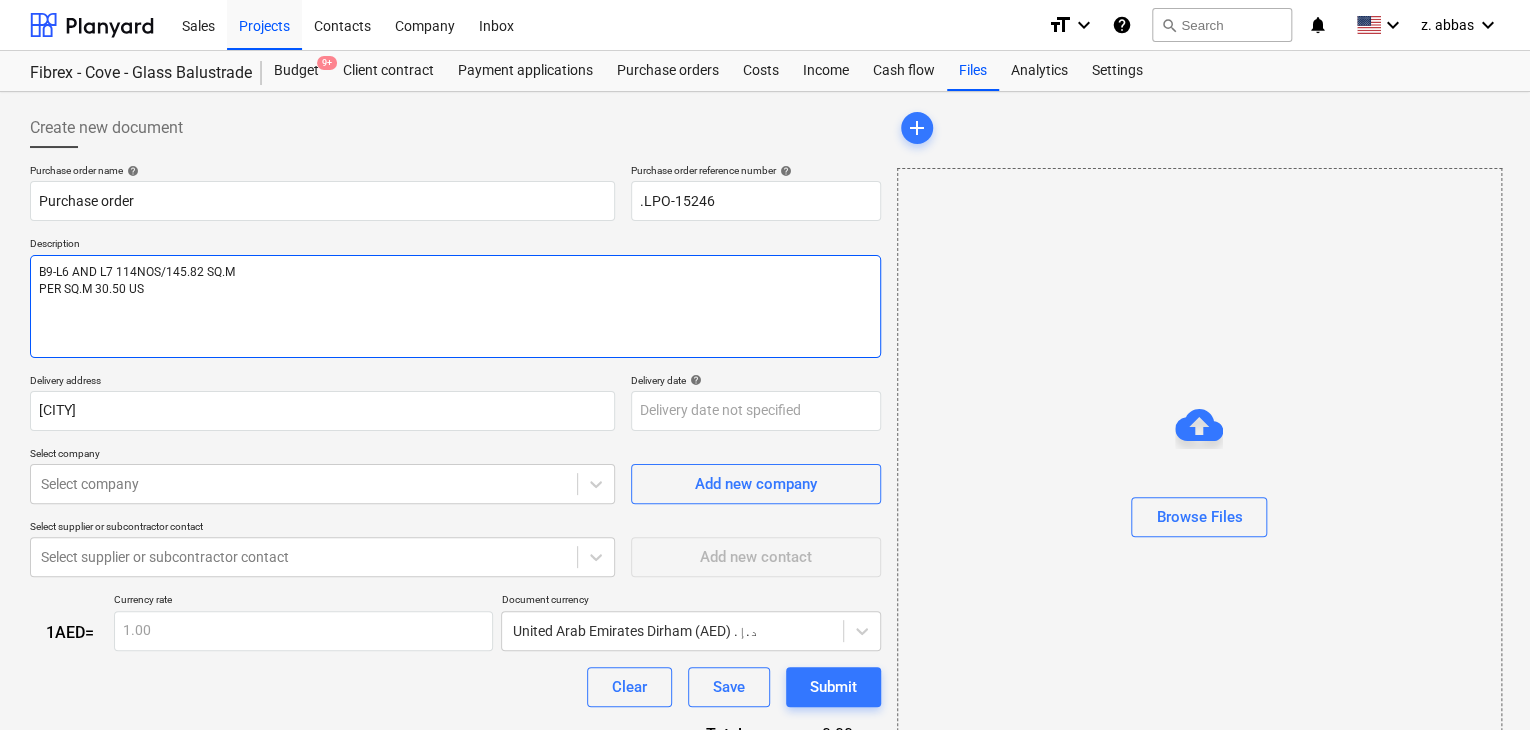 type on "x" 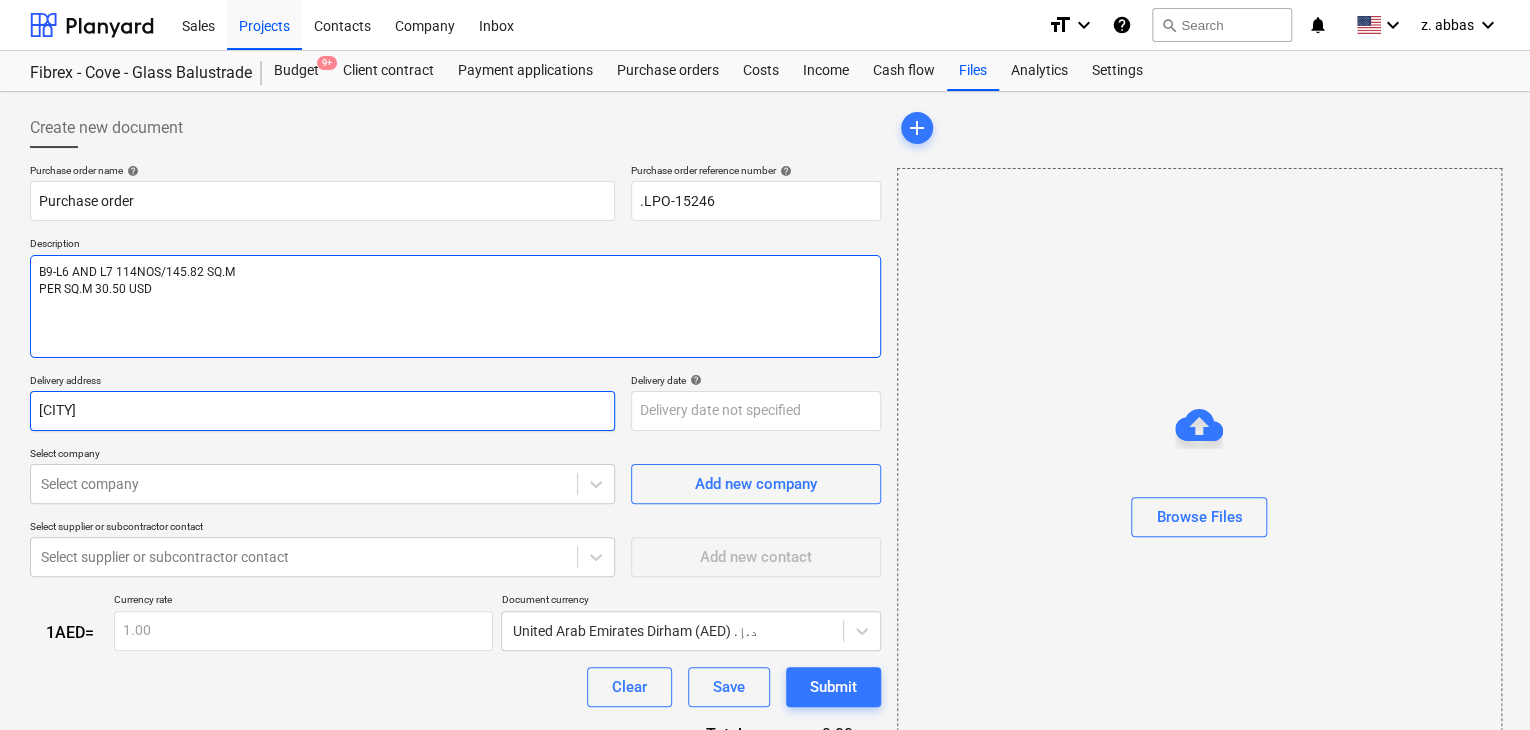 type on "B9-L6 AND L7 114NOS/145.82 SQ.M
PER SQ.M 30.50 USD" 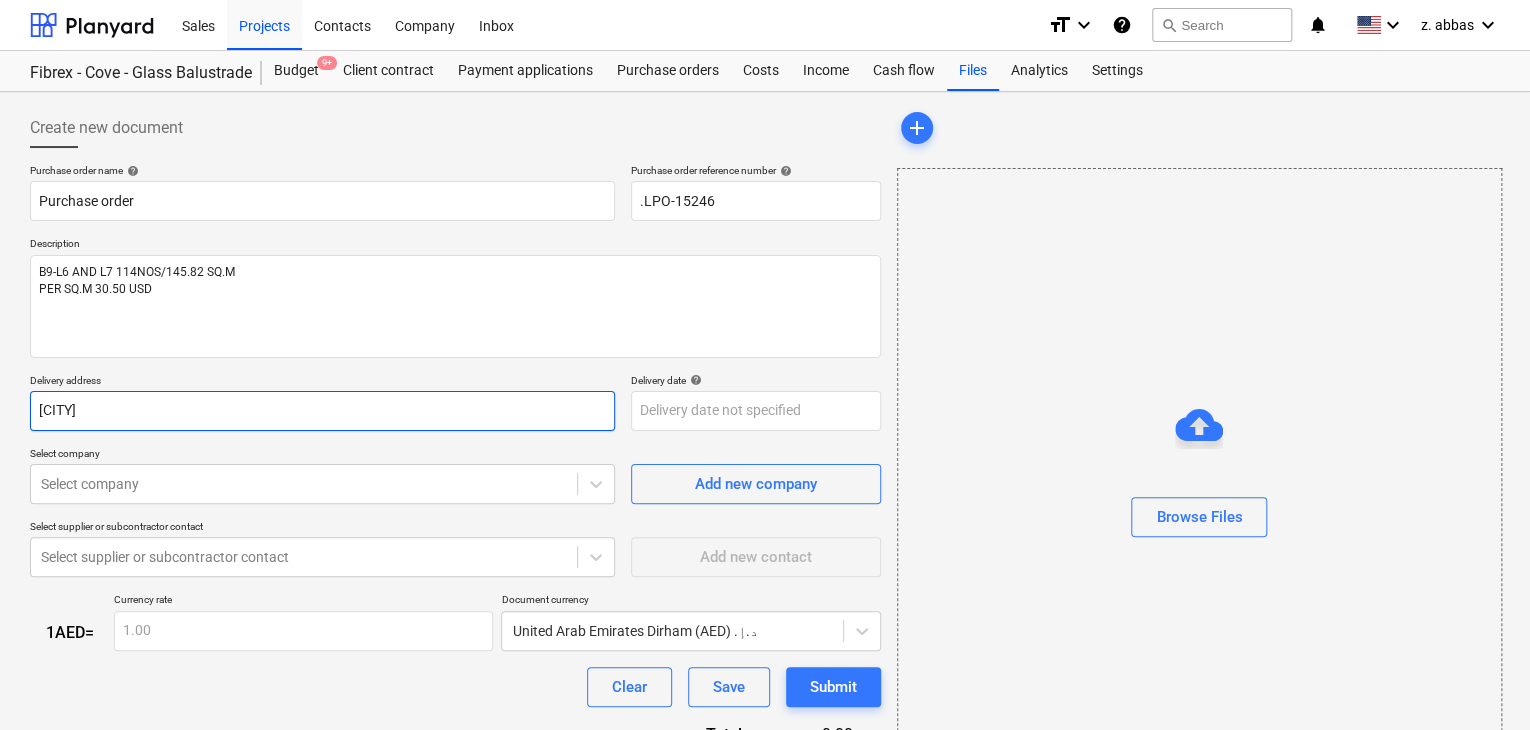 click on "[CITY]" at bounding box center [322, 411] 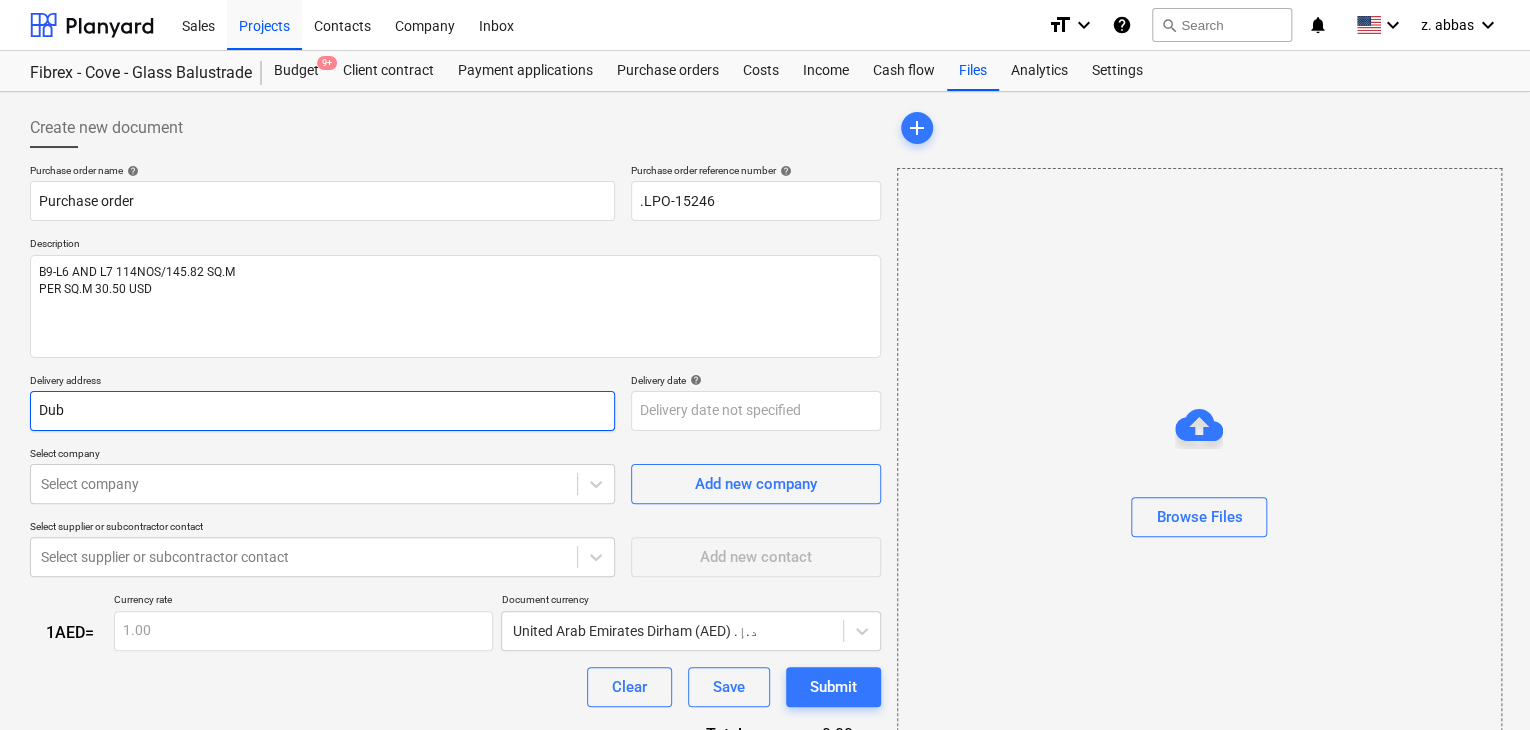 type on "Du" 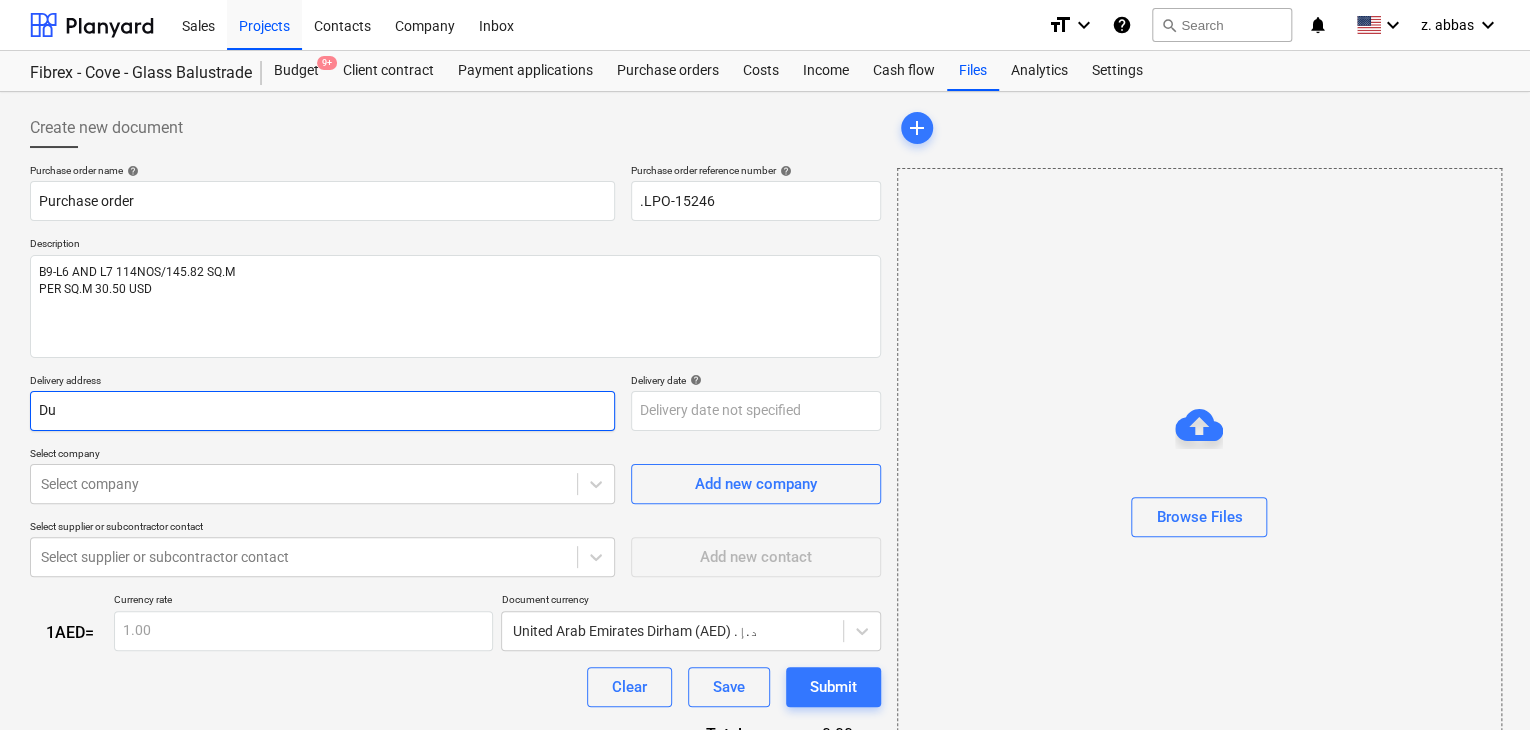 type on "x" 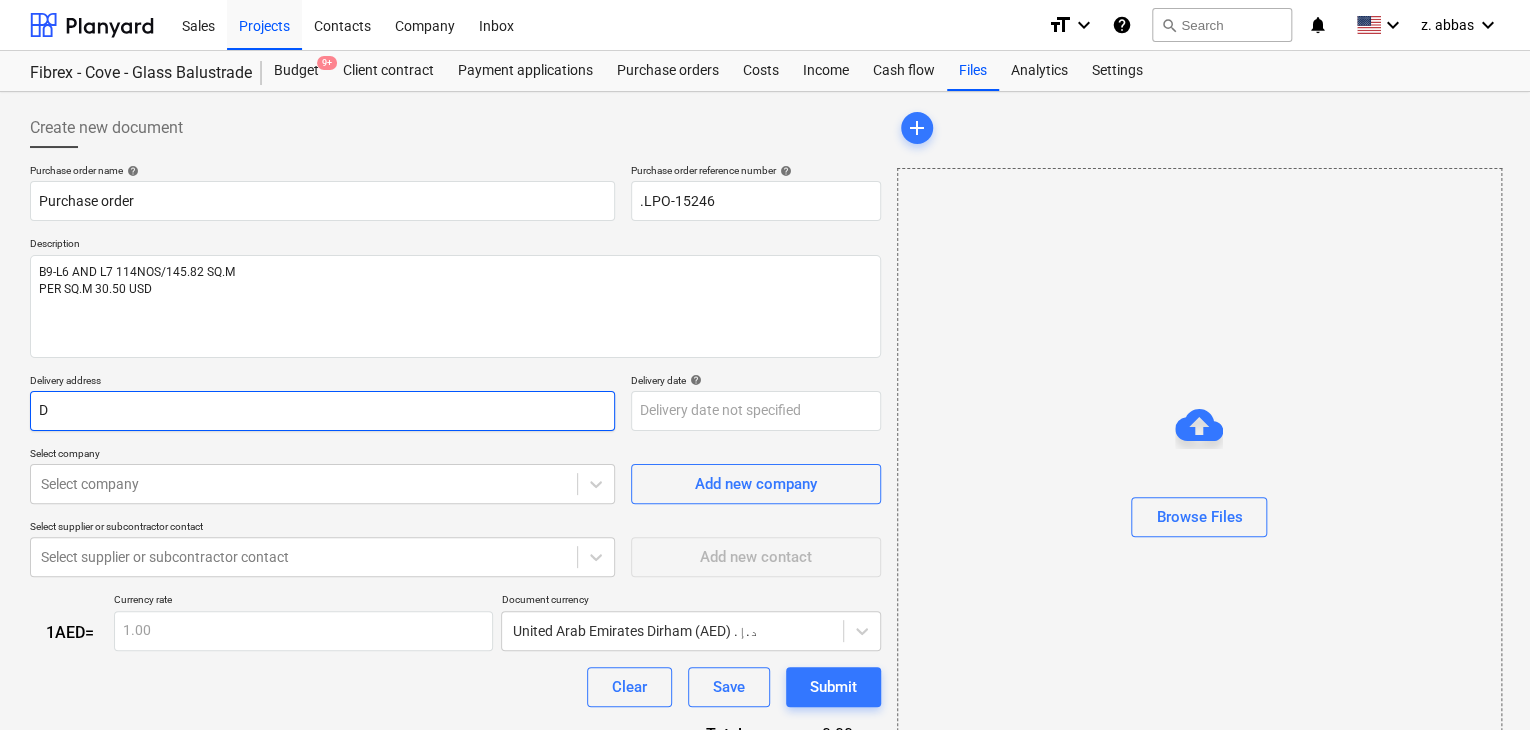 type 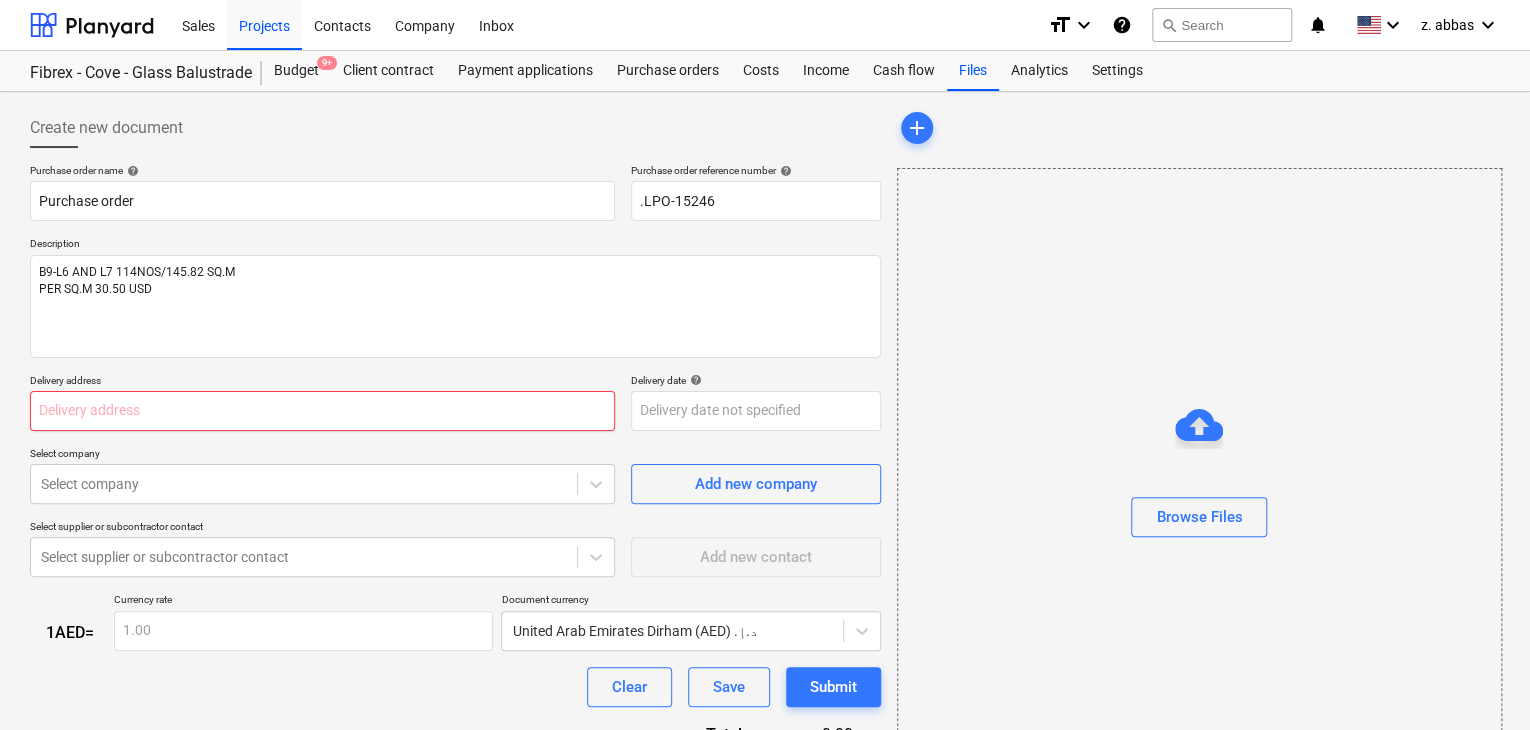 type on "x" 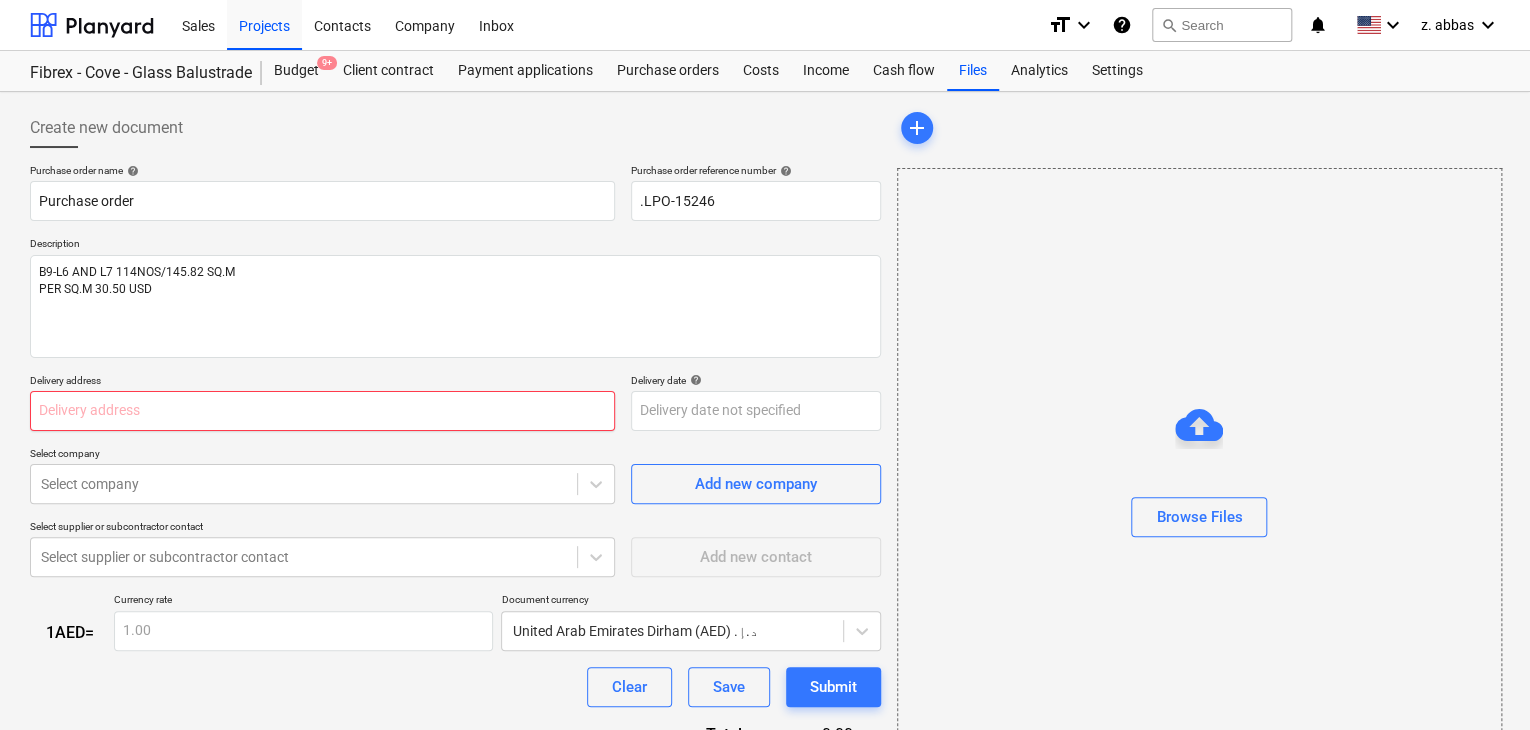 type on "L" 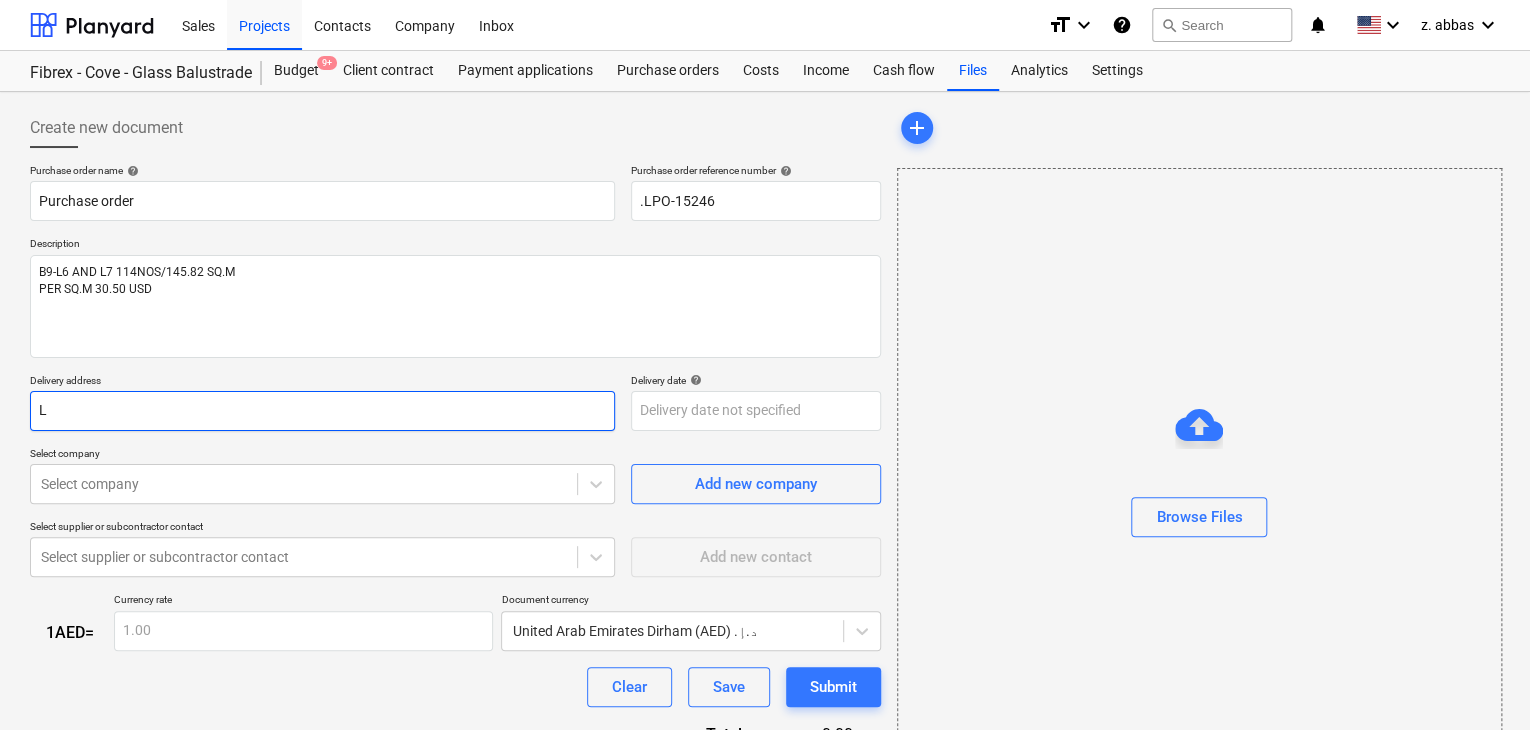 type on "x" 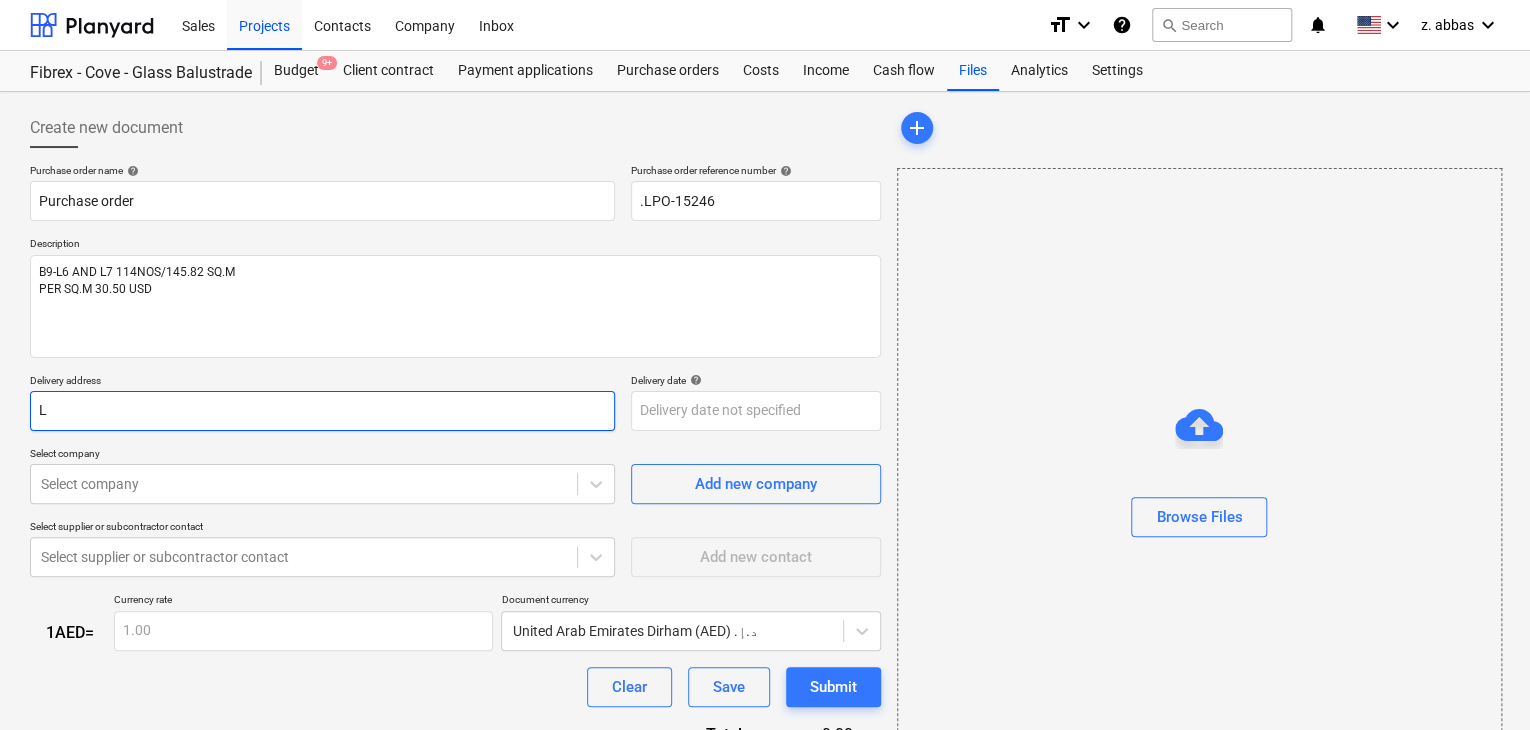 type on "LU" 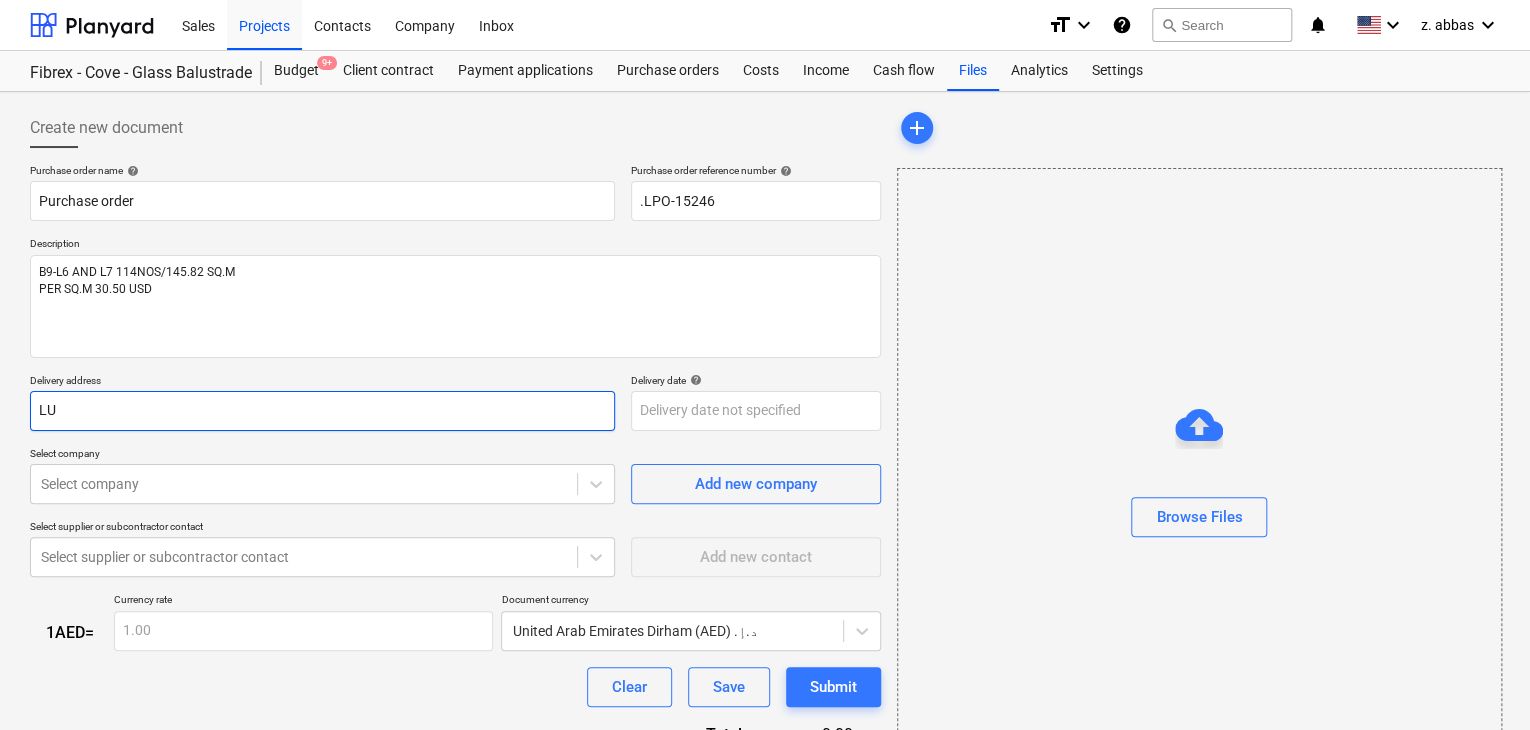 type on "x" 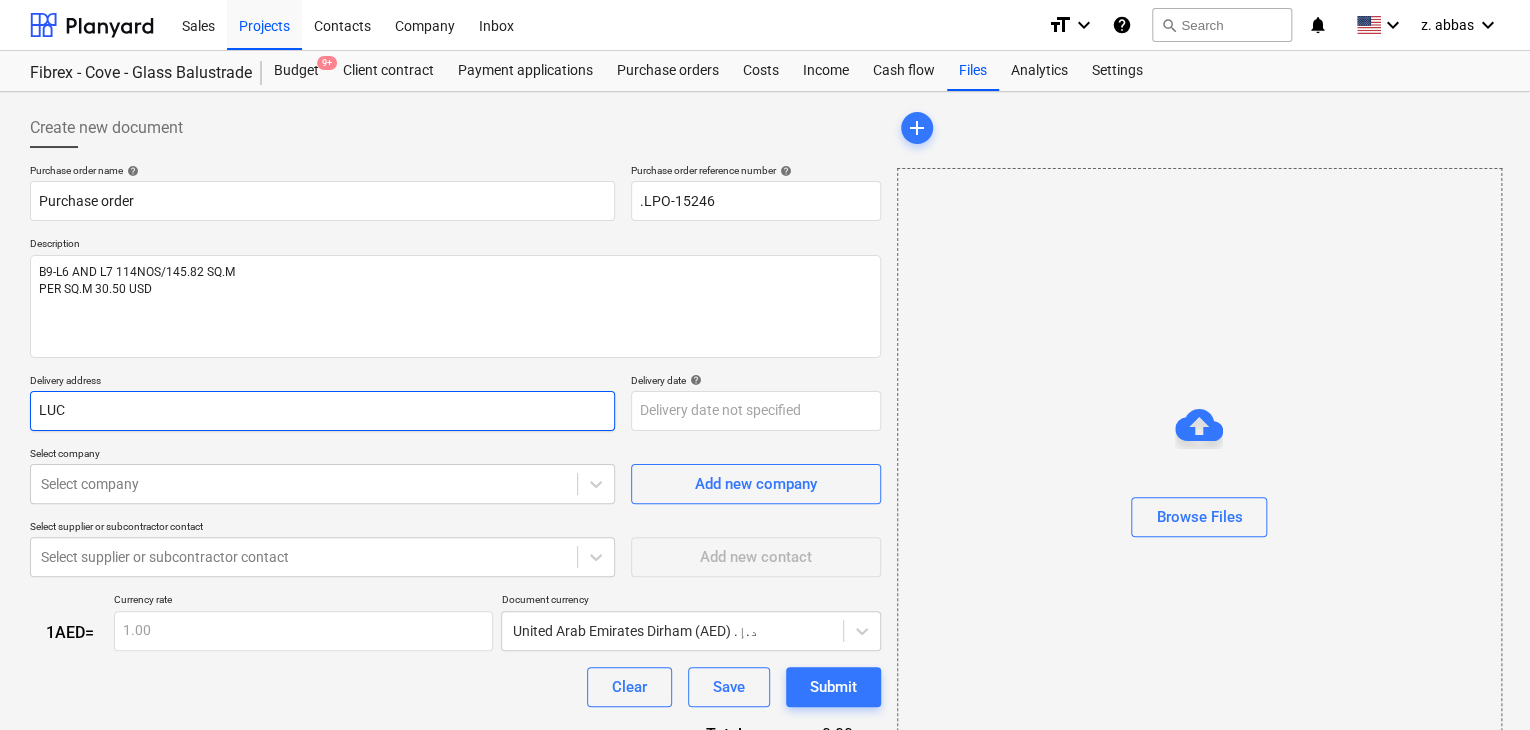 type on "x" 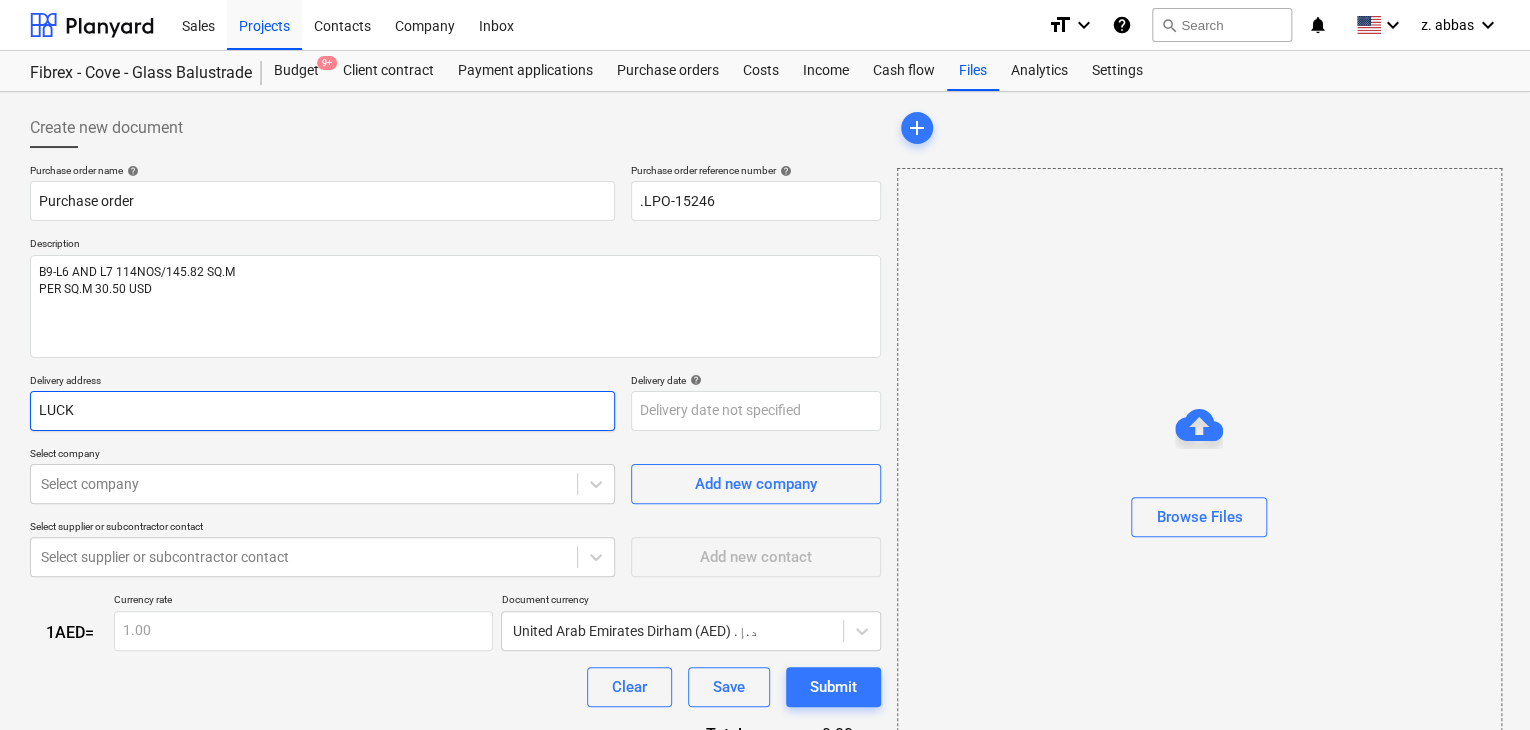 type on "x" 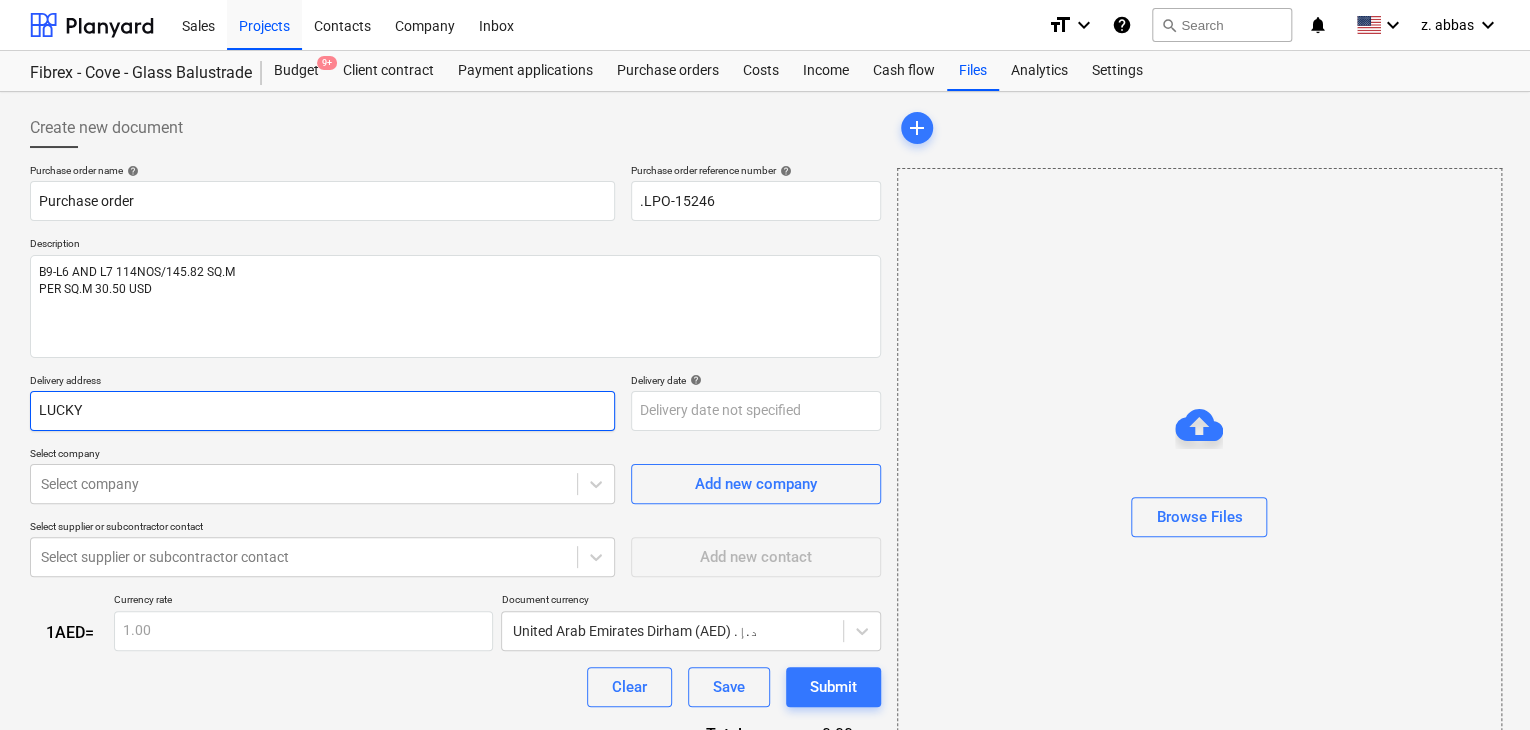 type on "x" 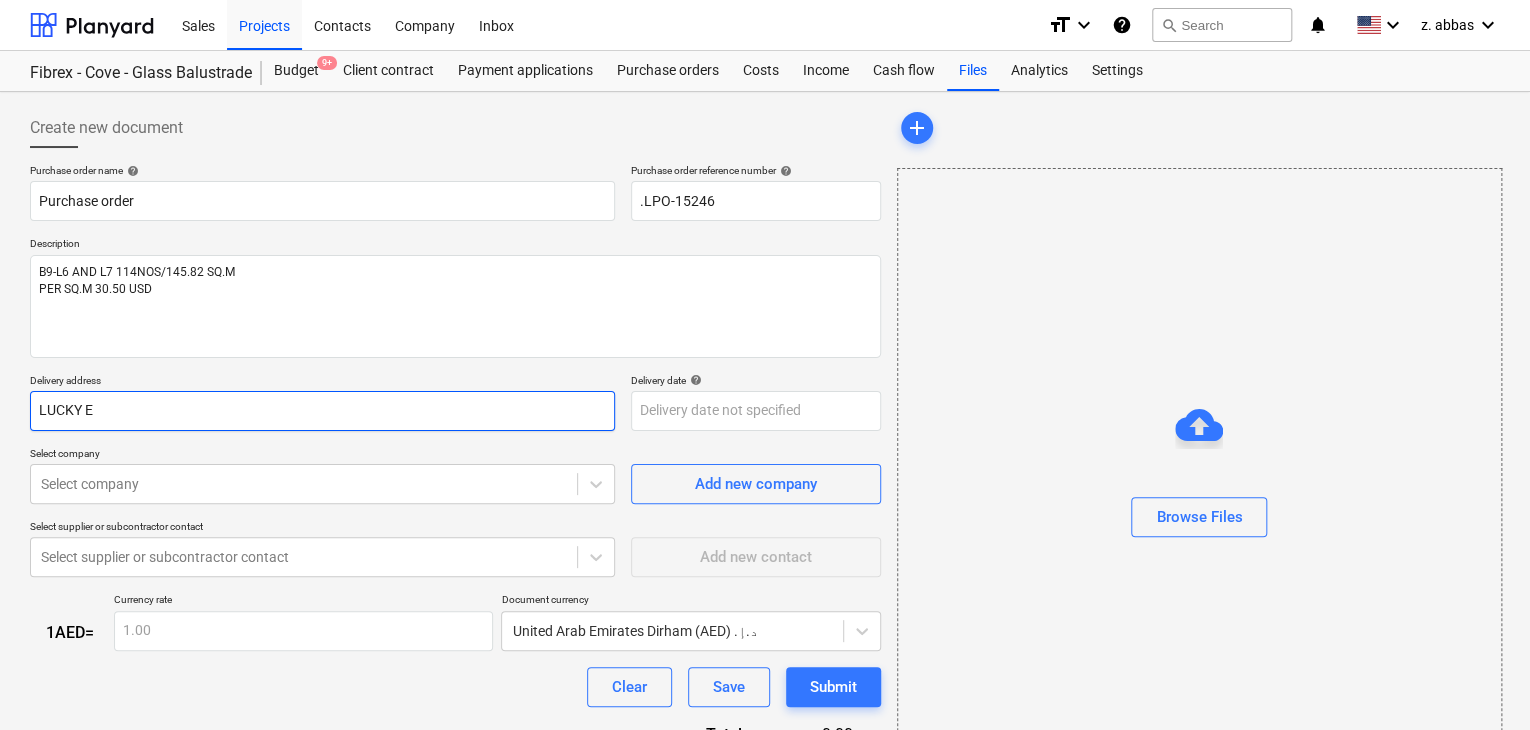 type on "x" 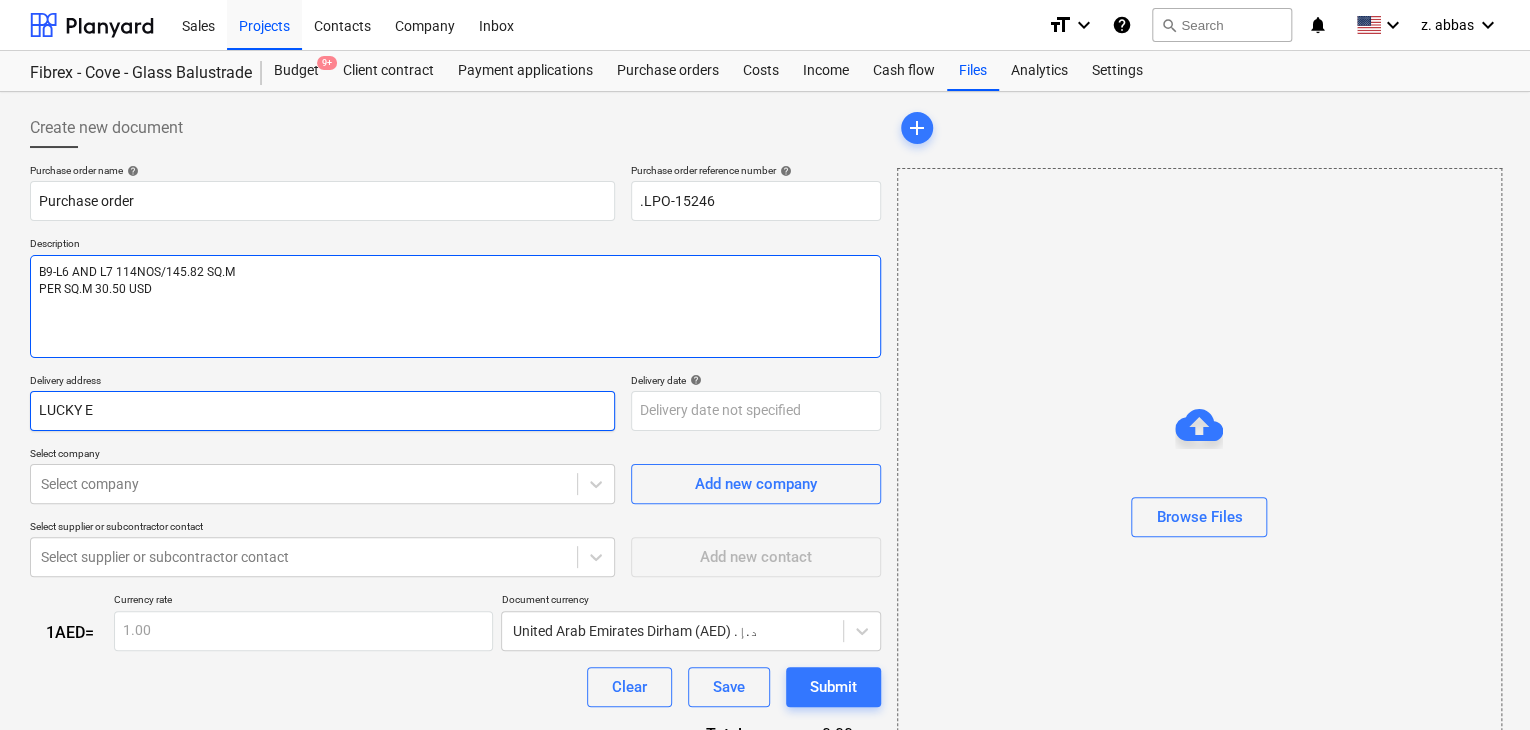 type on "LUCKY E" 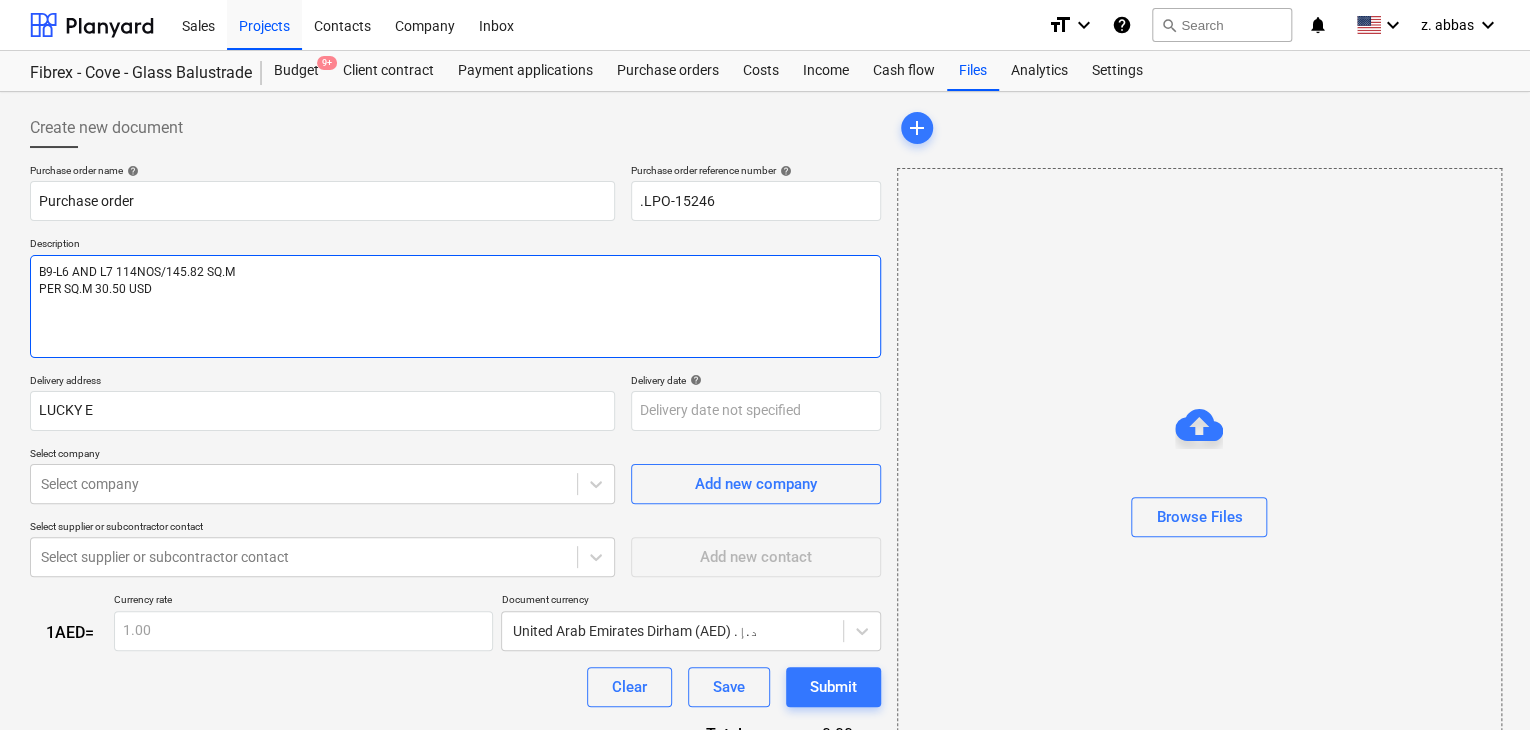 click on "B9-L6 AND L7 114NOS/145.82 SQ.M
PER SQ.M 30.50 USD" at bounding box center [455, 306] 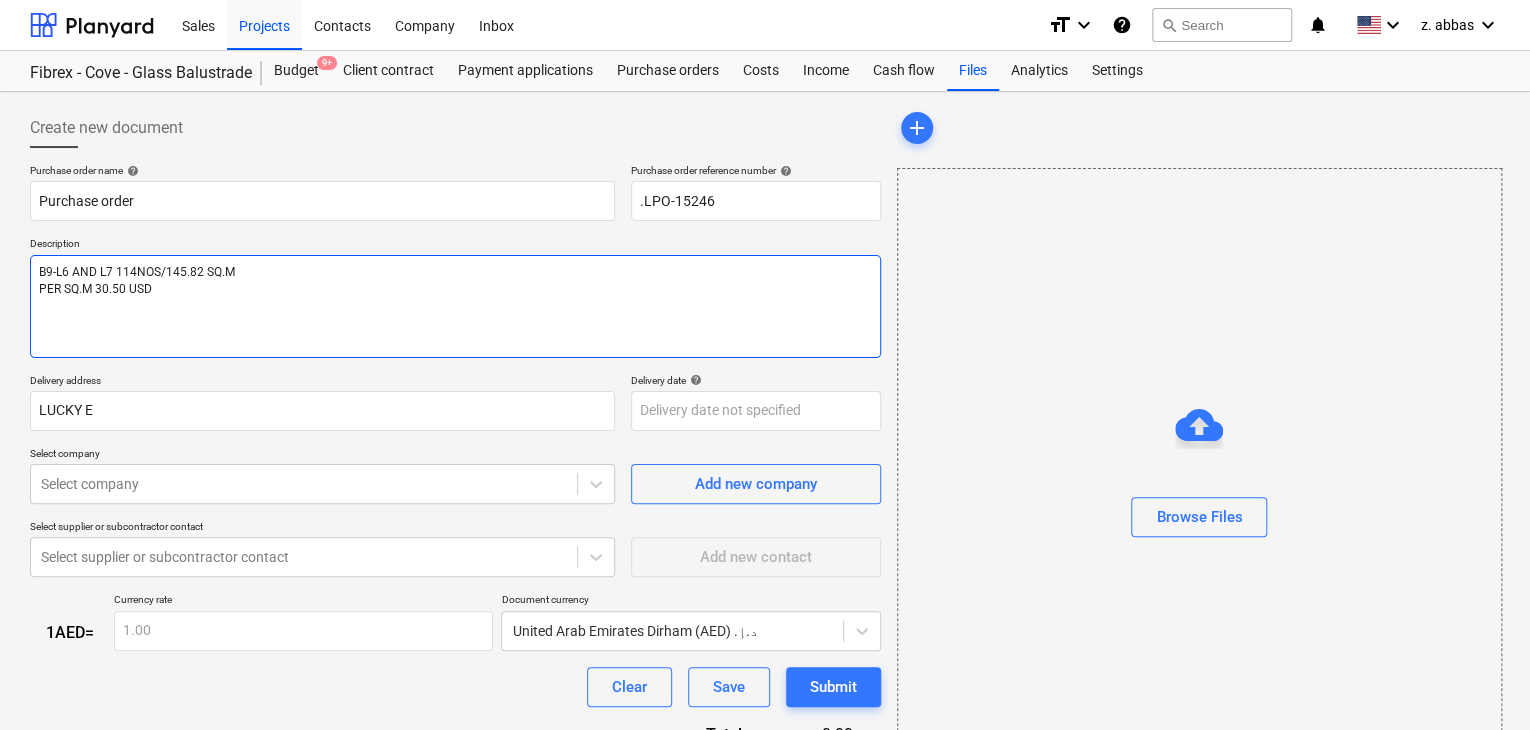 type on "x" 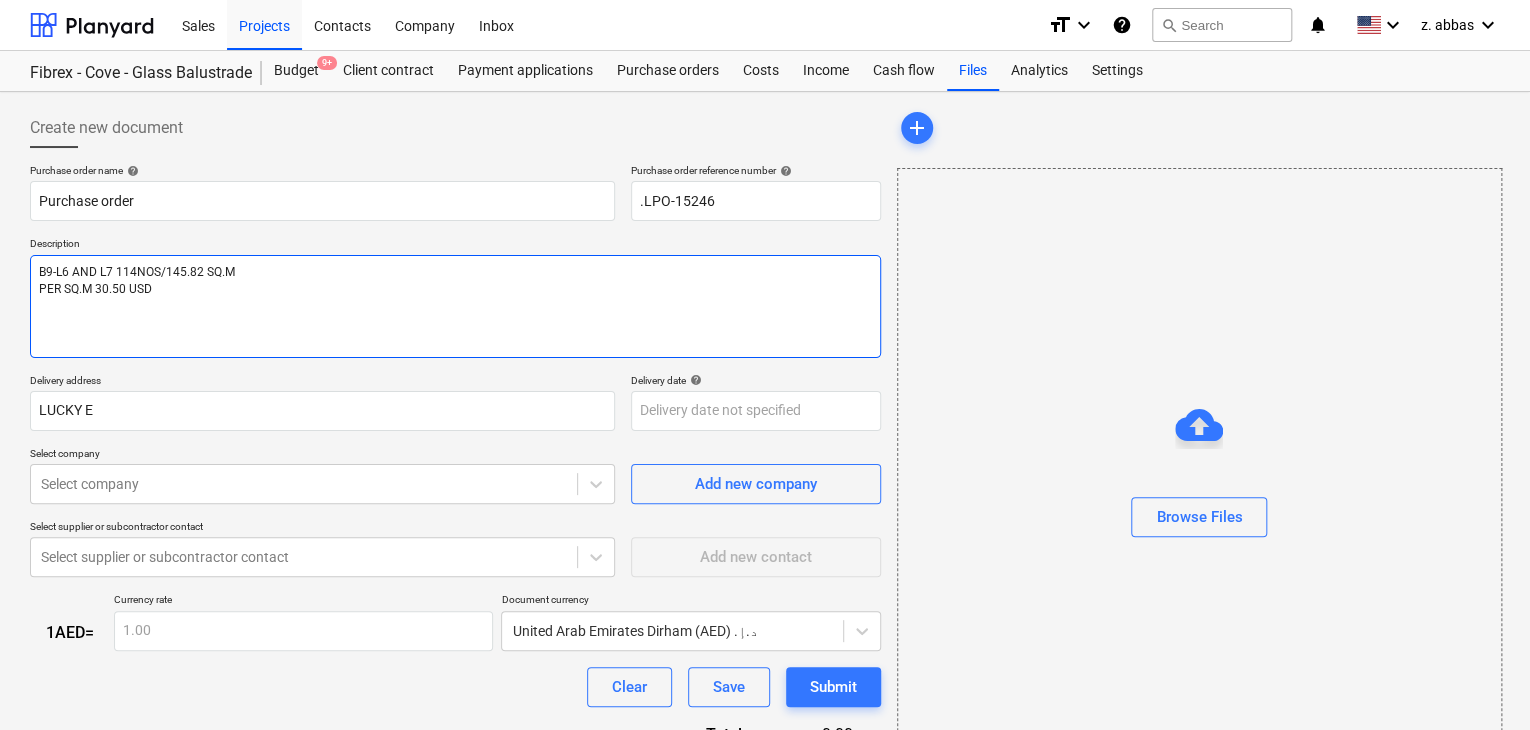 type on "B9-L6 AND L7 114NOS/145.82 SQ.M
PER SQ.M 30.50 USD" 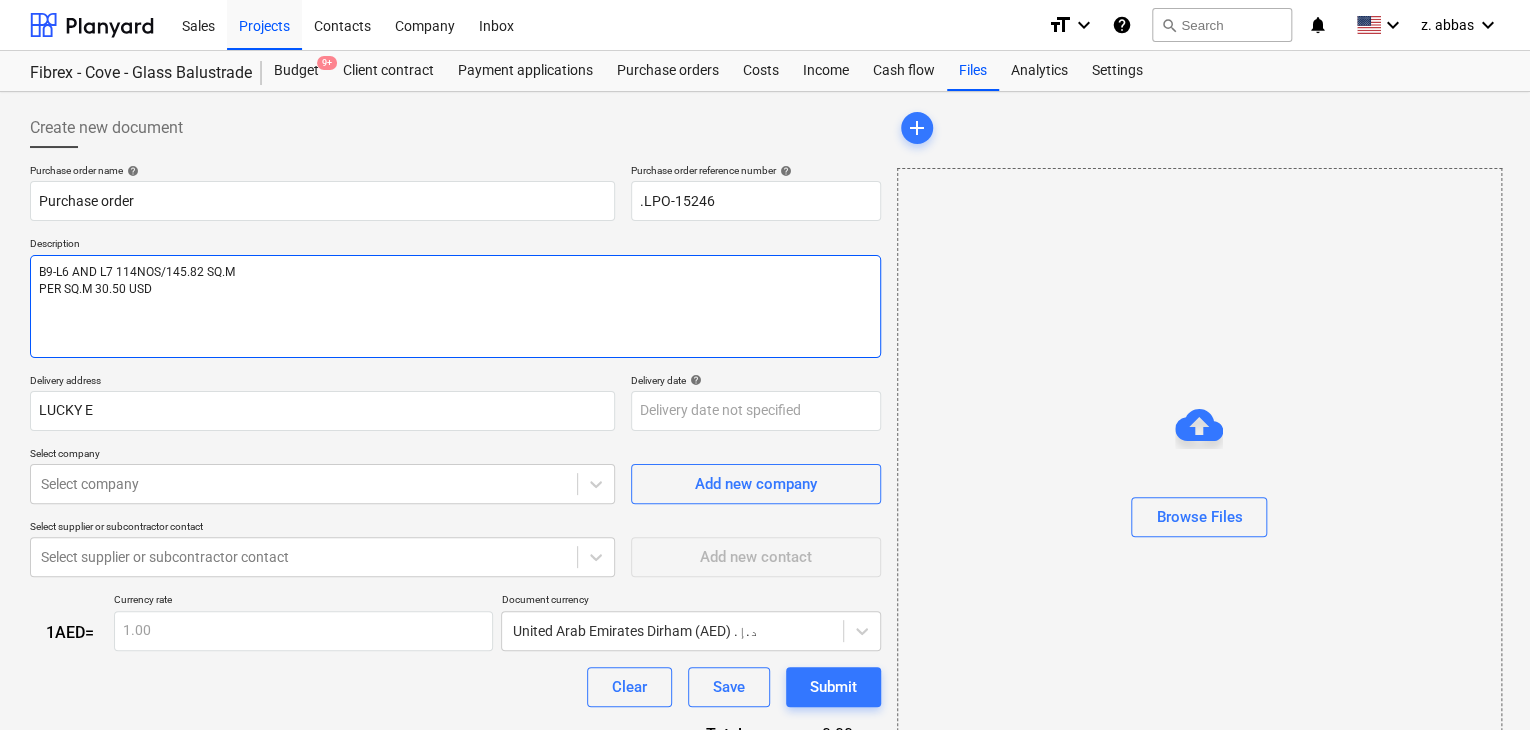 type on "x" 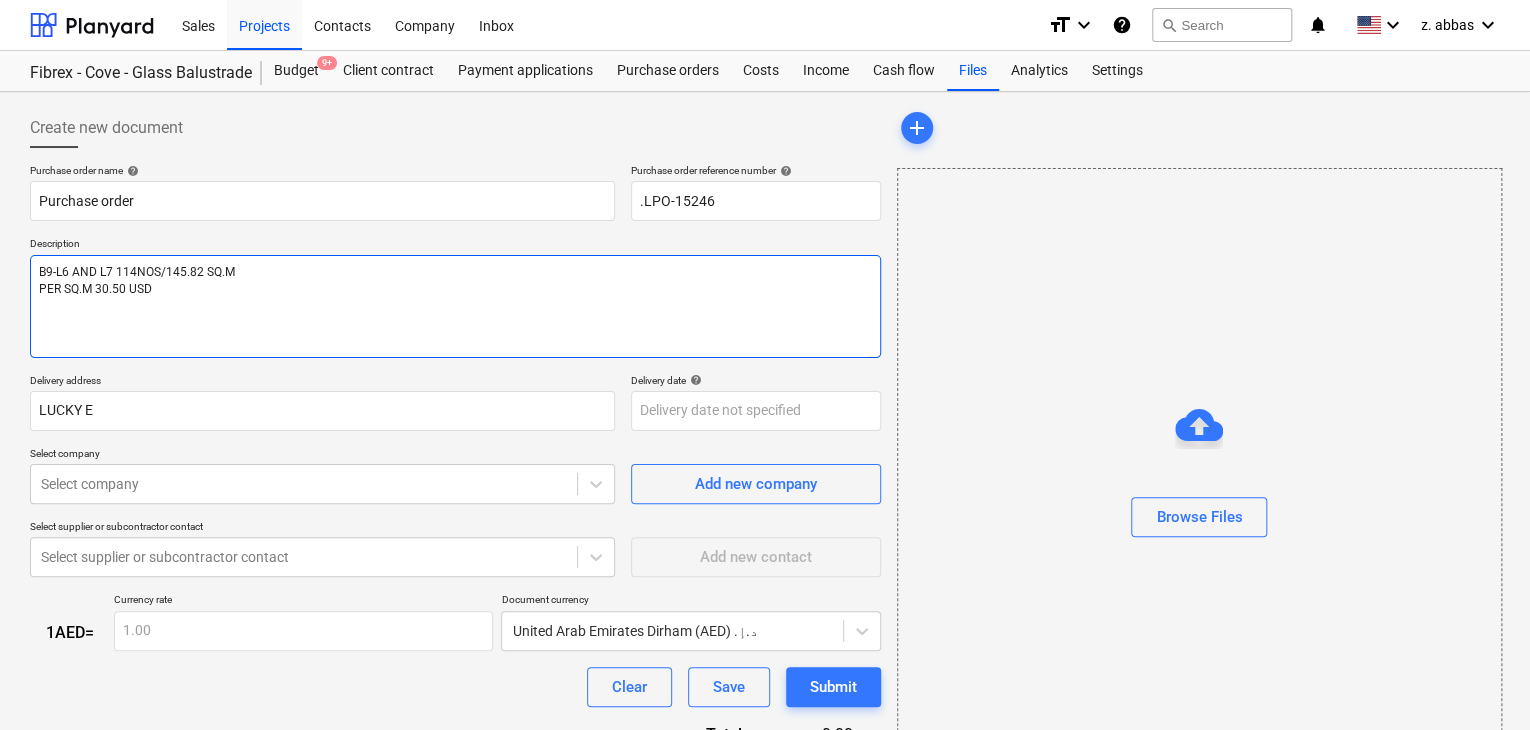 type on "B9-L6 AND L7 114NOS/145.82 SQ.M
PER SQ.M 30.50 USD
0" 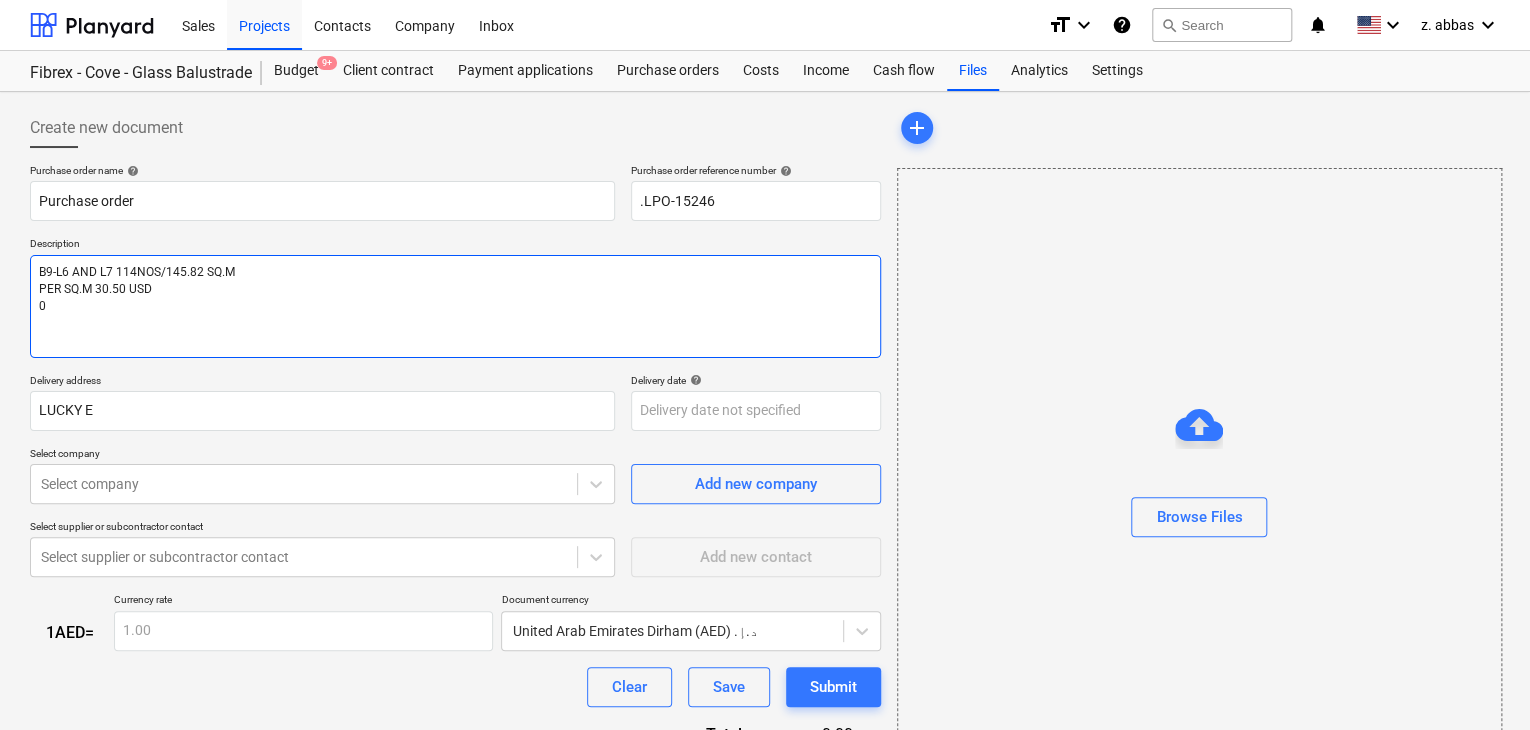 type on "x" 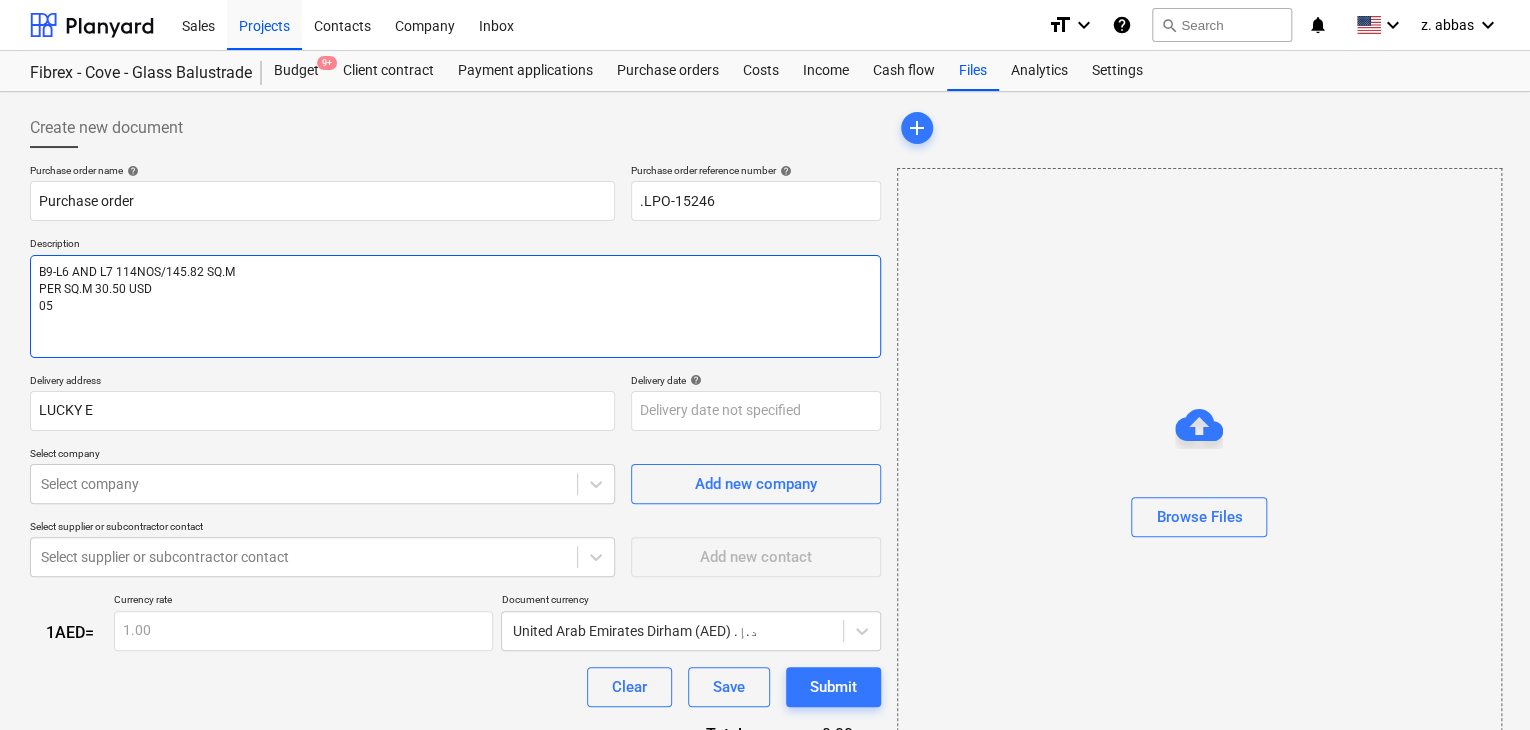 type on "x" 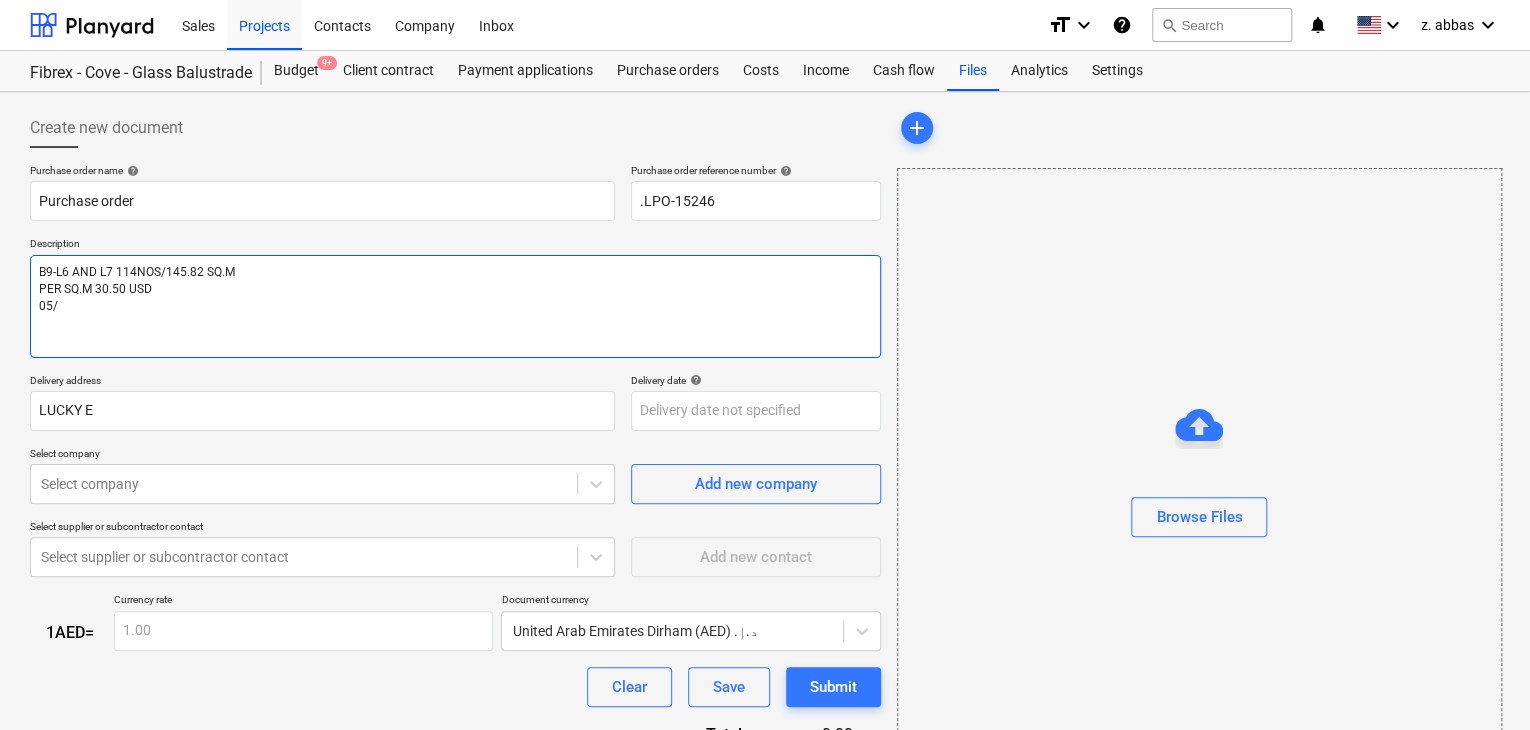 type on "x" 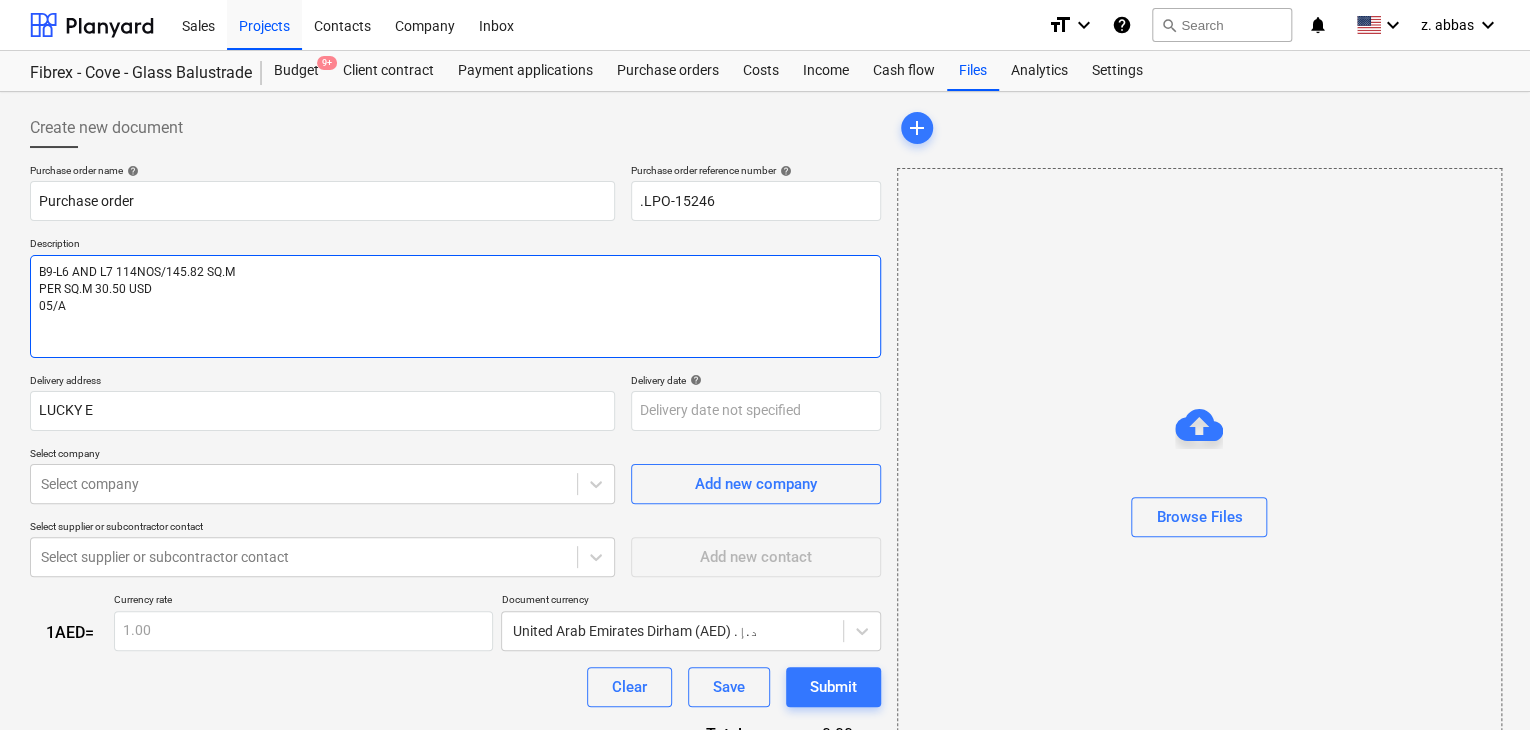 type on "x" 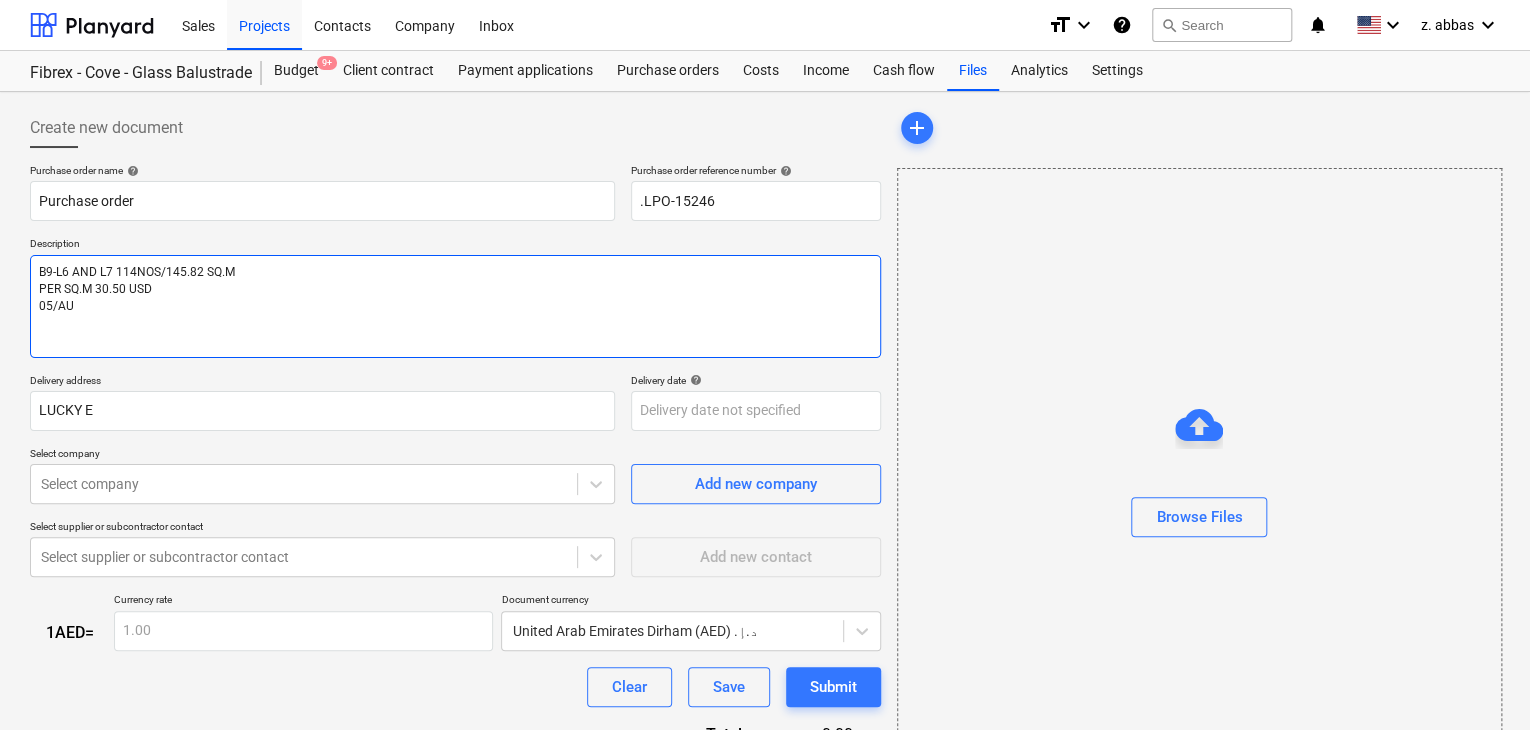 type on "x" 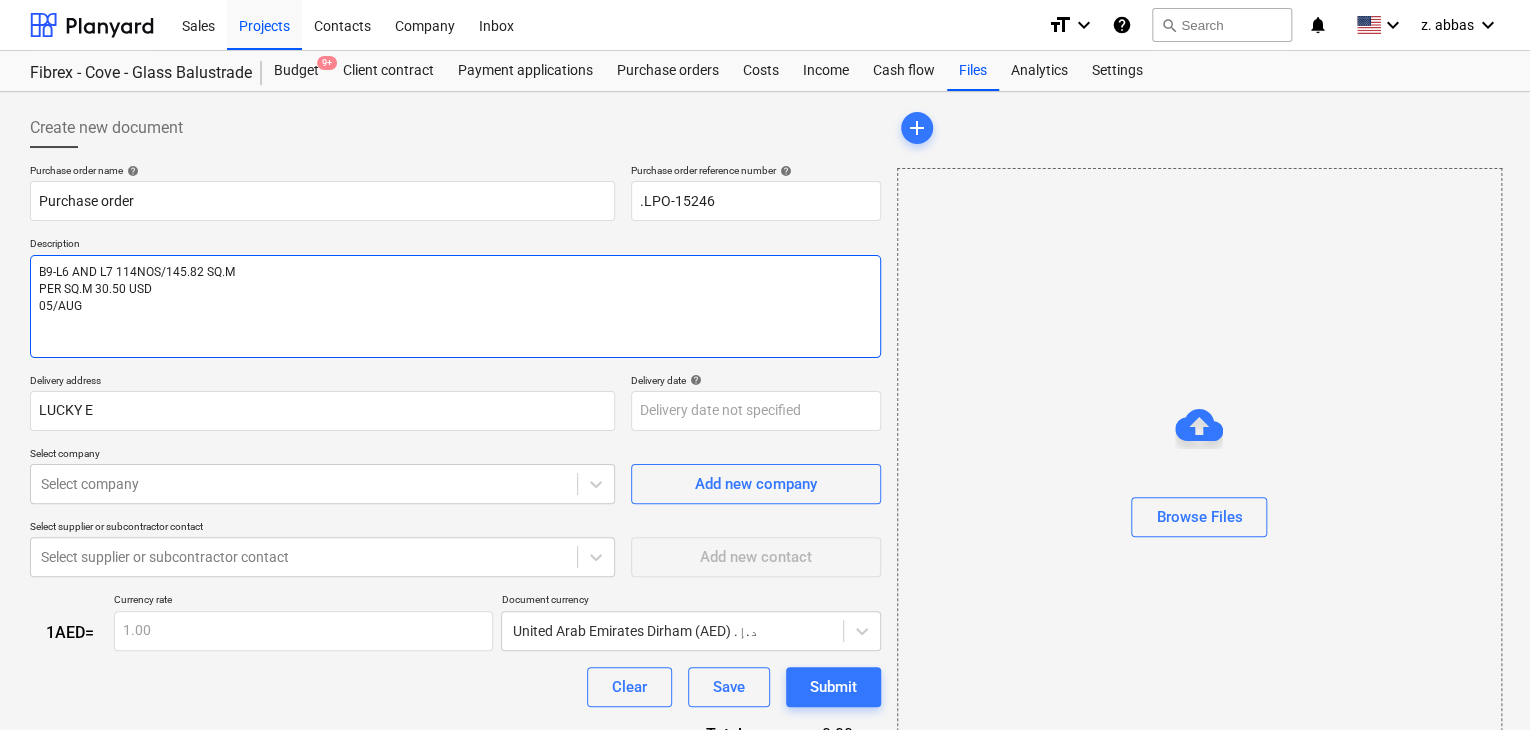 type on "x" 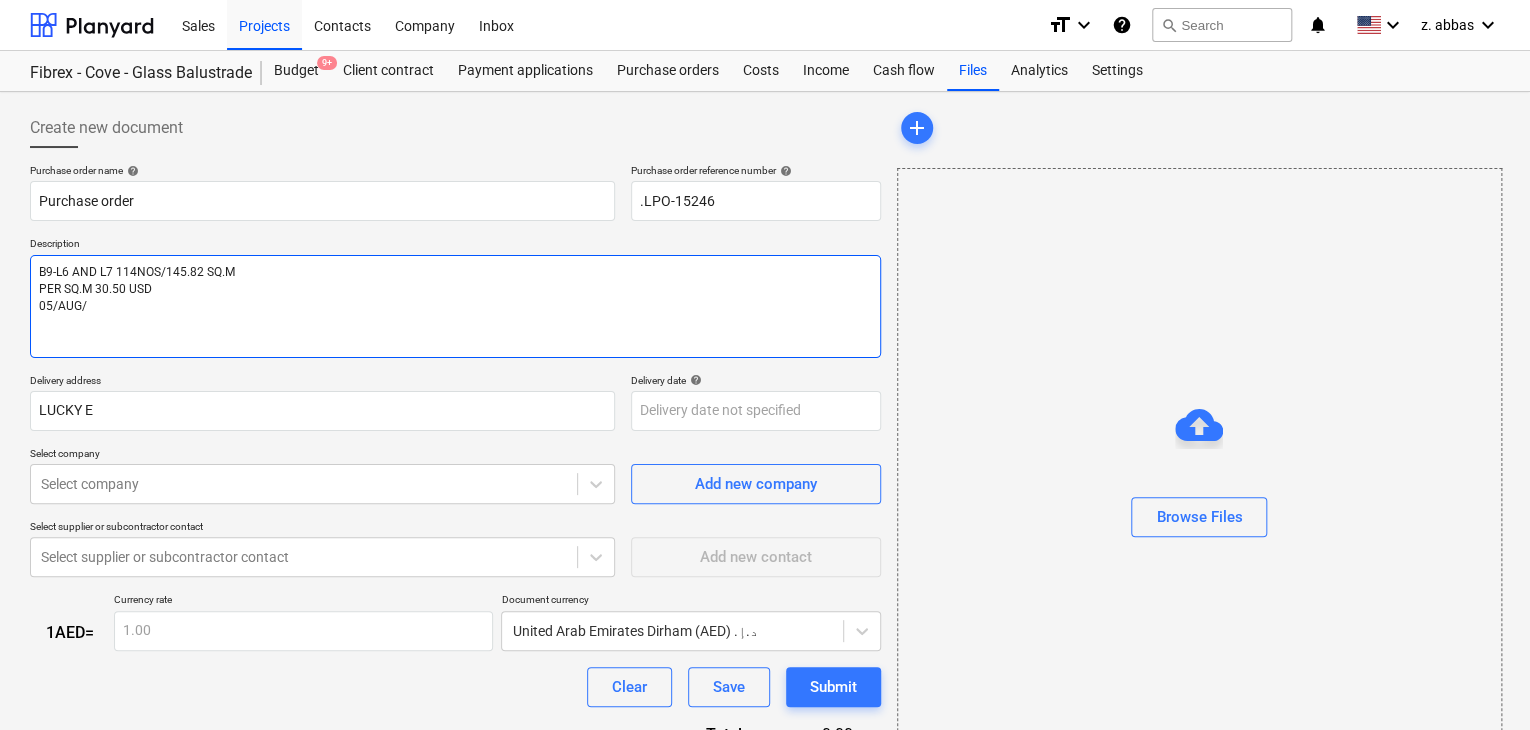 type on "x" 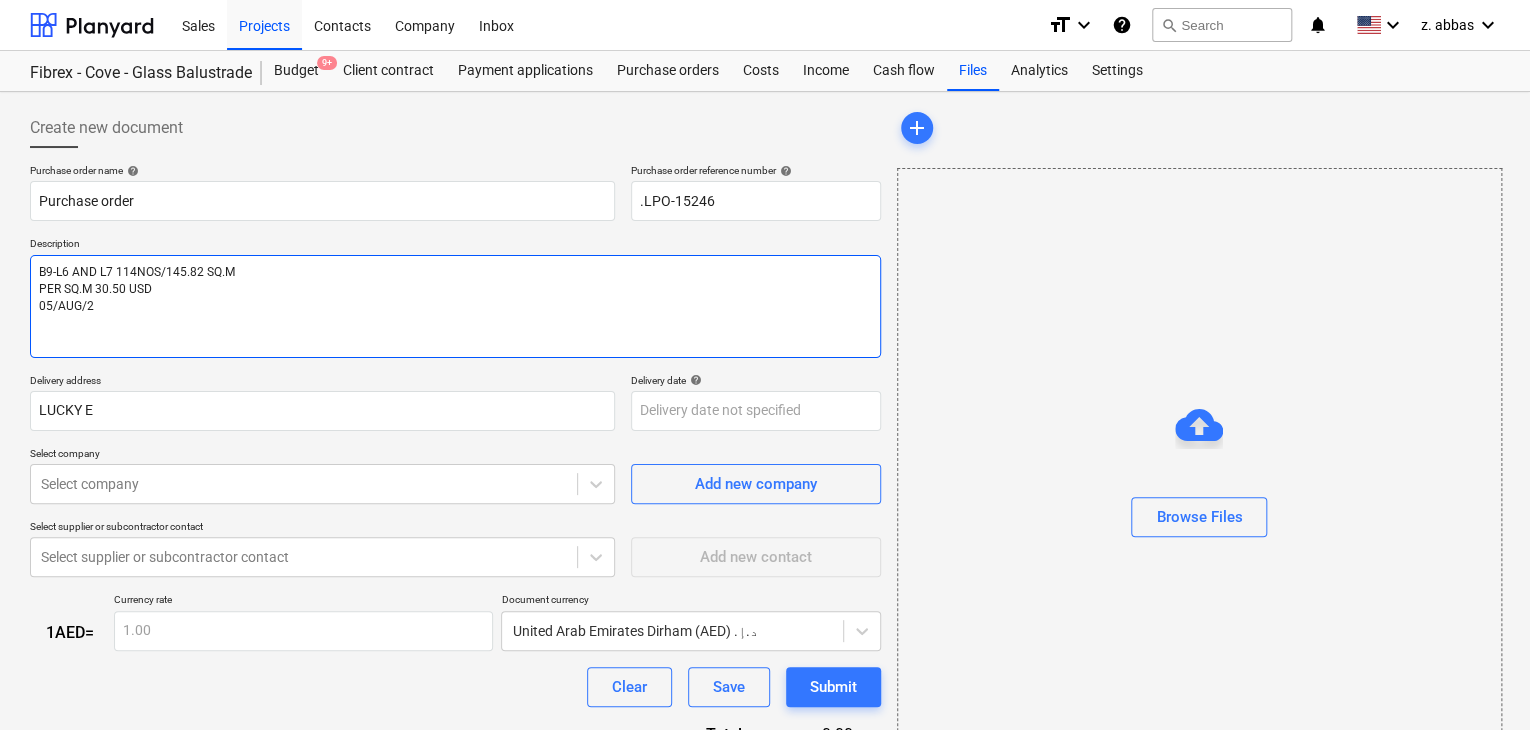 type on "x" 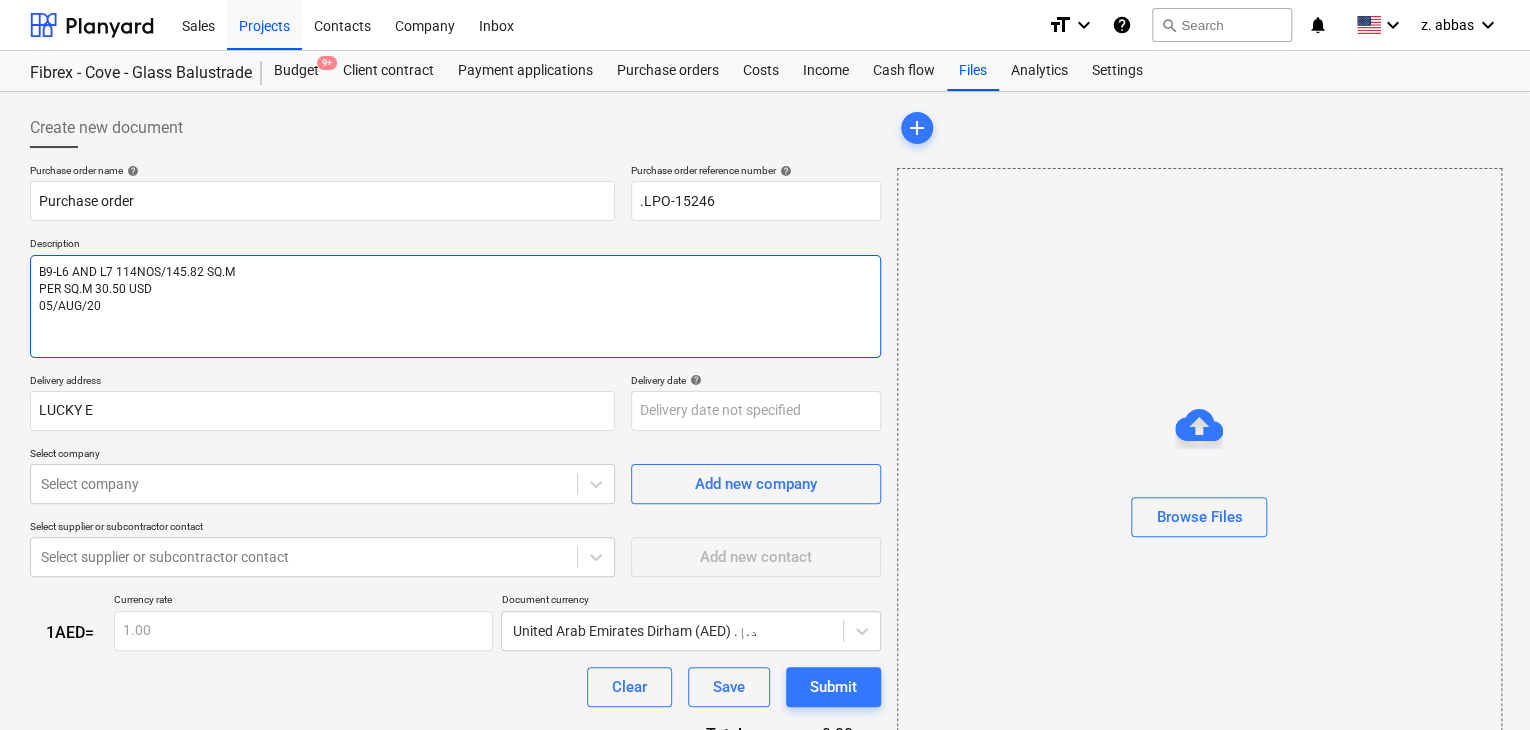 type on "x" 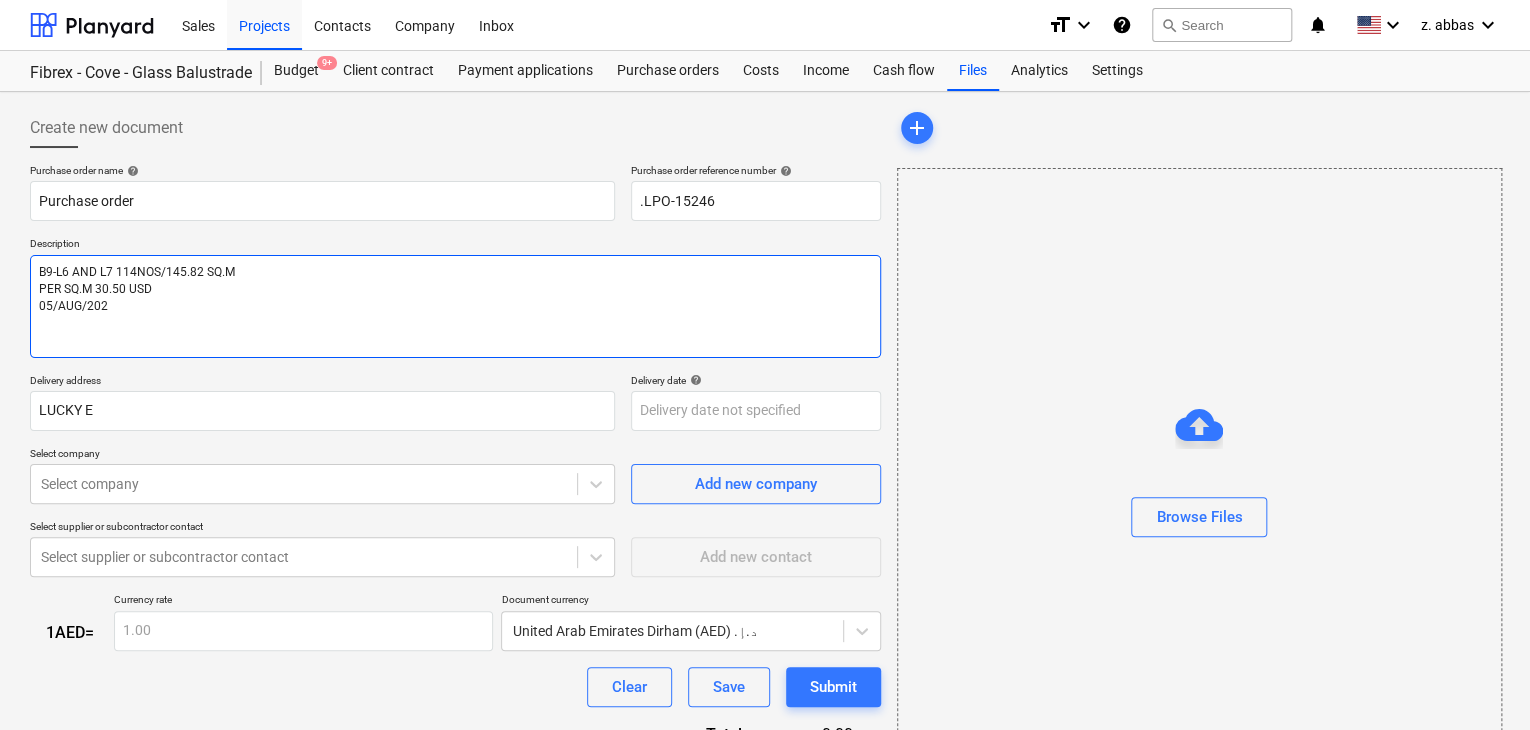 type on "x" 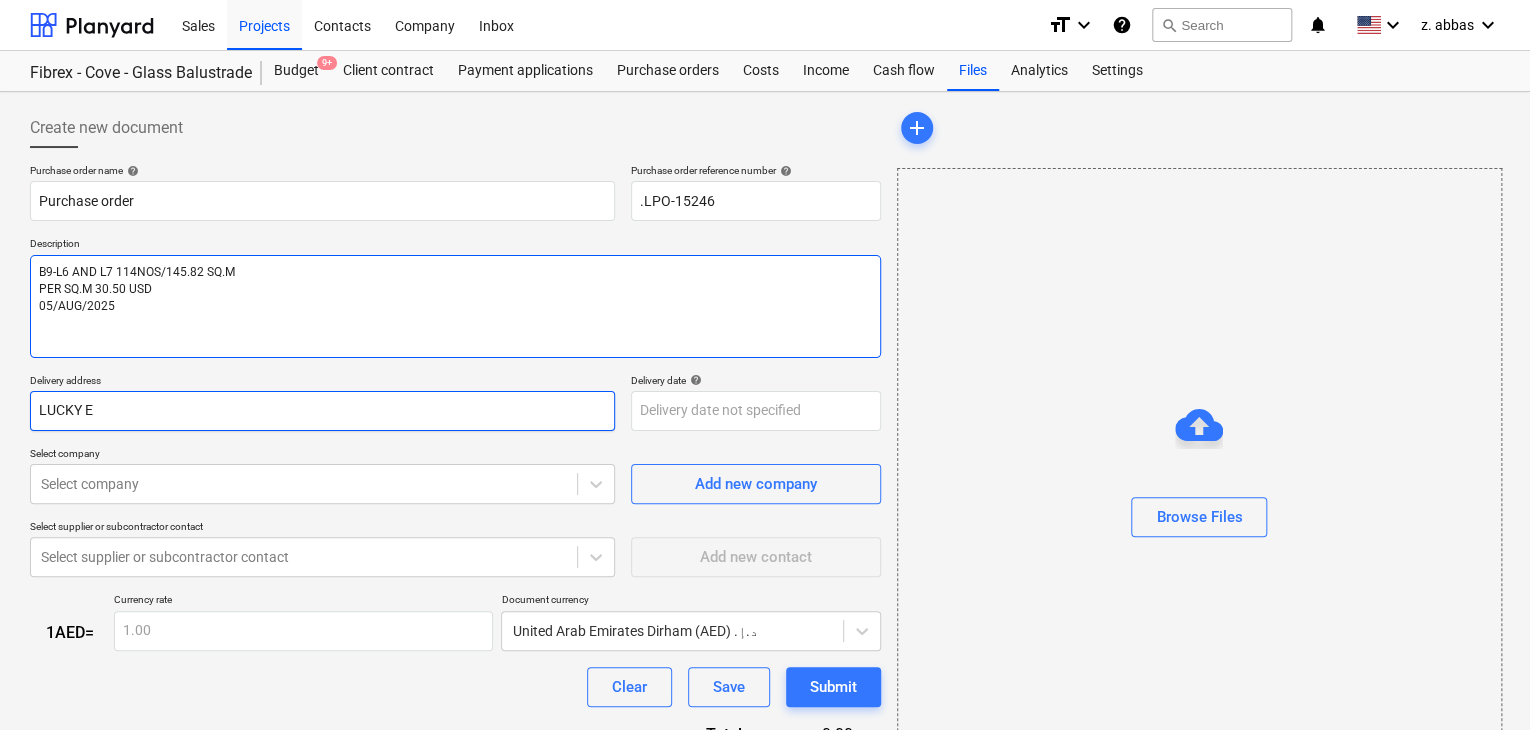 type on "B9-L6 AND L7 114NOS/145.82 SQ.M
PER SQ.M 30.50 USD
05/AUG/2025" 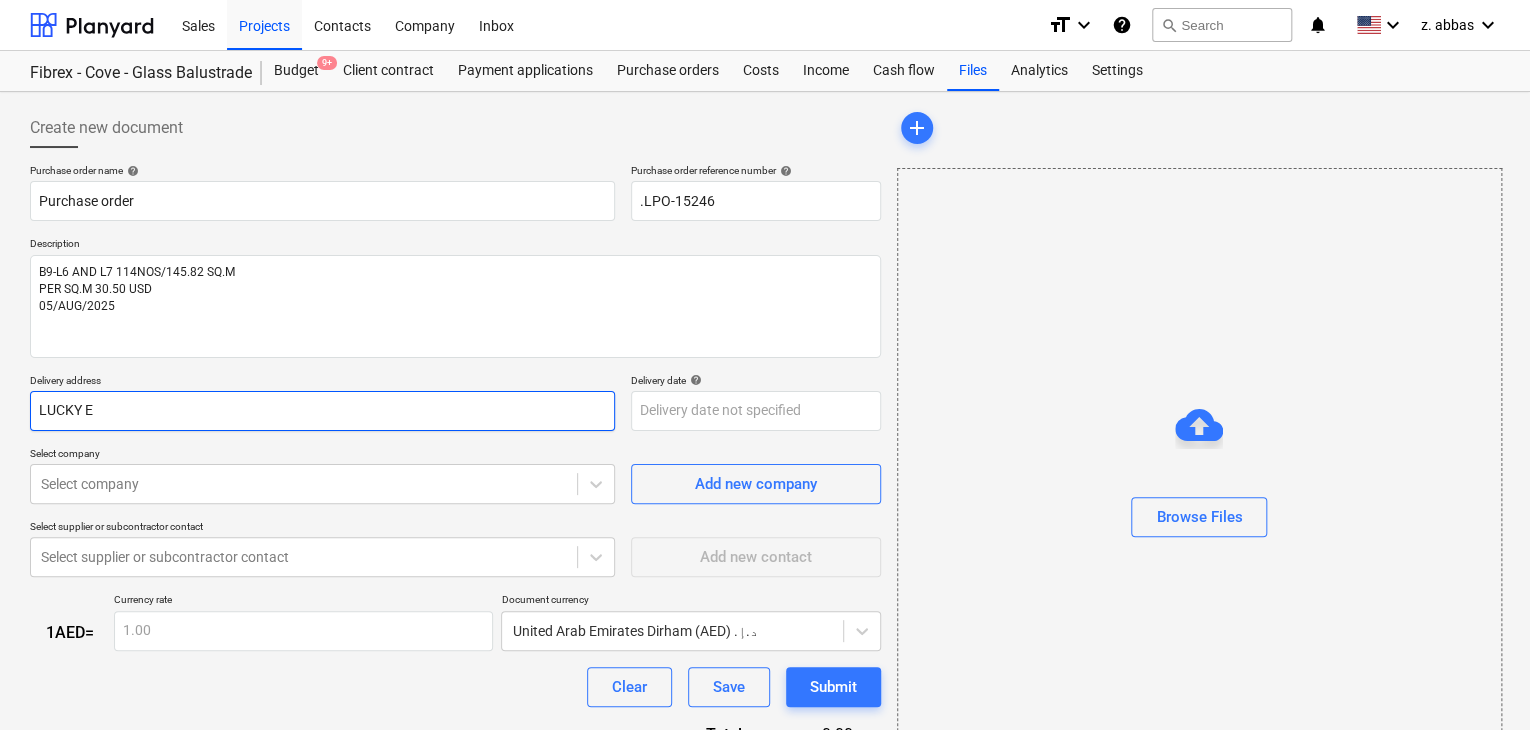 click on "LUCKY E" at bounding box center (322, 411) 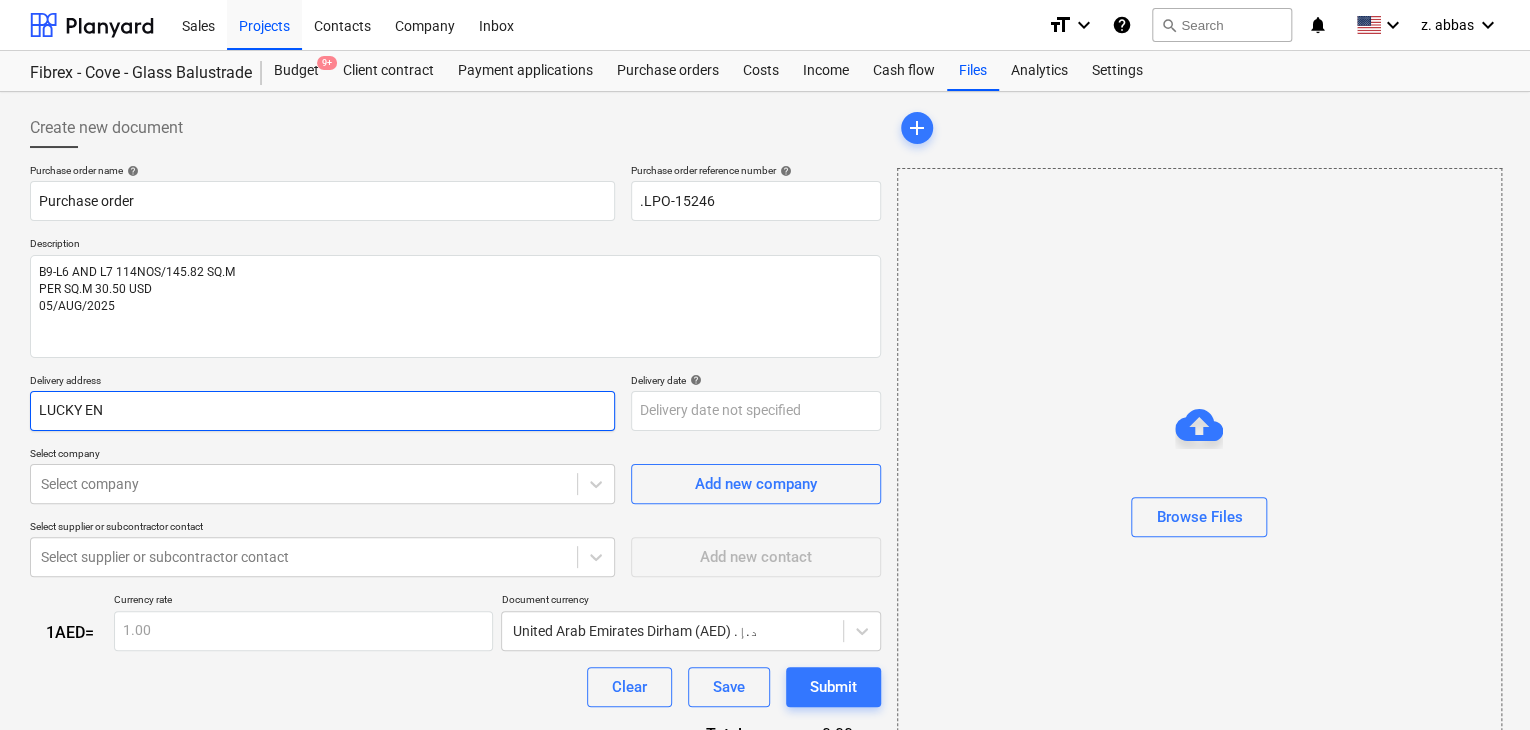 type on "x" 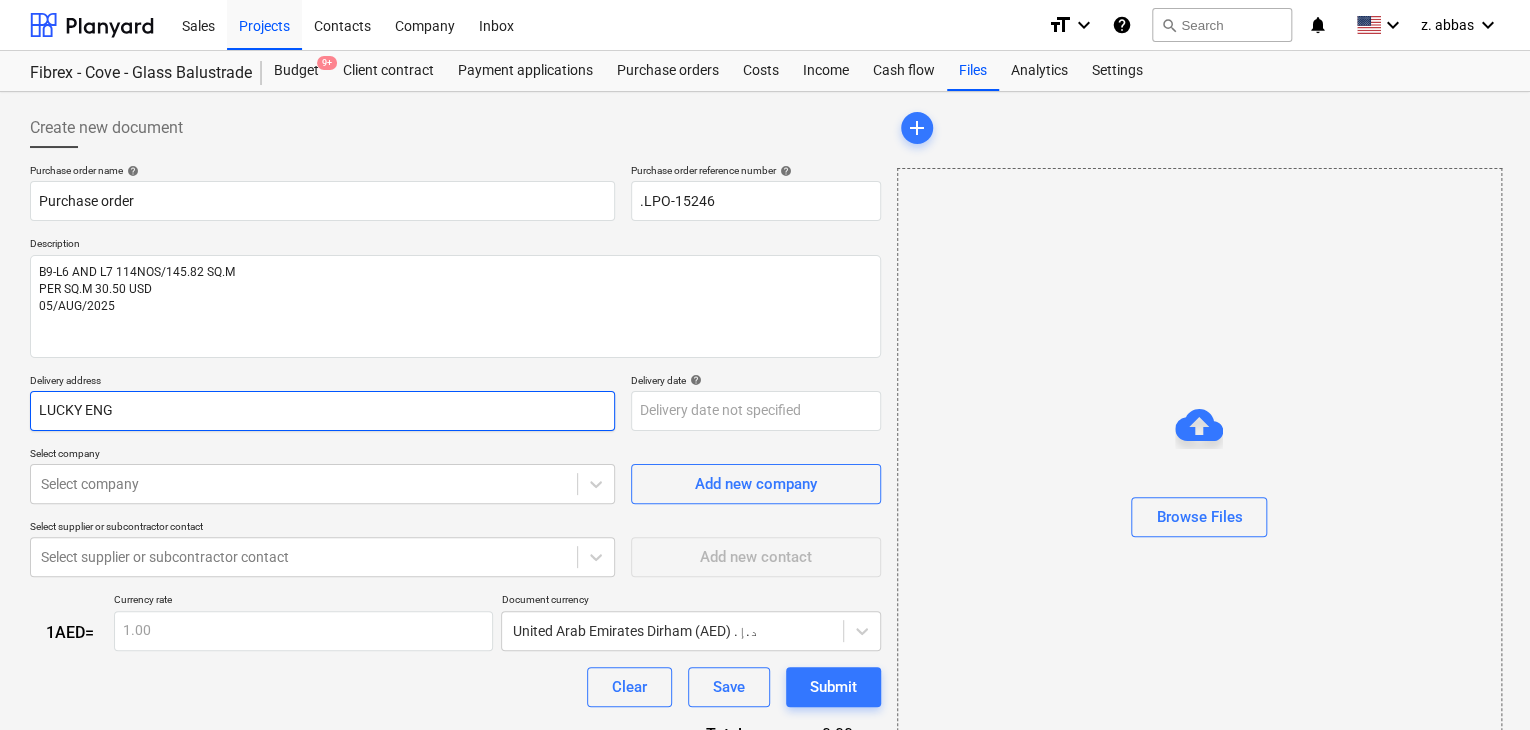 type on "x" 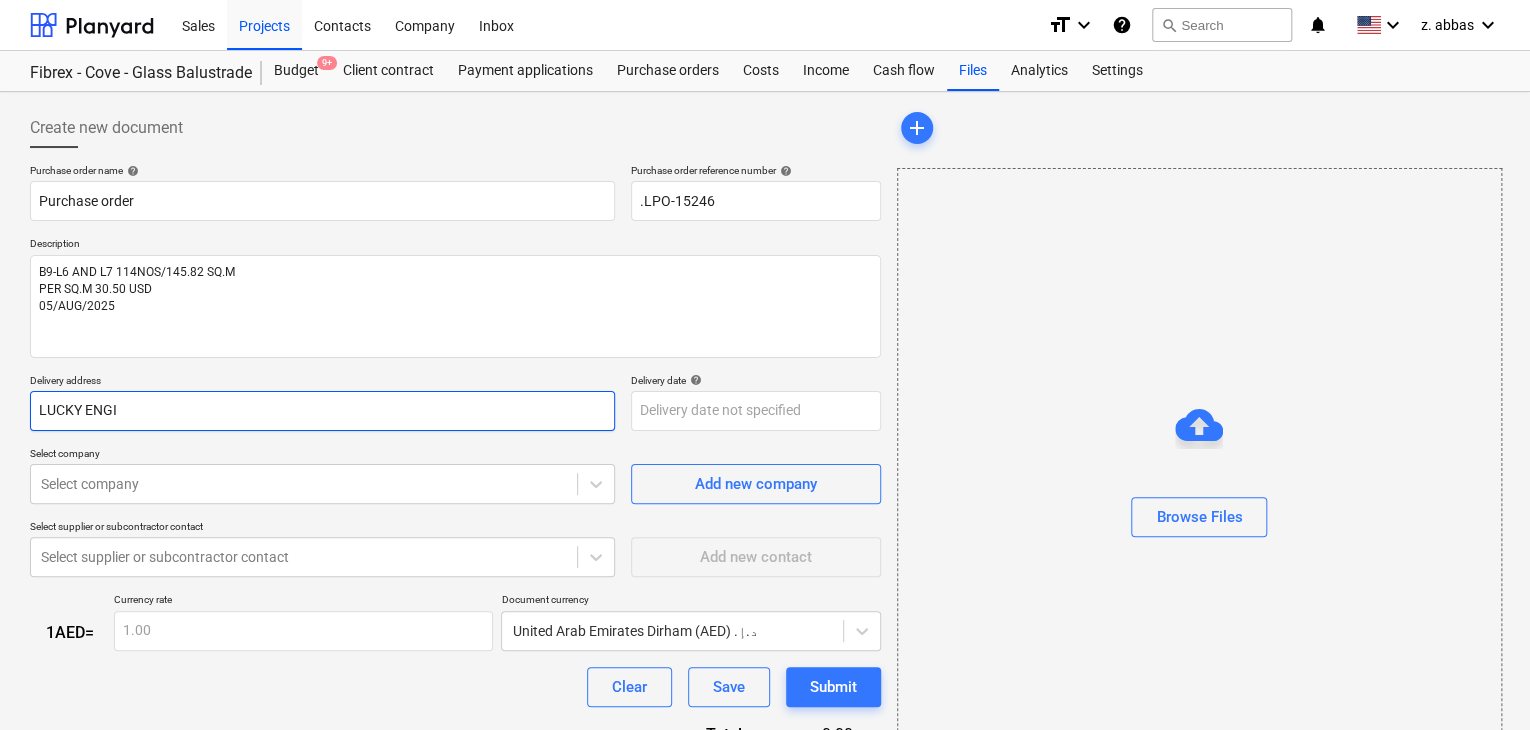 type on "x" 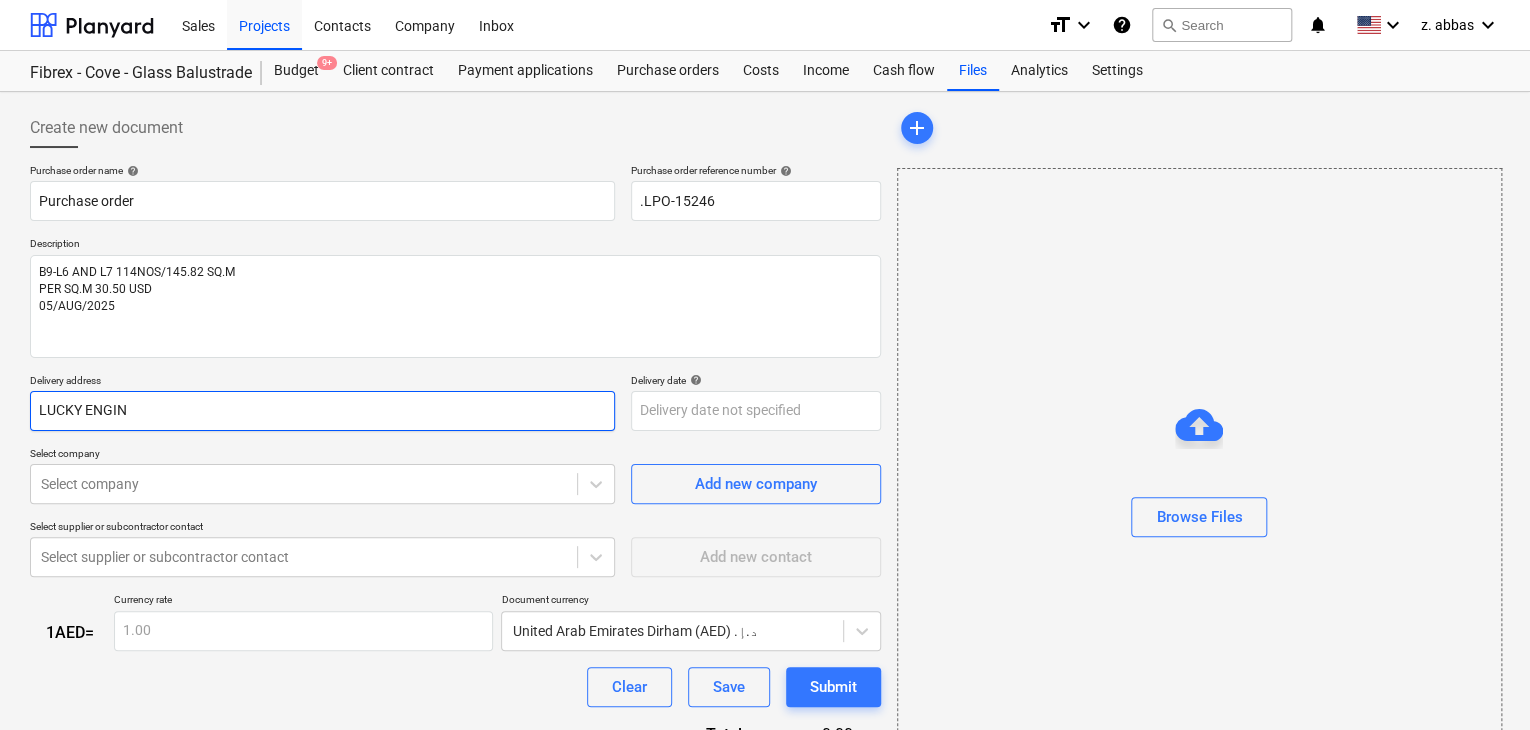 type on "x" 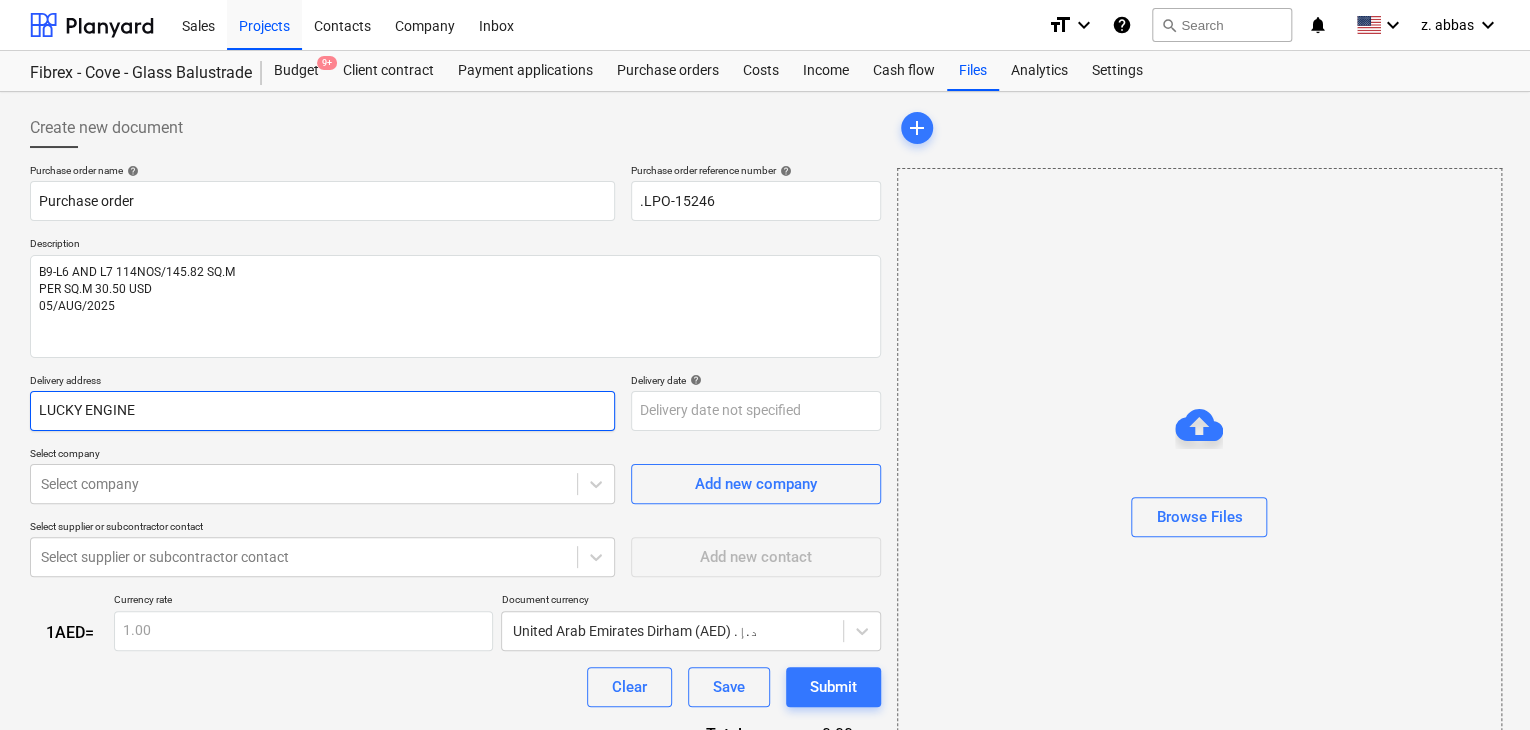 type on "x" 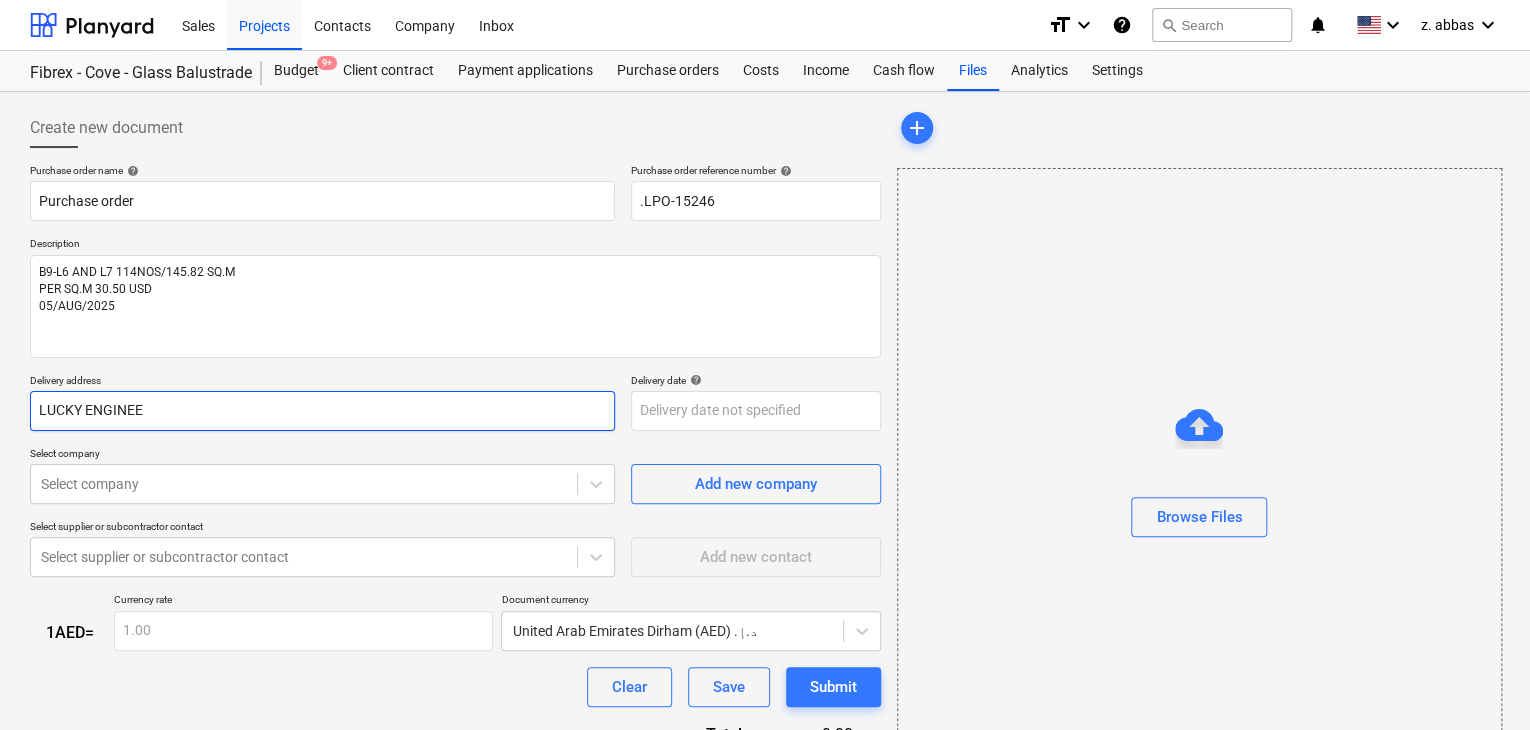 type on "x" 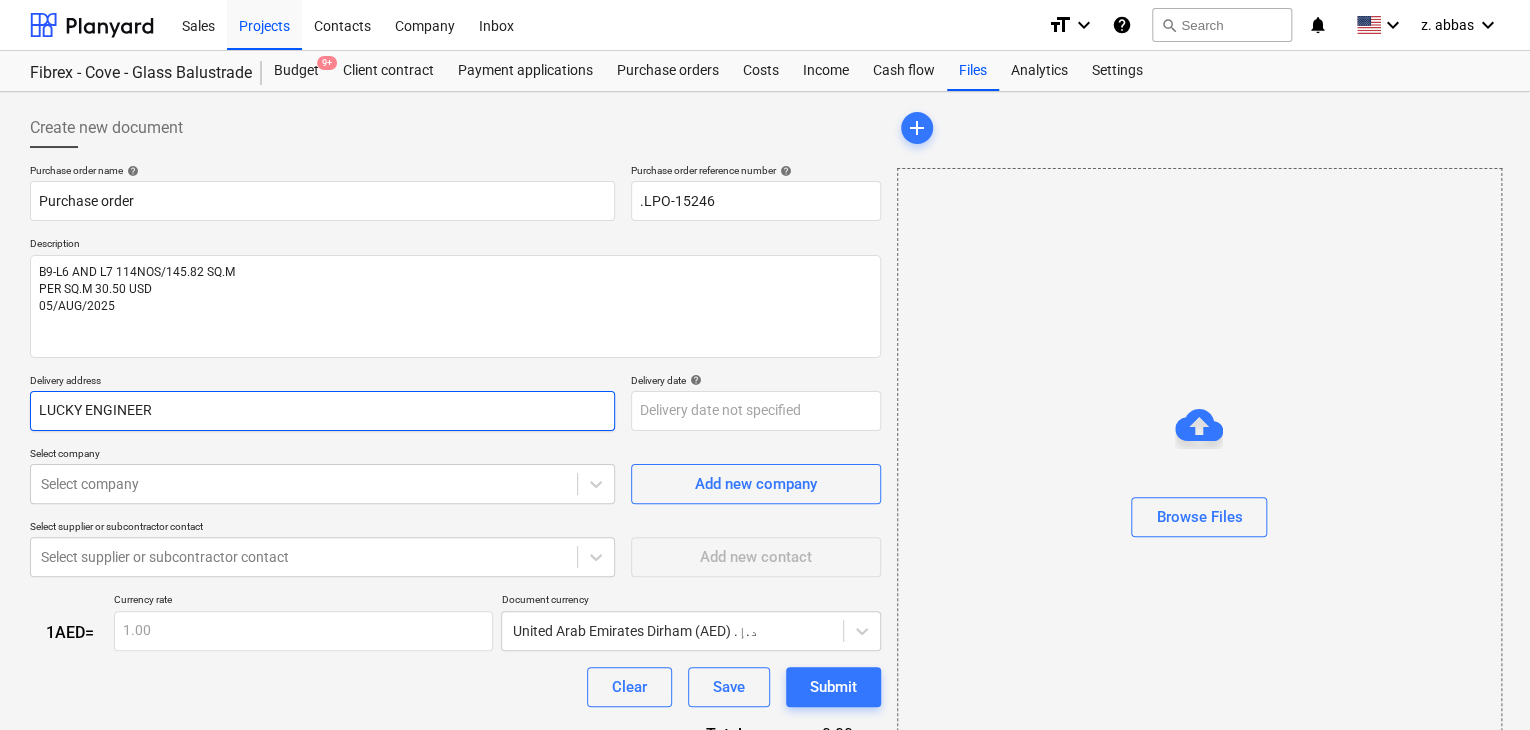 type on "x" 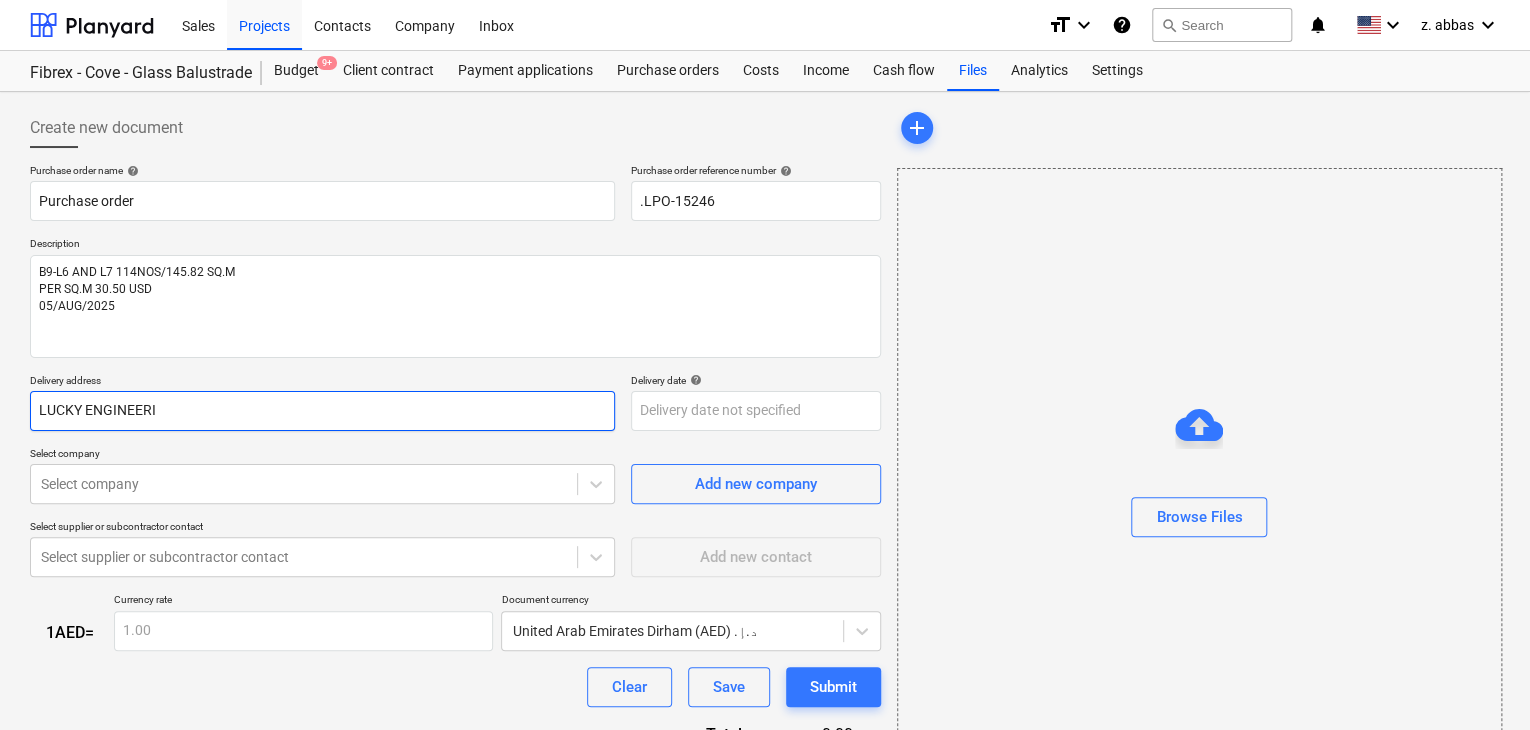 type on "x" 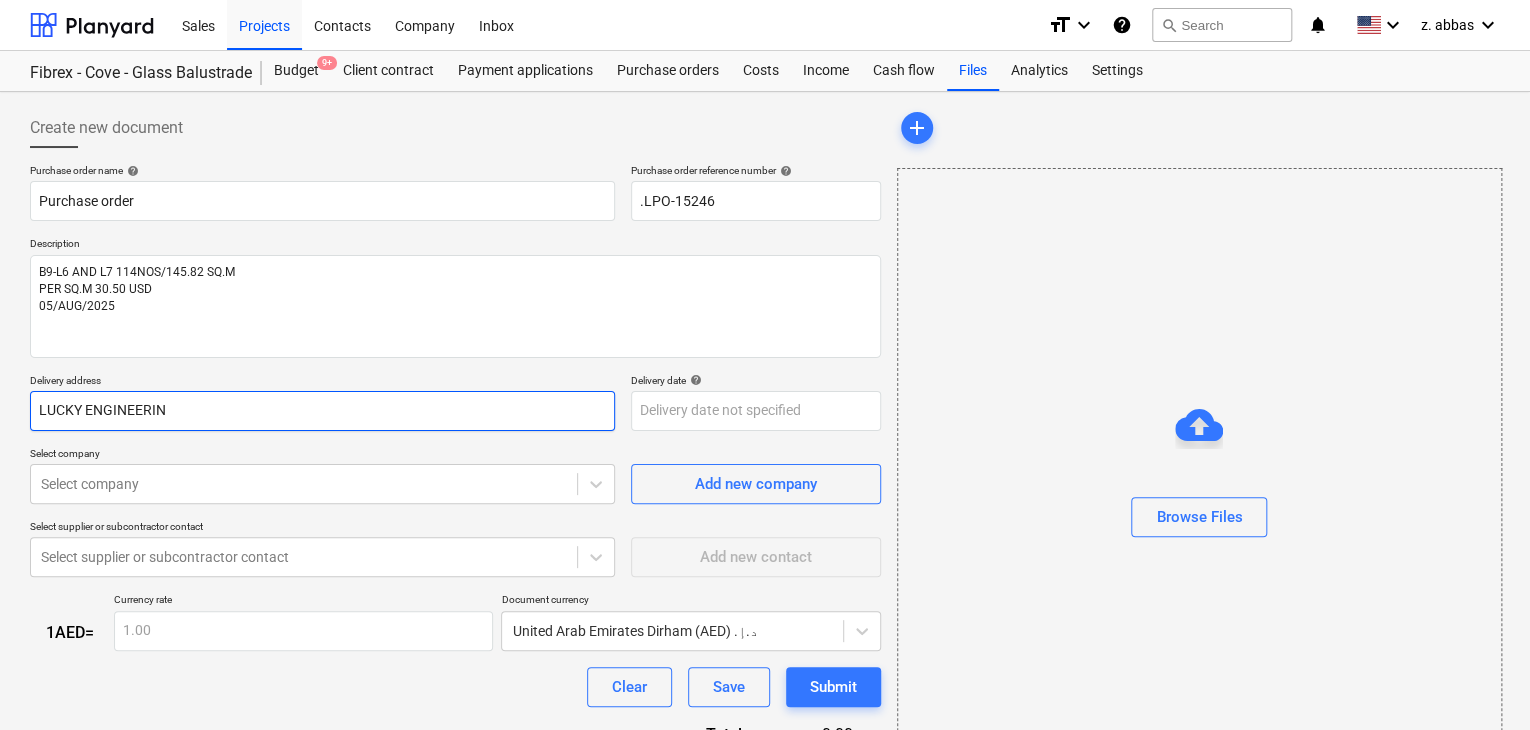 type on "x" 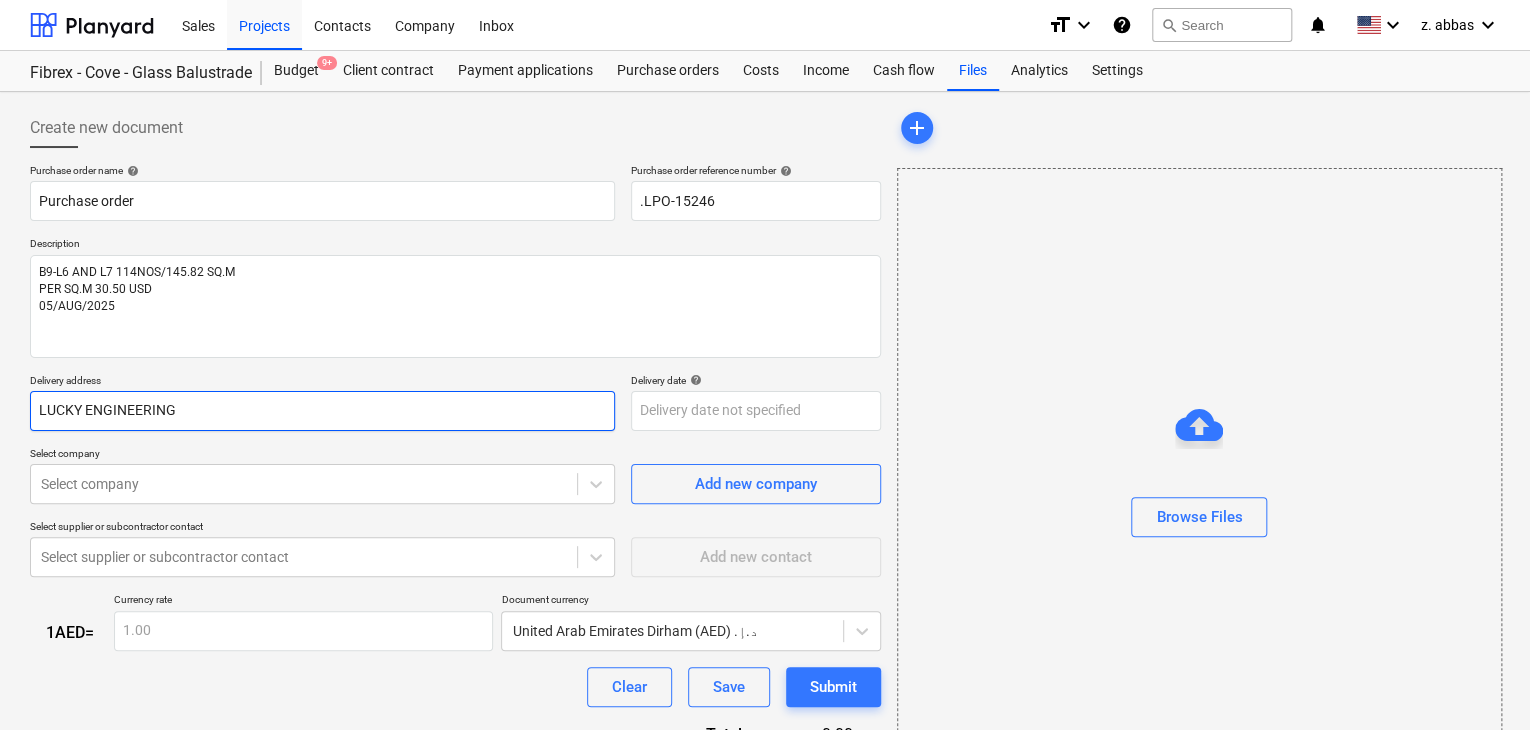 type on "x" 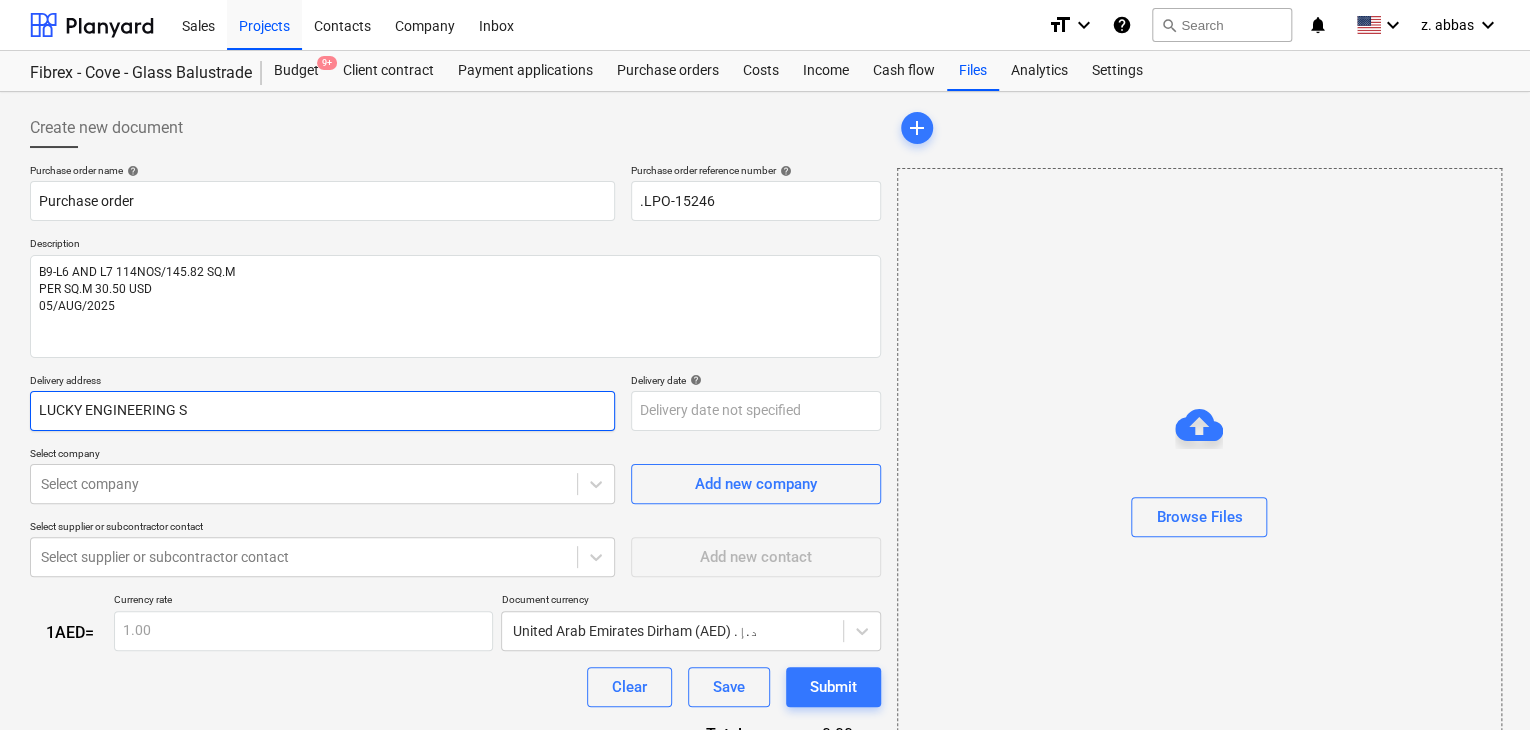 type on "x" 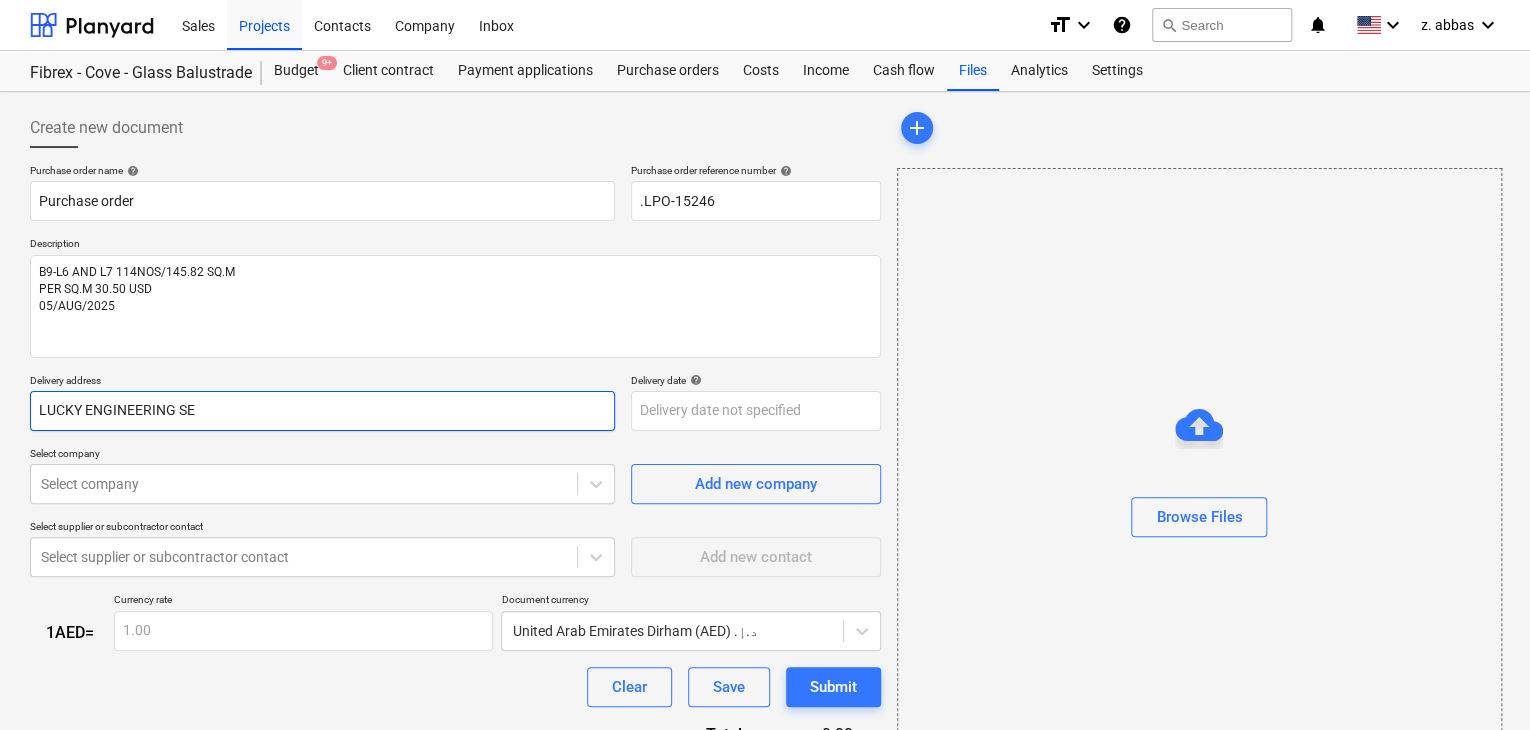 type on "x" 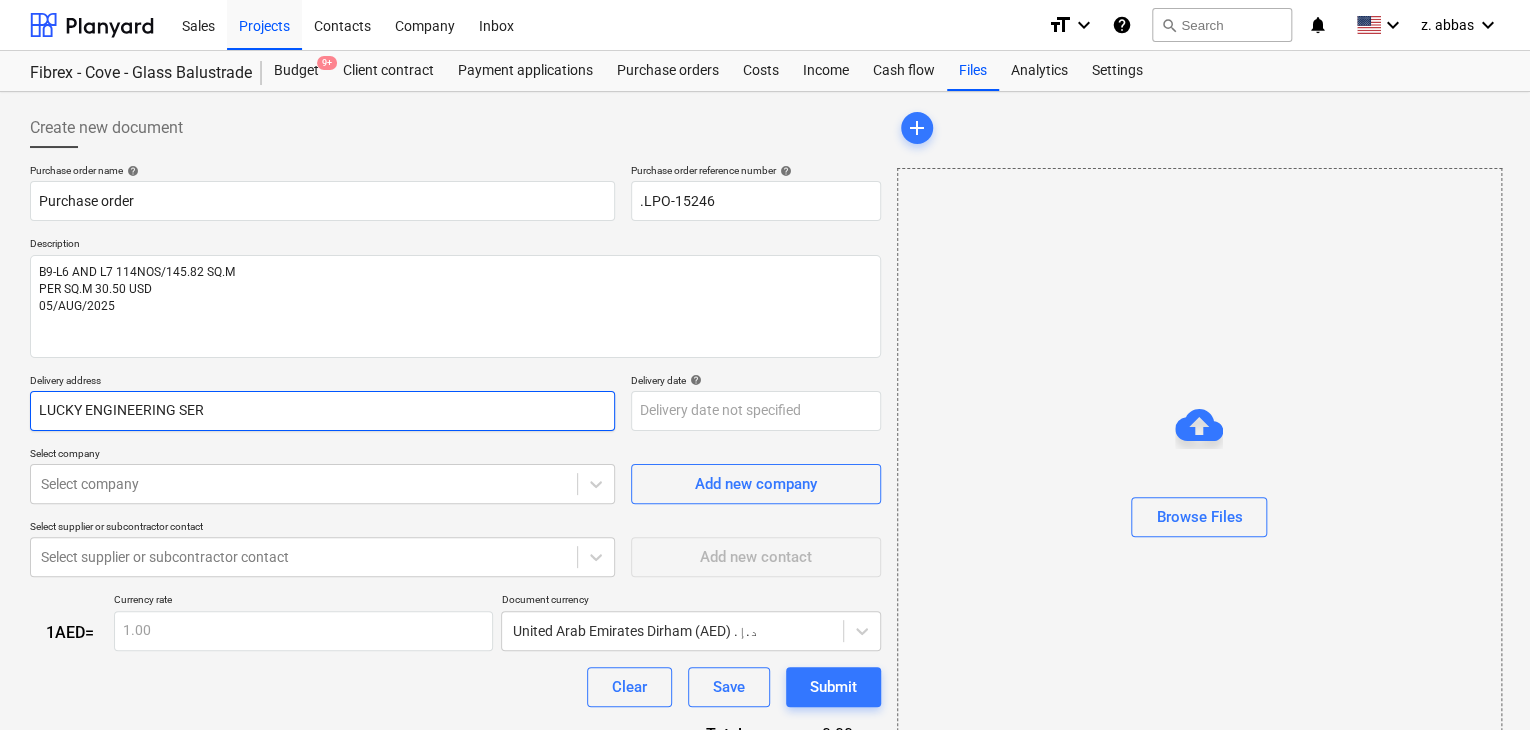 type on "x" 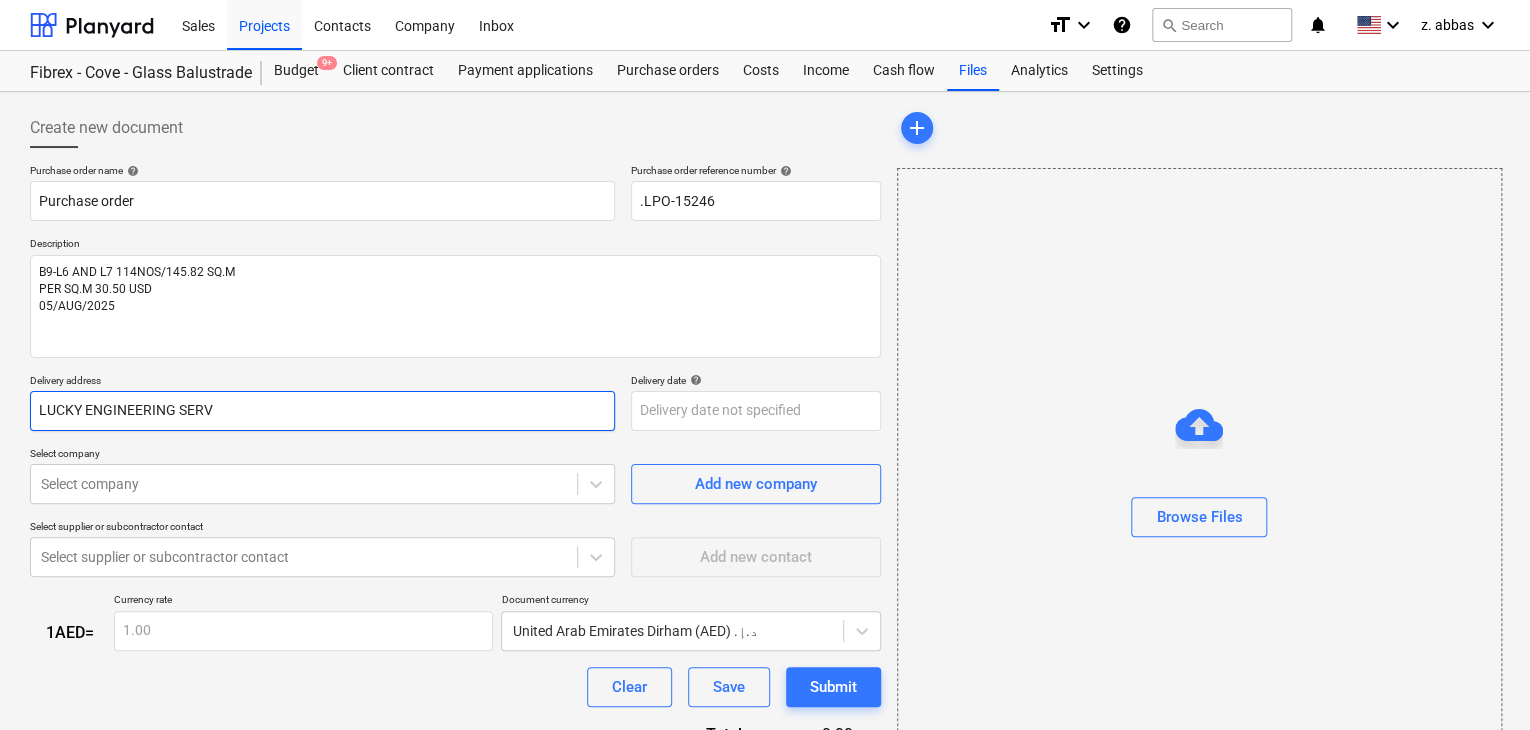 type 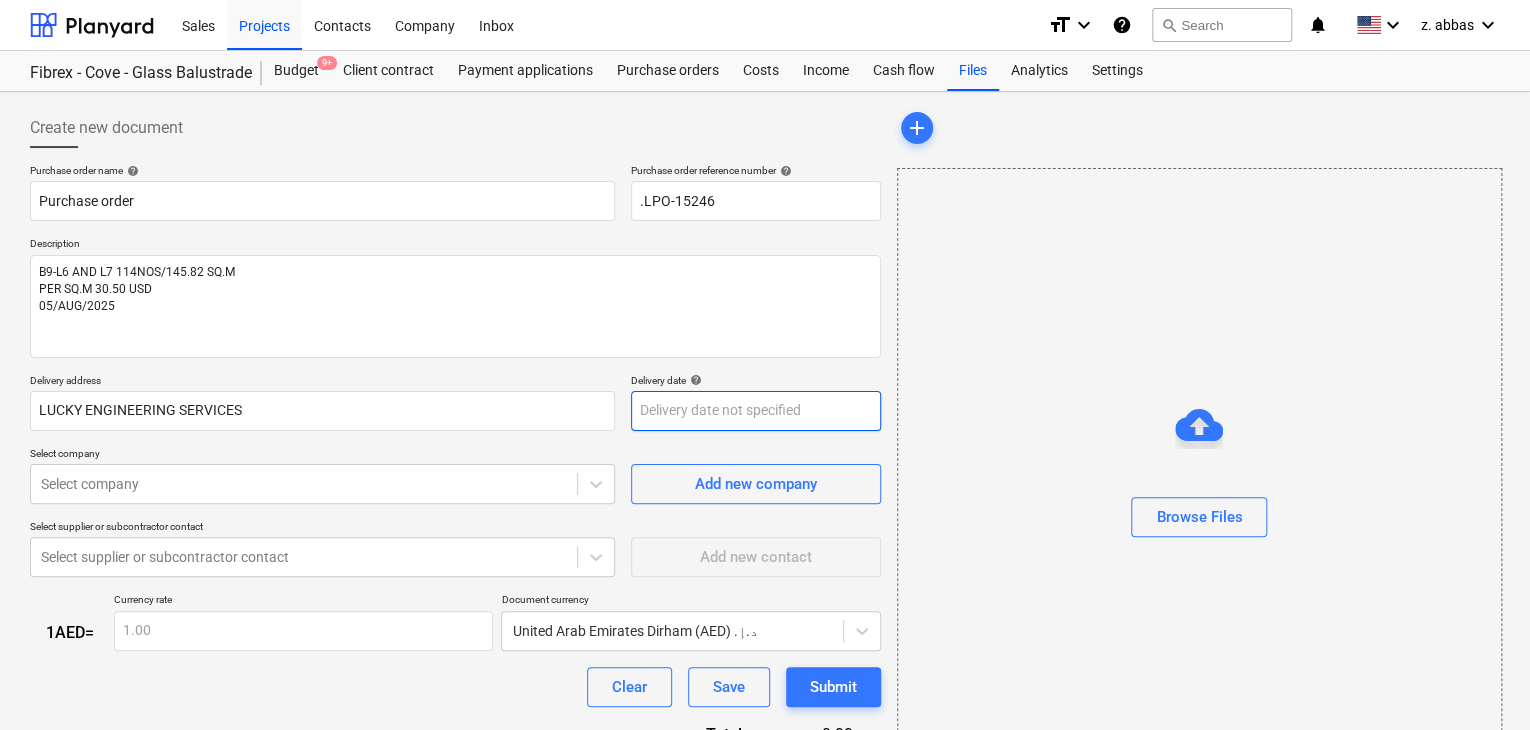 click on "Sales Projects Contacts Company Inbox format_size keyboard_arrow_down help search Search notifications 0 keyboard_arrow_down z. abbas keyboard_arrow_down Fibrex - Cove - Glass Balustrade Budget 9+ Client contract Payment applications Purchase orders Costs Income Cash flow Files Analytics Settings Create new document Purchase order name help Purchase order Purchase order reference number help .LPO-15246 Description B9-L6 AND L7 114NOS/145.82 SQ.M
PER SQ.M 30.50 USD
05/AUG/2025 Delivery address LUCKY ENGINEERING SERVICES Delivery date help Press the down arrow key to interact with the calendar and
select a date. Press the question mark key to get the keyboard shortcuts for changing dates. Select company Select company Add new company Select supplier or subcontractor contact Select supplier or subcontractor contact Add new contact 1  AED  = Currency rate 1.00 Document currency United Arab Emirates Dirham (AED) د.إ.‏ Clear Save Submit Total 0.00د.إ.‏ Select line-items to add help Select in bulk" at bounding box center [765, 365] 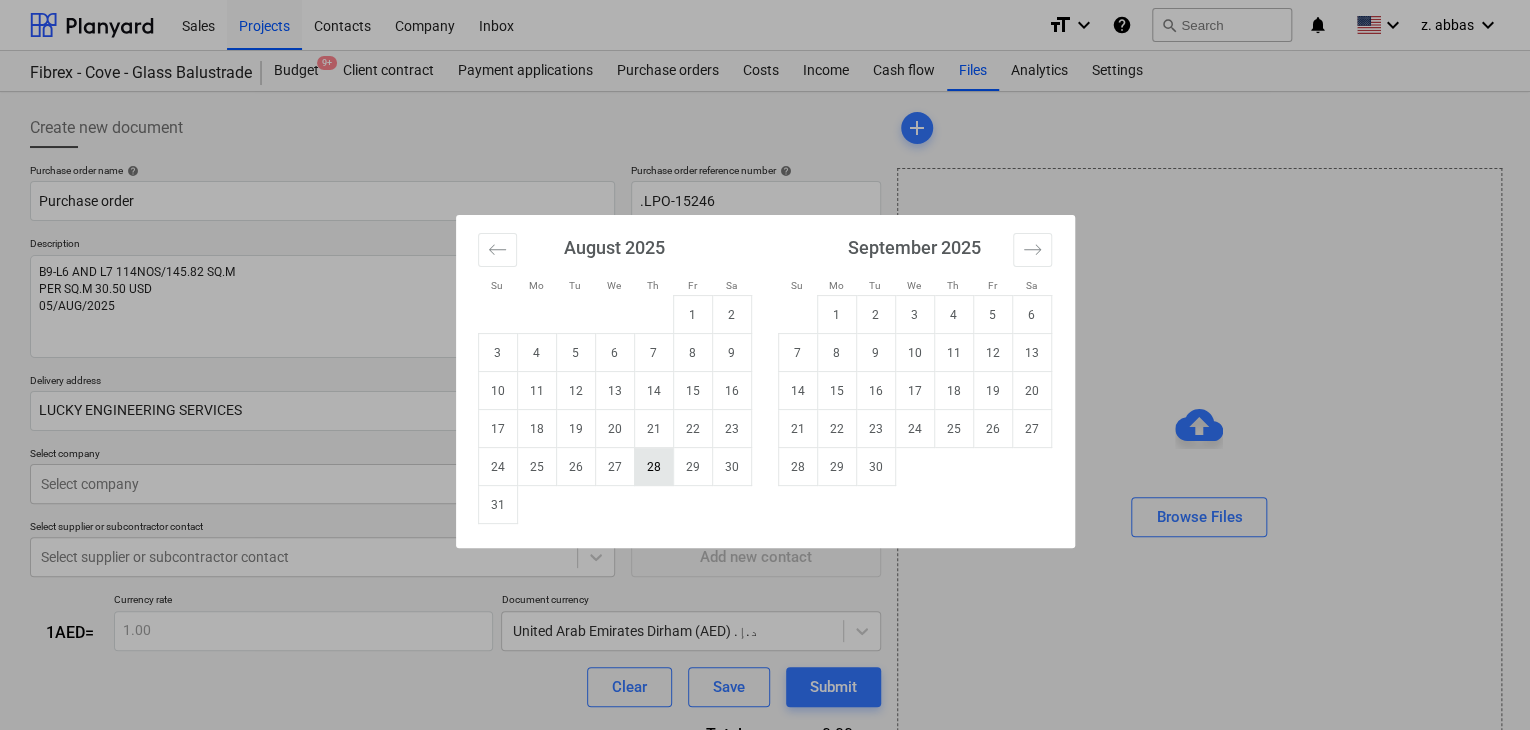 click on "28" at bounding box center (653, 467) 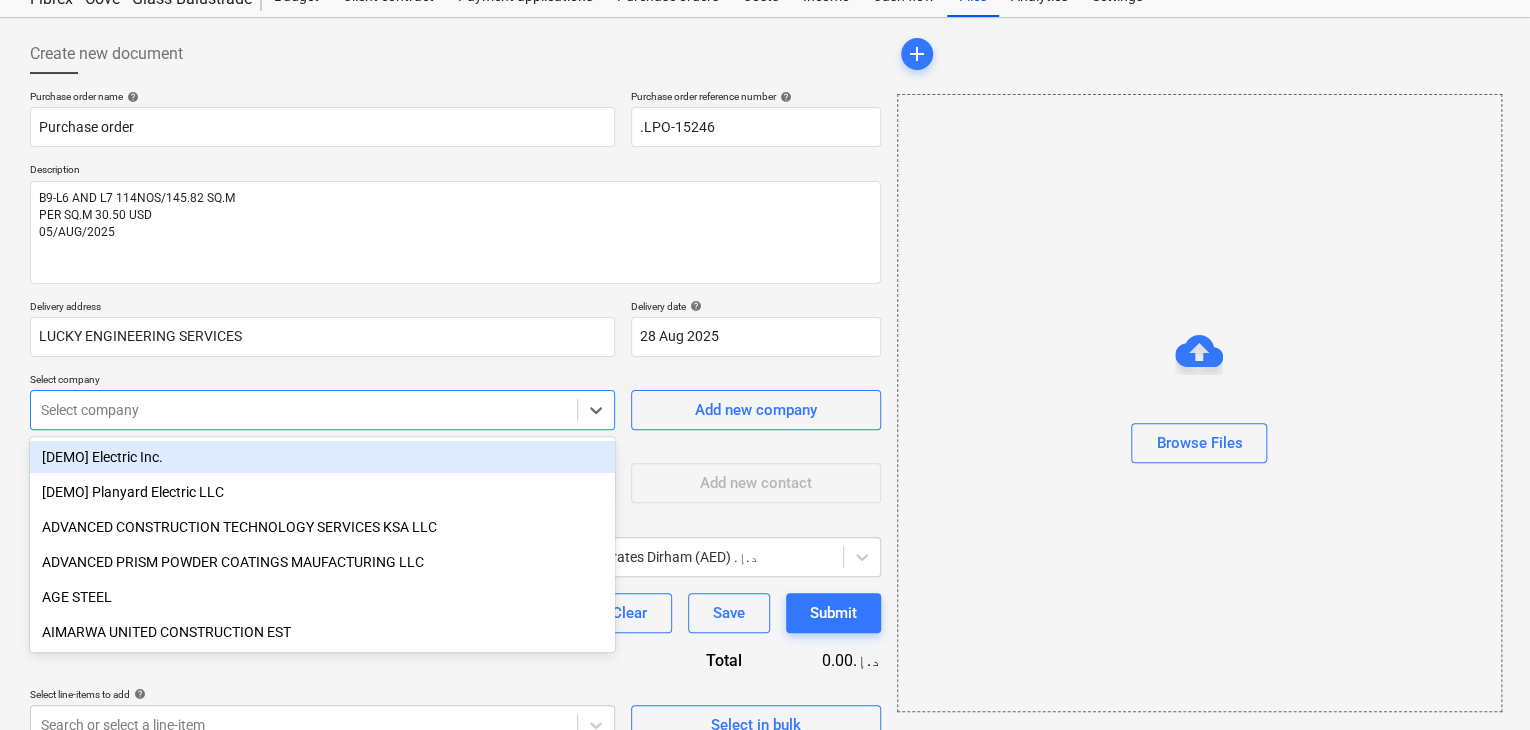 click on "Sales Projects Contacts Company Inbox format_size keyboard_arrow_down help search Search notifications 0 keyboard_arrow_down z. abbas keyboard_arrow_down Fibrex - Cove - Glass Balustrade Budget 9+ Client contract Payment applications Purchase orders Costs Income Cash flow Files Analytics Settings Create new document Purchase order name help Purchase order Purchase order reference number help .LPO-15246 Description B9-L6 AND L7 114NOS/145.82 SQ.M
PER SQ.M 30.50 USD
05/AUG/2025 Delivery address LUCKY ENGINEERING SERVICES Delivery date help 28 Aug 2025 28.08.2025 Press the down arrow key to interact with the calendar and
select a date. Press the question mark key to get the keyboard shortcuts for changing dates. Select company option [DEMO] Electric Inc.   focused, 1 of 211. 211 results available. Use Up and Down to choose options, press Enter to select the currently focused option, press Escape to exit the menu, press Tab to select the option and exit the menu. Select company Add new company 1  AED  = x" at bounding box center [765, 291] 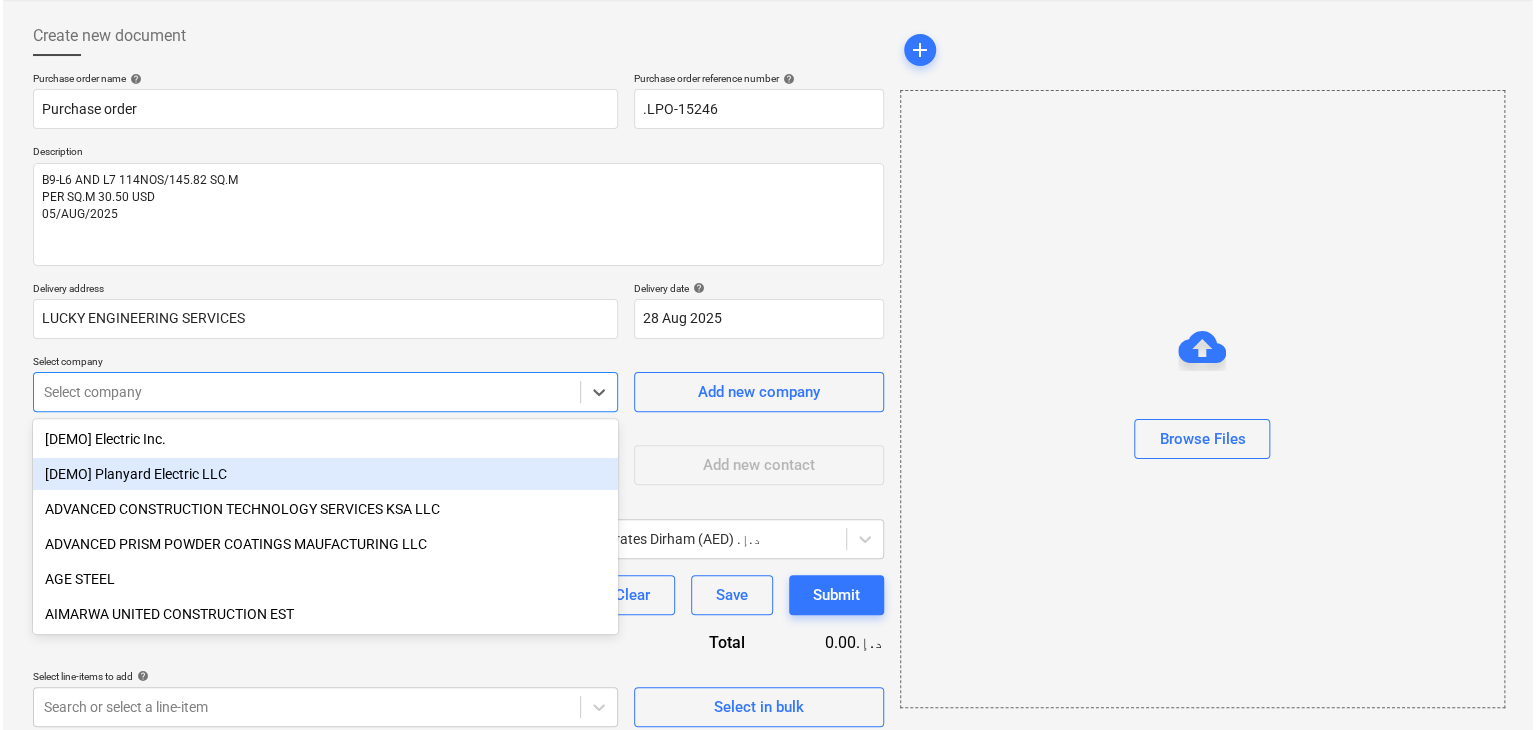 scroll, scrollTop: 93, scrollLeft: 0, axis: vertical 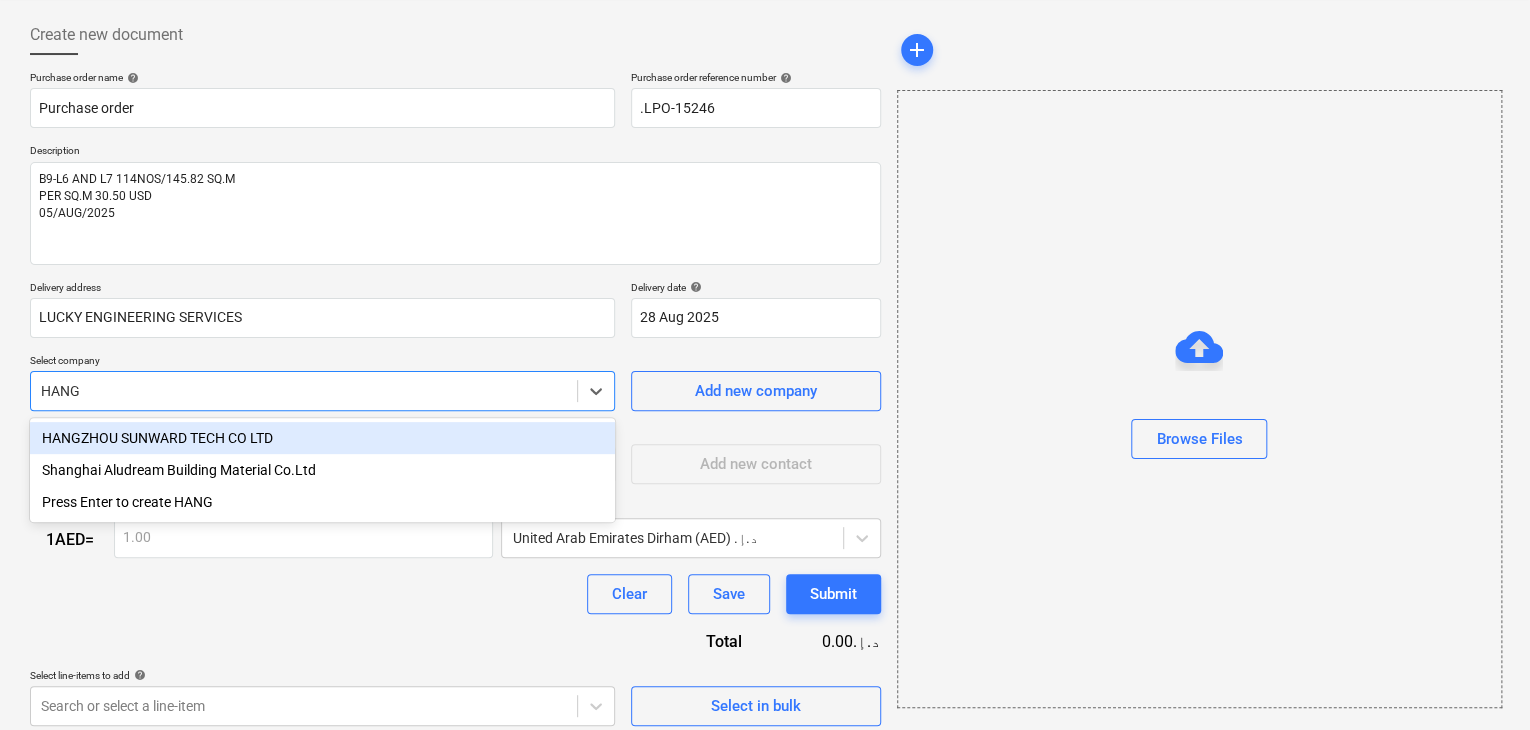 click on "HANGZHOU SUNWARD TECH CO LTD" at bounding box center (322, 438) 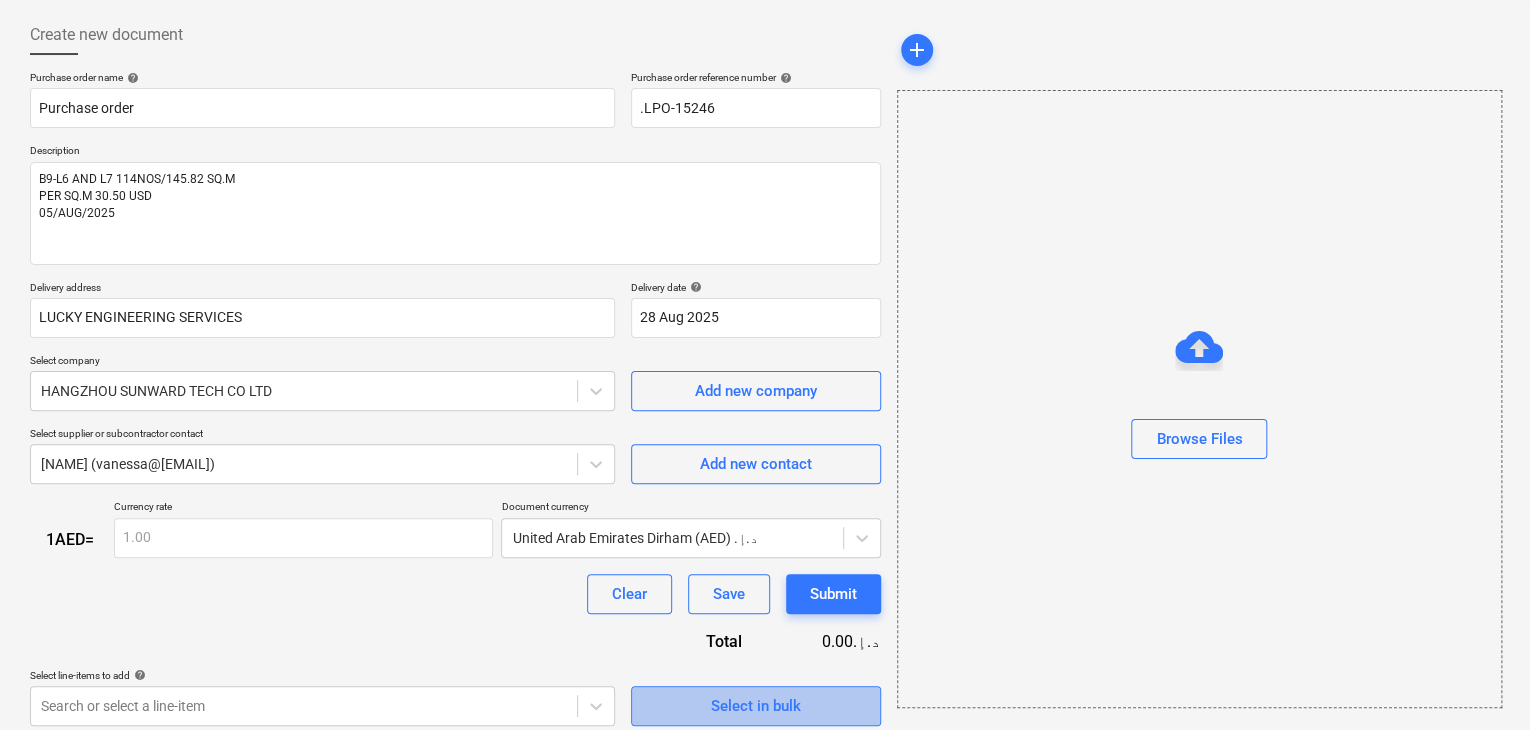 click on "Select in bulk" at bounding box center [756, 706] 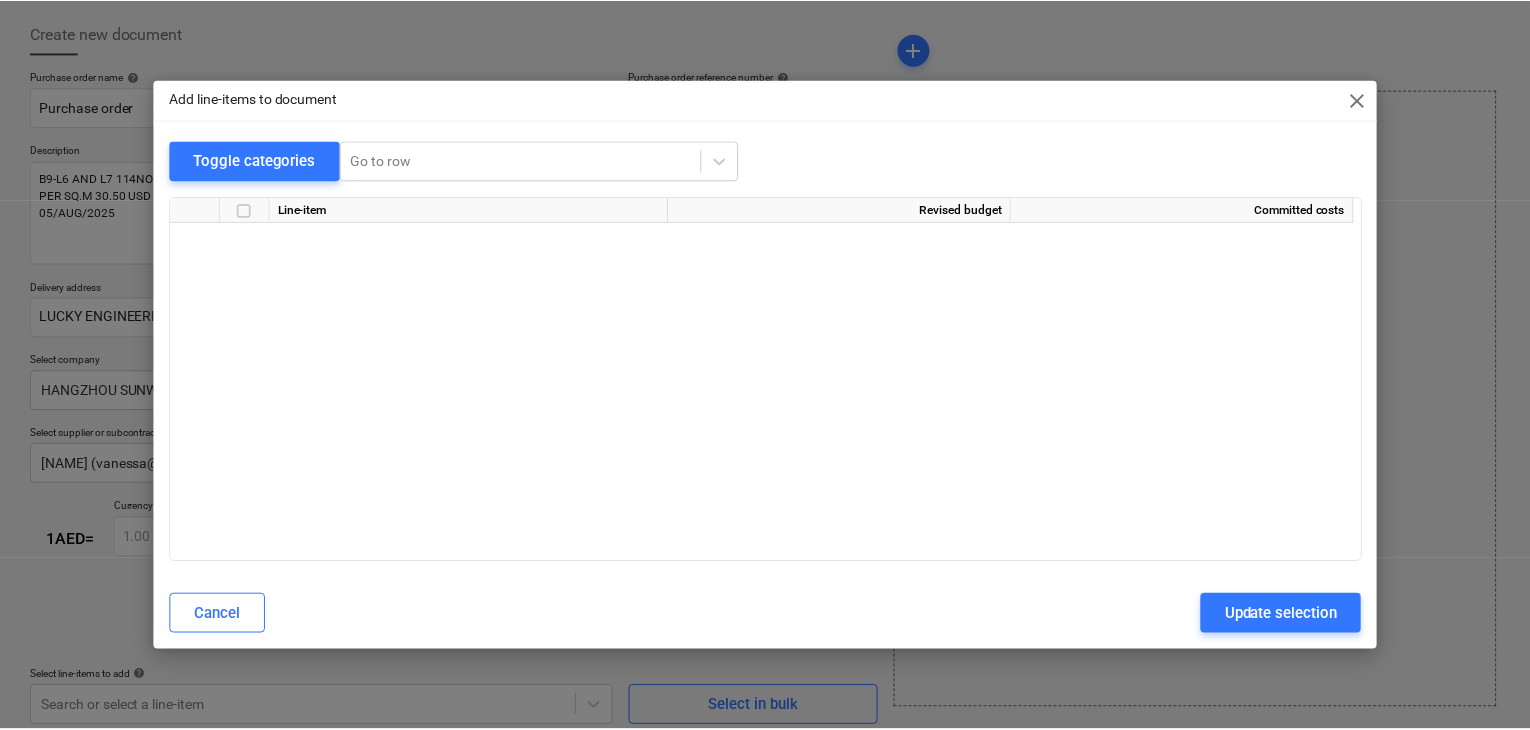scroll, scrollTop: 8361, scrollLeft: 0, axis: vertical 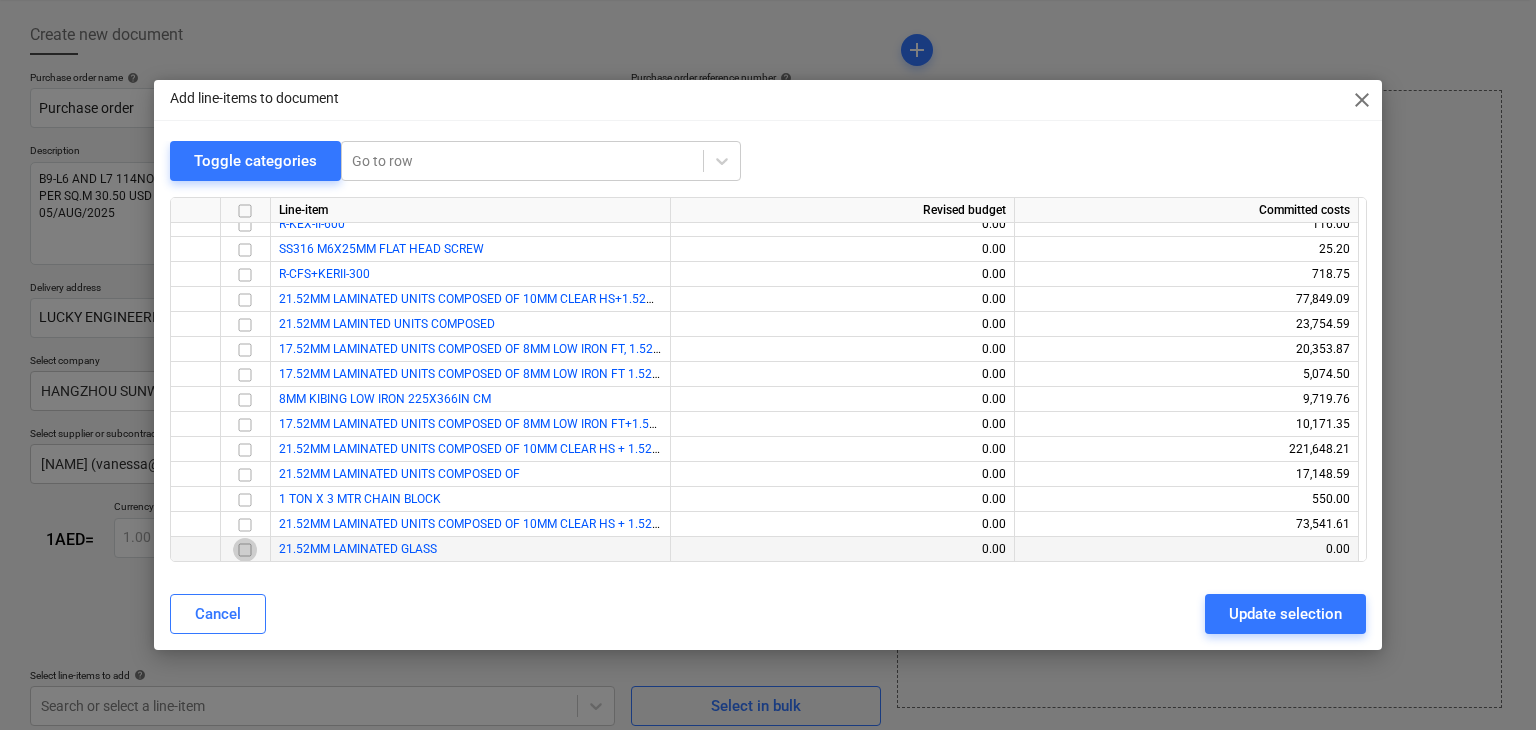 click at bounding box center [245, 550] 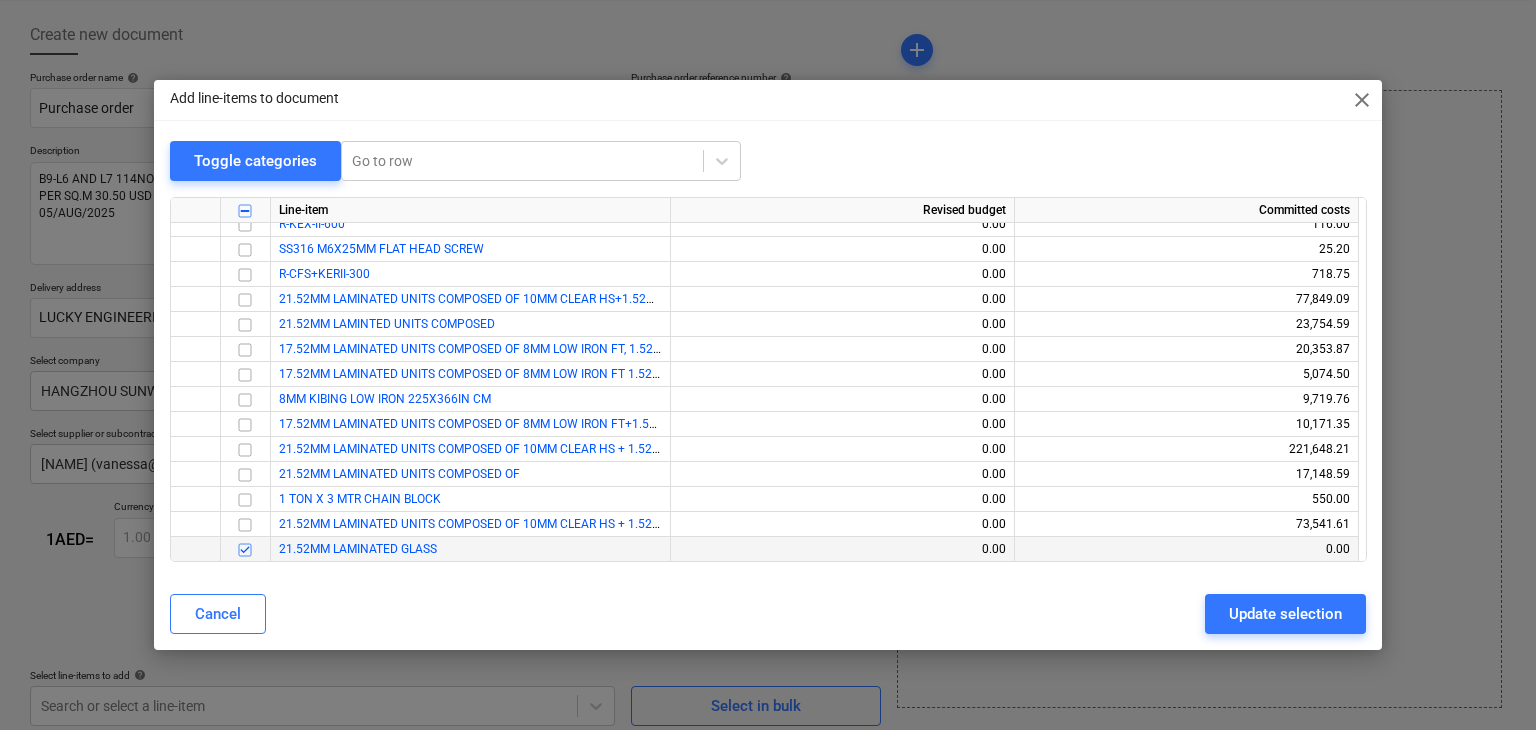 click on "Update selection" at bounding box center (1285, 614) 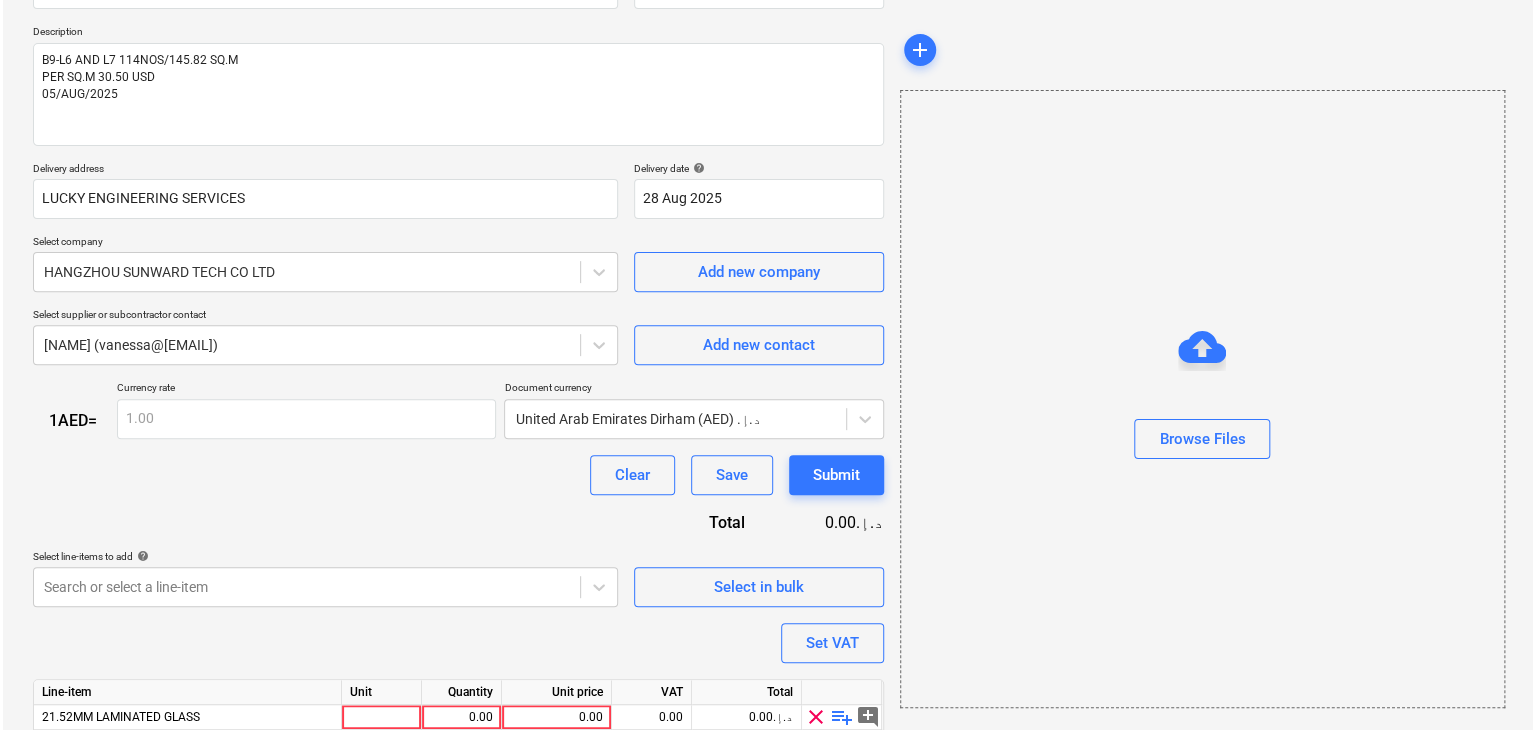 scroll, scrollTop: 292, scrollLeft: 0, axis: vertical 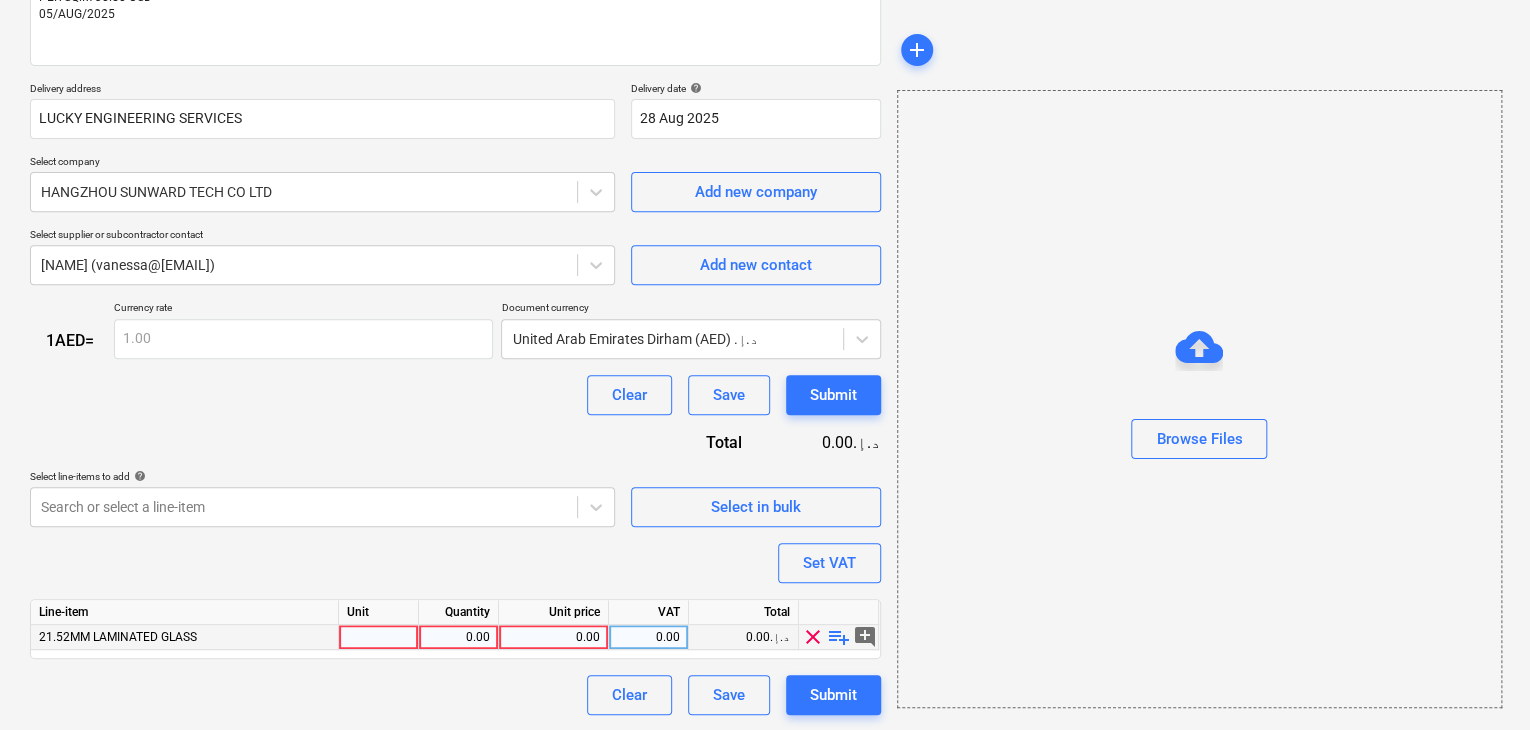 click at bounding box center (379, 637) 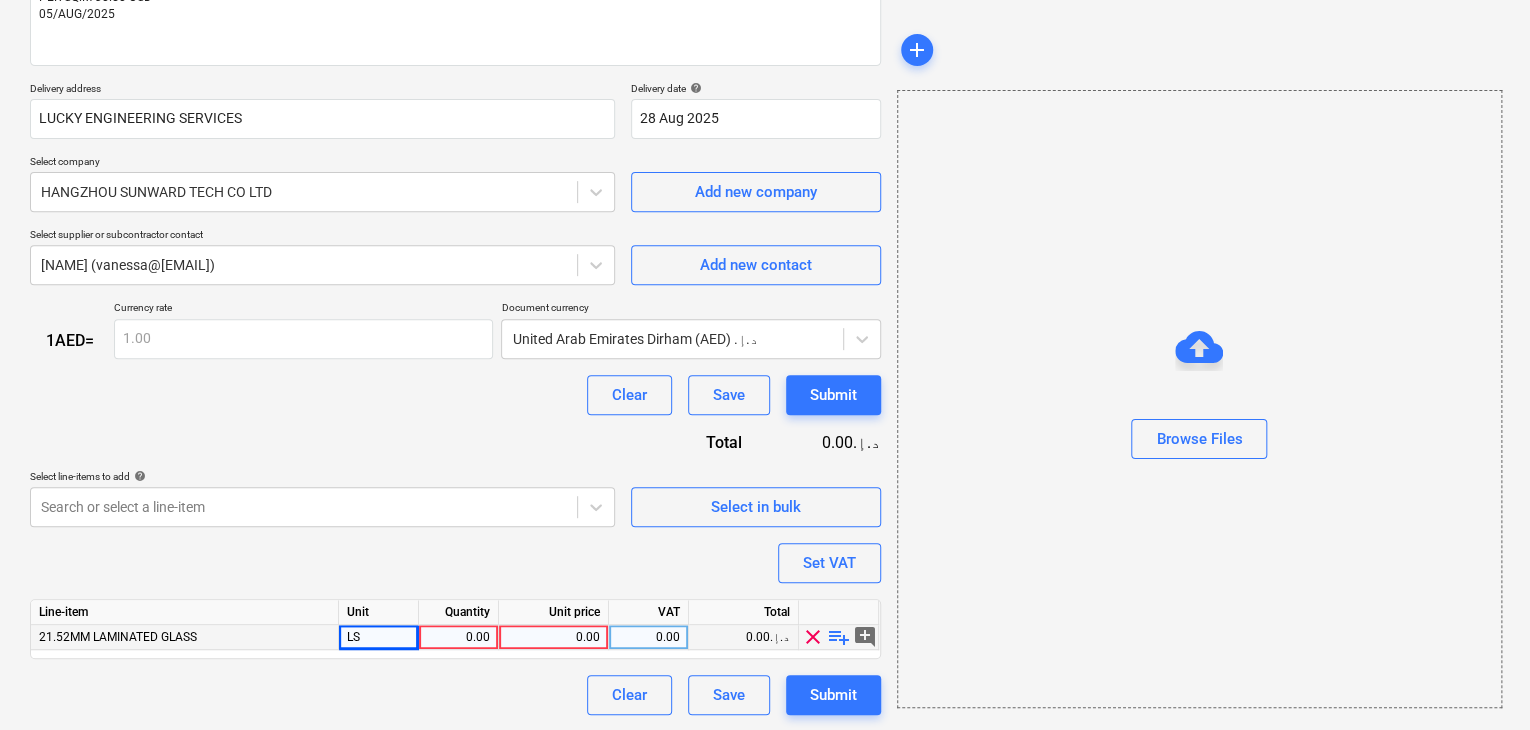 click on "0.00" at bounding box center [458, 637] 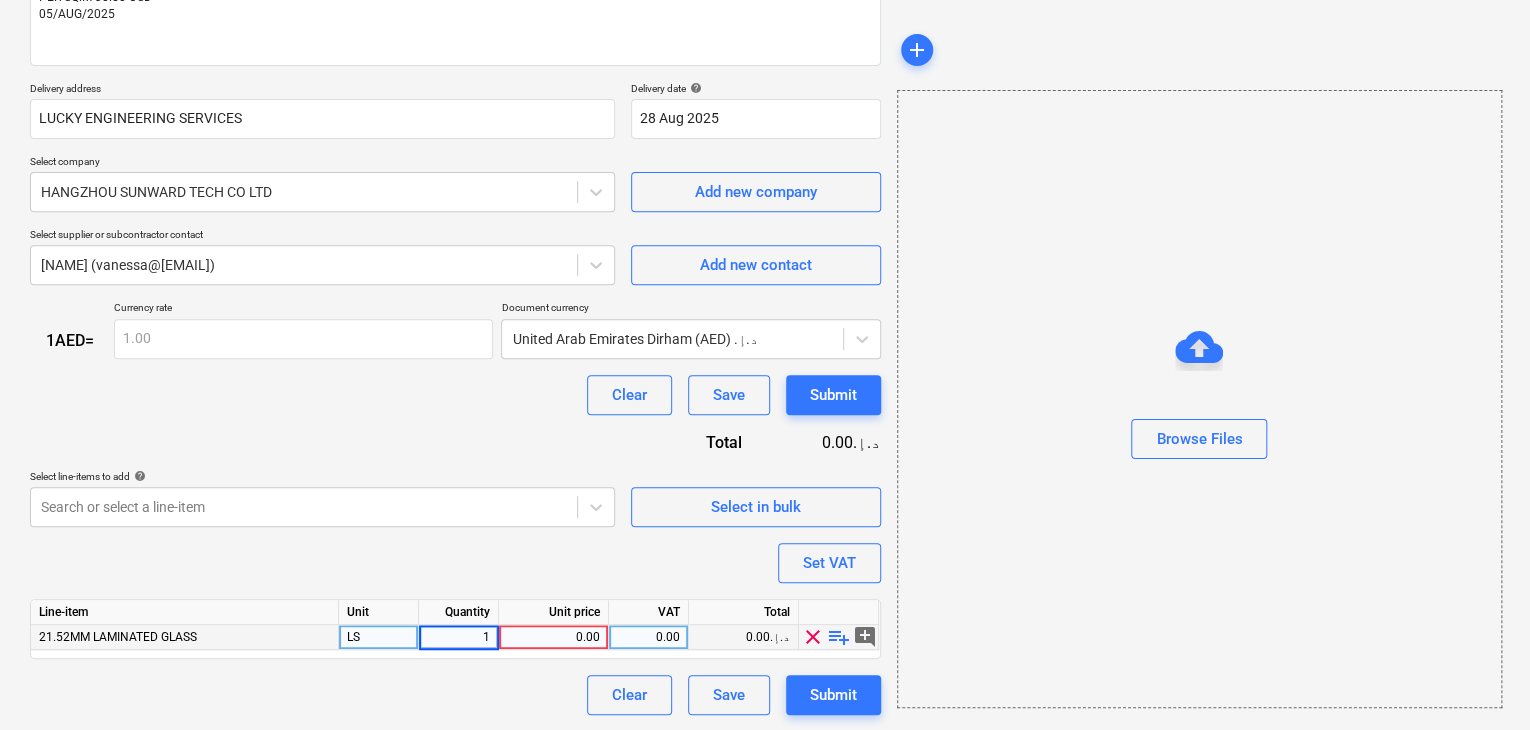 click on "0.00" at bounding box center (553, 637) 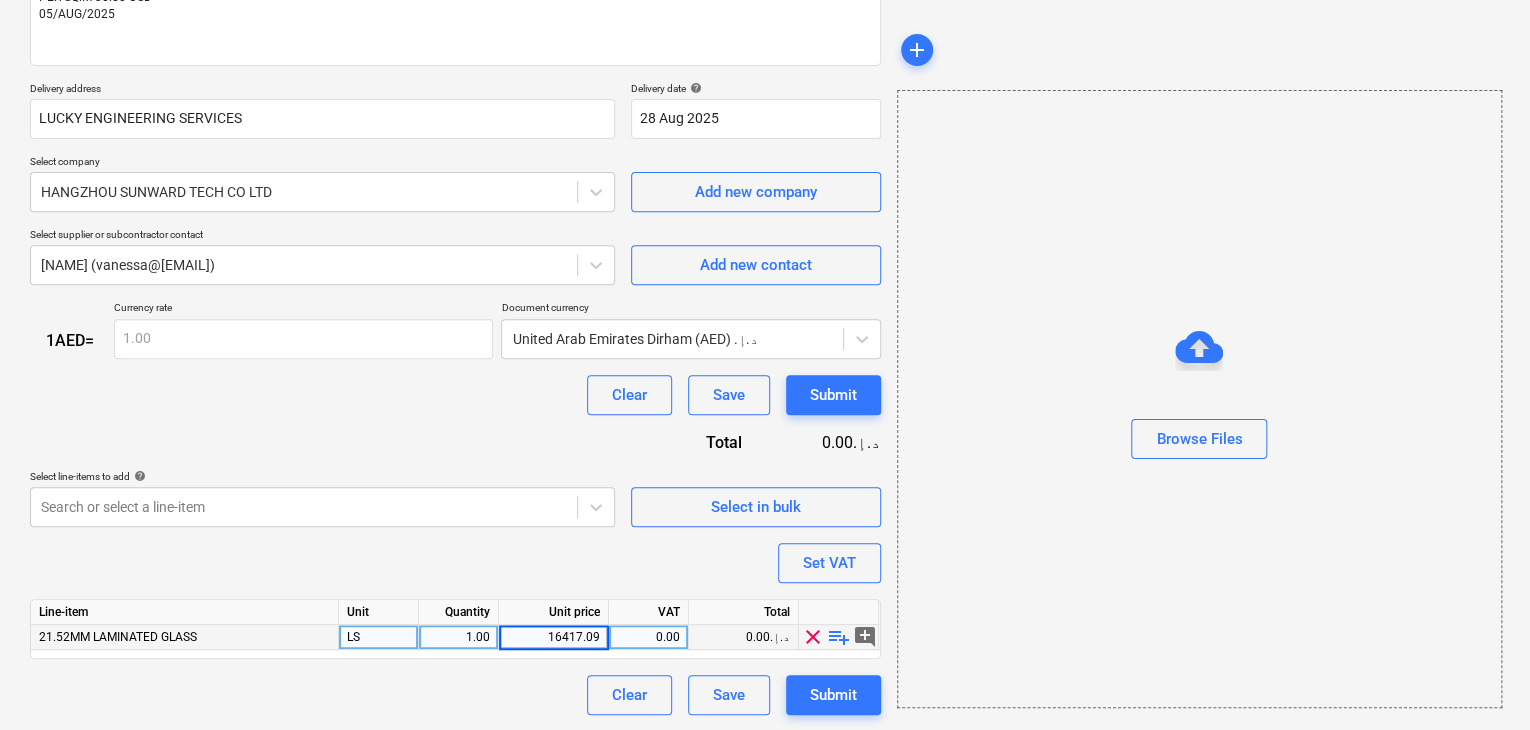 click on "Browse Files" at bounding box center [1199, 399] 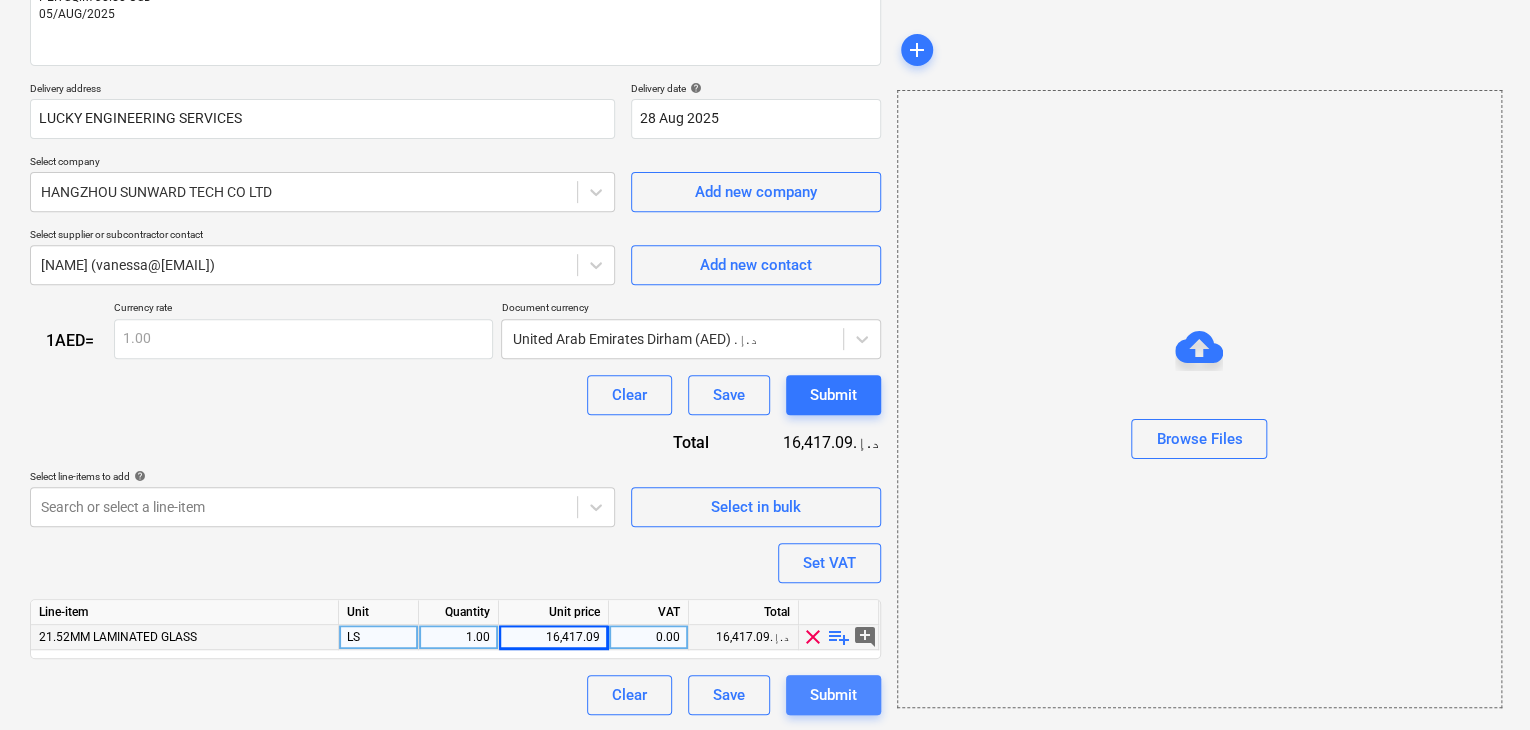 click on "Submit" at bounding box center (833, 695) 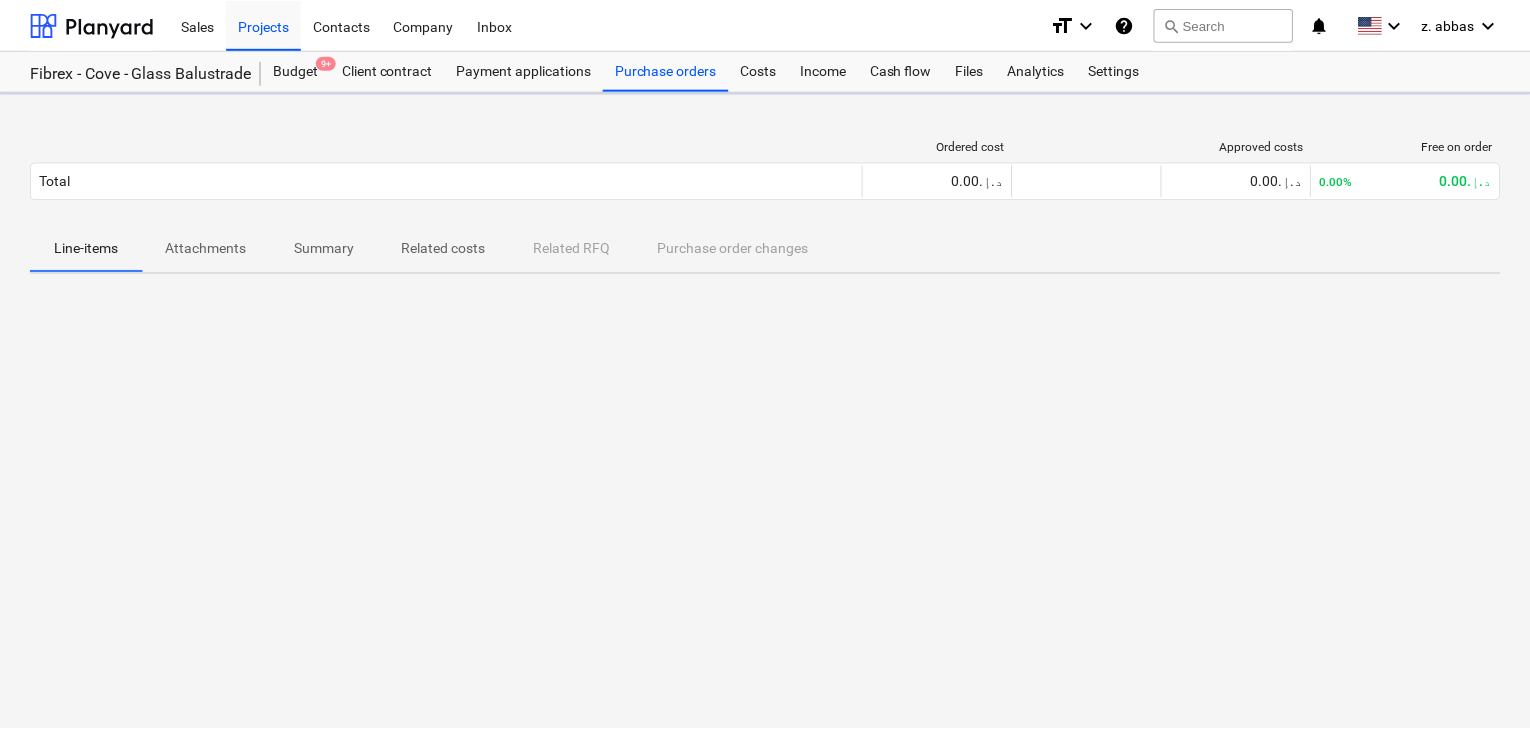 scroll, scrollTop: 0, scrollLeft: 0, axis: both 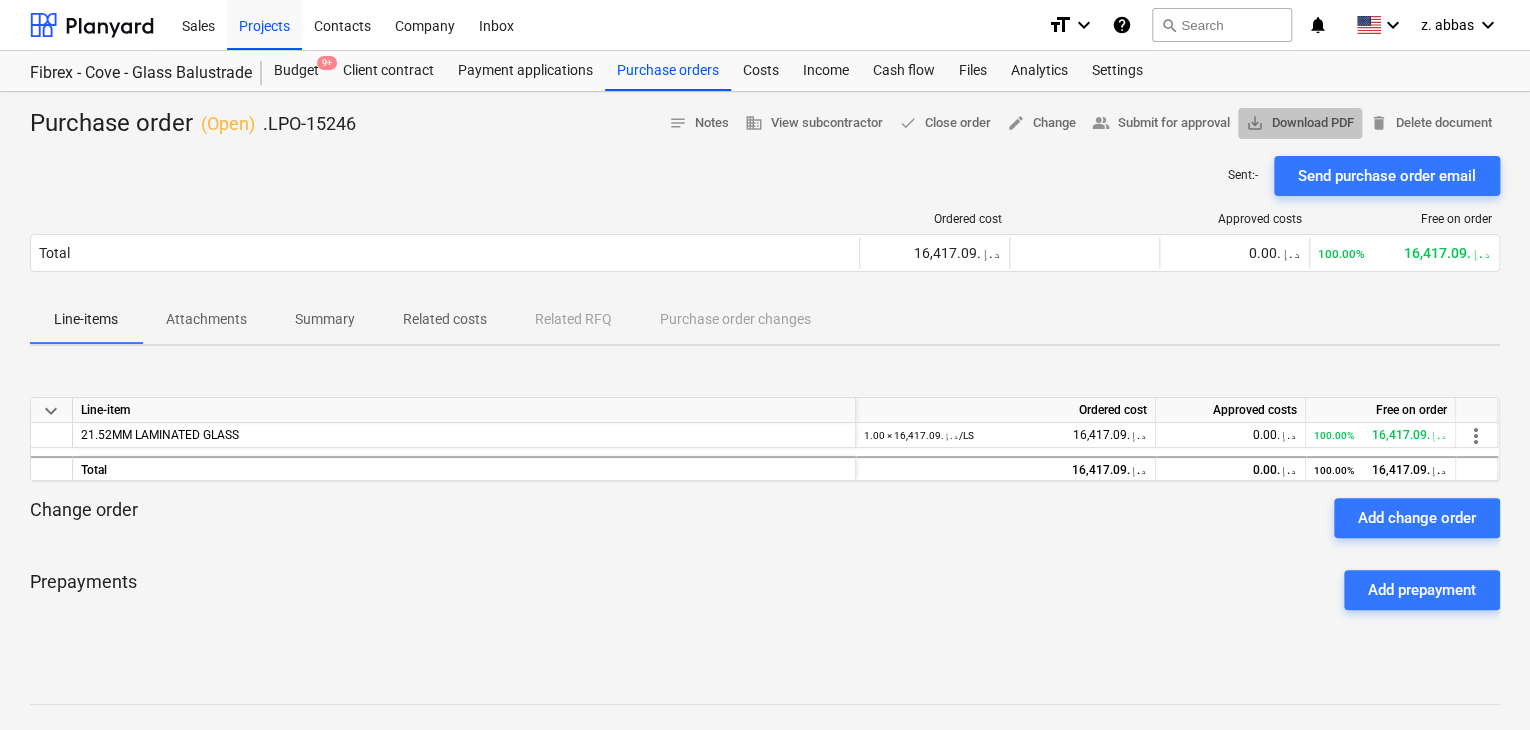 click on "save_alt Download PDF" at bounding box center [1300, 123] 